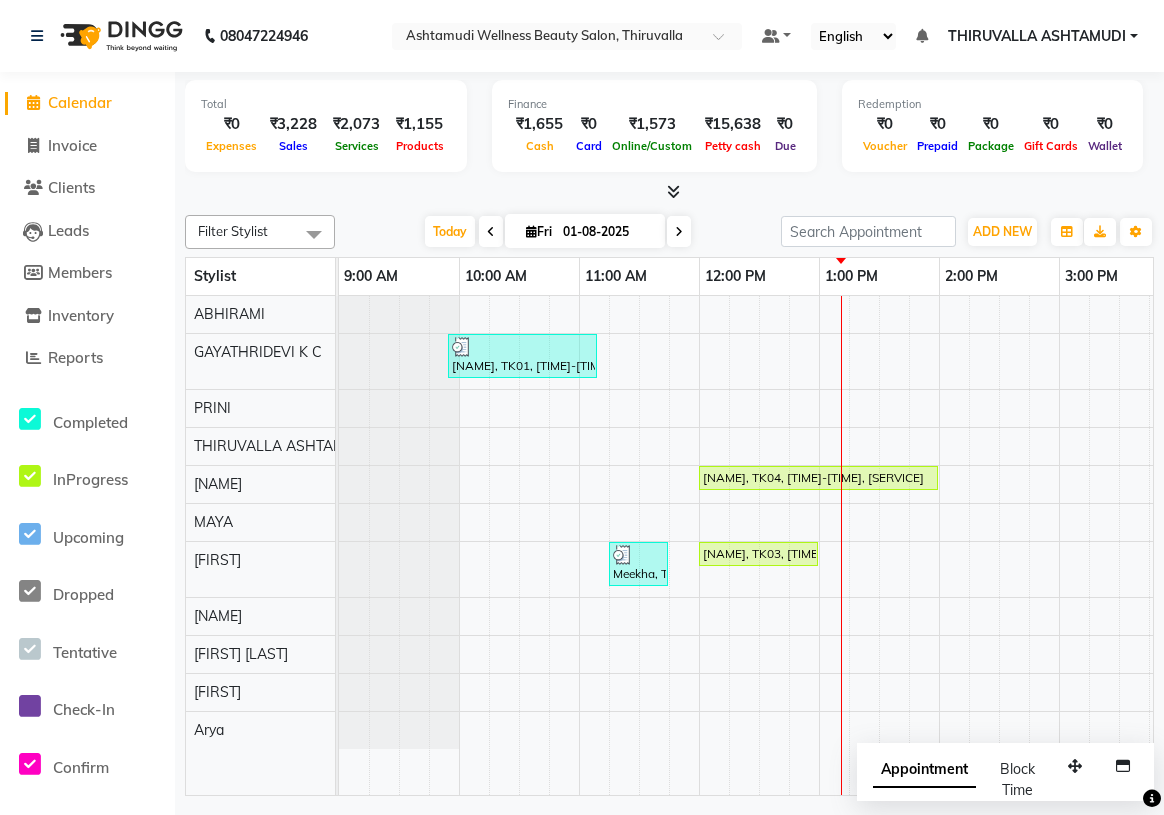scroll, scrollTop: 0, scrollLeft: 0, axis: both 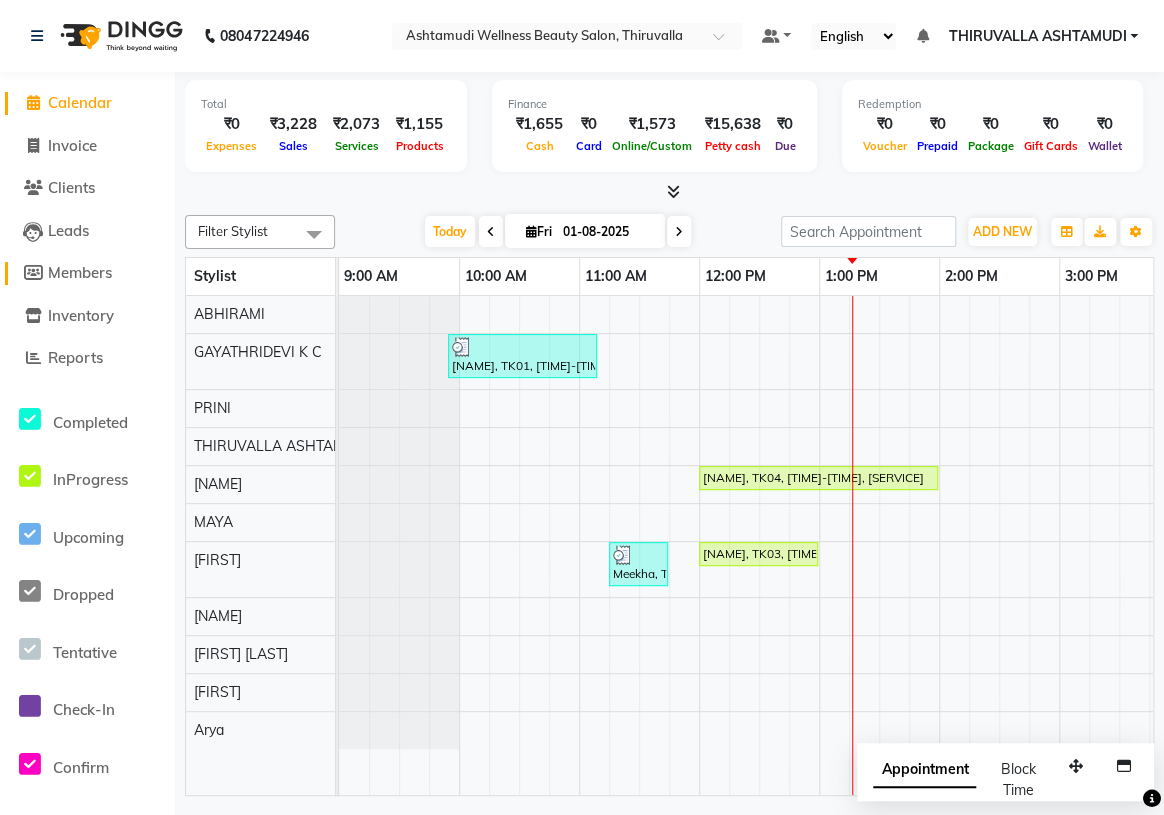 click on "Members" 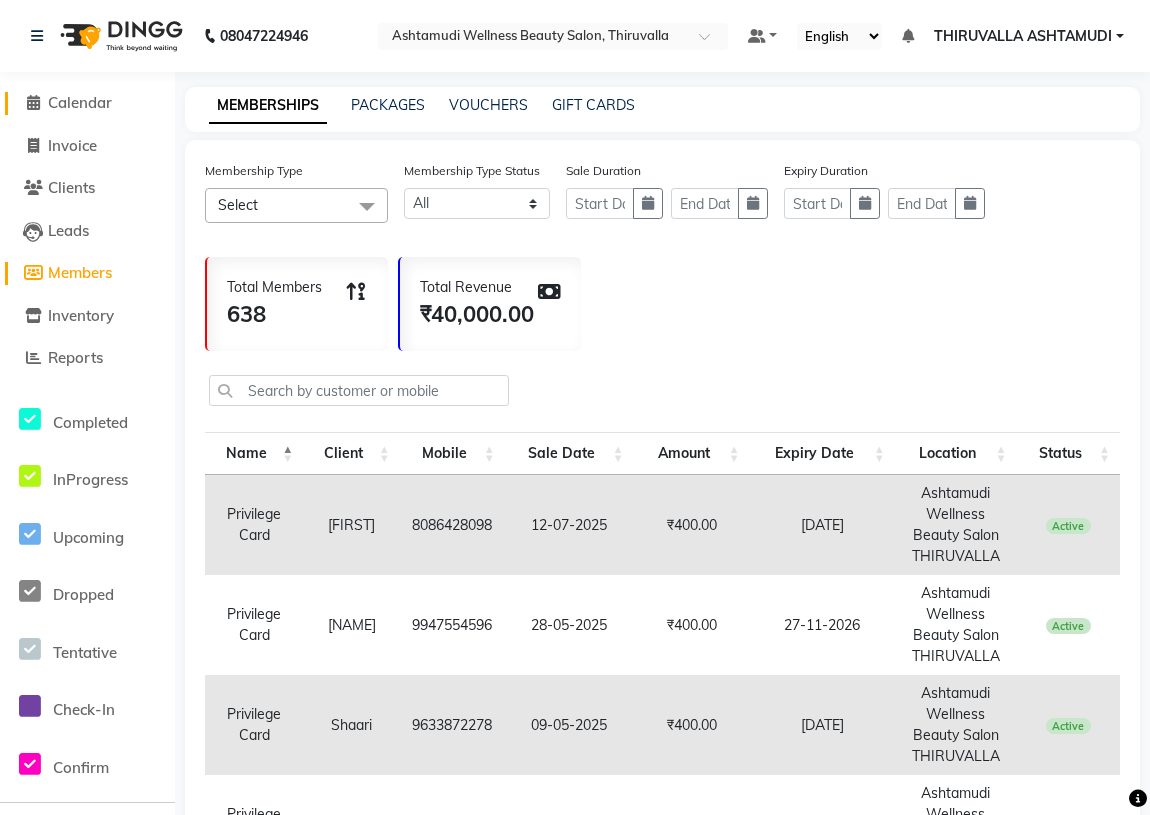 click on "Calendar" 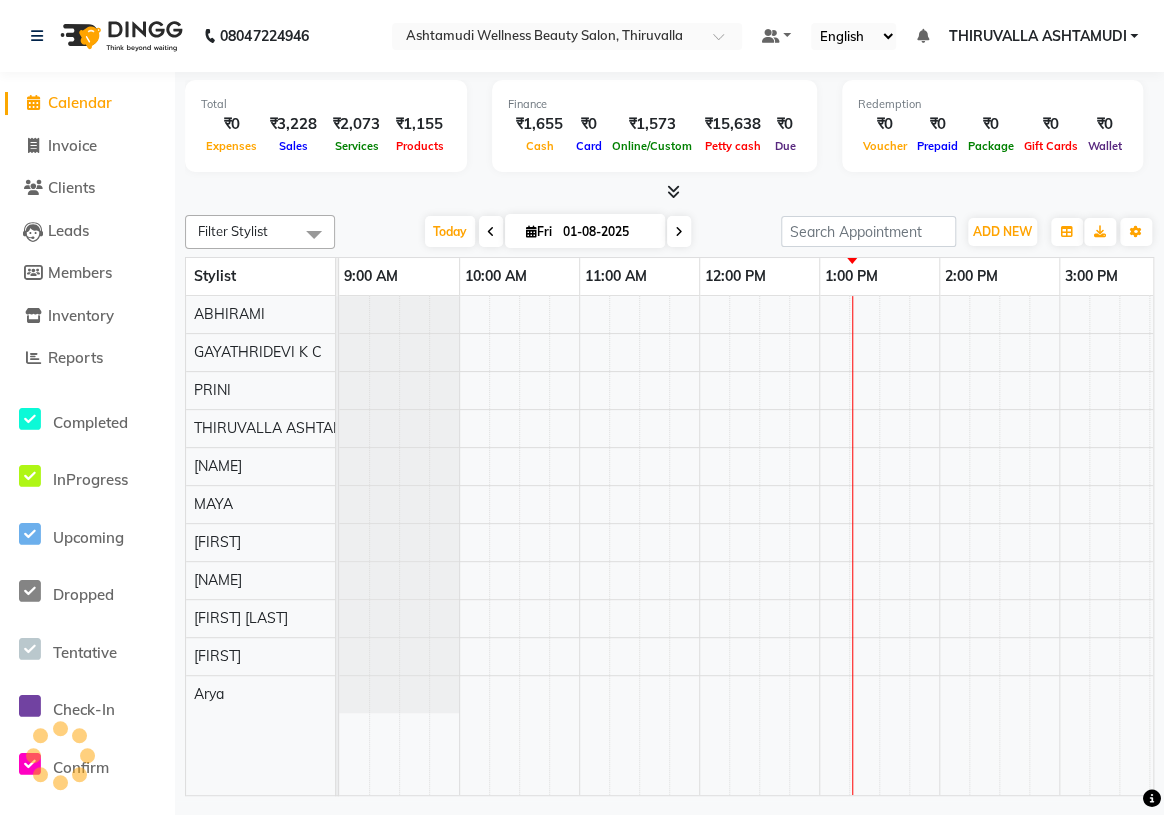 scroll, scrollTop: 0, scrollLeft: 0, axis: both 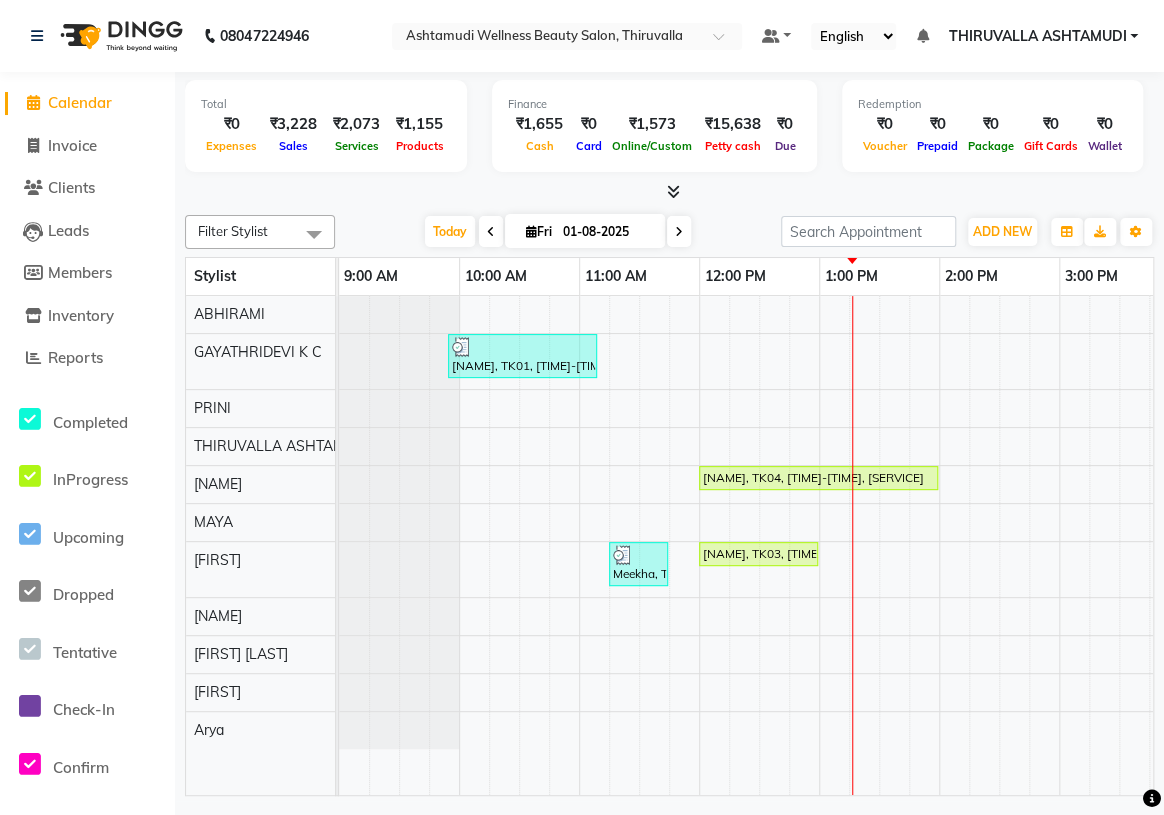 click at bounding box center [491, 232] 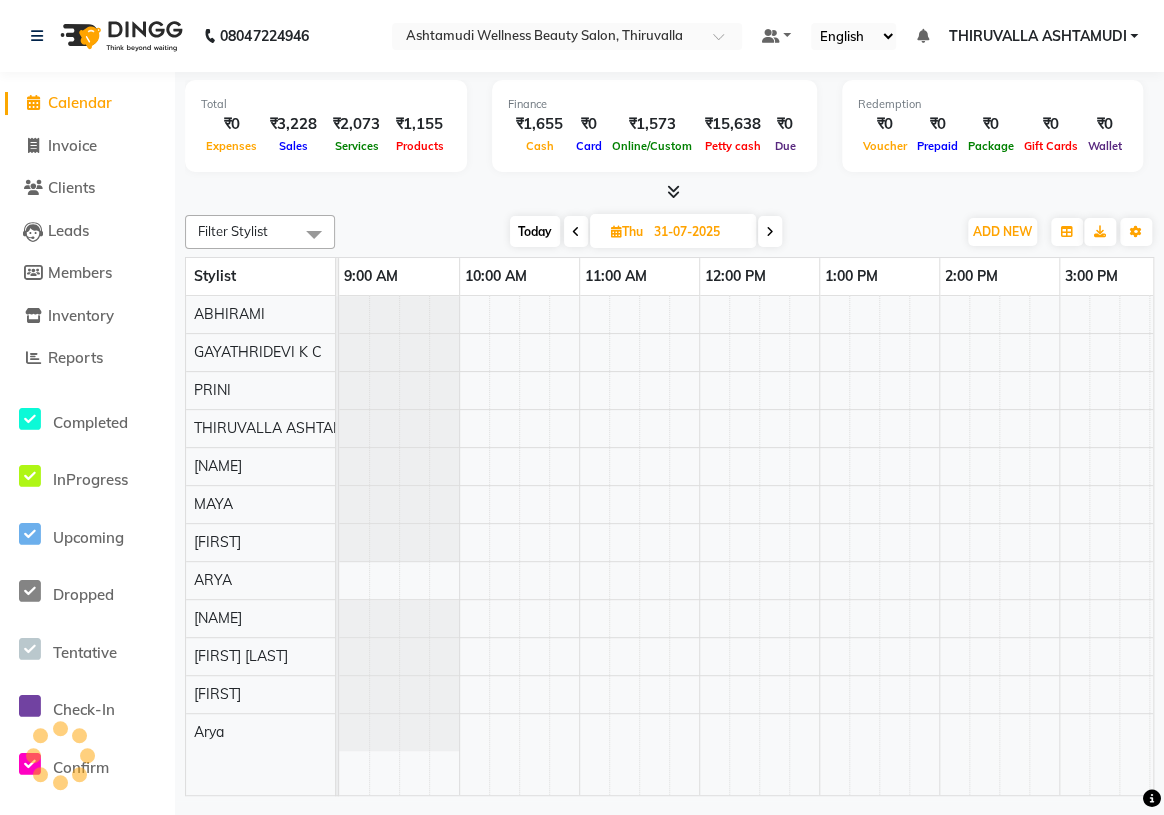 scroll, scrollTop: 0, scrollLeft: 480, axis: horizontal 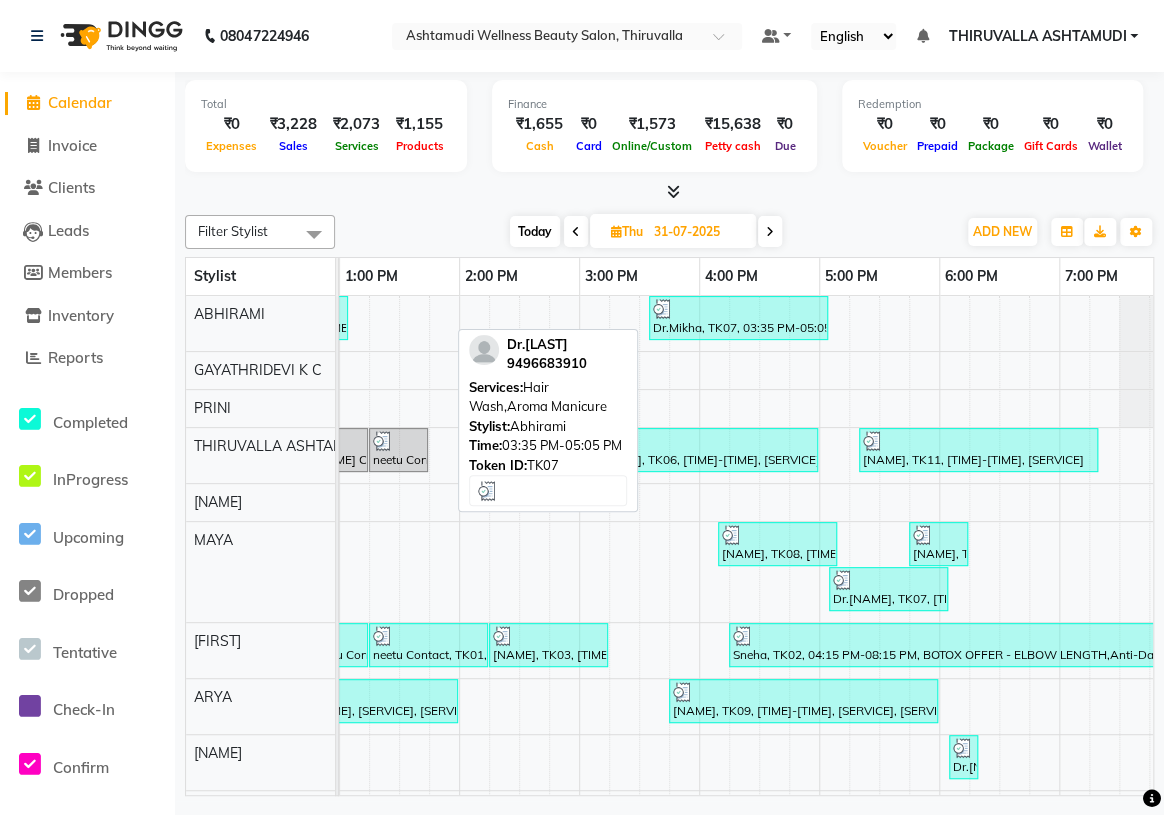 click on "Dr.Mikha, TK07, 03:35 PM-05:05 PM, Hair Wash,Aroma Manicure" at bounding box center [738, 318] 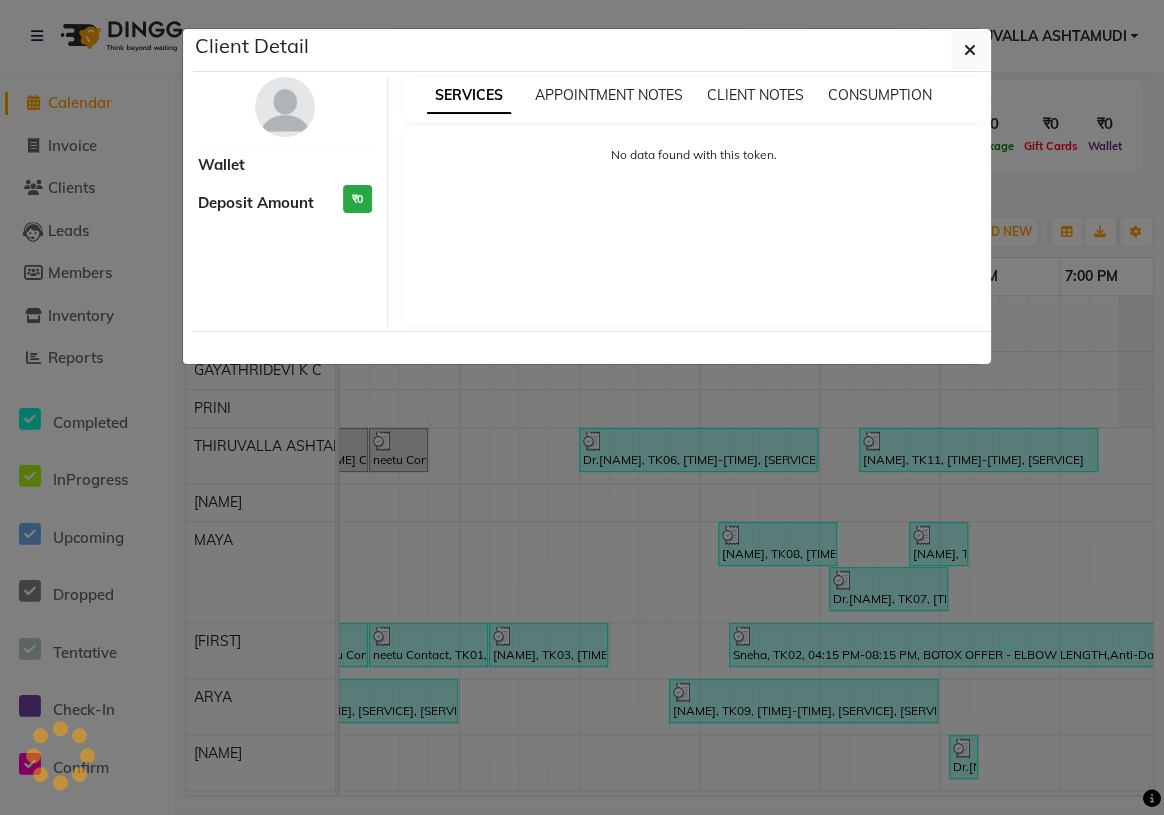 select on "3" 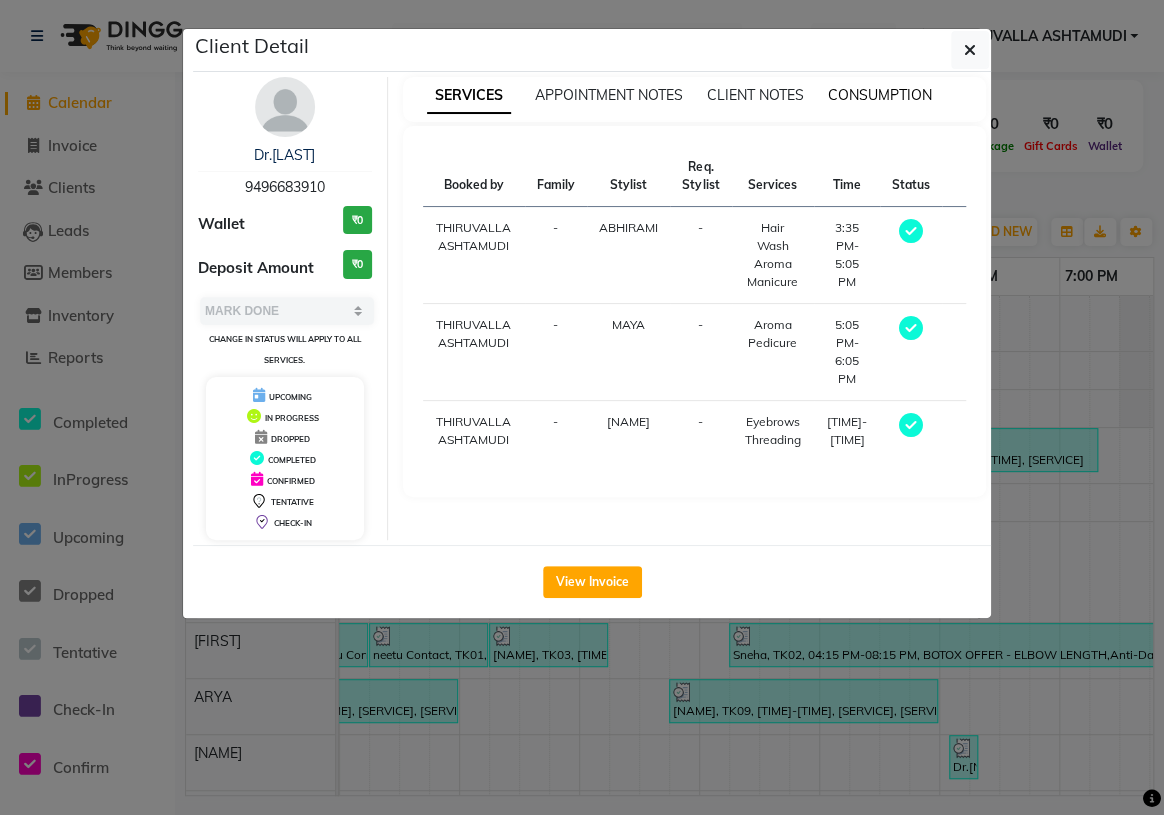 click on "CONSUMPTION" at bounding box center [880, 95] 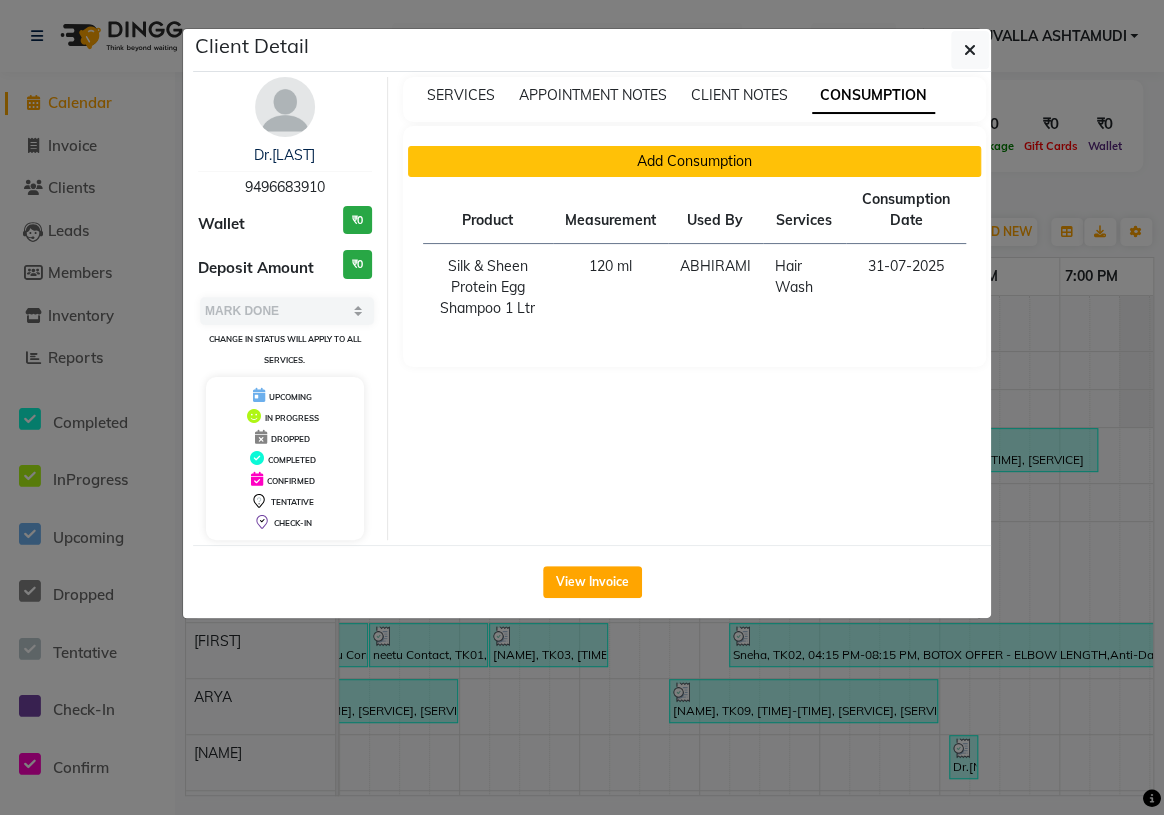 click on "Add Consumption" at bounding box center [695, 161] 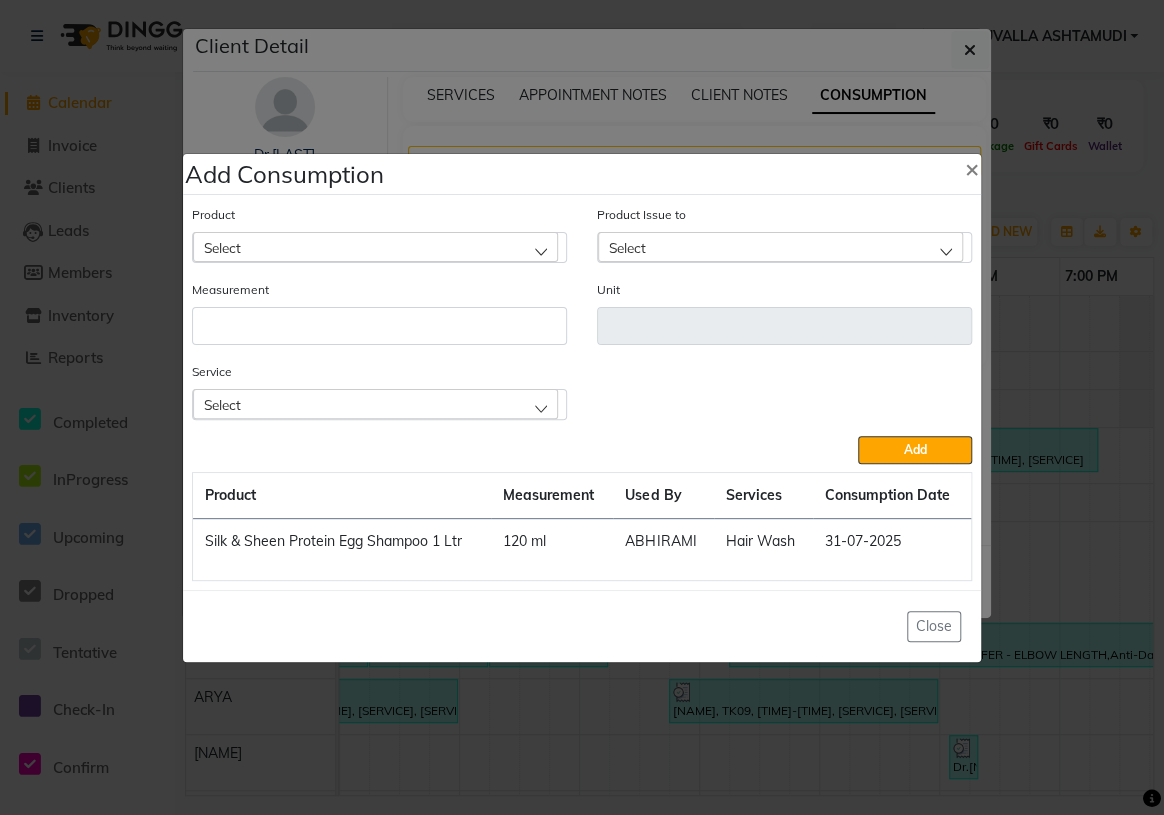 click on "Select" 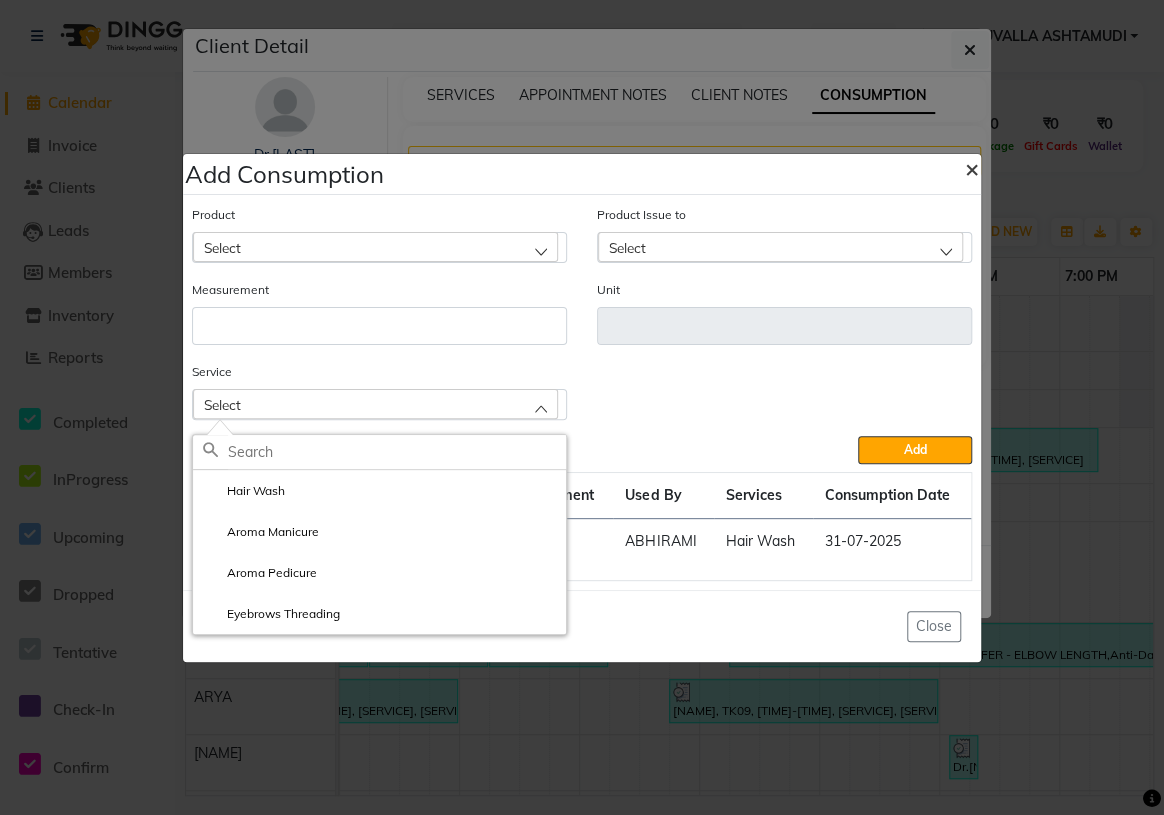 click on "×" 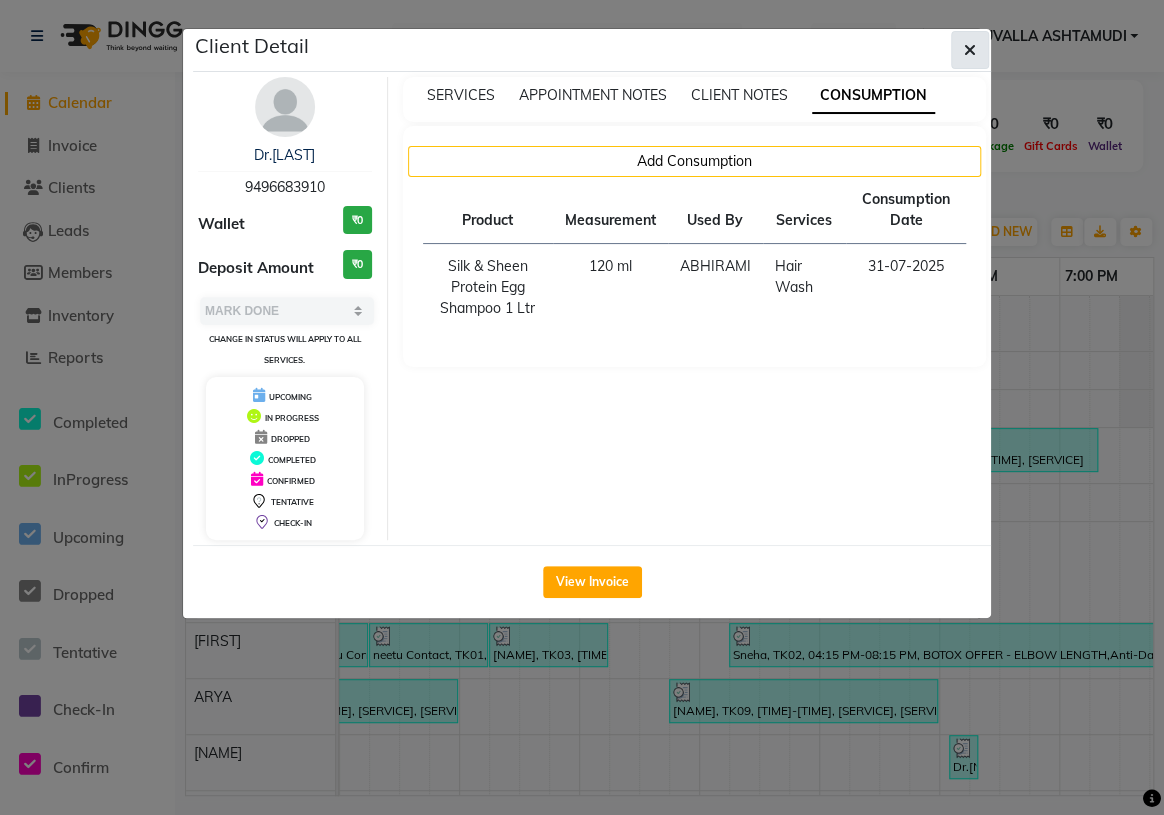 click 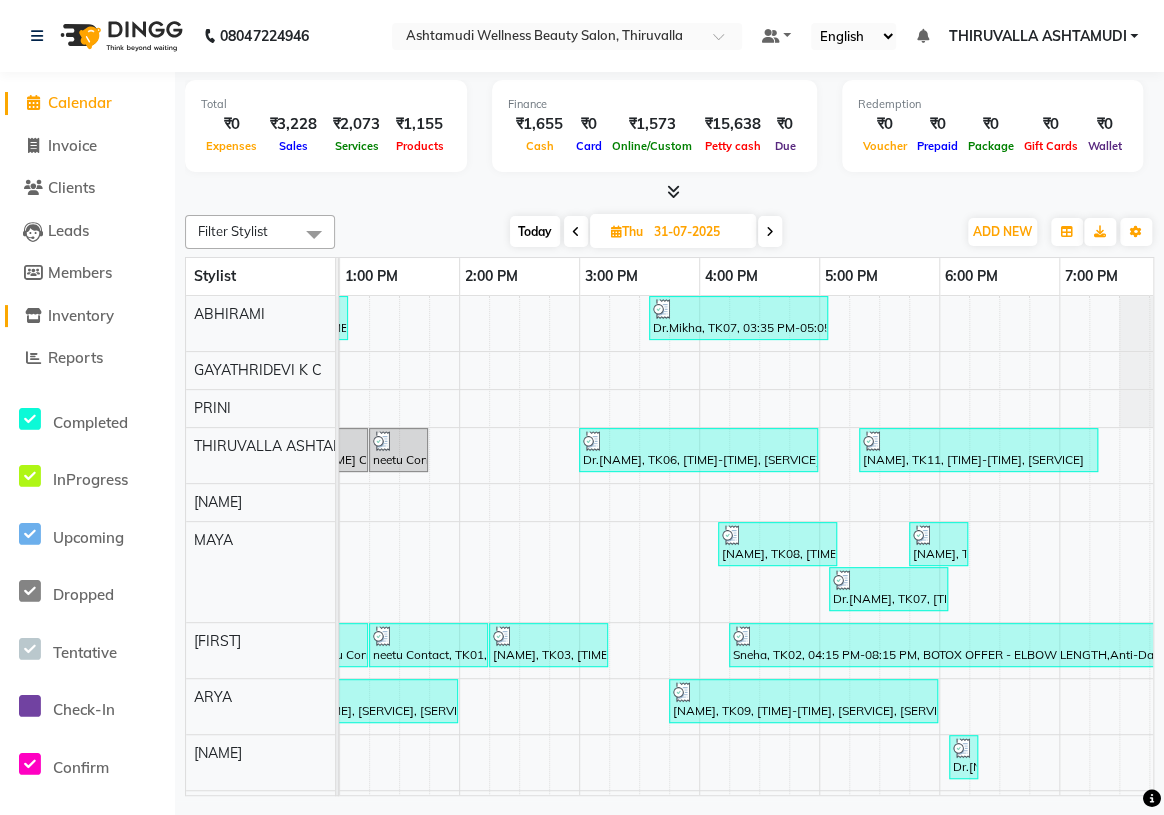 click on "Inventory" 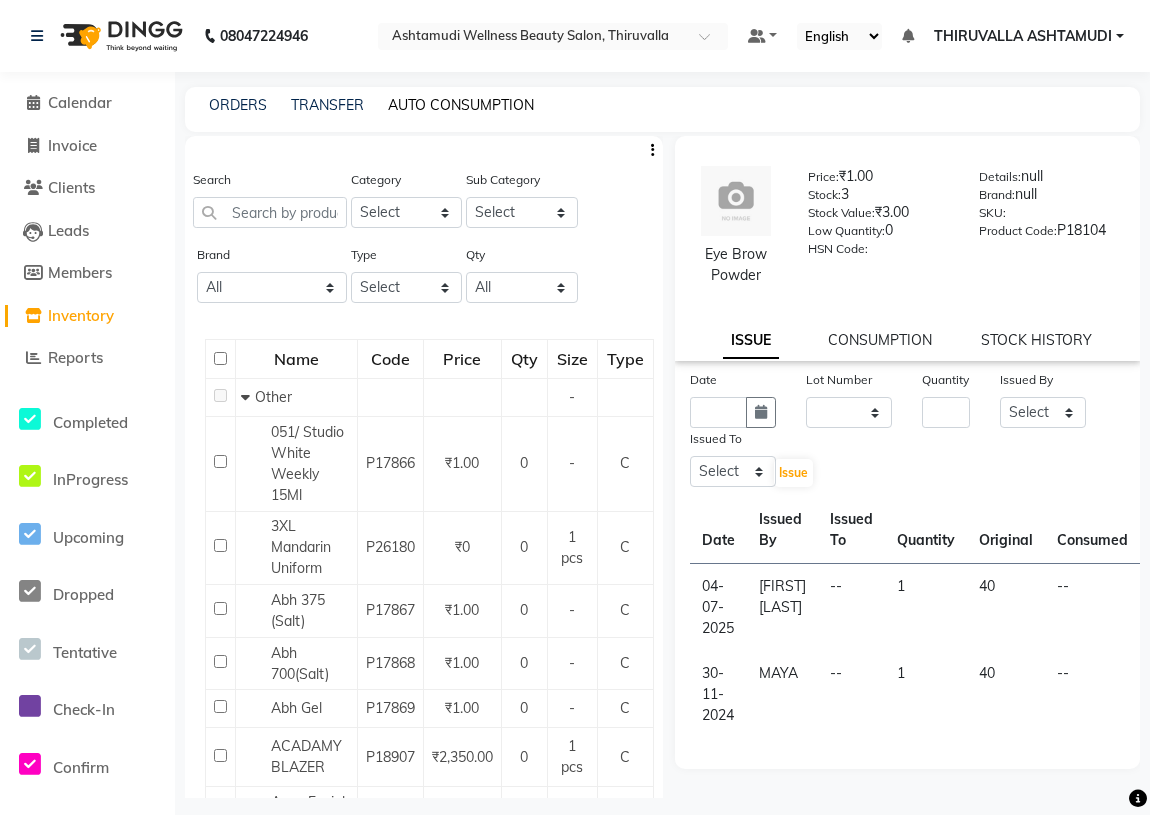 click on "AUTO CONSUMPTION" 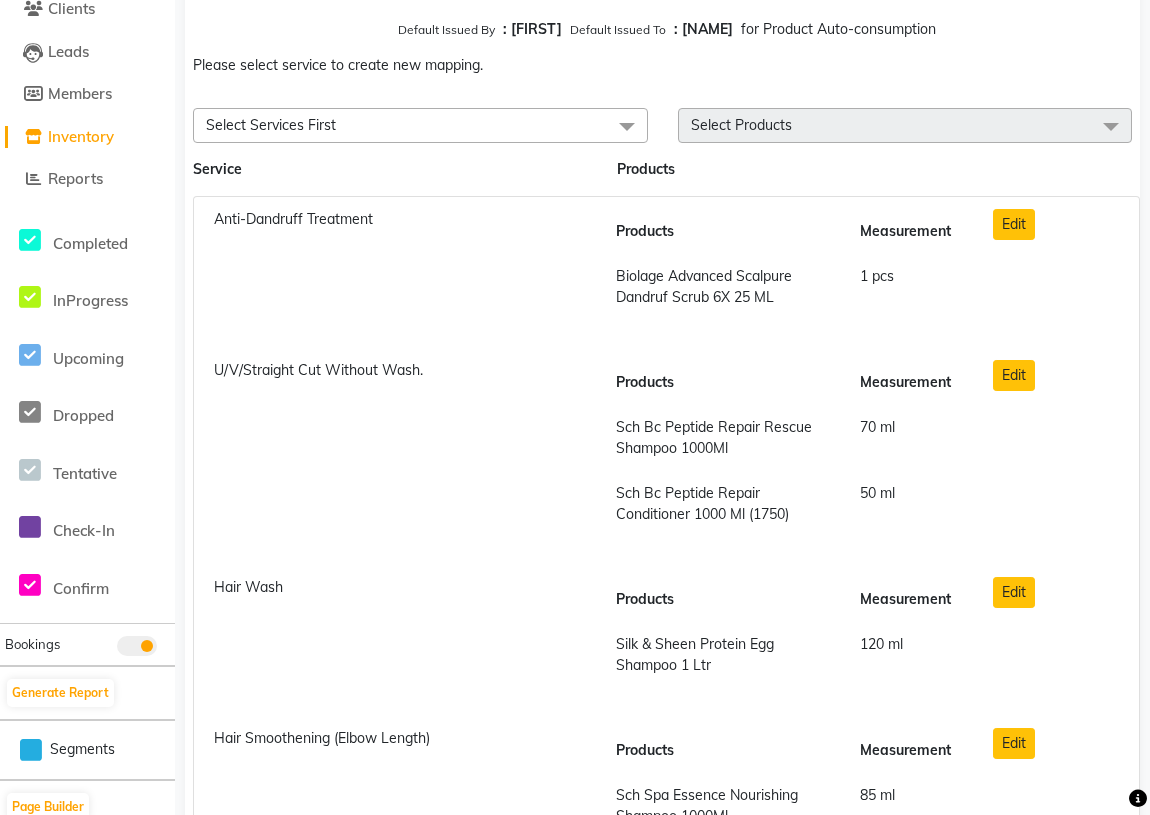 scroll, scrollTop: 0, scrollLeft: 0, axis: both 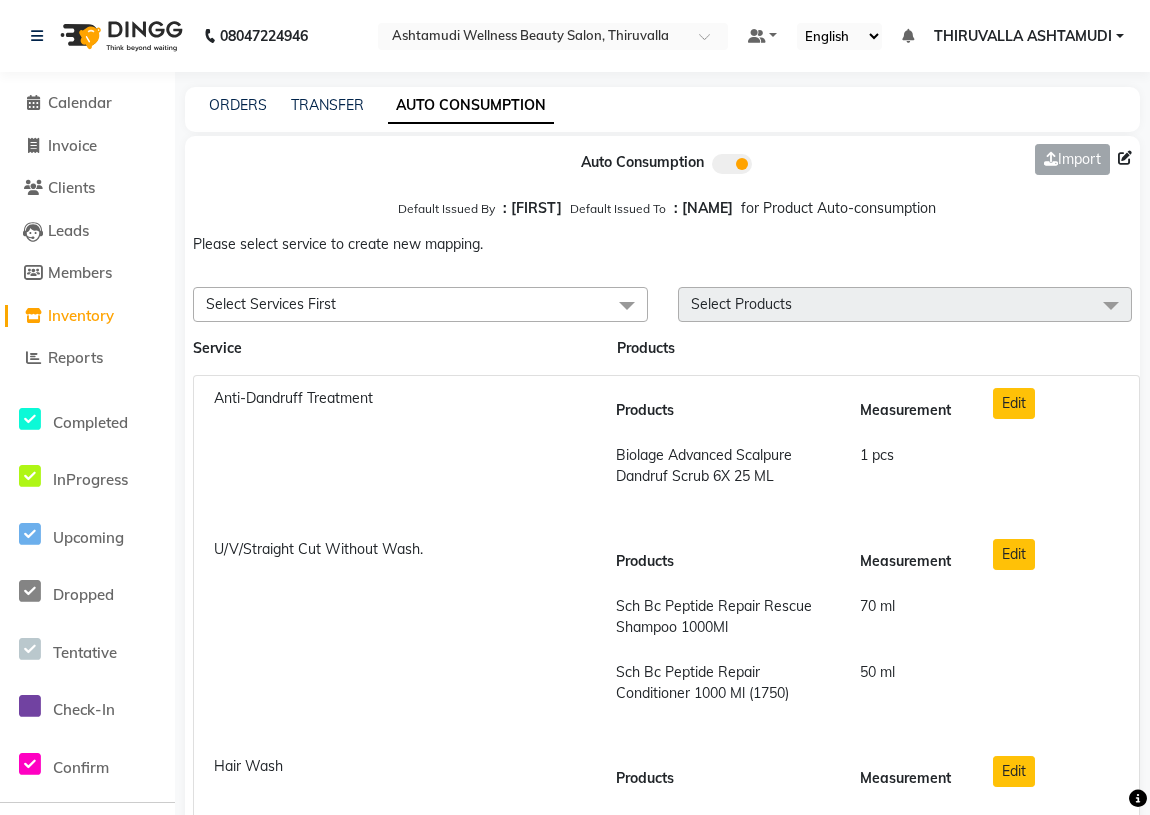 click on "Select Products" at bounding box center (741, 304) 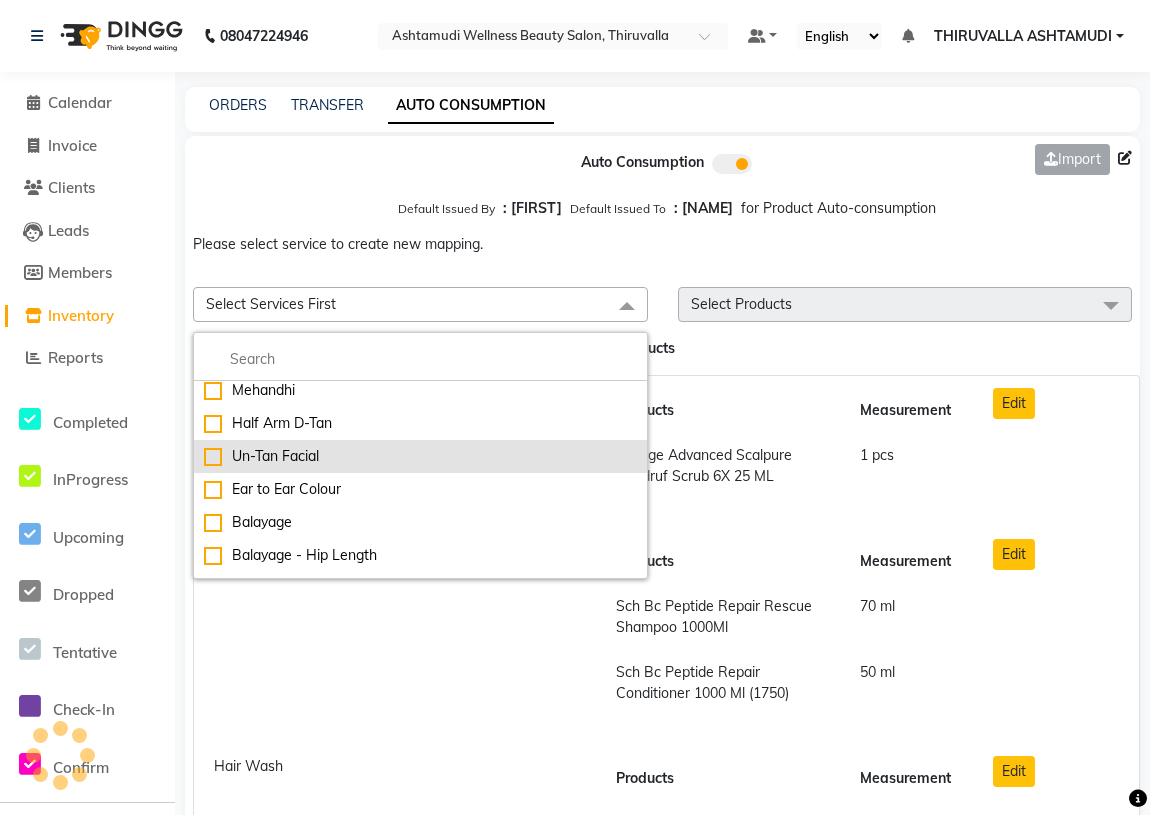 scroll, scrollTop: 0, scrollLeft: 0, axis: both 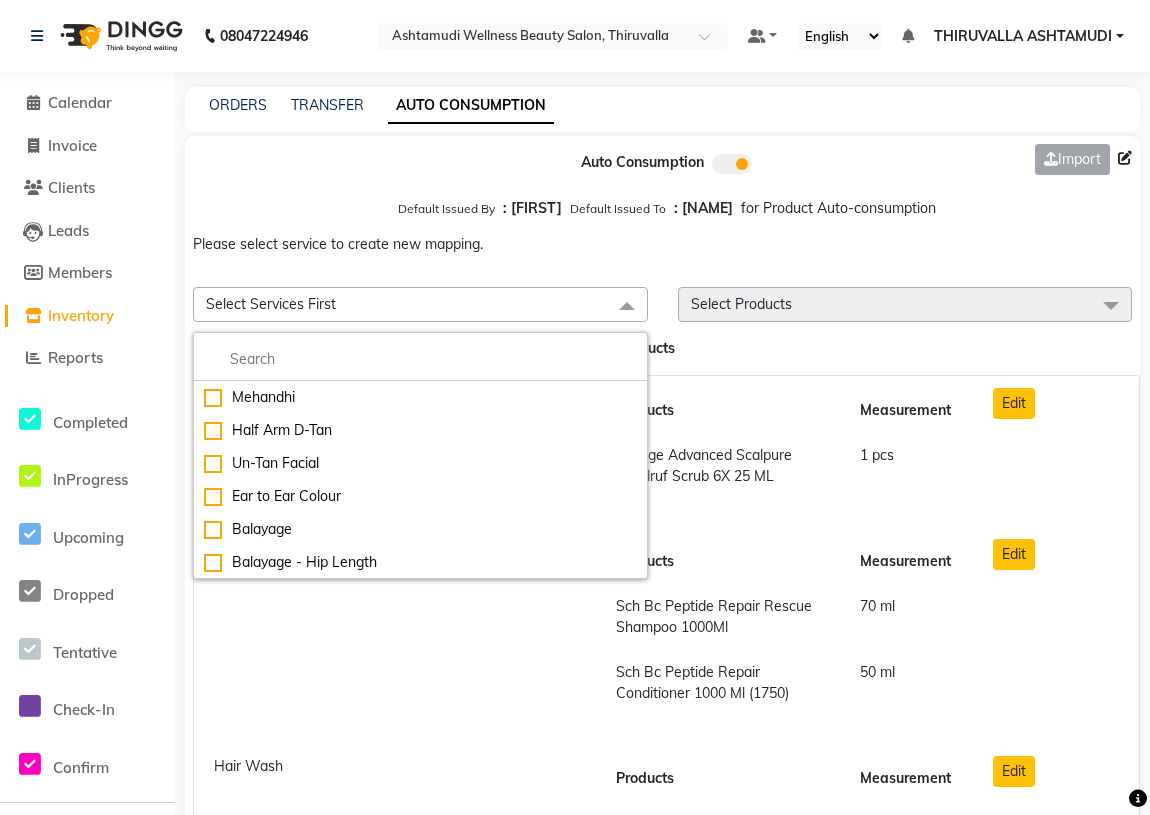click on "Products" at bounding box center (784, 348) 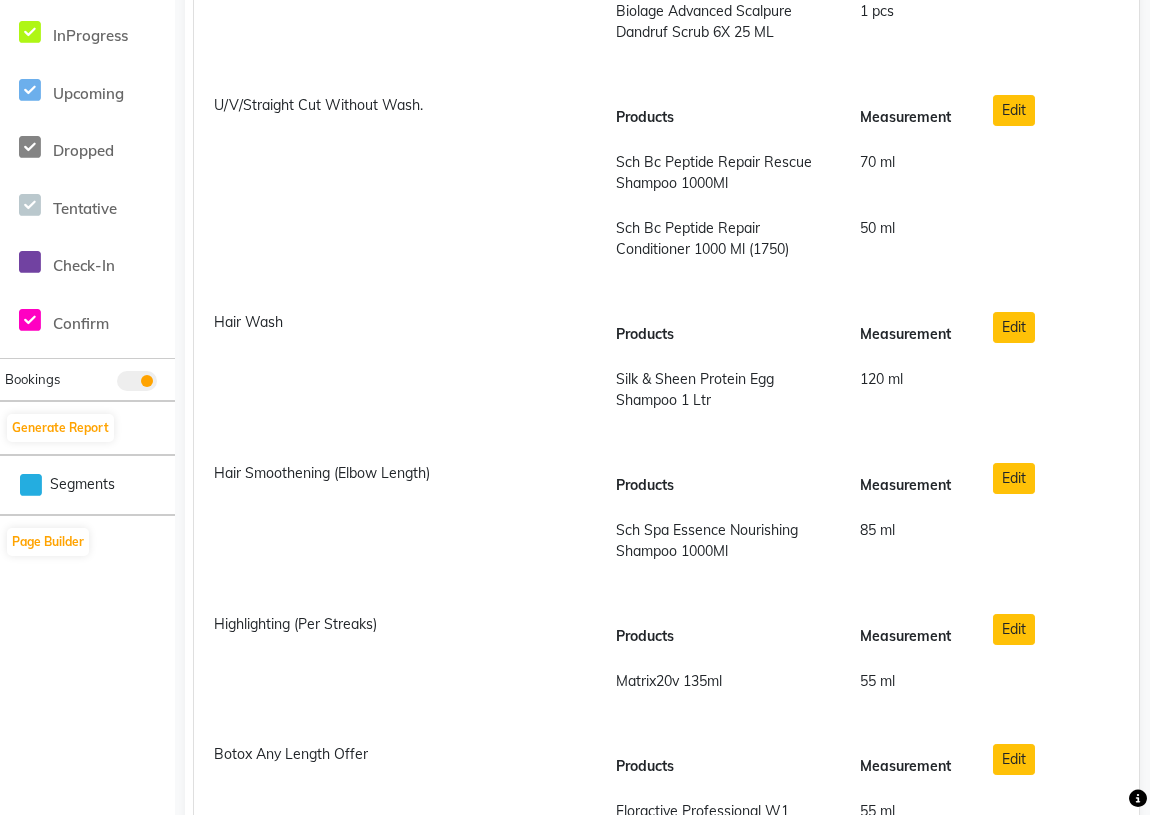 scroll, scrollTop: 454, scrollLeft: 0, axis: vertical 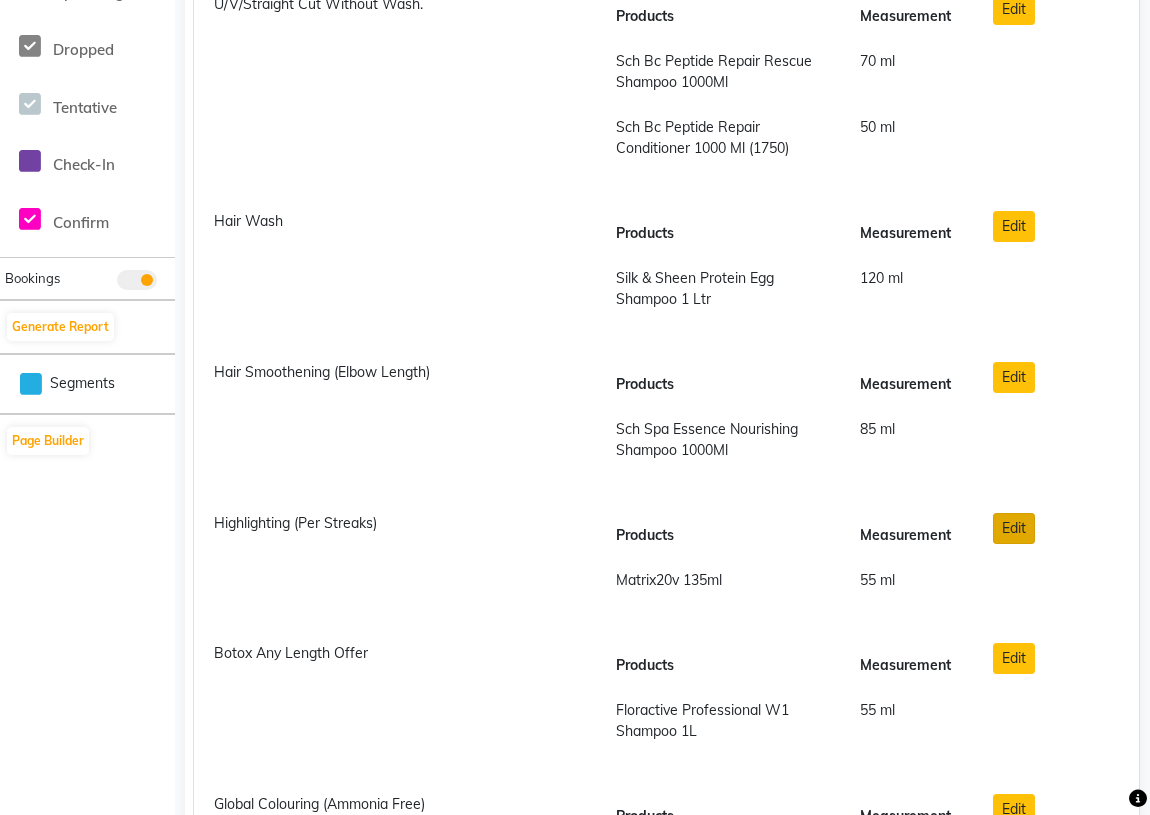 click on "Edit" at bounding box center (1014, 528) 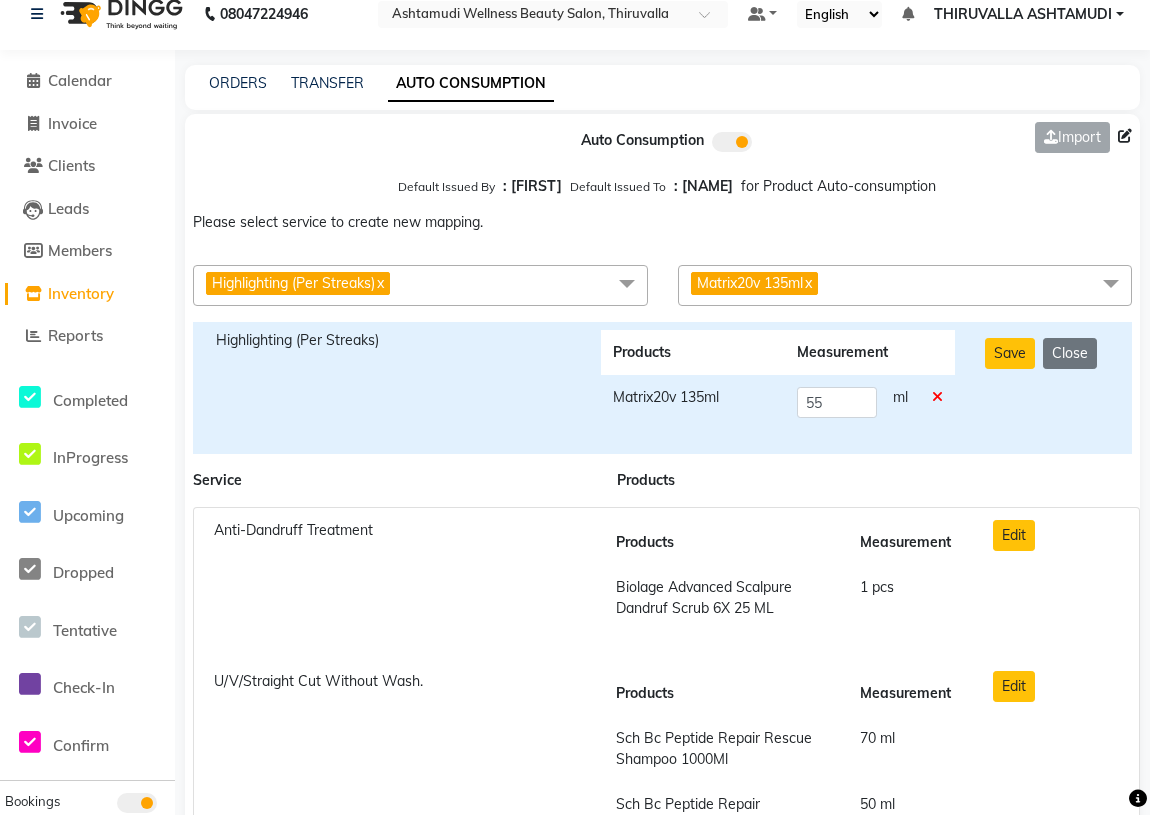 scroll, scrollTop: 0, scrollLeft: 0, axis: both 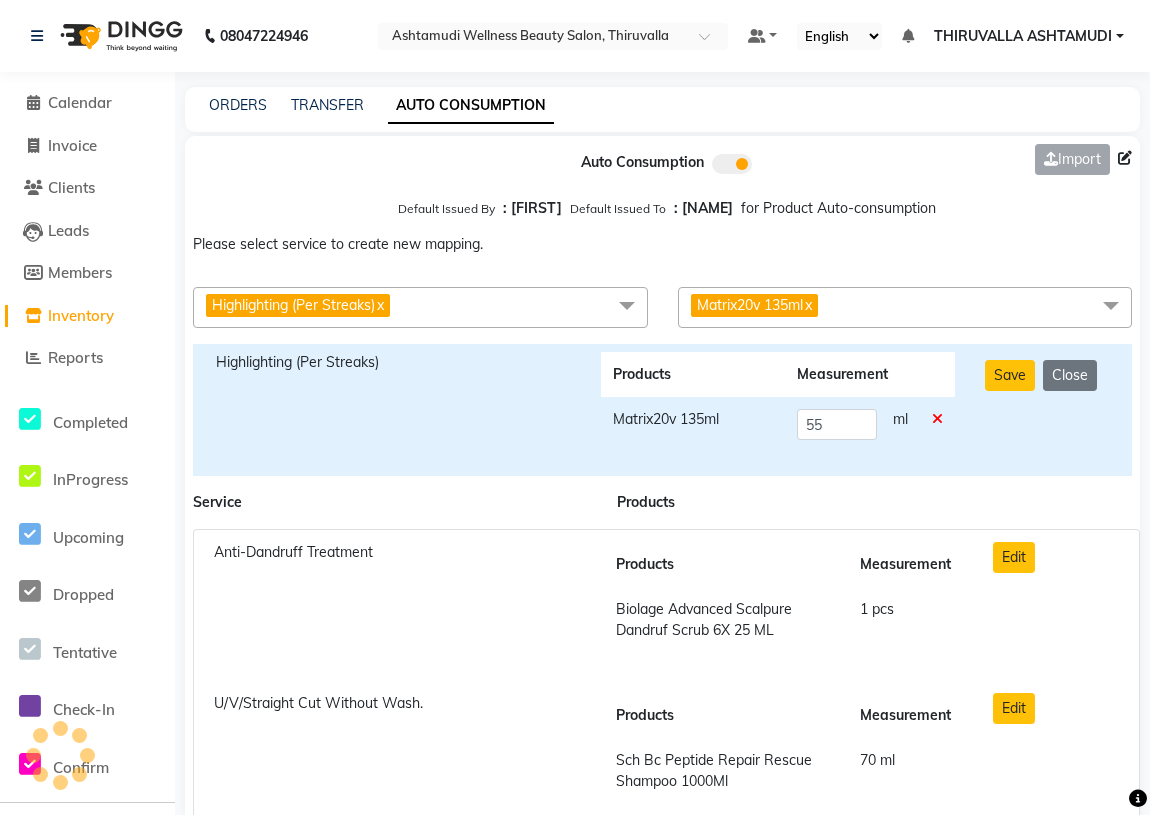 click on "x" at bounding box center (807, 305) 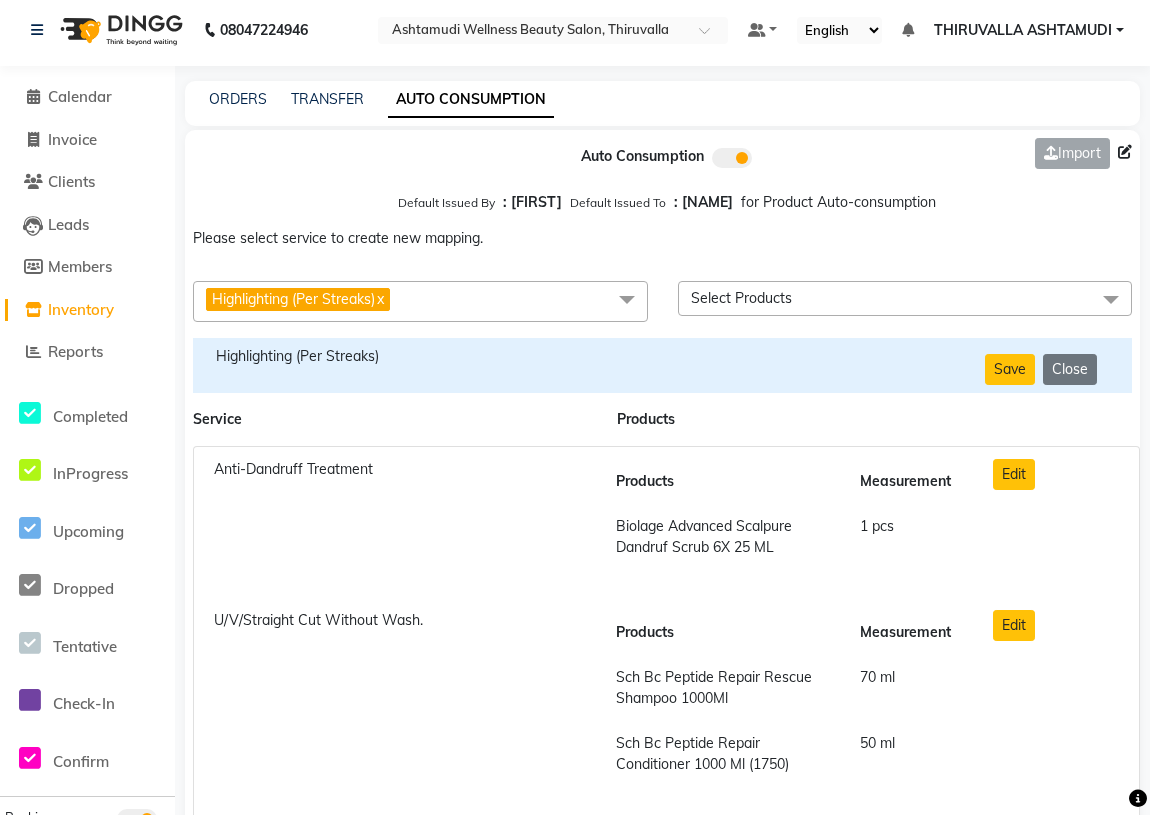scroll, scrollTop: 0, scrollLeft: 0, axis: both 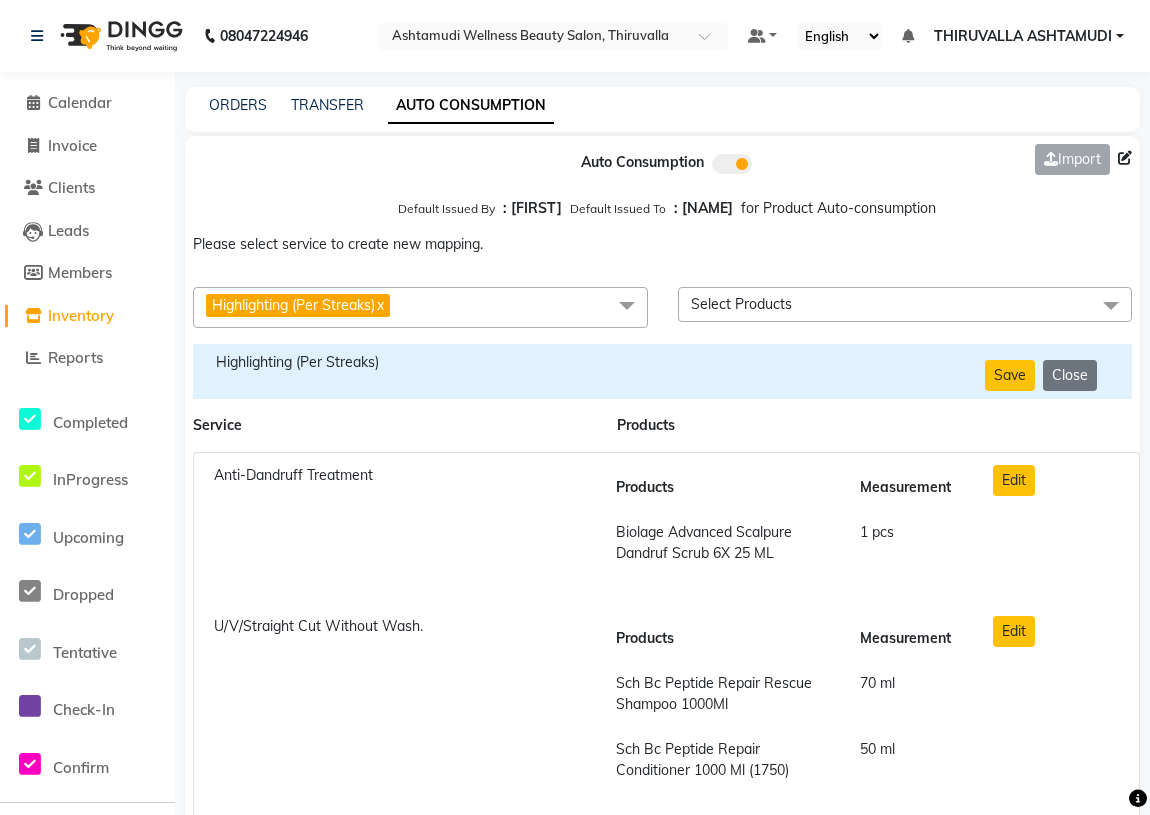 click at bounding box center [627, 306] 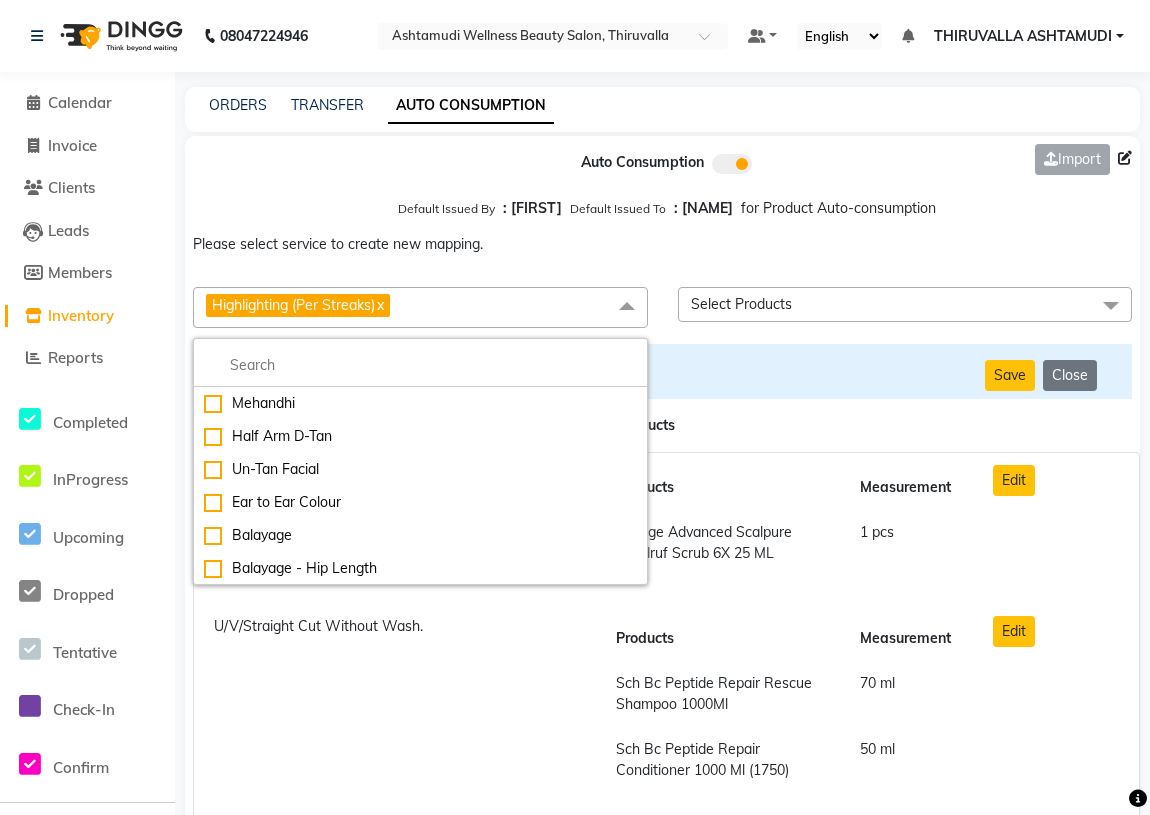 click on "x" at bounding box center [379, 305] 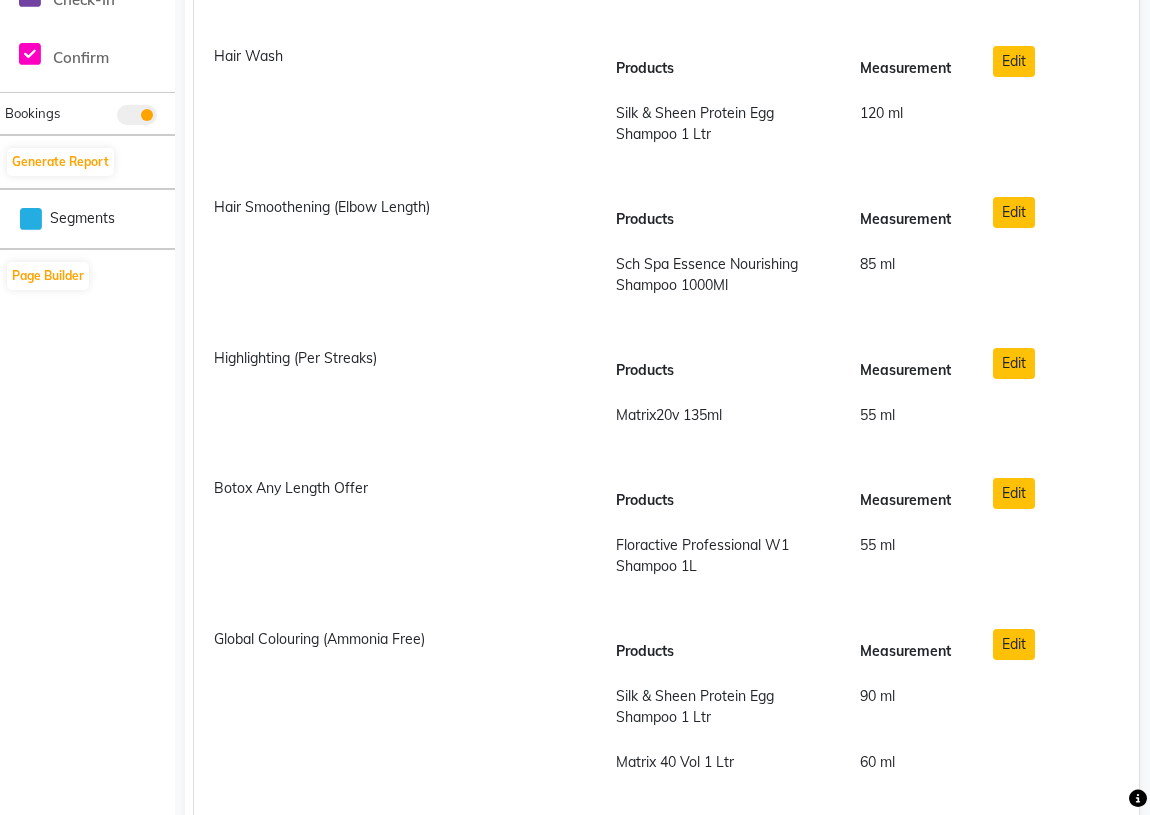 scroll, scrollTop: 727, scrollLeft: 0, axis: vertical 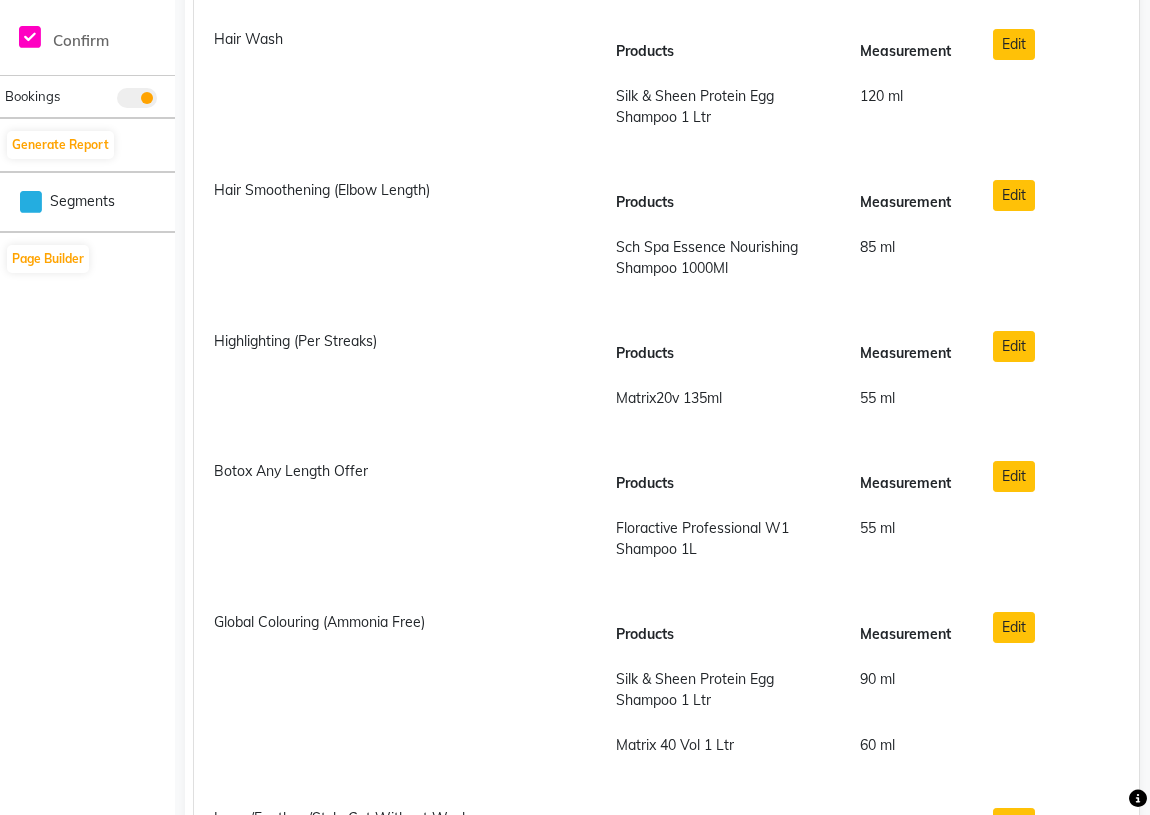 click on "Edit" at bounding box center (1014, 346) 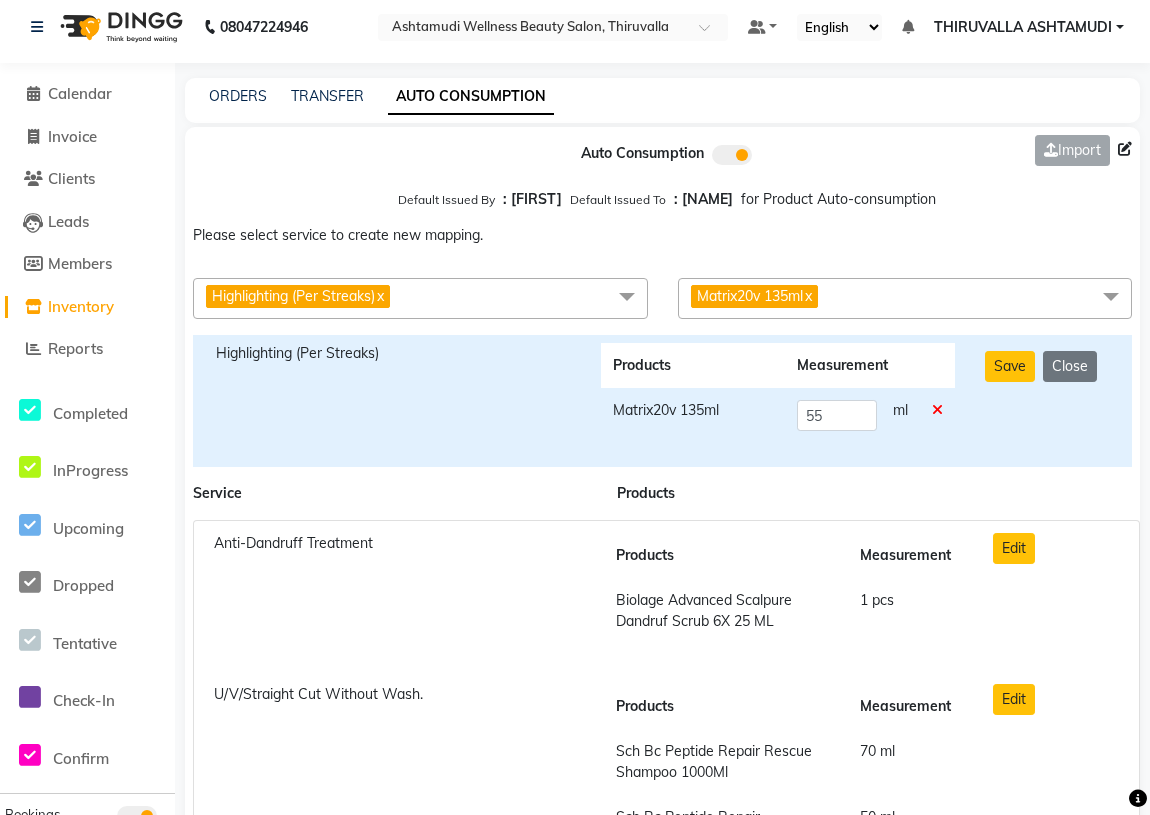 scroll, scrollTop: 0, scrollLeft: 0, axis: both 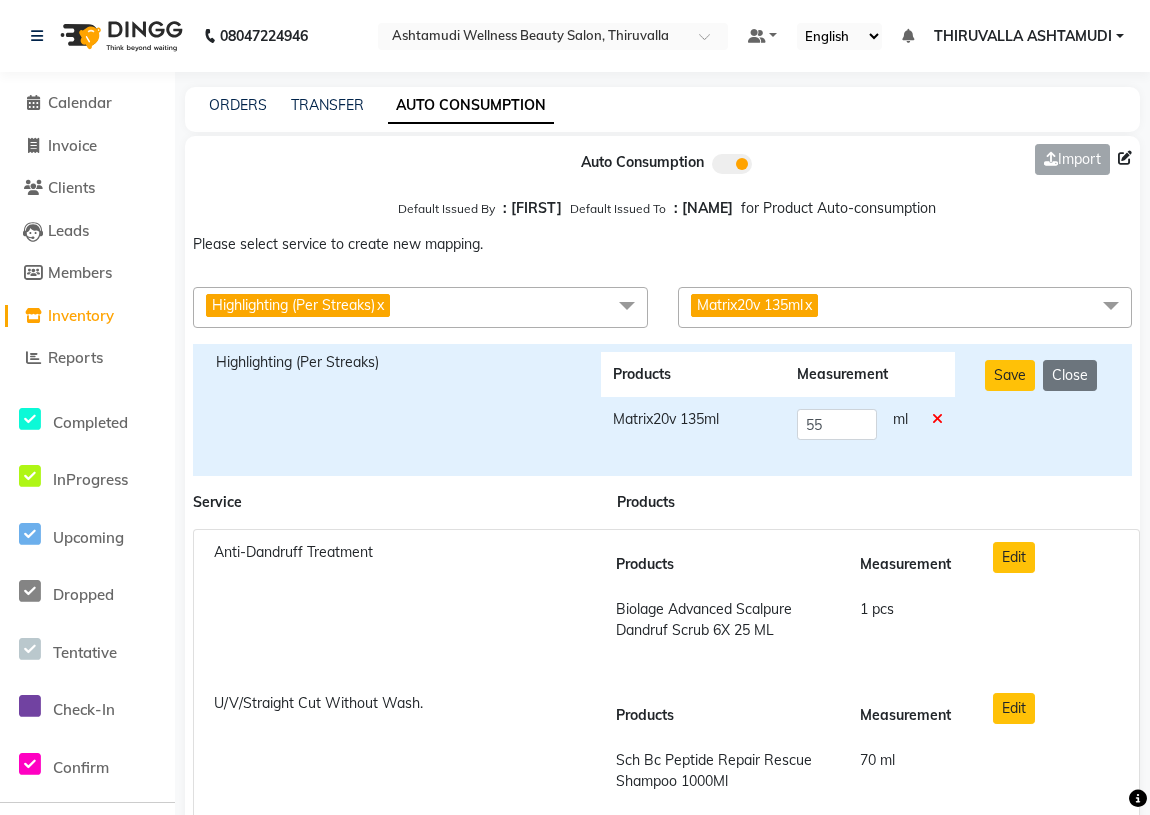 click at bounding box center (937, 419) 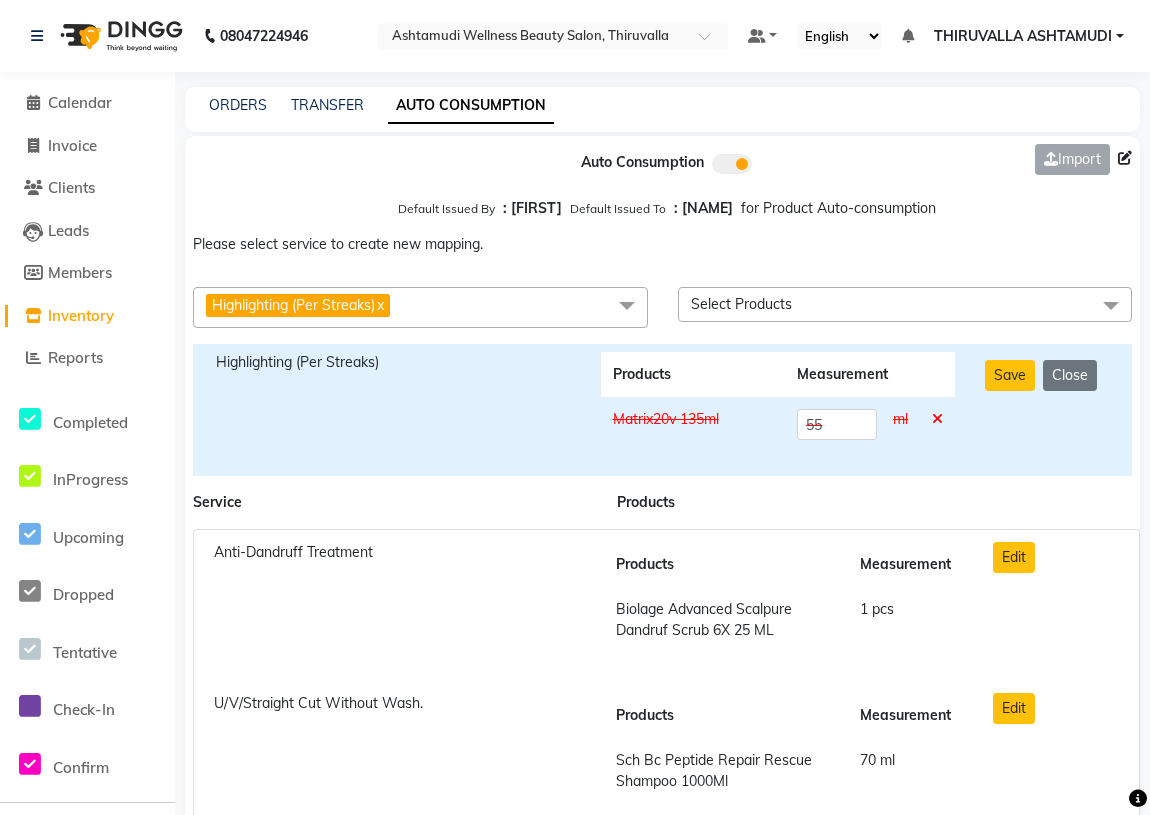 click on "Select Products" at bounding box center [905, 304] 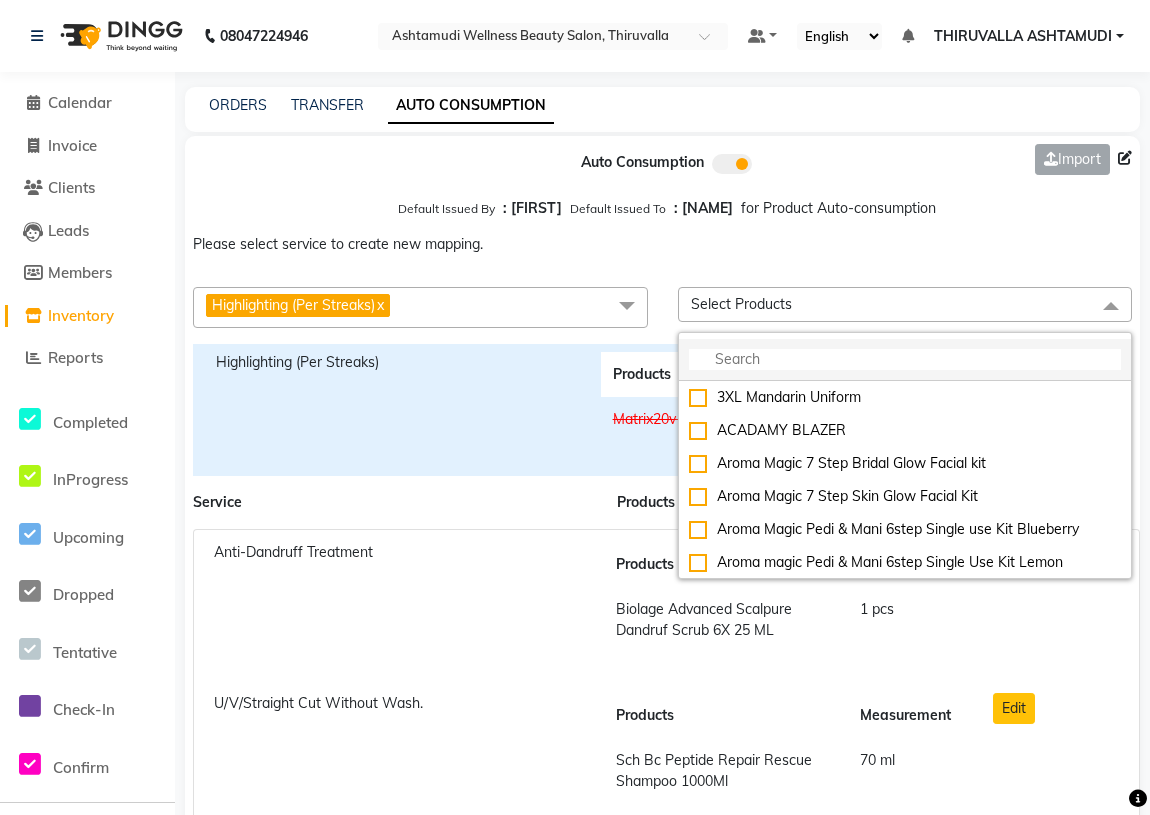 click at bounding box center [905, 359] 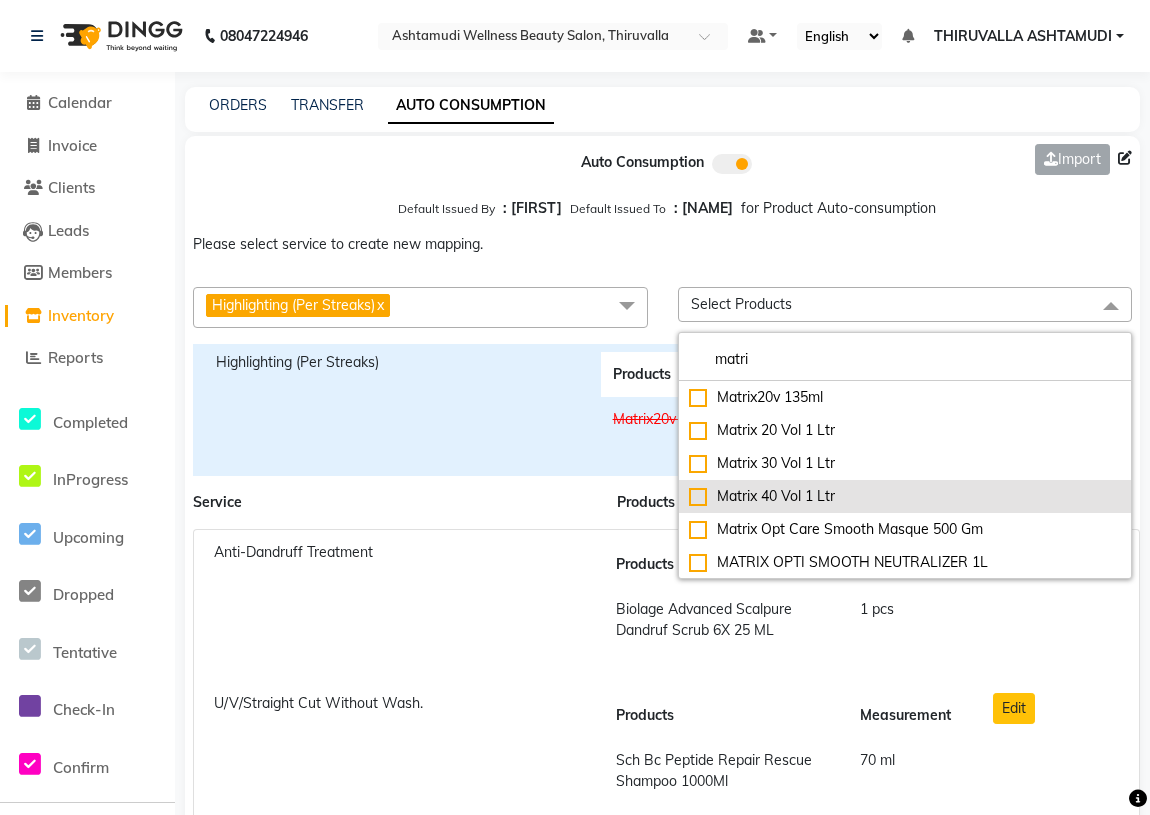 type on "matri" 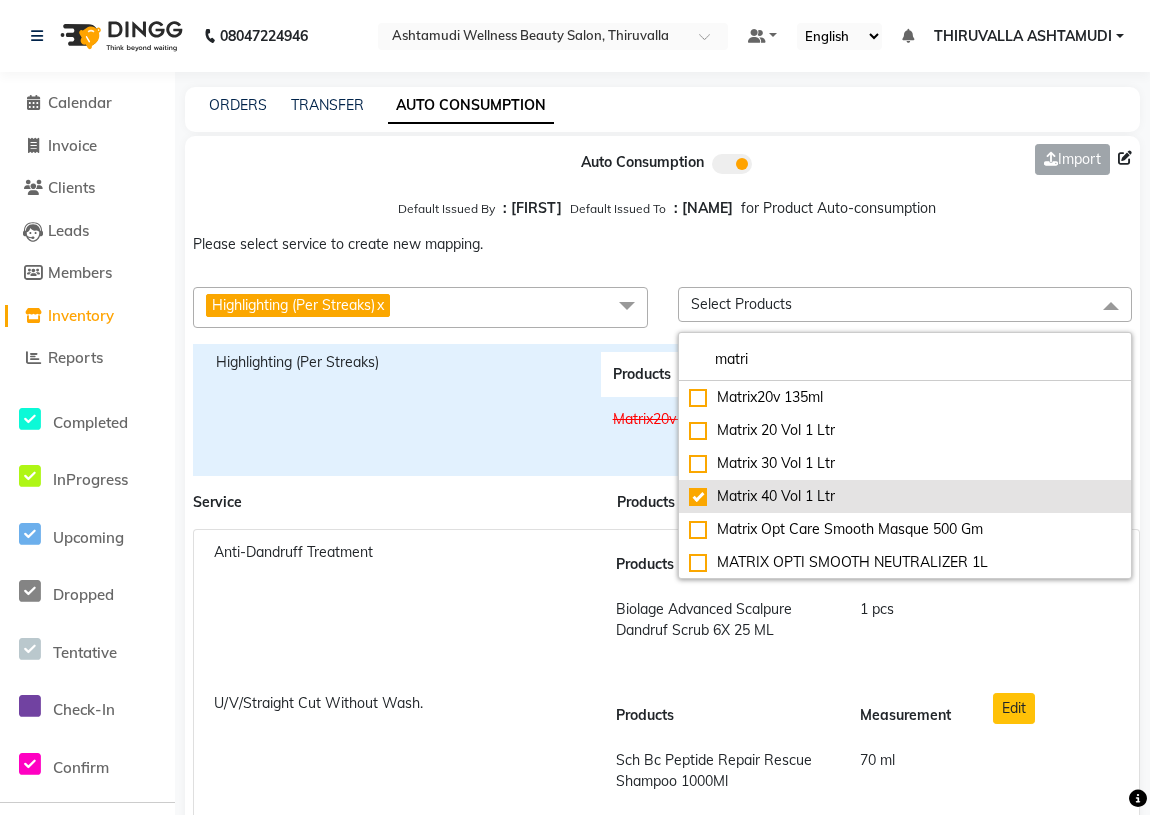 checkbox on "true" 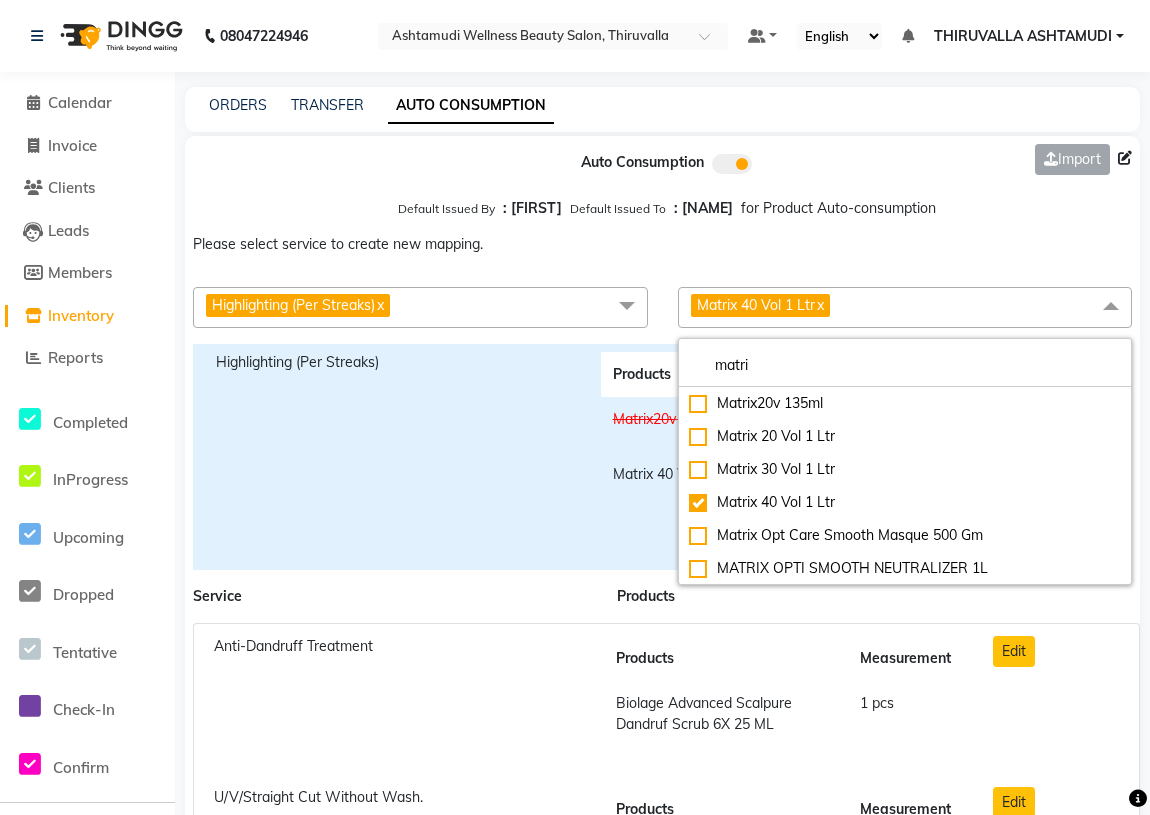 click at bounding box center (1067, 596) 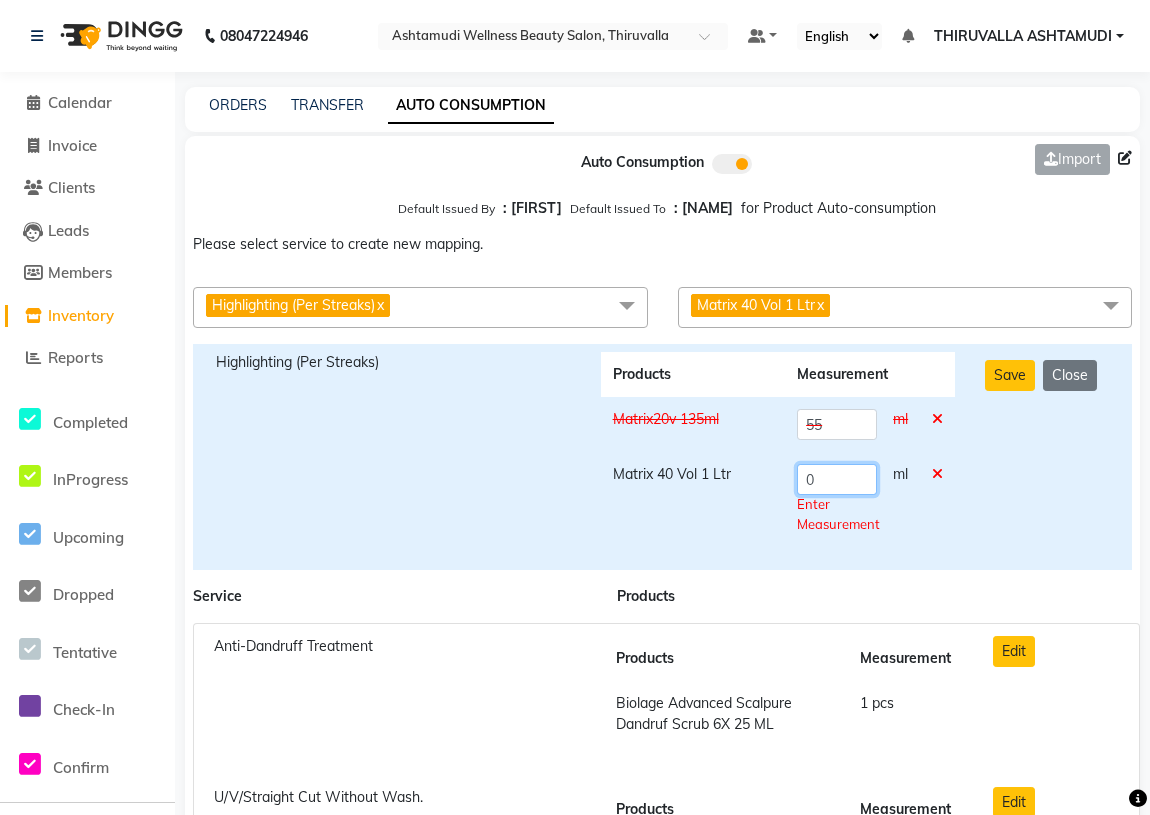 click on "0" at bounding box center (837, 479) 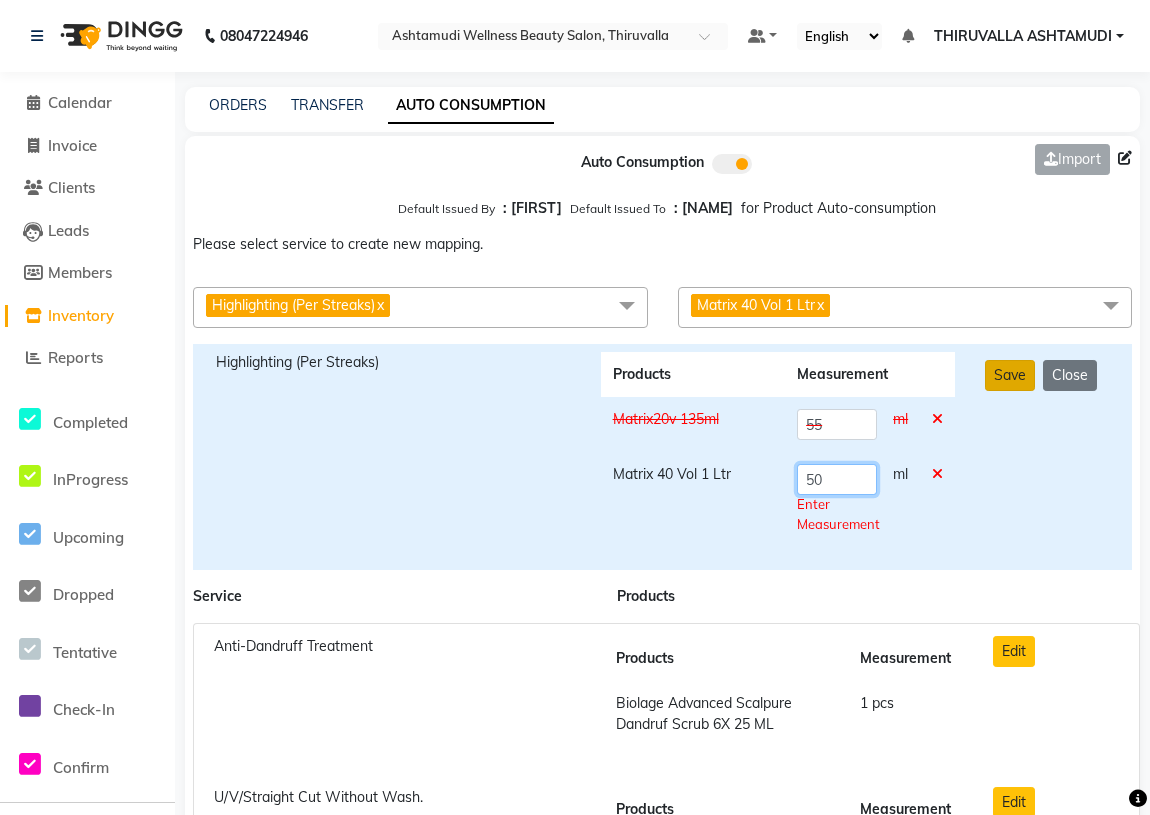 type on "50" 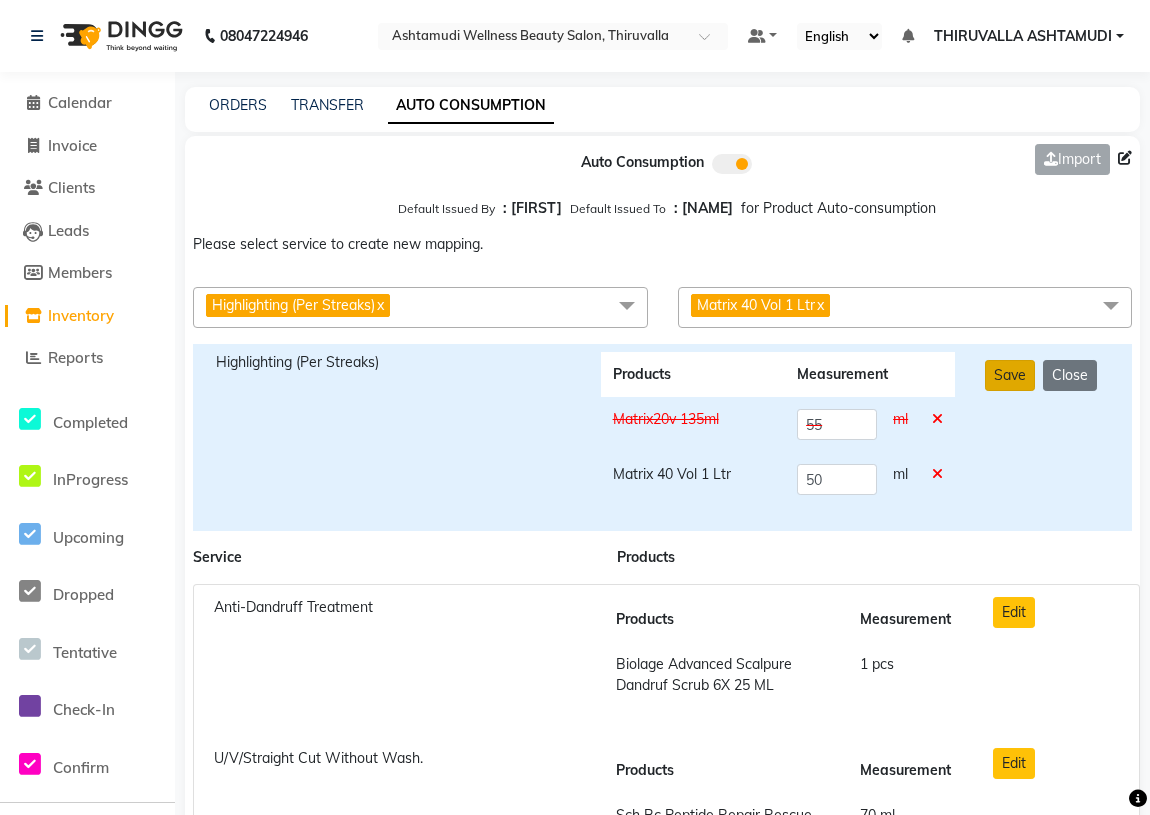 click on "Save" at bounding box center [1010, 375] 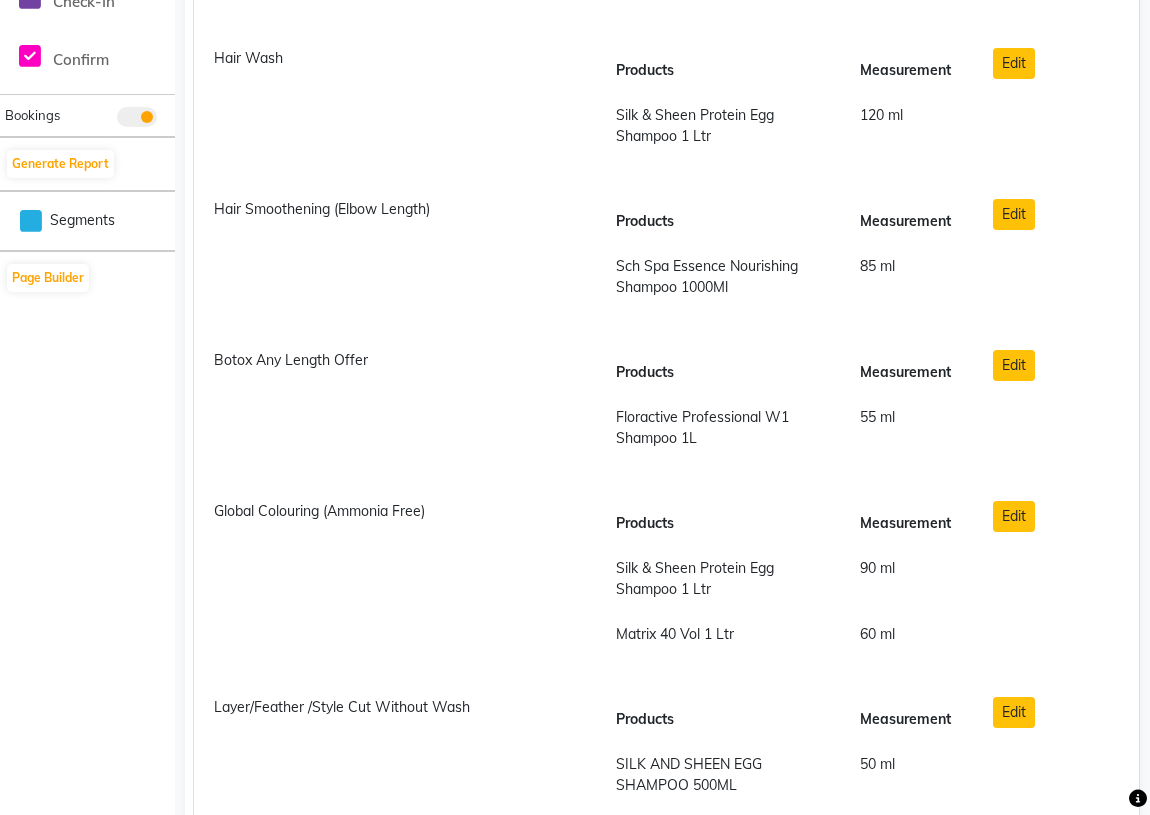 scroll, scrollTop: 818, scrollLeft: 0, axis: vertical 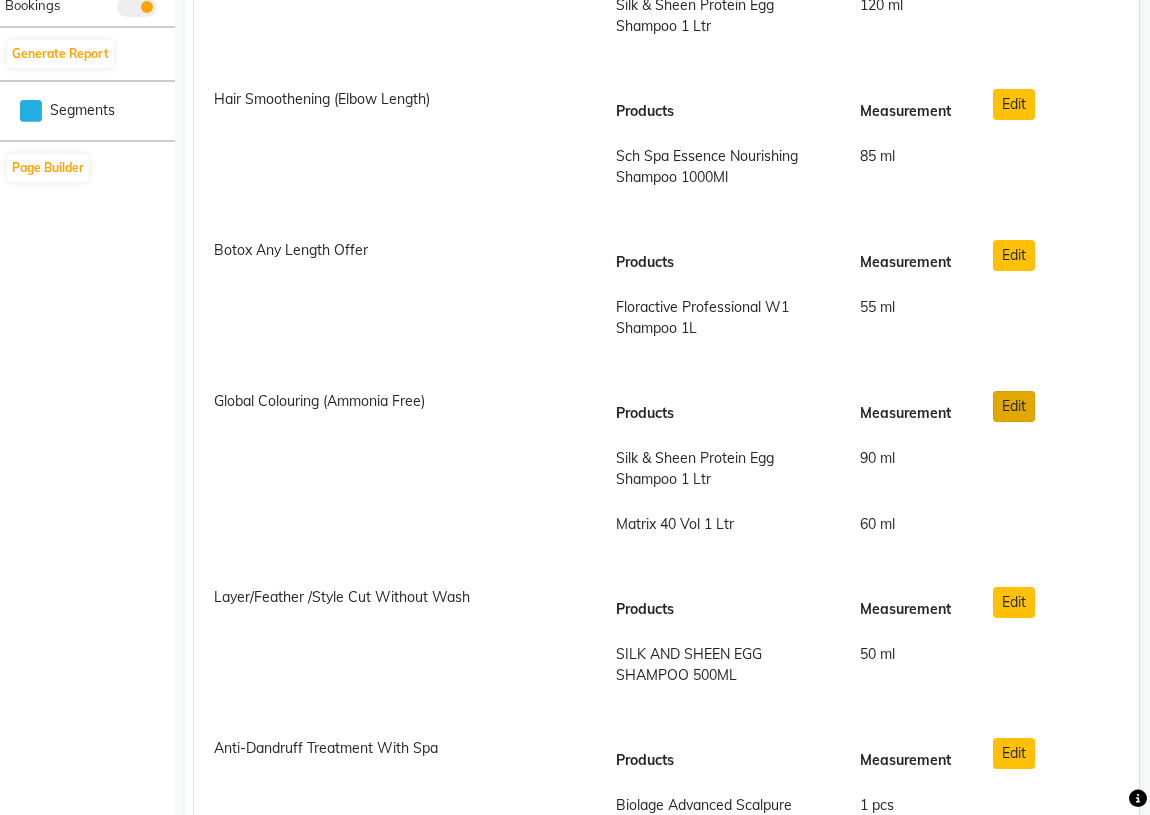 click on "Edit" at bounding box center (1014, 406) 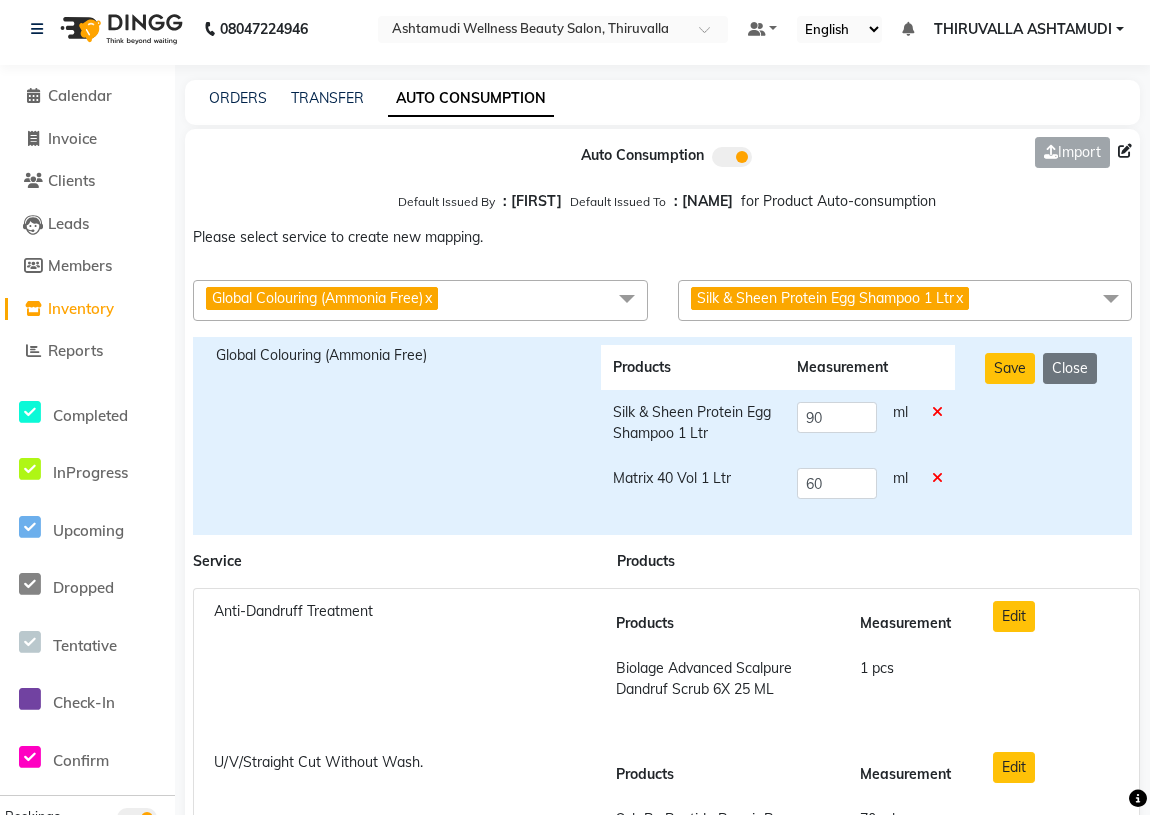 scroll, scrollTop: 0, scrollLeft: 0, axis: both 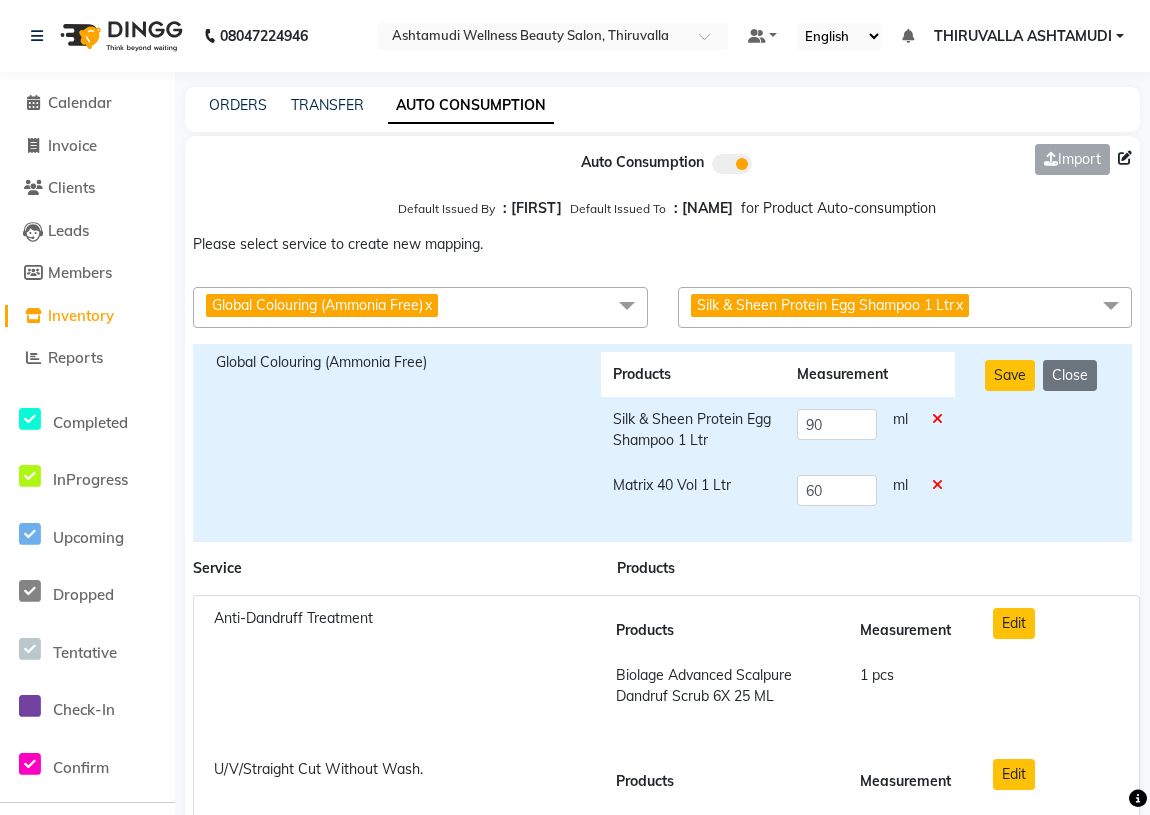 click at bounding box center (937, 485) 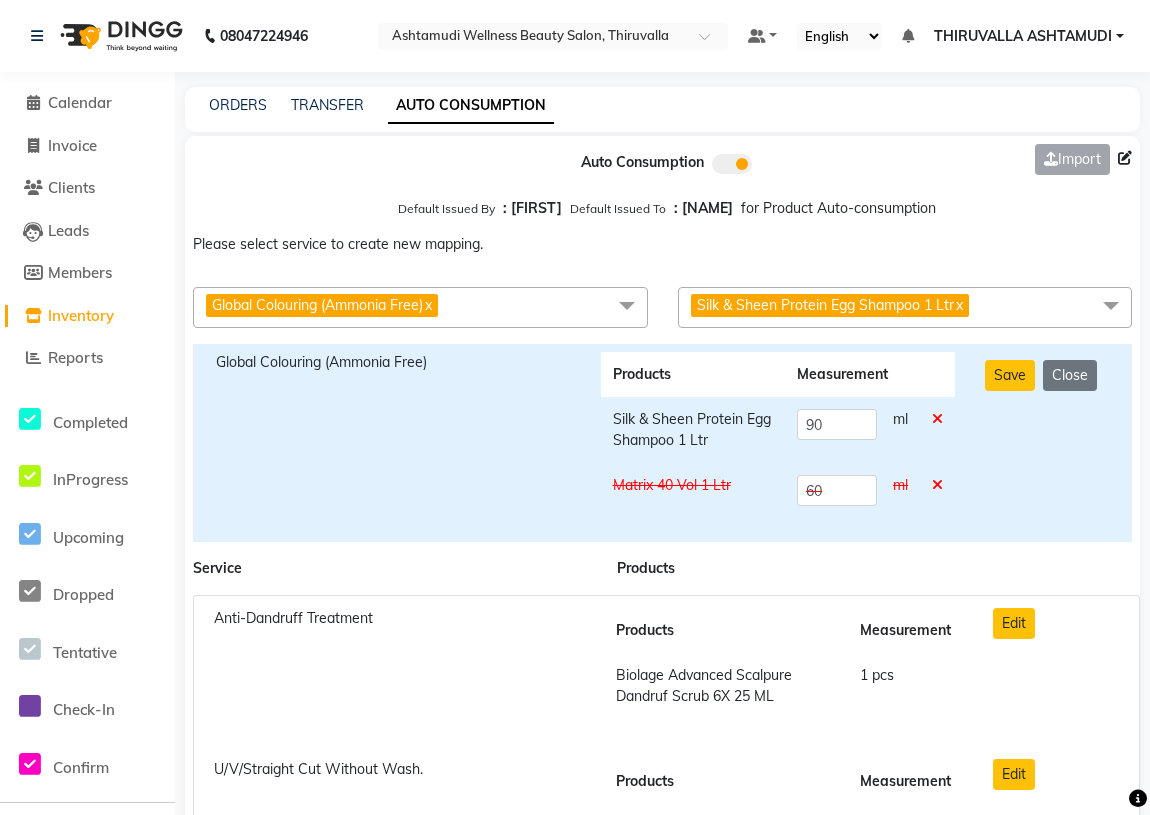 click on "Silk & Sheen Protein Egg Shampoo 1 Ltr" at bounding box center [825, 305] 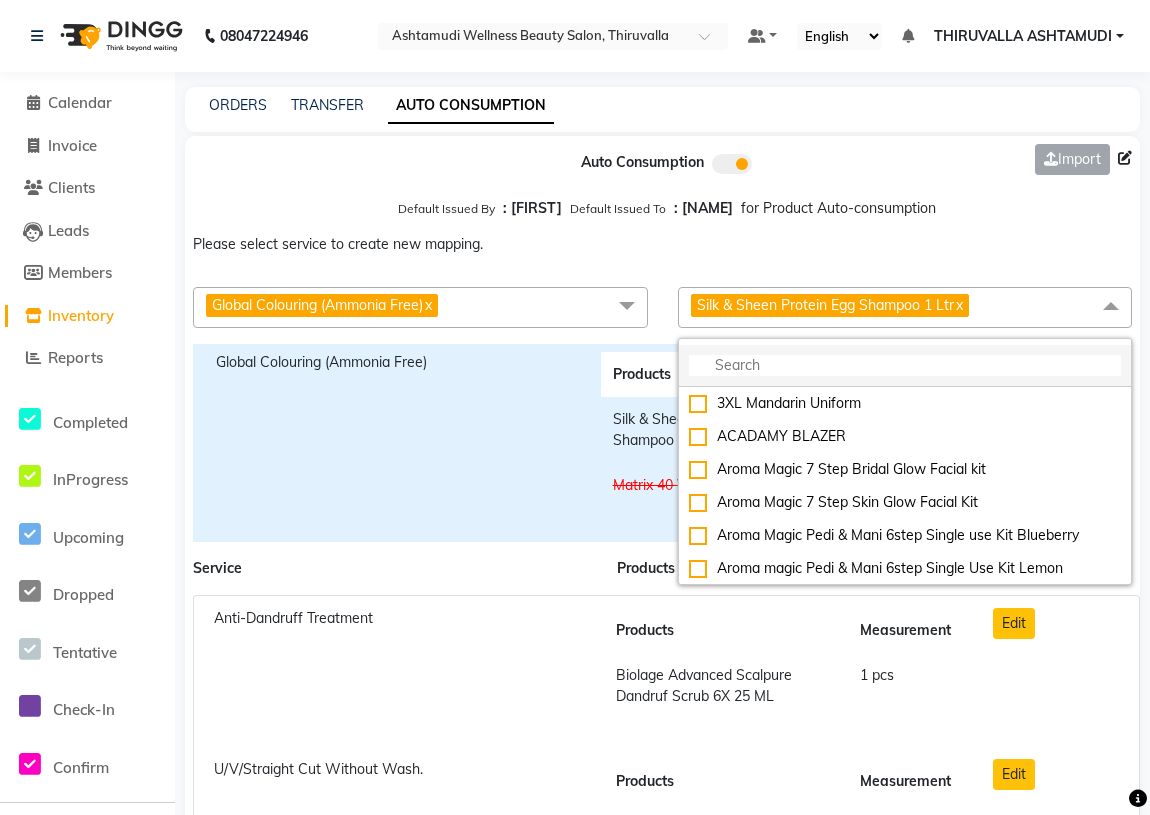 click at bounding box center [905, 365] 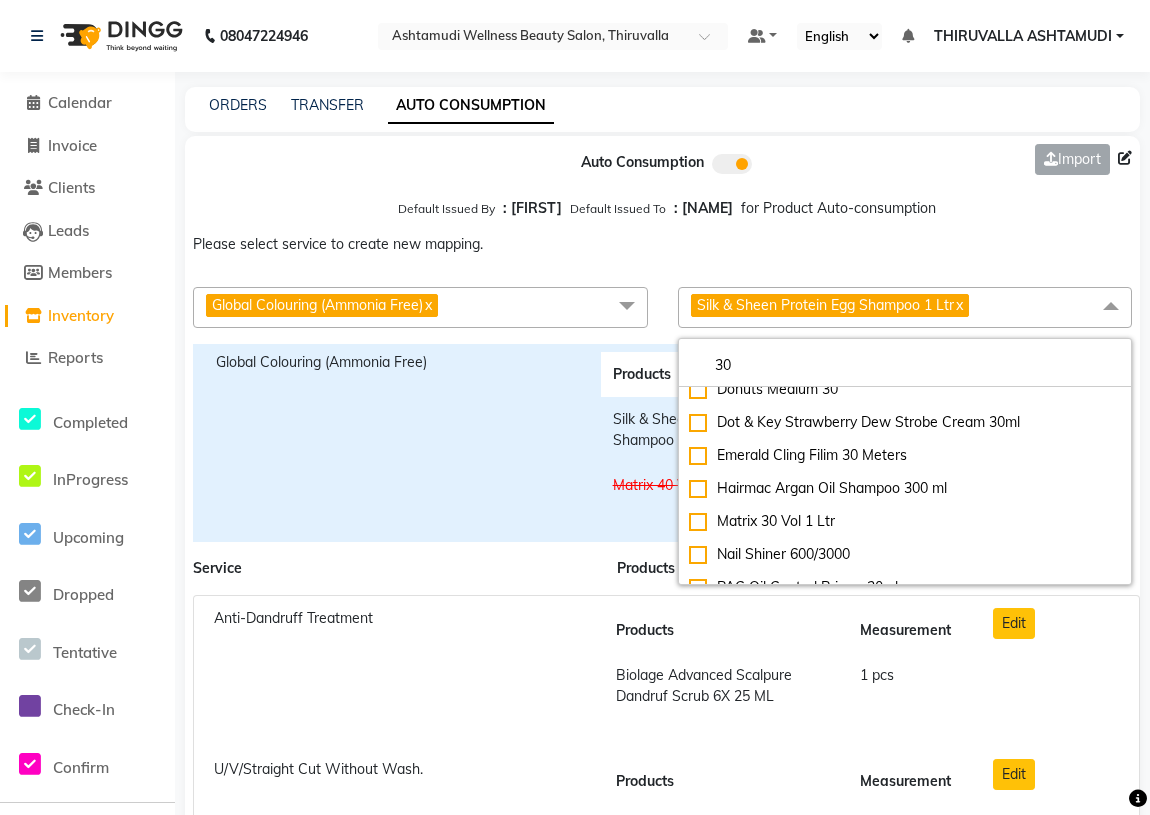 scroll, scrollTop: 0, scrollLeft: 0, axis: both 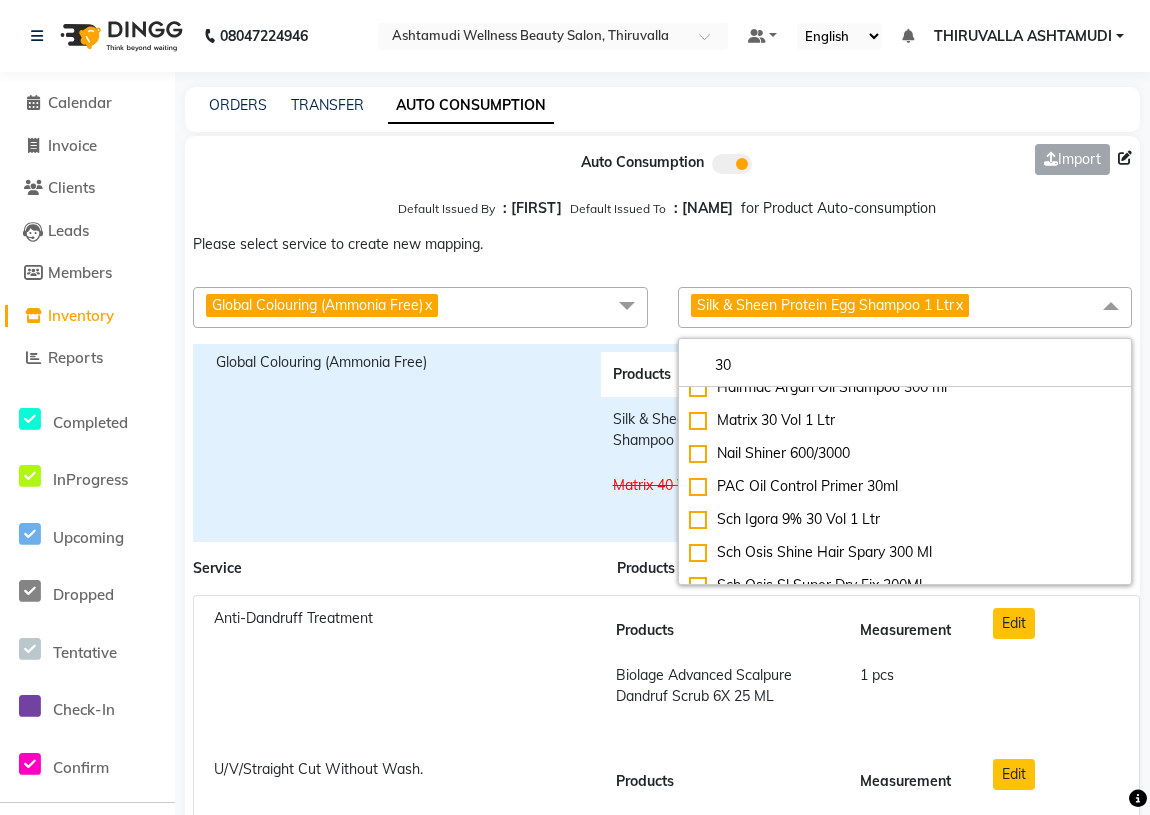 type on "3" 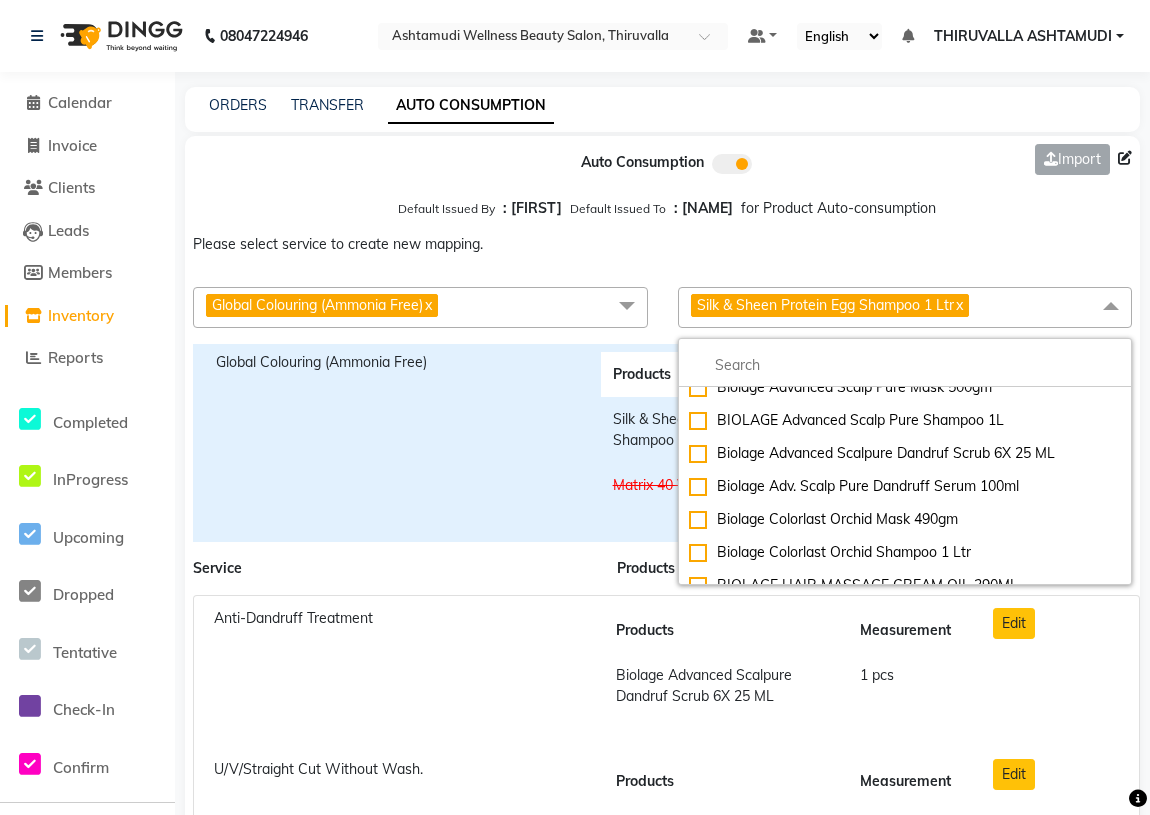 scroll, scrollTop: 5460, scrollLeft: 0, axis: vertical 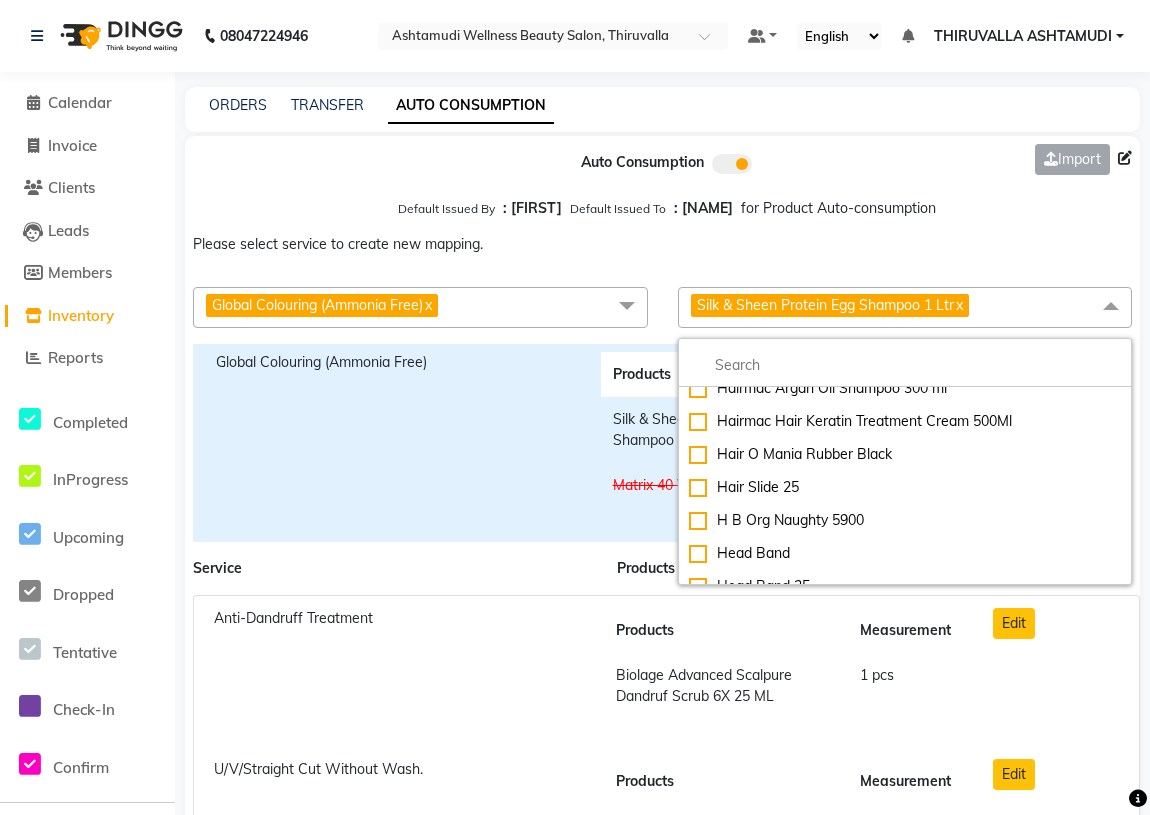 type on "3" 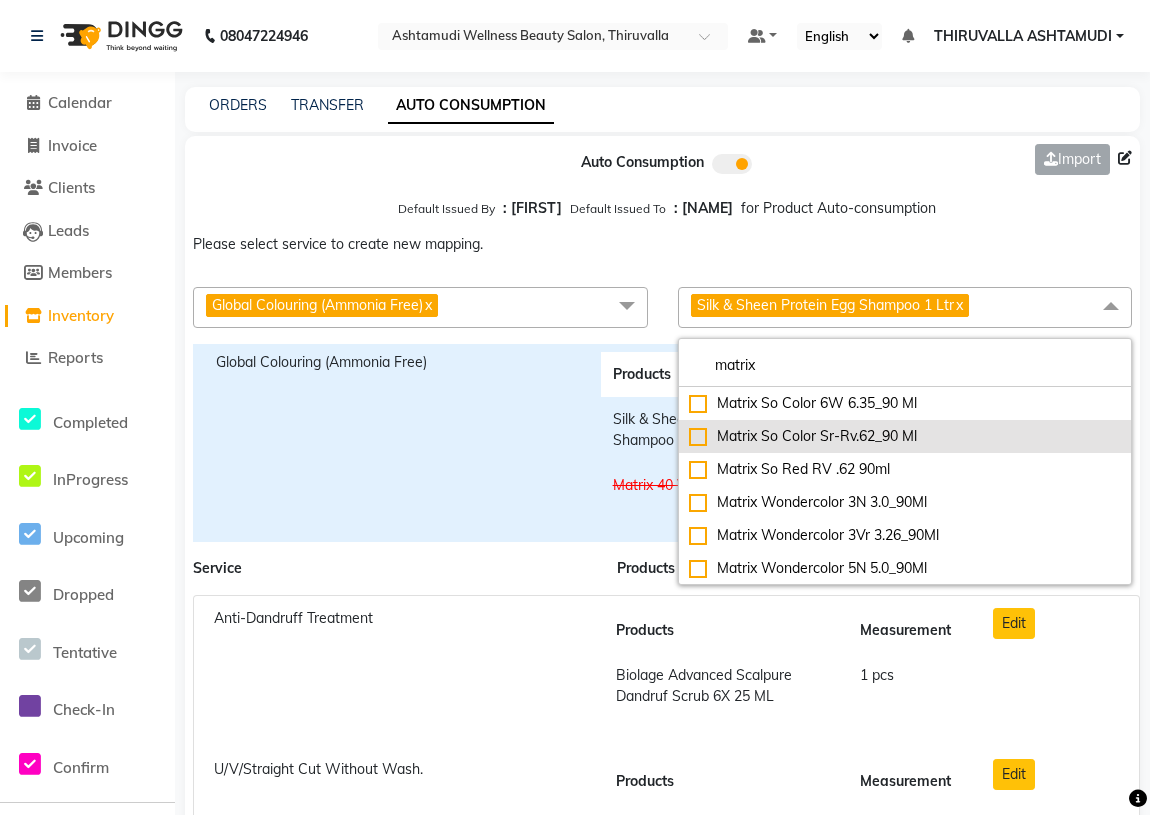 scroll, scrollTop: 529, scrollLeft: 0, axis: vertical 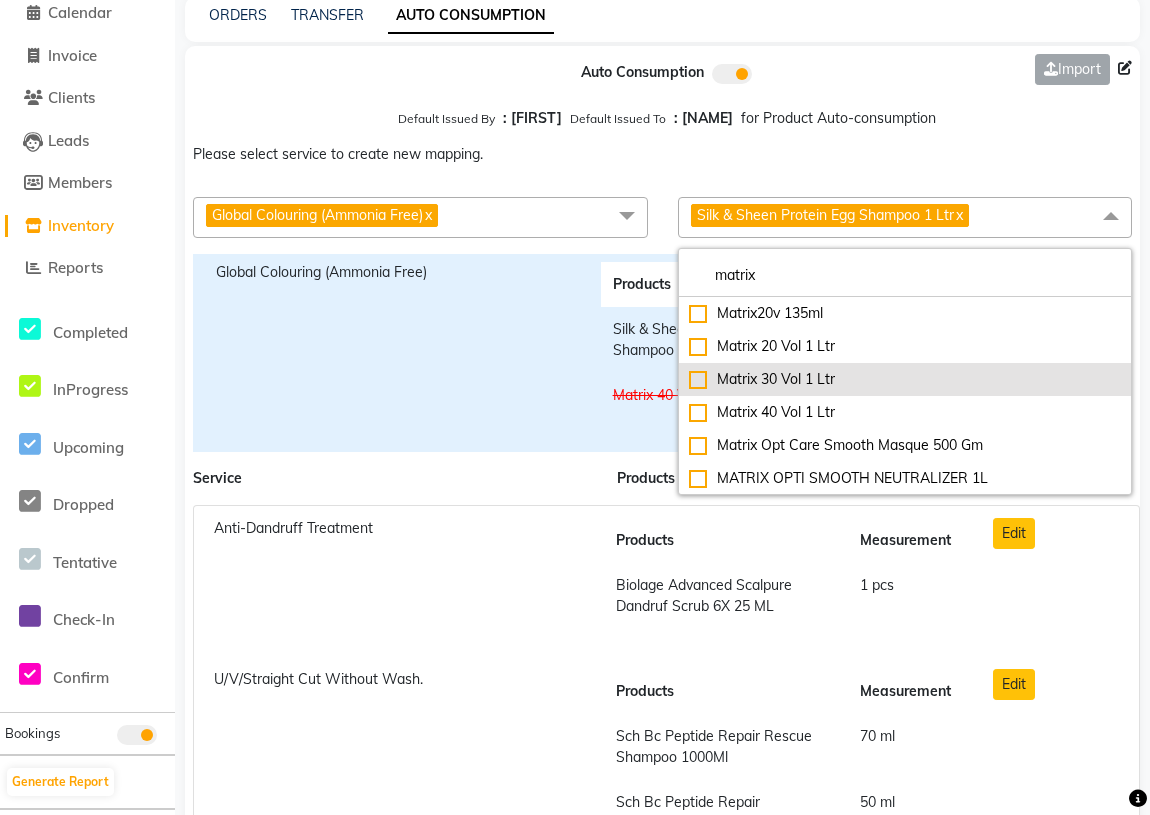 type on "matrix" 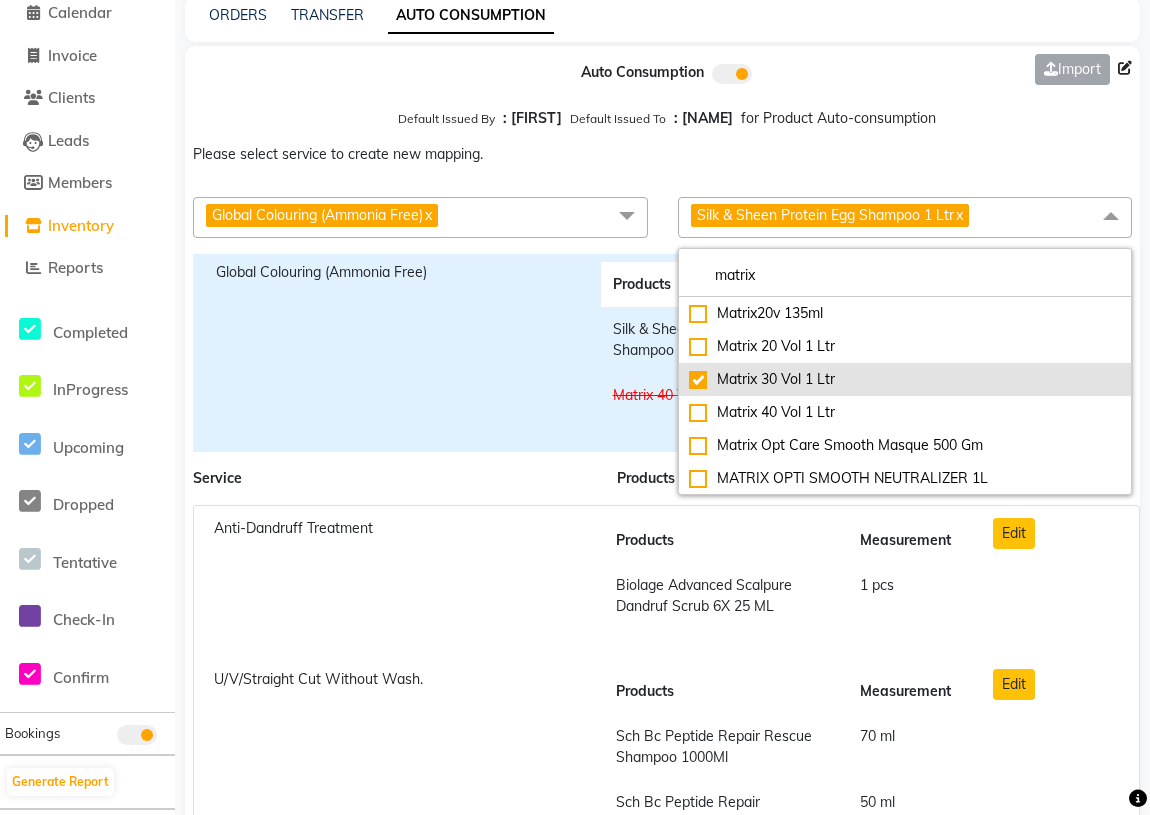 checkbox on "true" 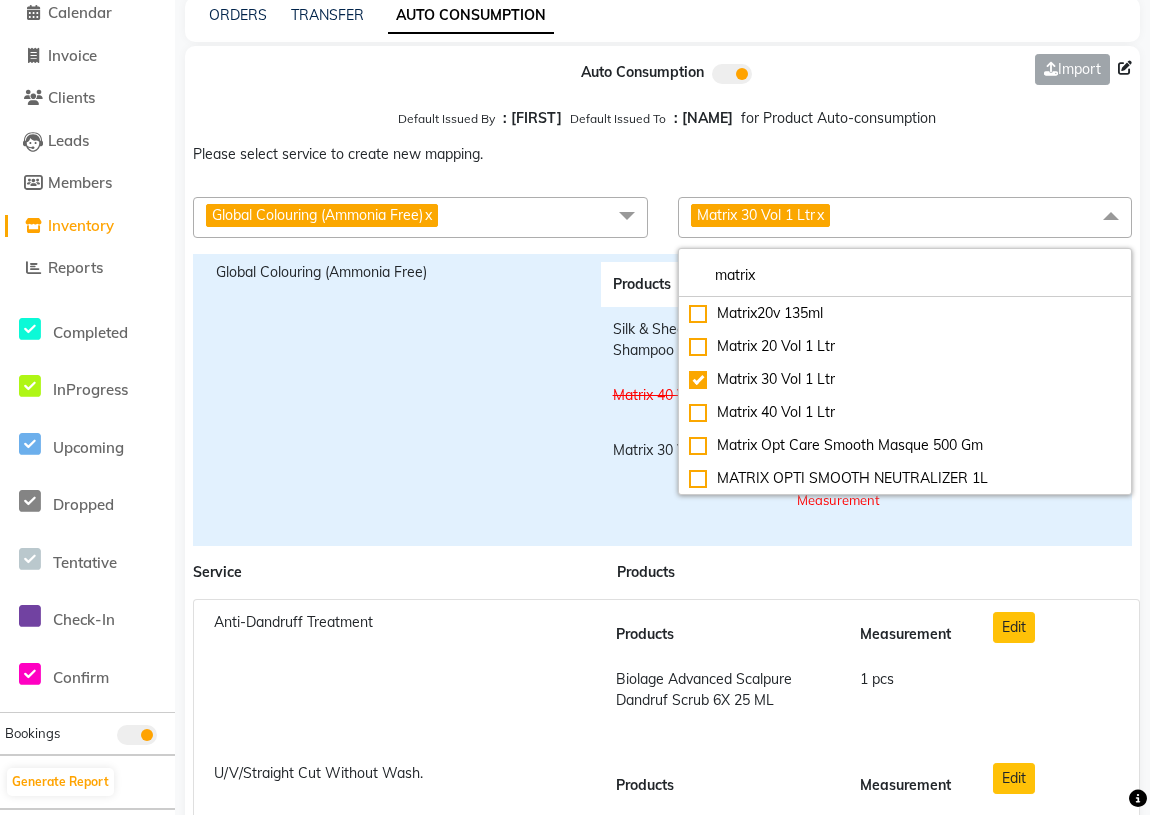 click on "Matrix 30 Vol 1 Ltr" at bounding box center [693, 475] 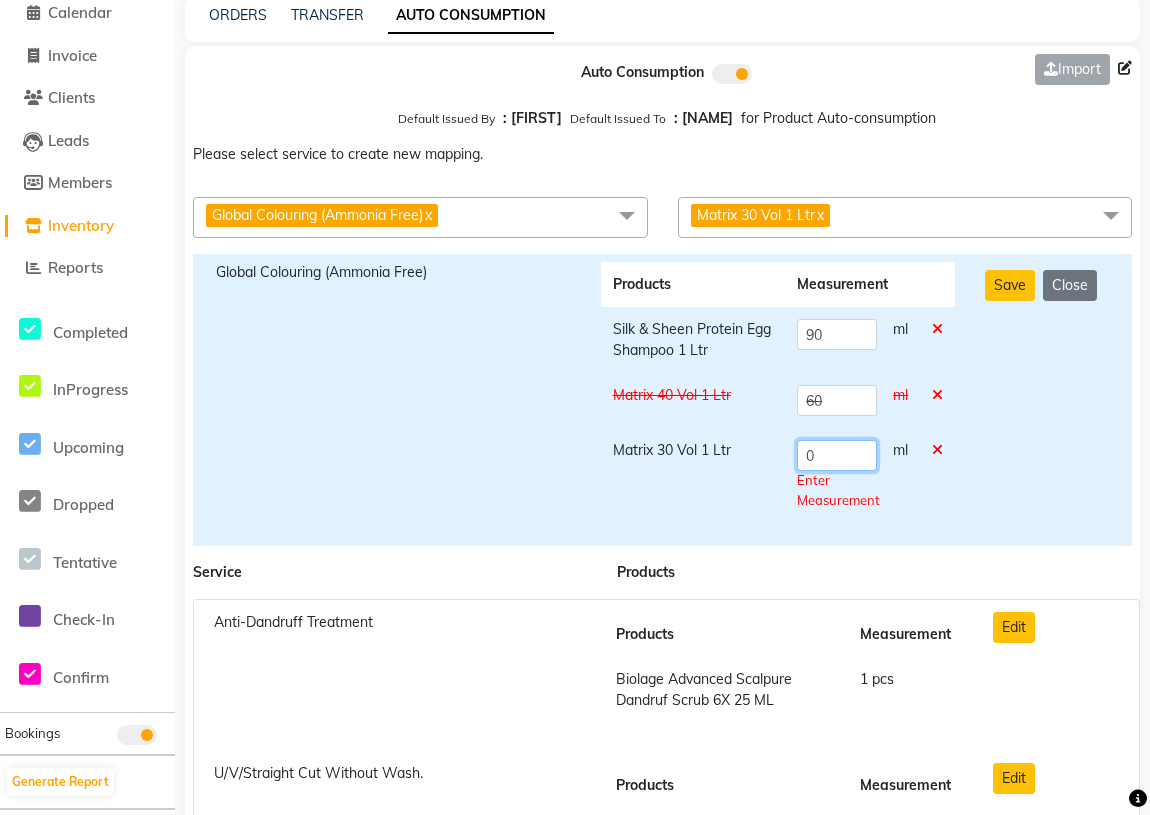 click on "0" at bounding box center [837, 455] 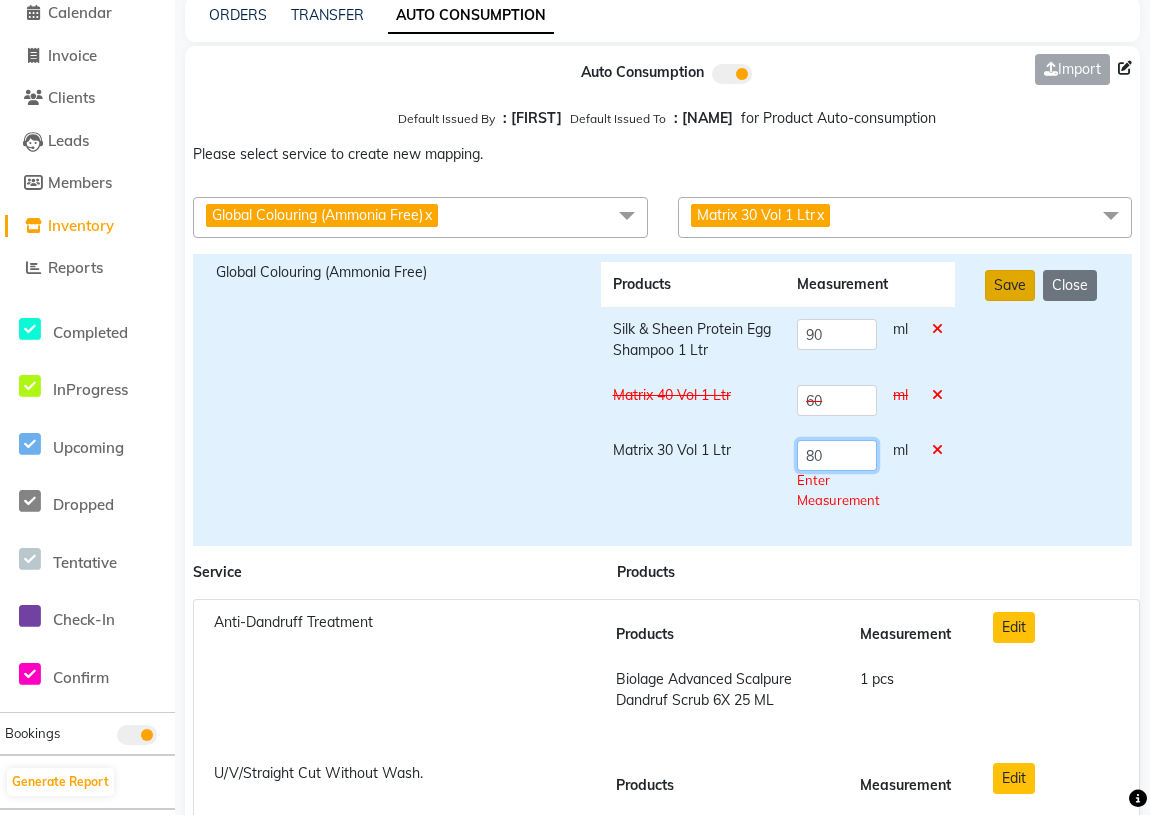 type on "80" 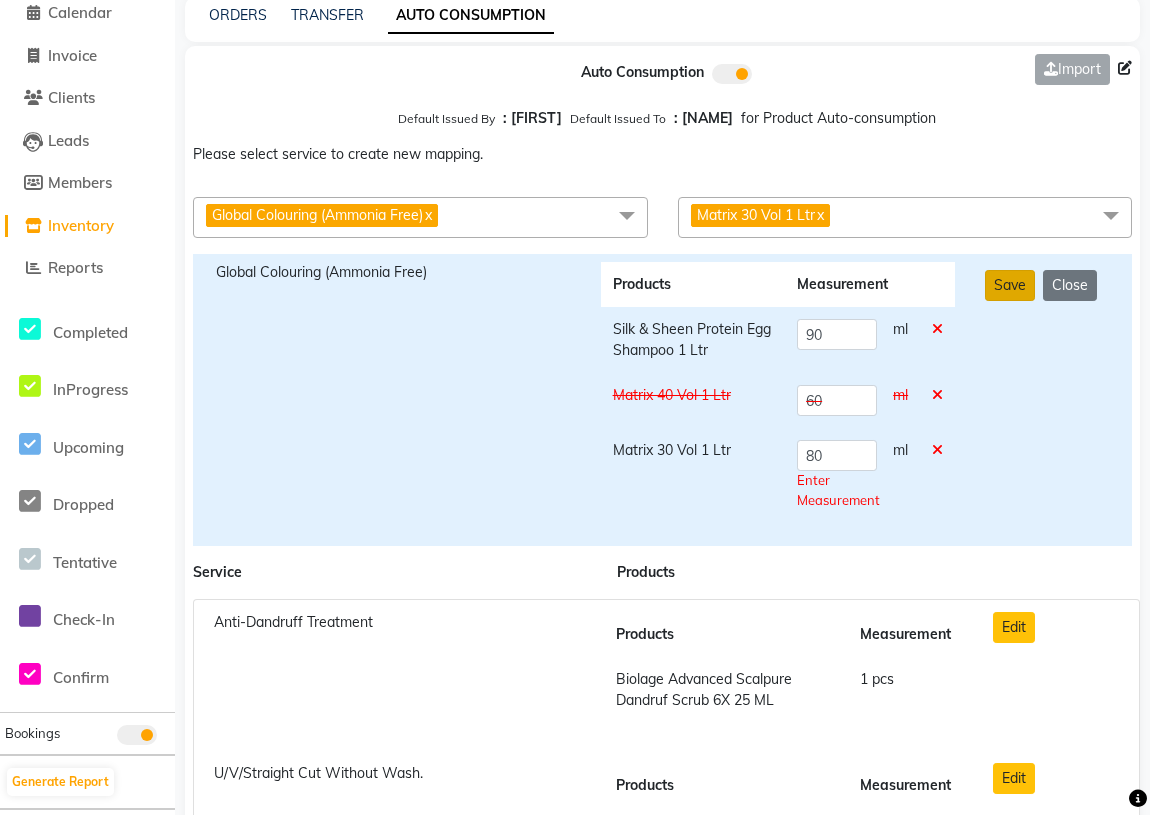 click on "Save" at bounding box center [1010, 285] 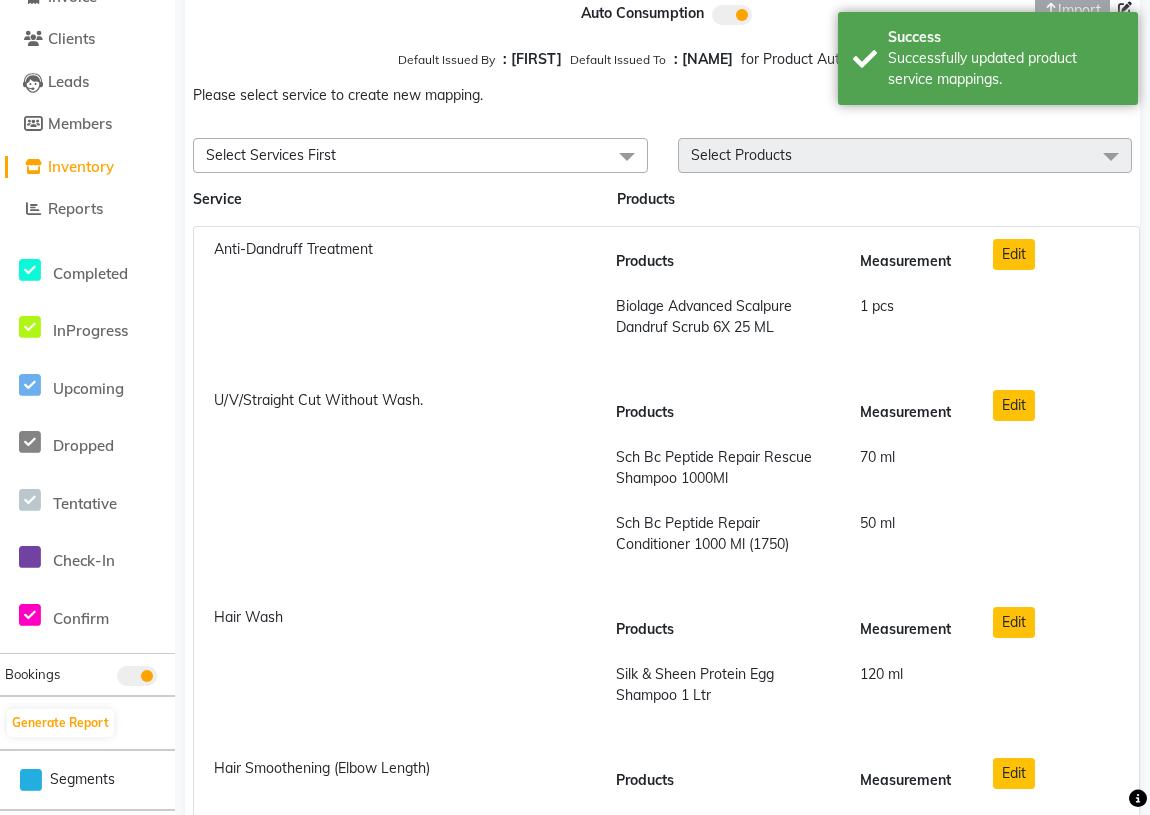 scroll, scrollTop: 181, scrollLeft: 0, axis: vertical 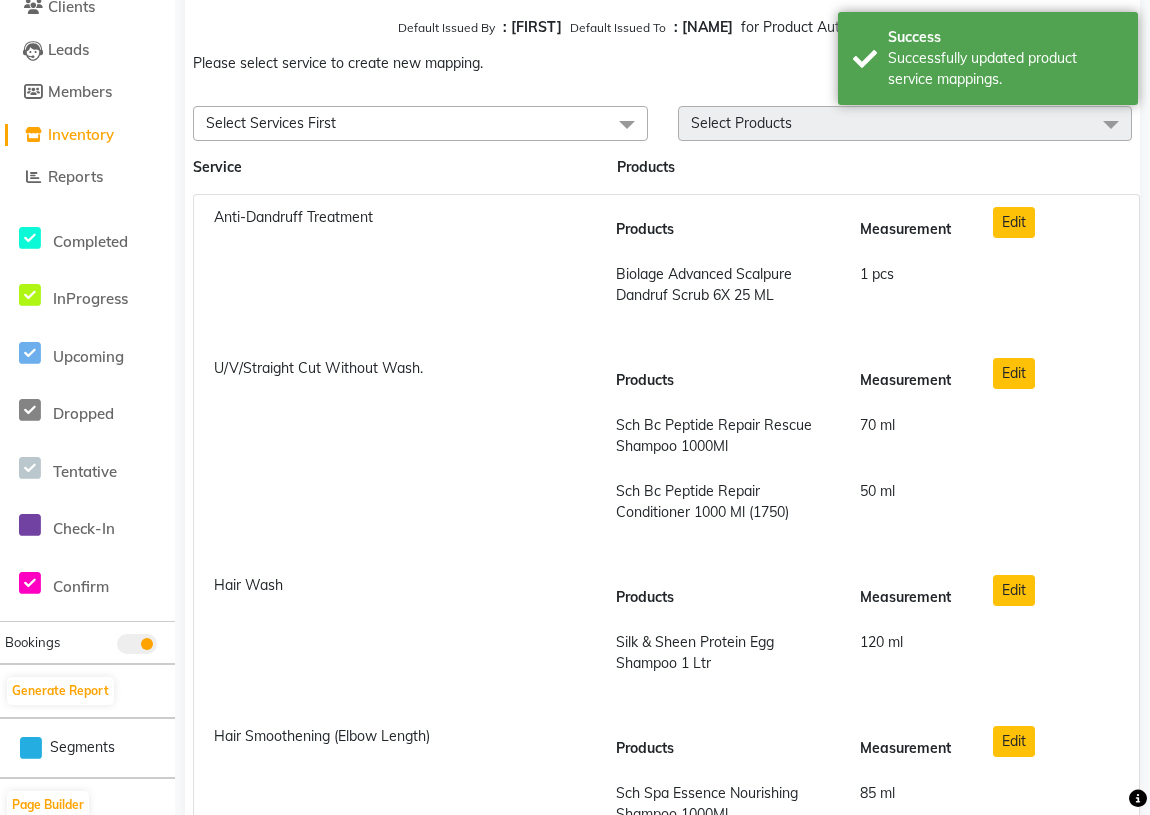 click on "Select Services First" at bounding box center [420, 123] 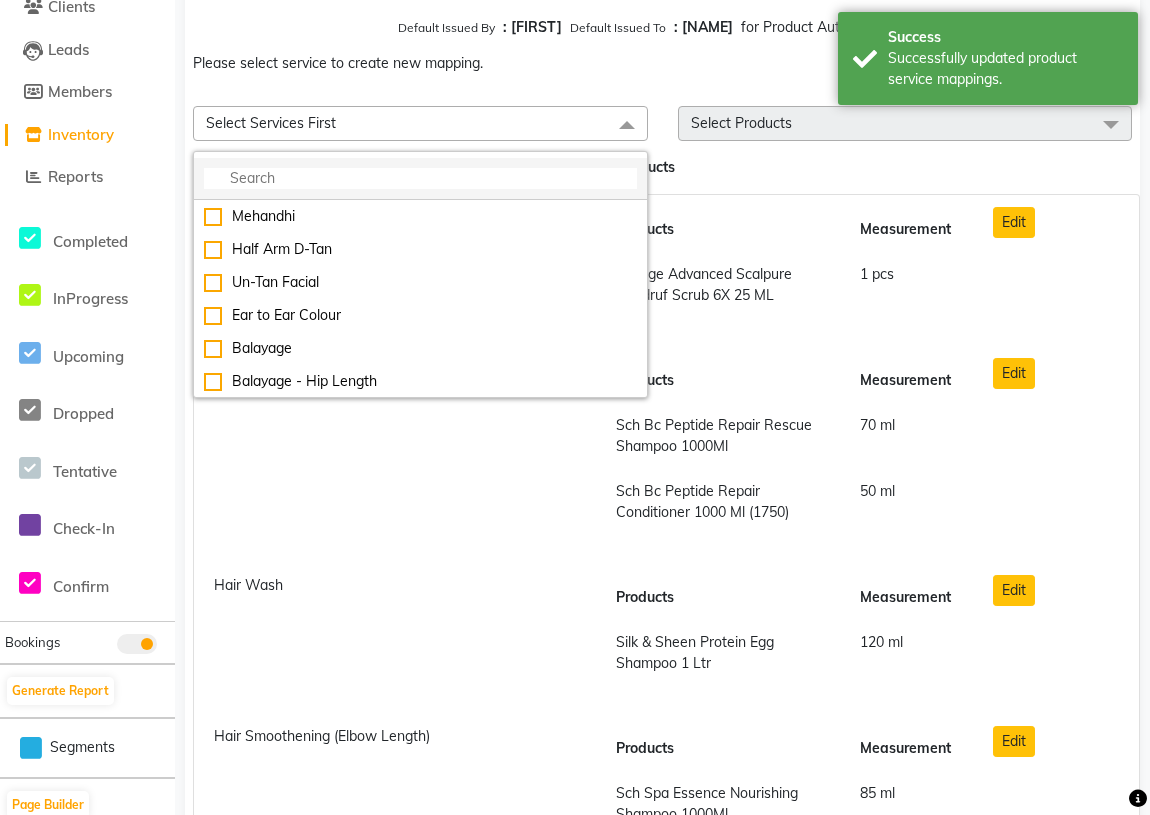 click at bounding box center (420, 179) 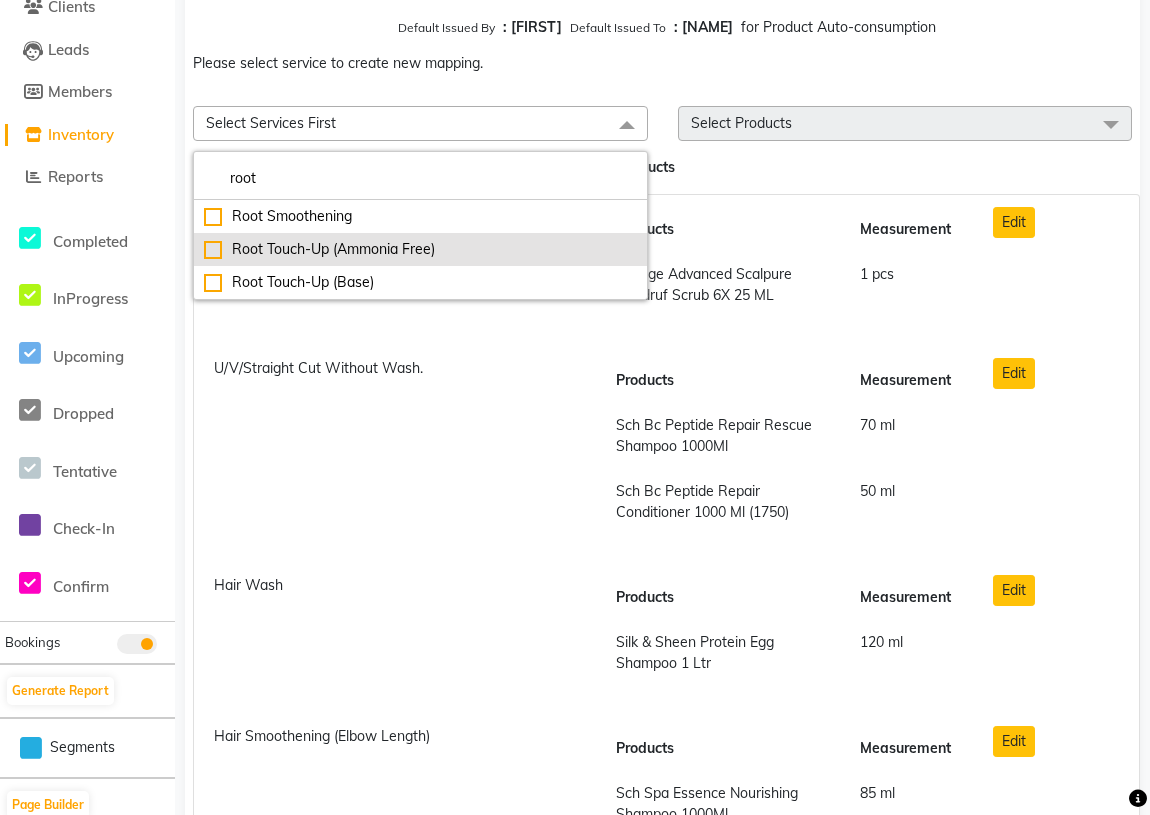 type on "root" 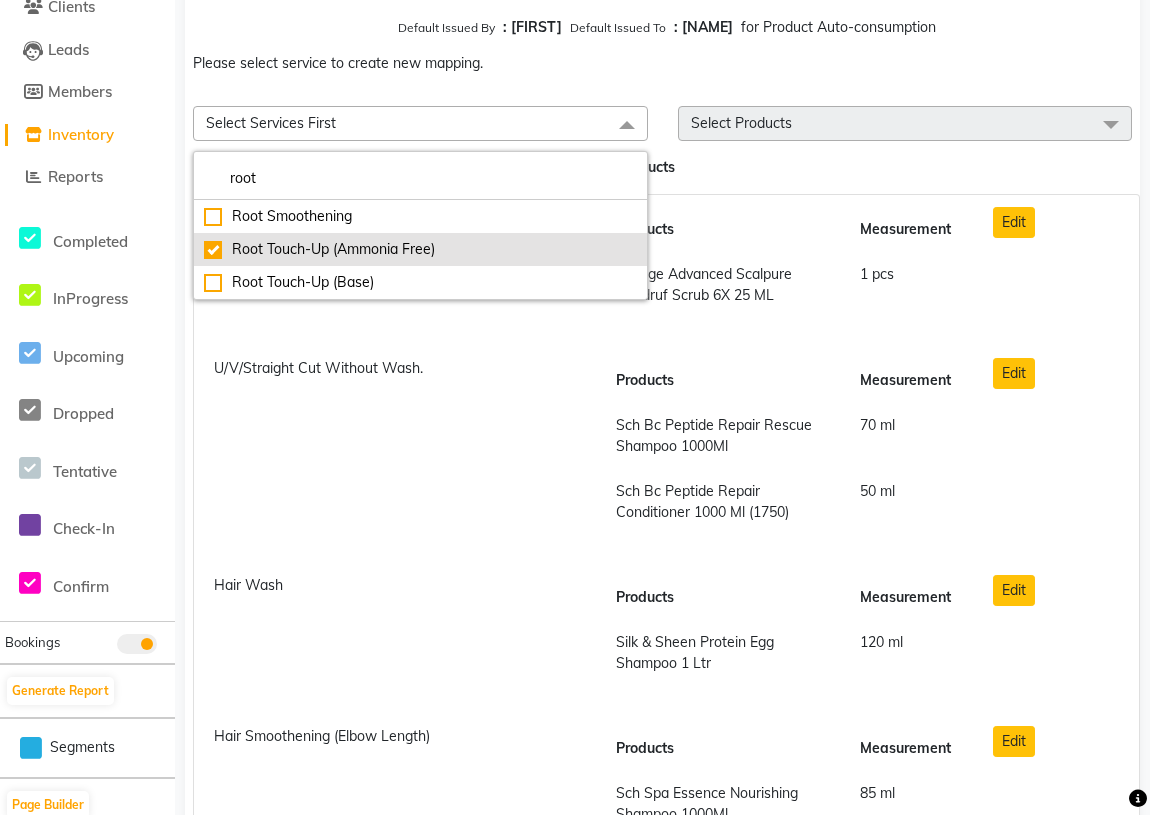 checkbox on "true" 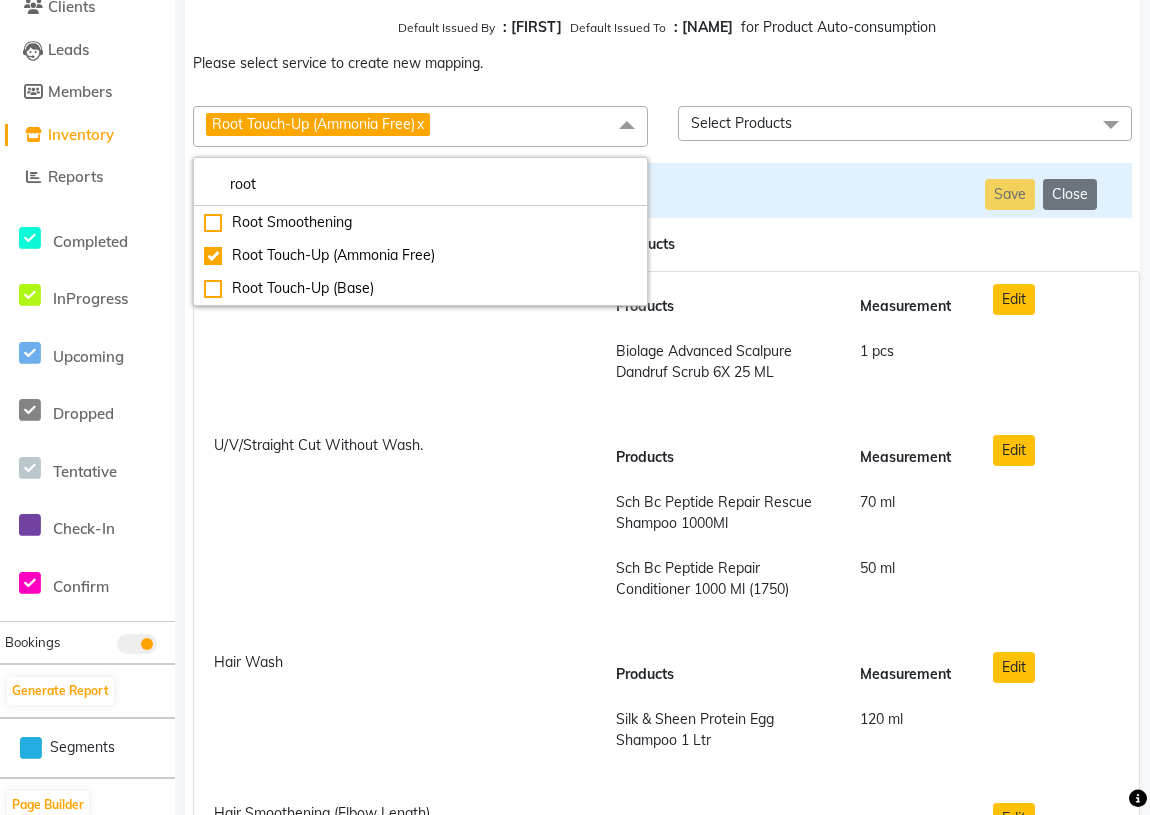 click on "Select Products" at bounding box center [741, 123] 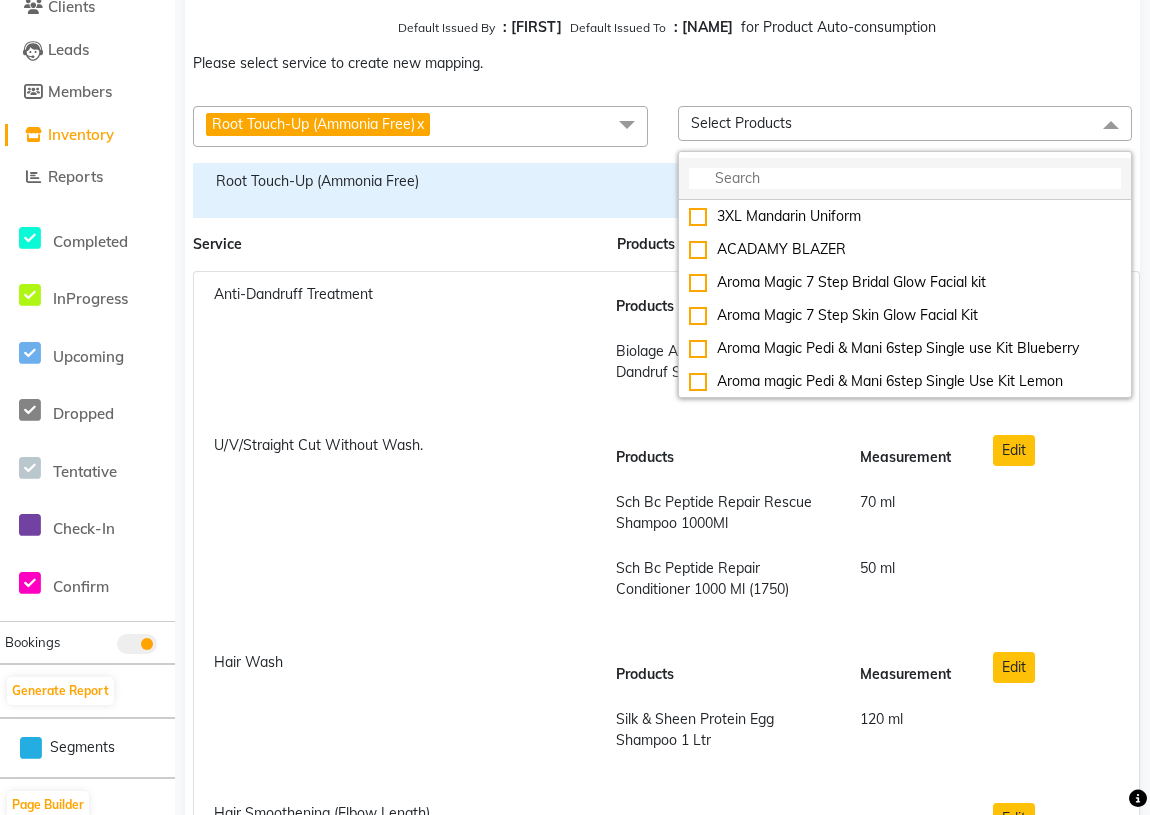 click at bounding box center (905, 178) 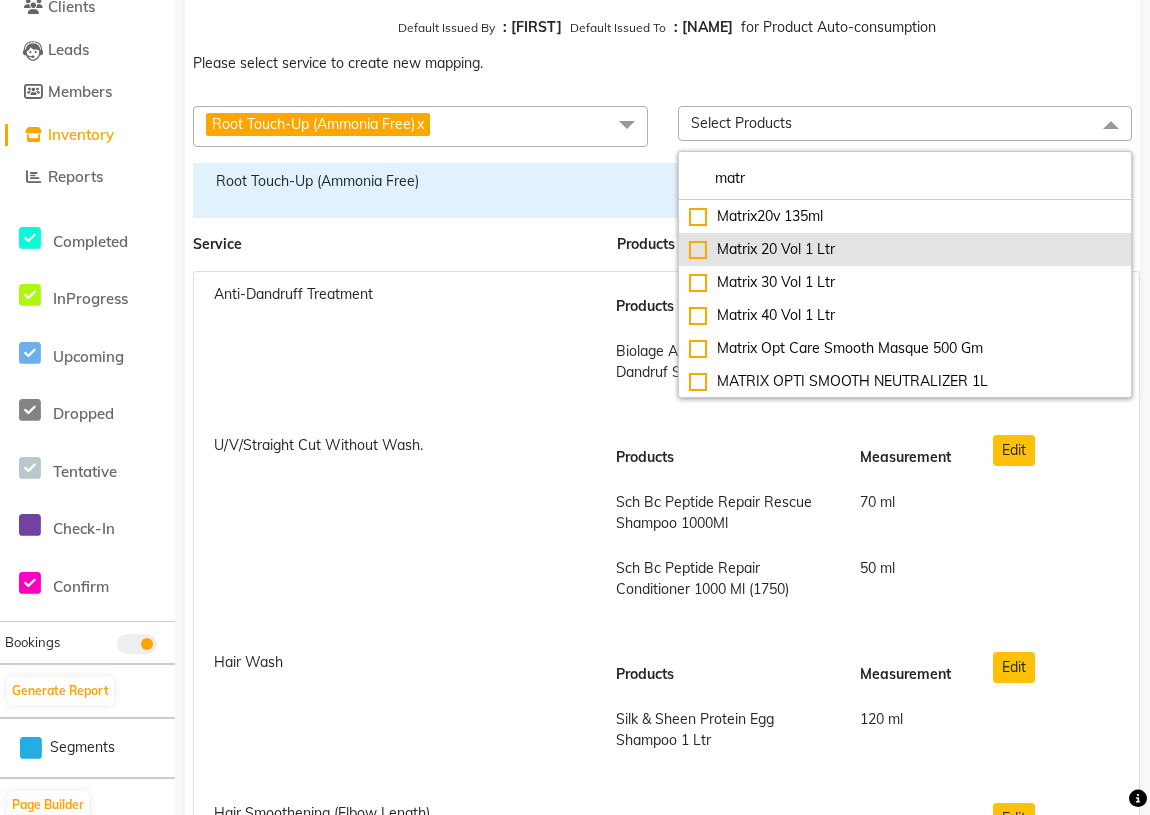 type on "matr" 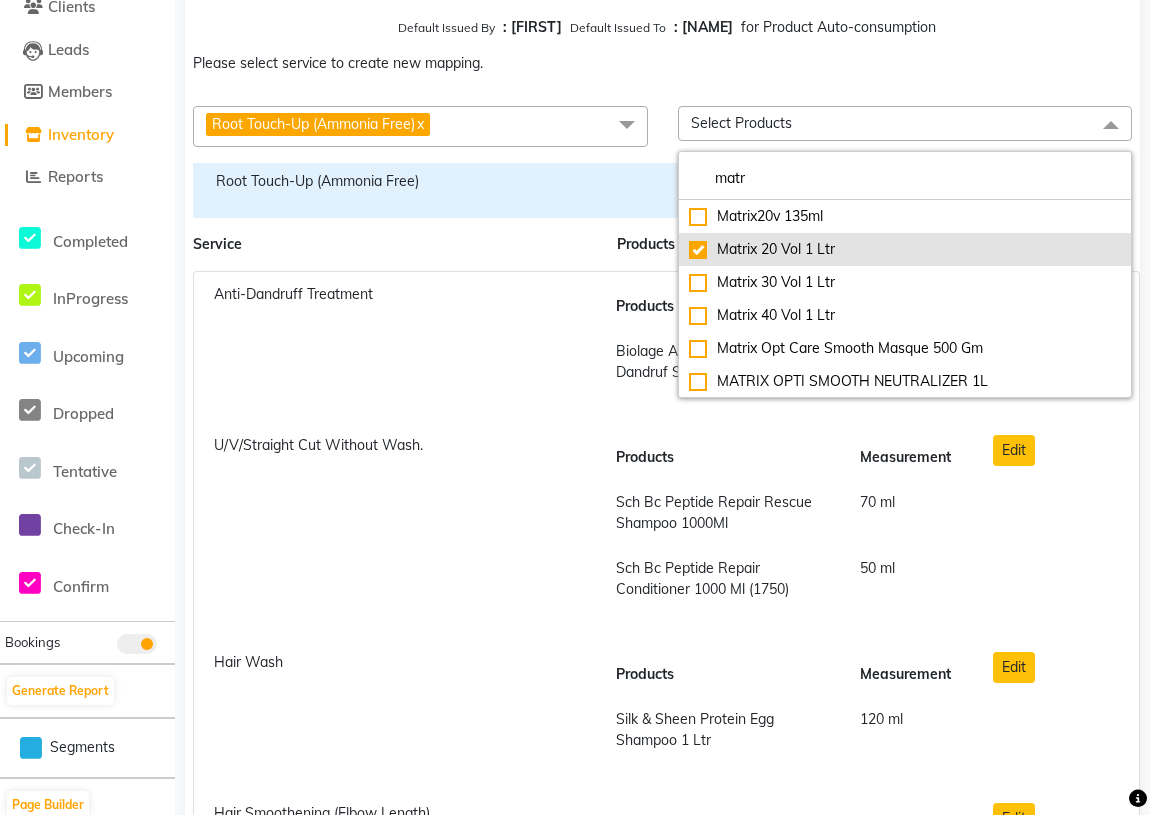 checkbox on "true" 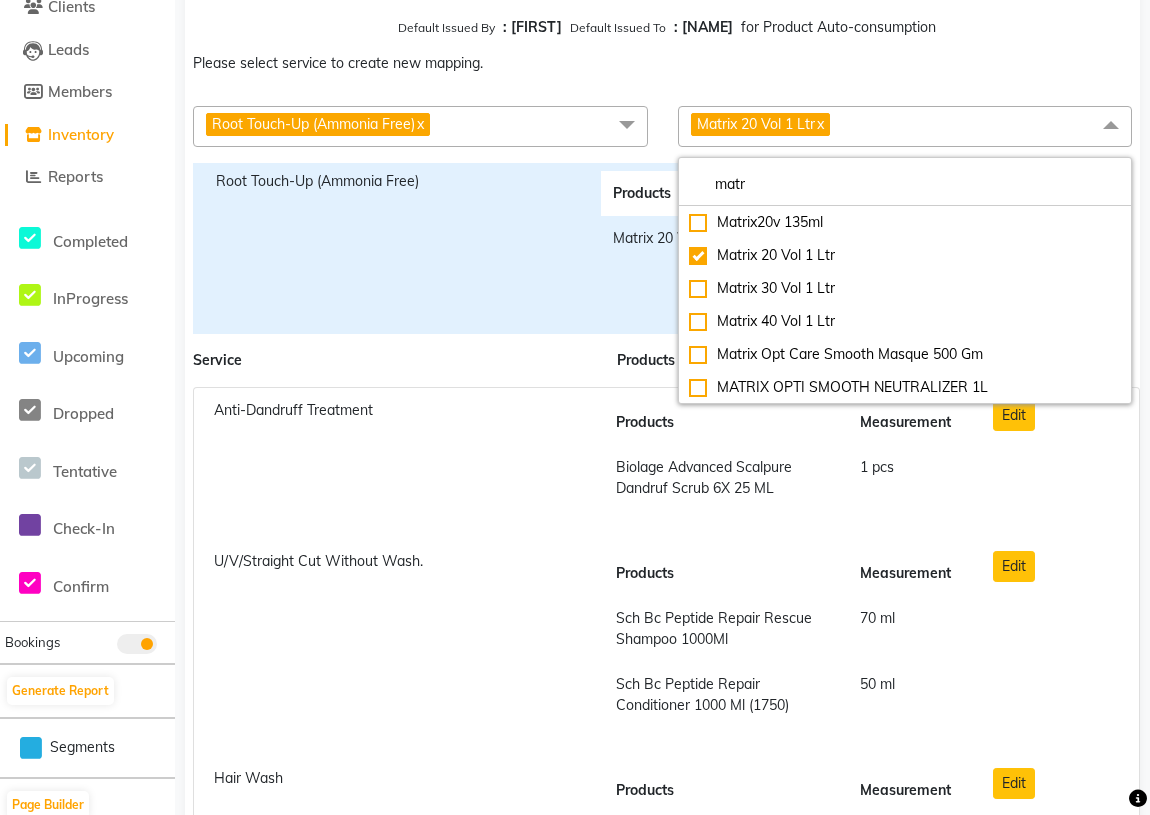 click on "Root Touch-Up (Ammonia Free)" at bounding box center (393, 248) 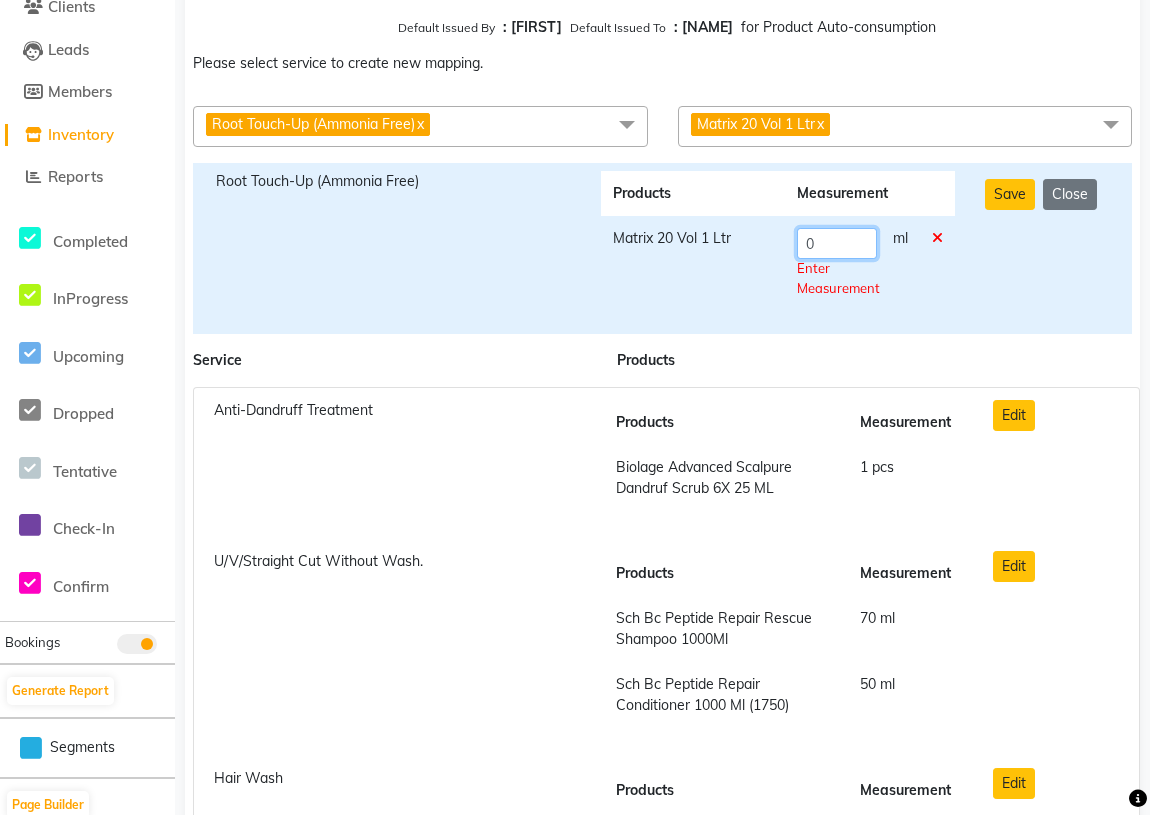 click on "0" at bounding box center [837, 243] 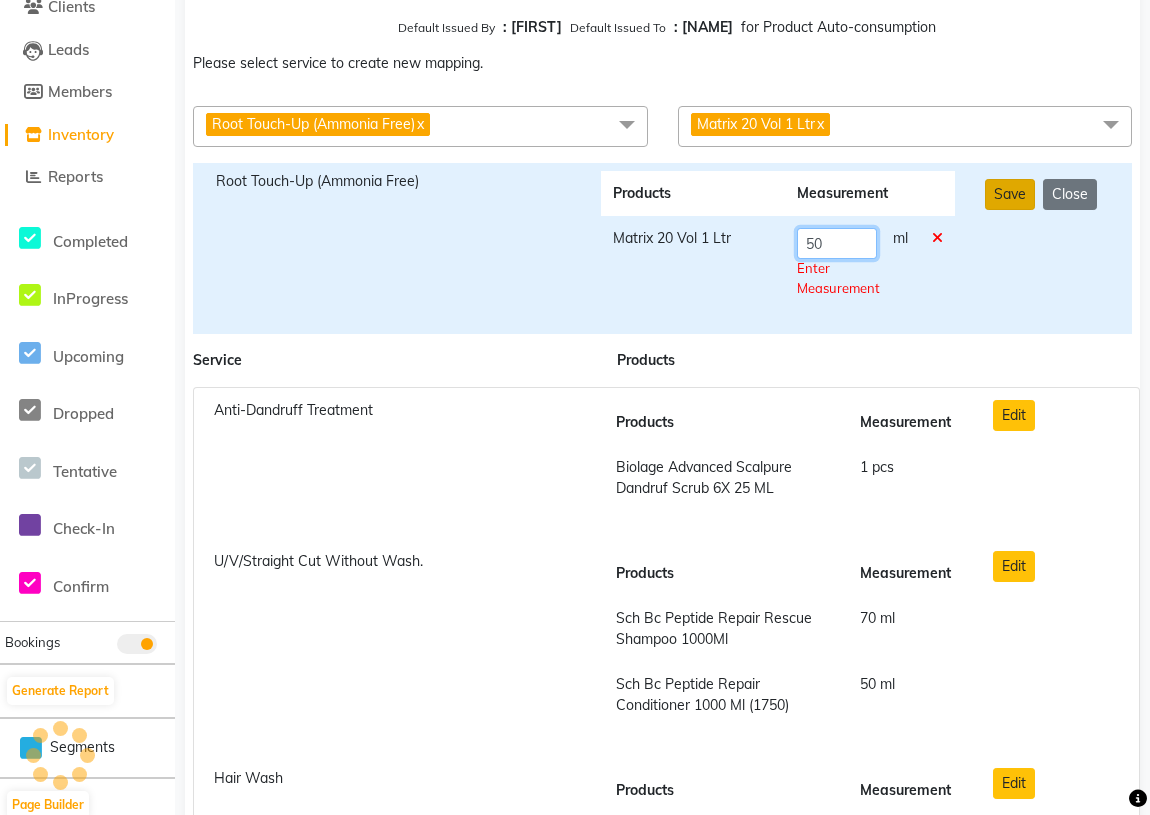 type on "50" 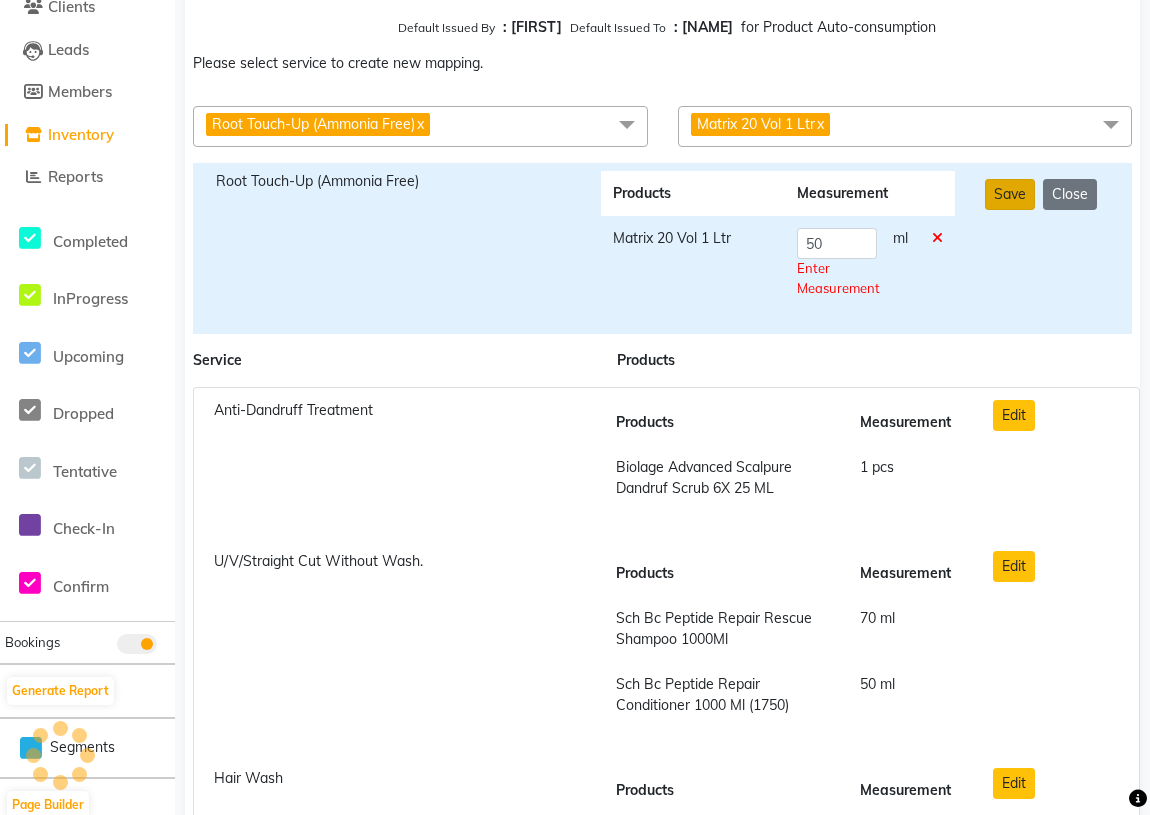 click on "Save" at bounding box center [1010, 194] 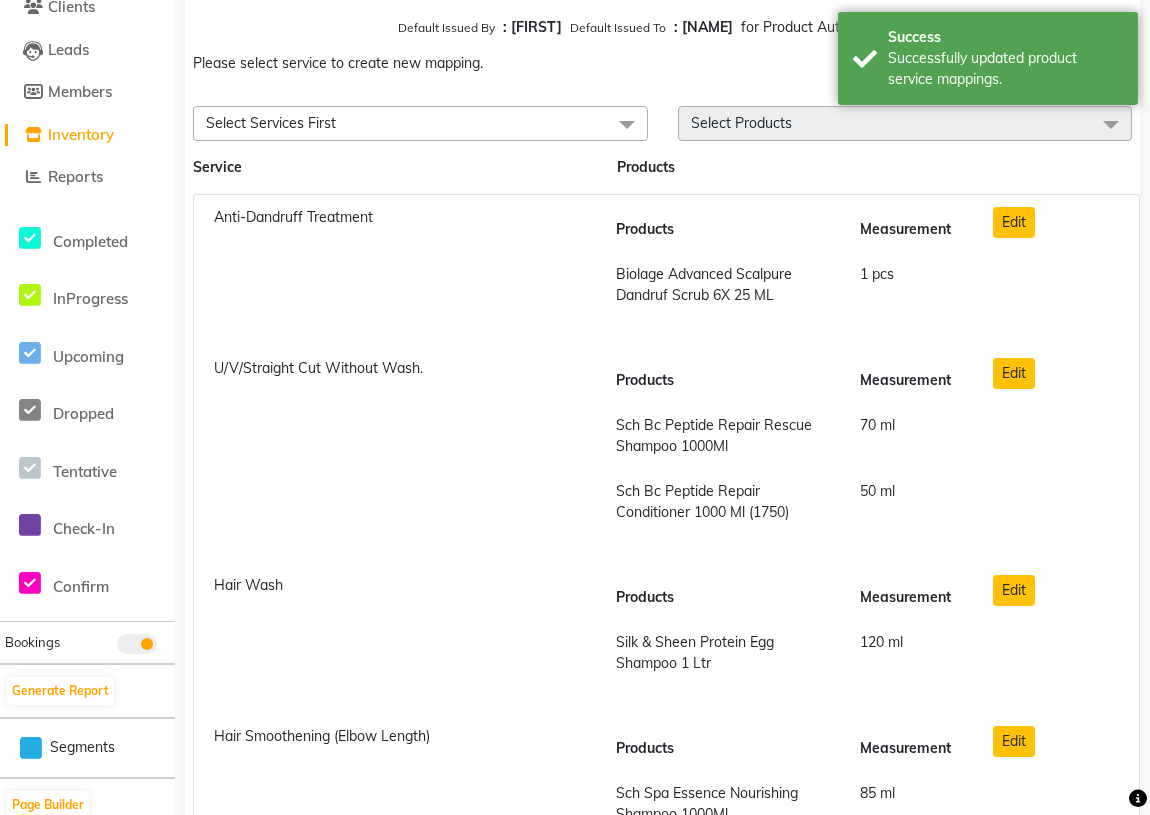 click on "Select Services First" at bounding box center (420, 123) 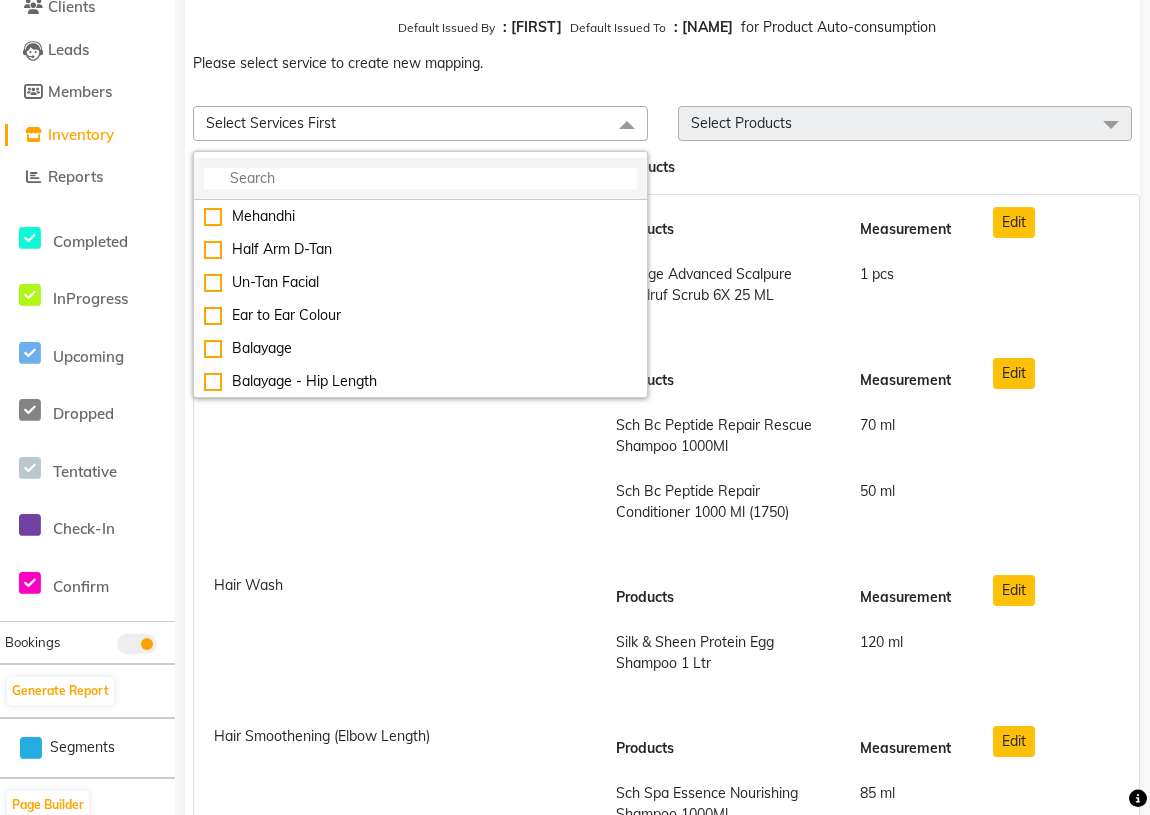 click at bounding box center [420, 178] 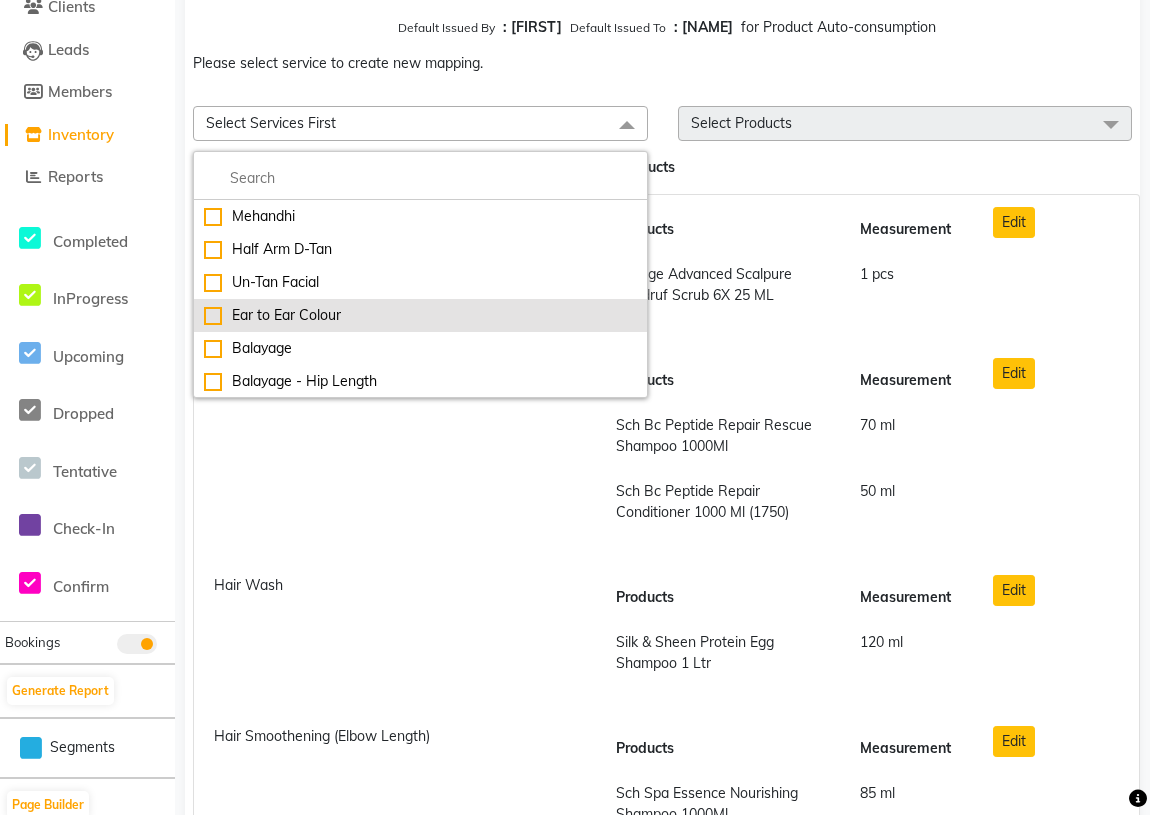 click on "Ear to Ear Colour" at bounding box center (420, 315) 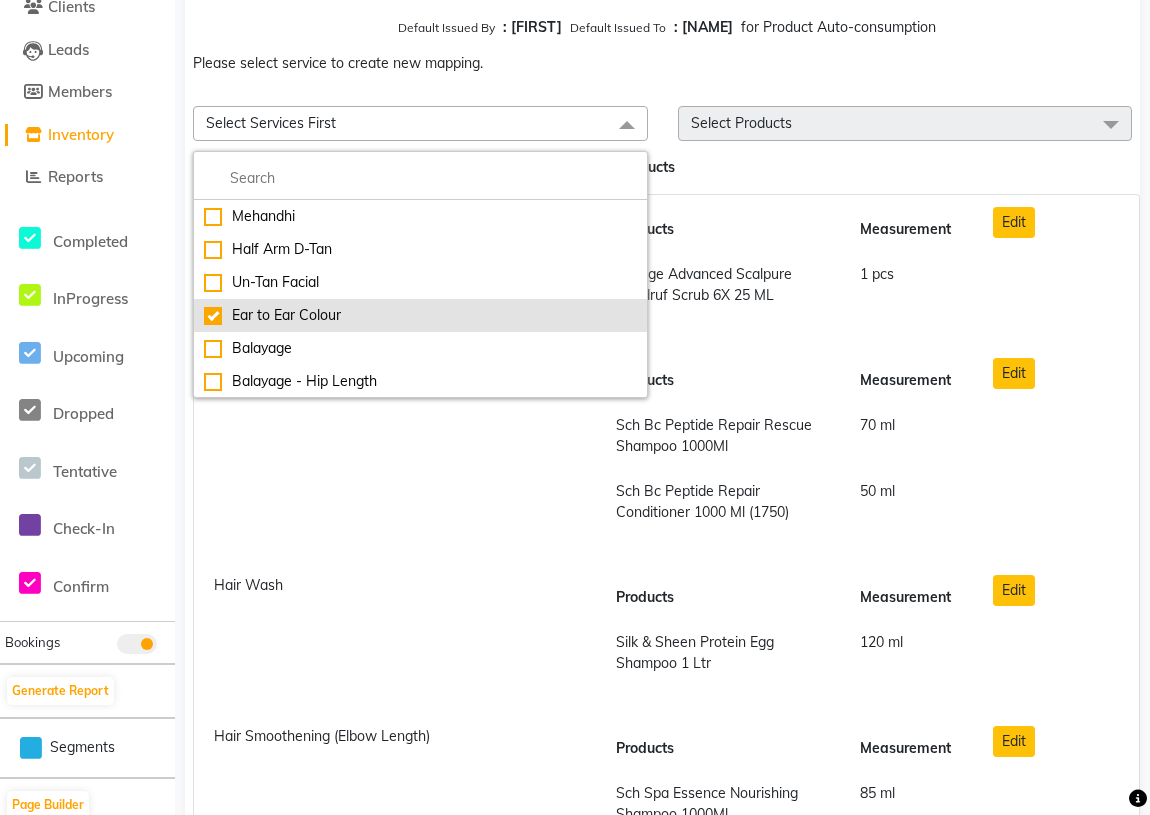 checkbox on "true" 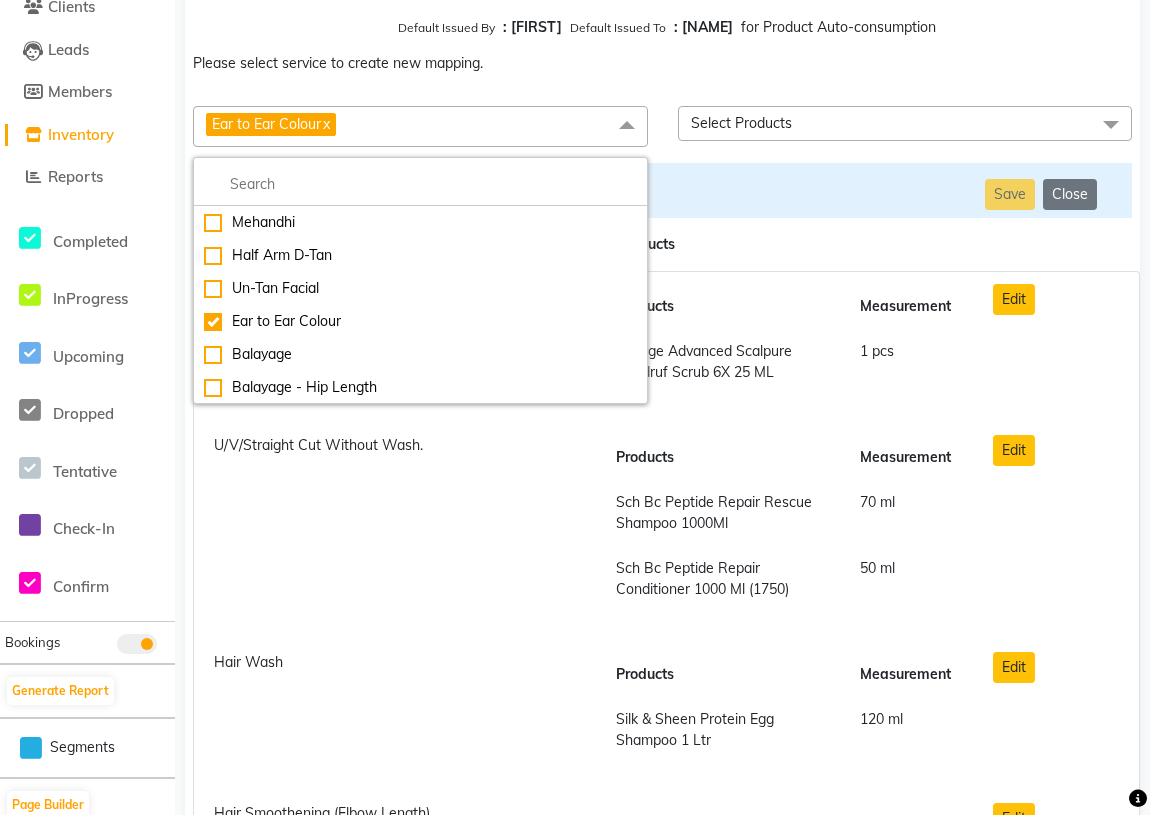 click on "Select Products" at bounding box center (741, 123) 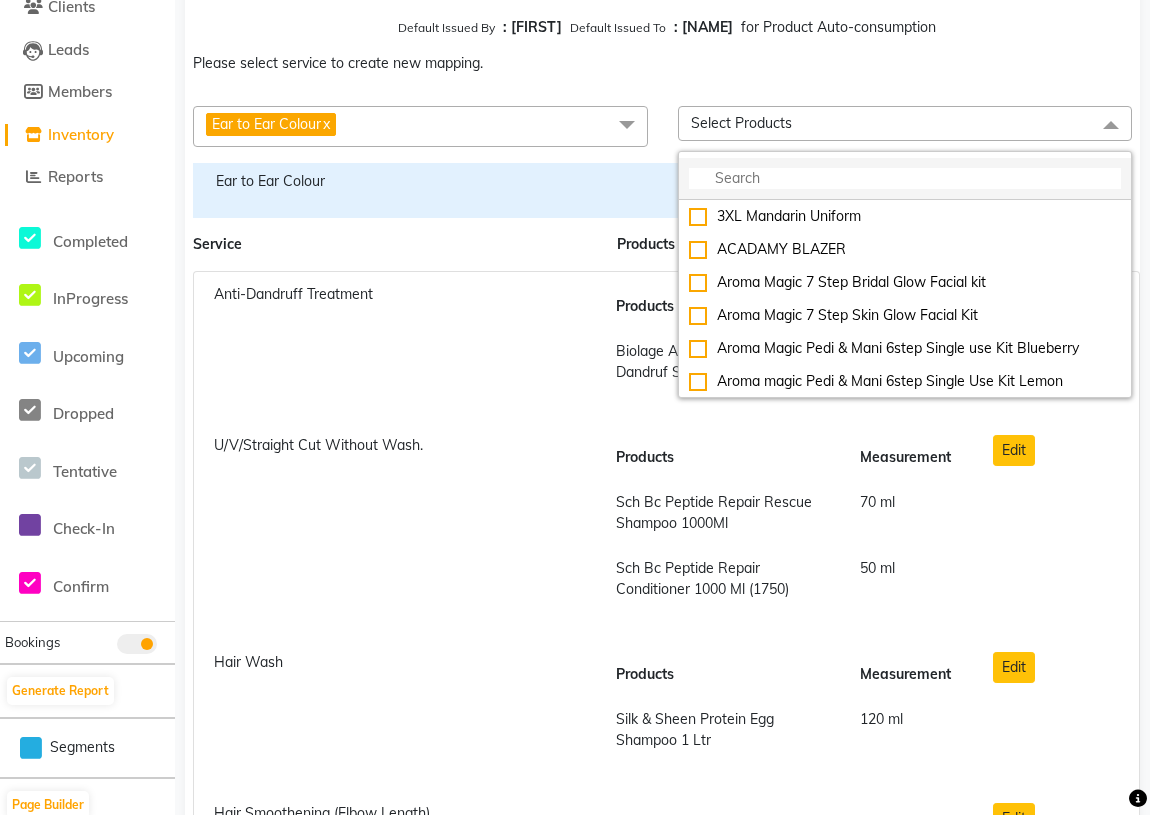 click at bounding box center (905, 178) 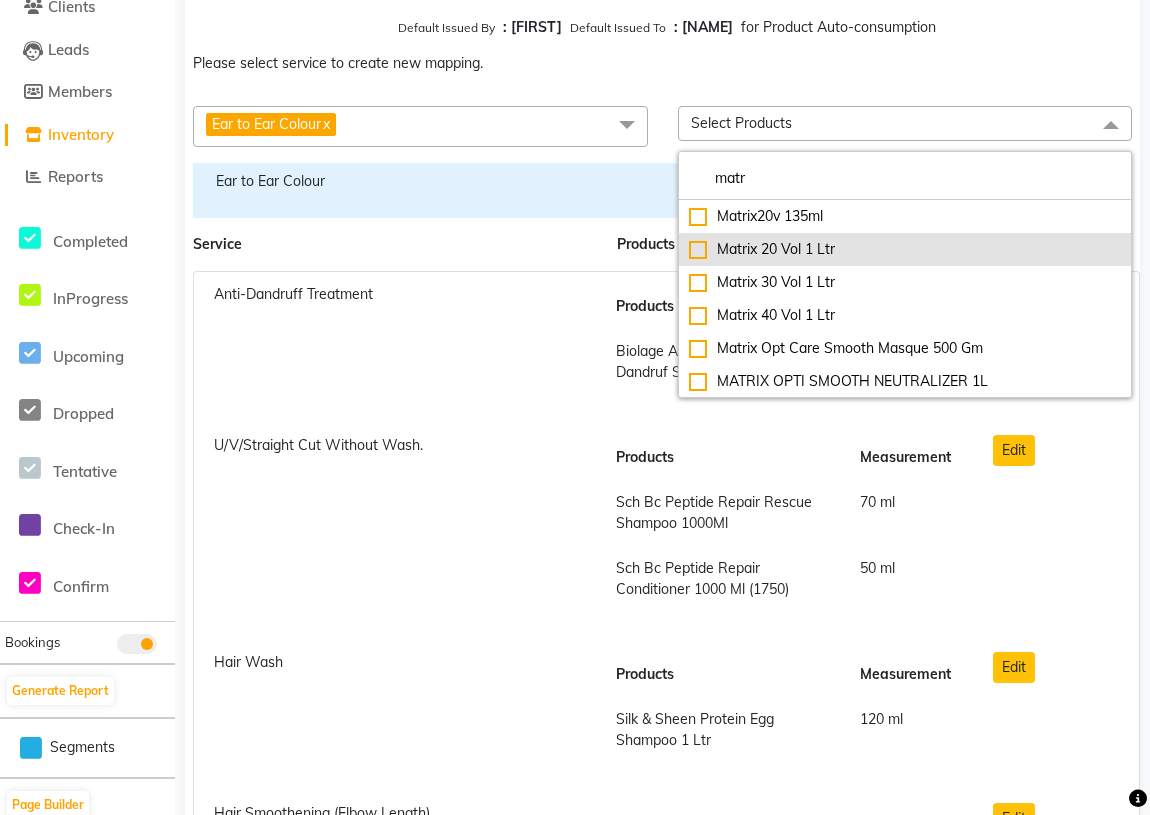type on "matr" 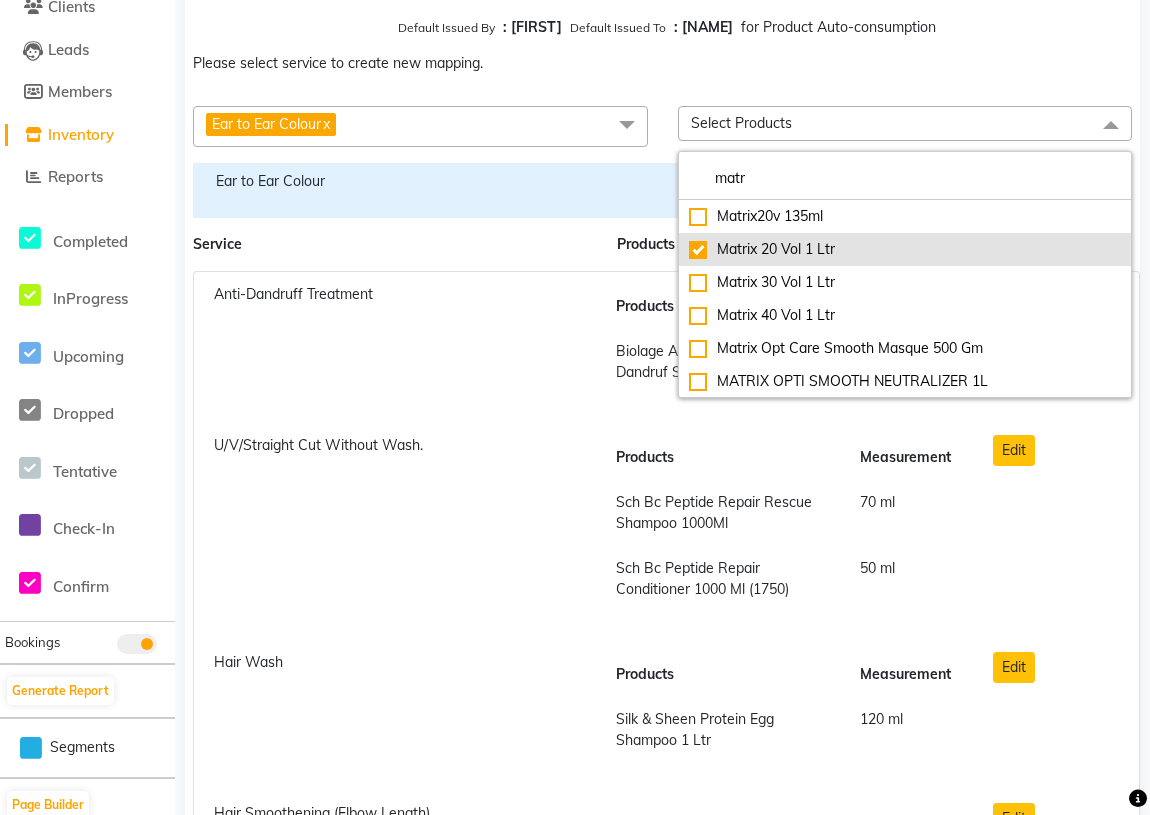 checkbox on "true" 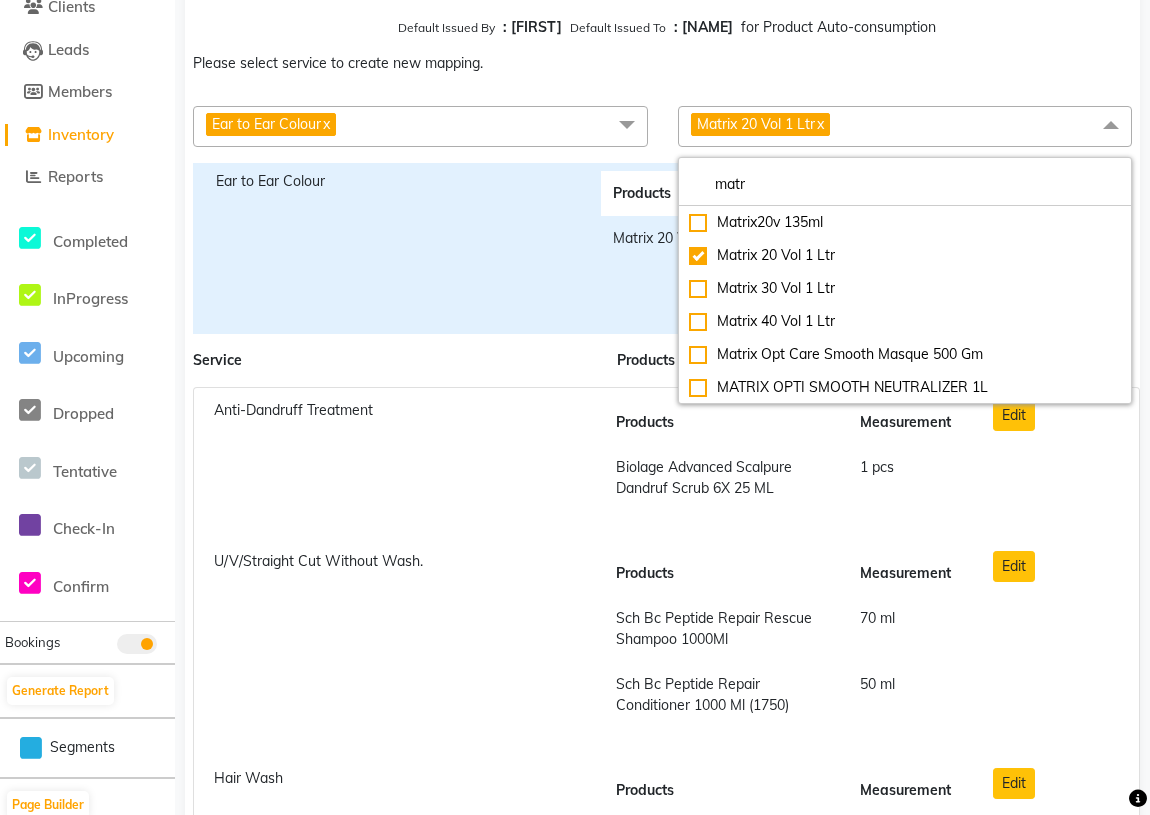 click on "Ear to Ear Colour" at bounding box center [393, 248] 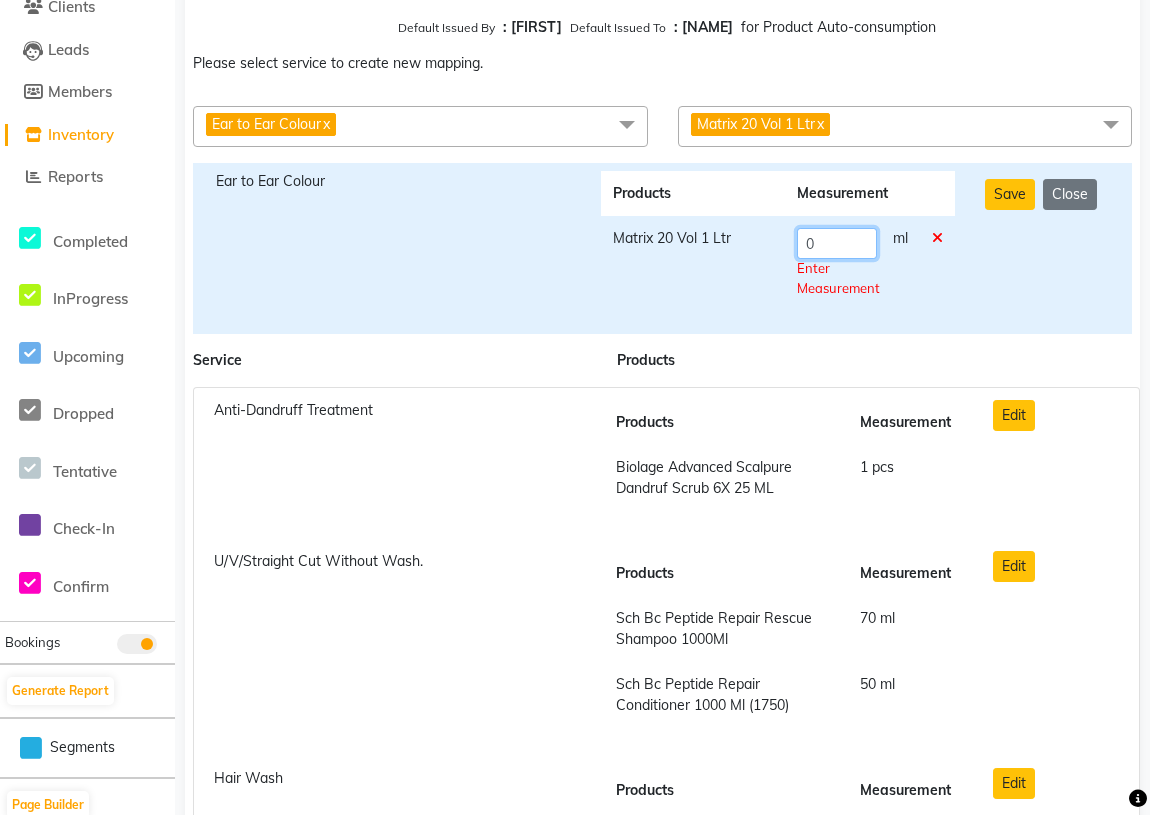 click on "0" at bounding box center [837, 243] 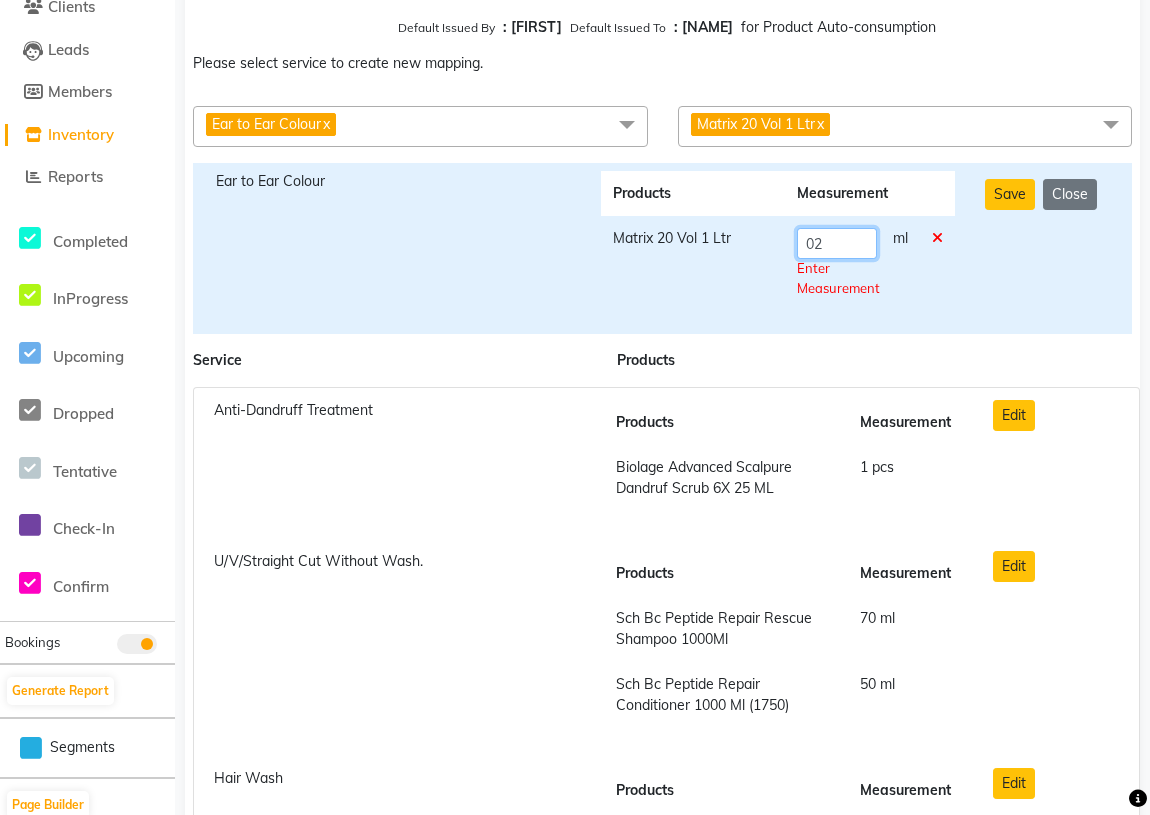 type on "0" 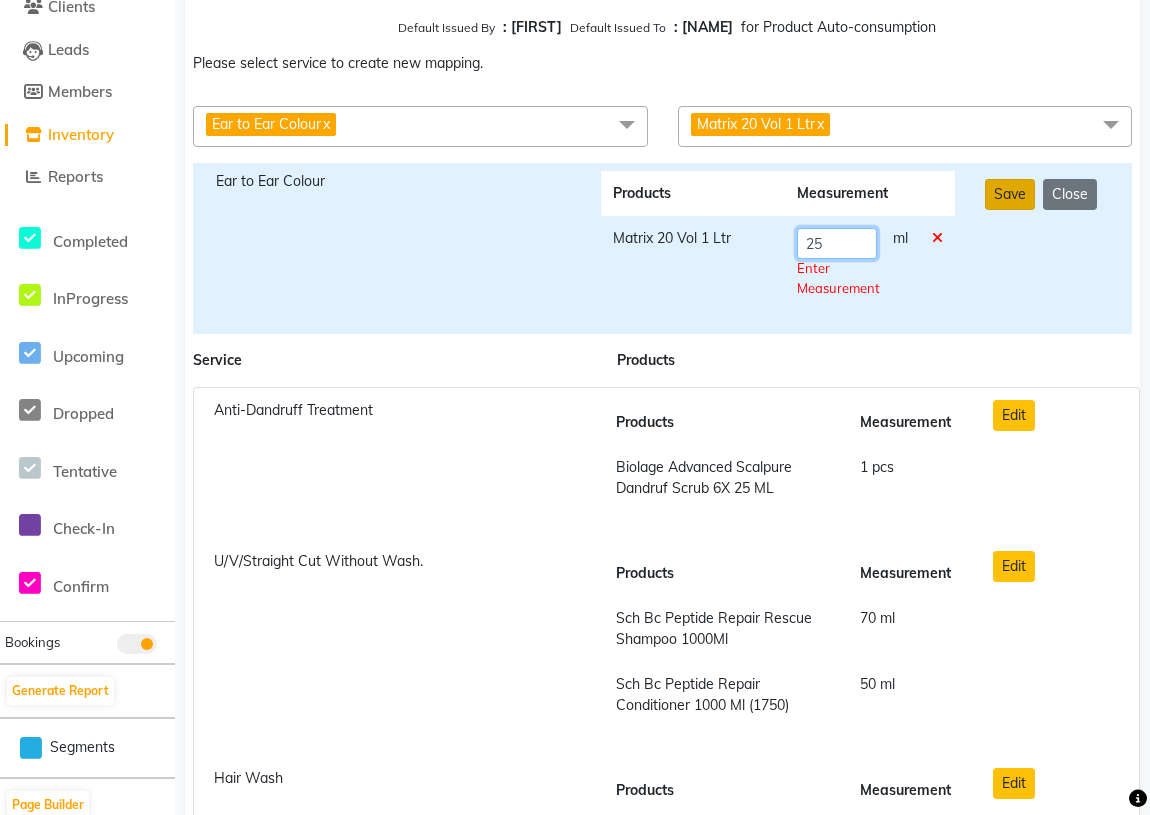 type on "25" 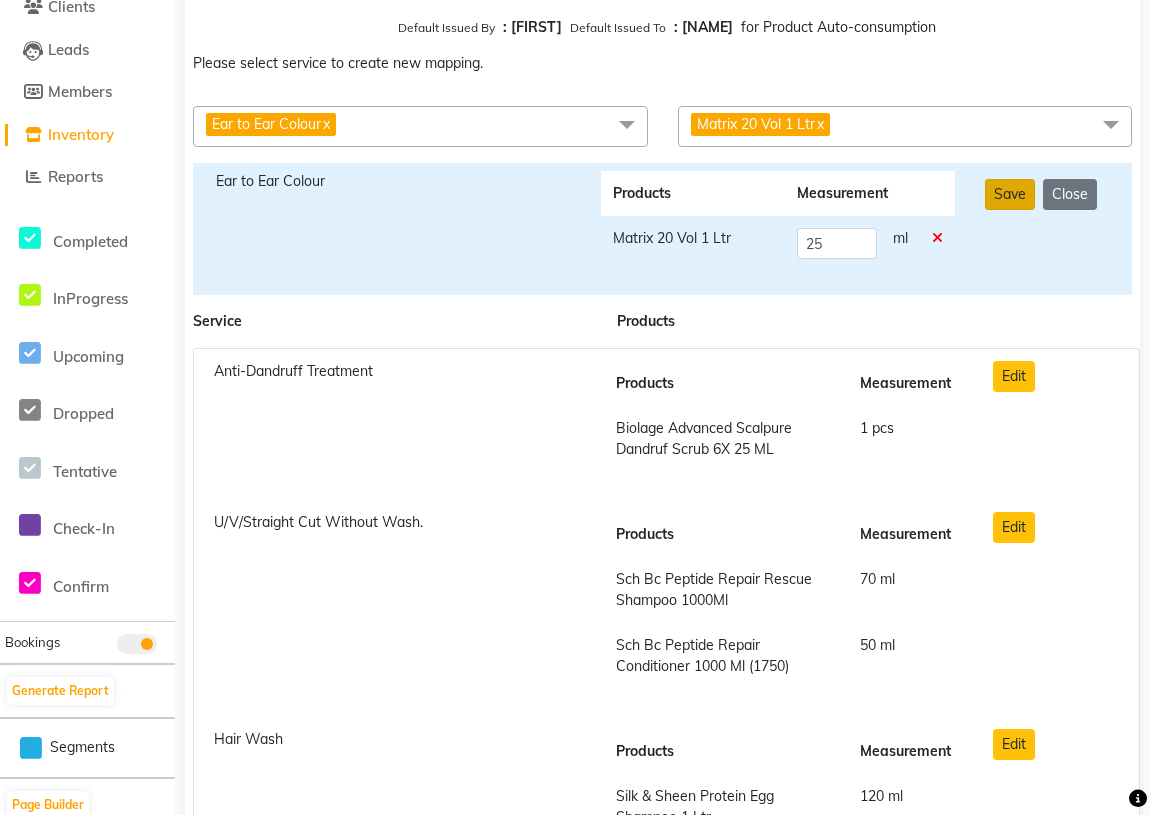 click on "Save" at bounding box center [1010, 194] 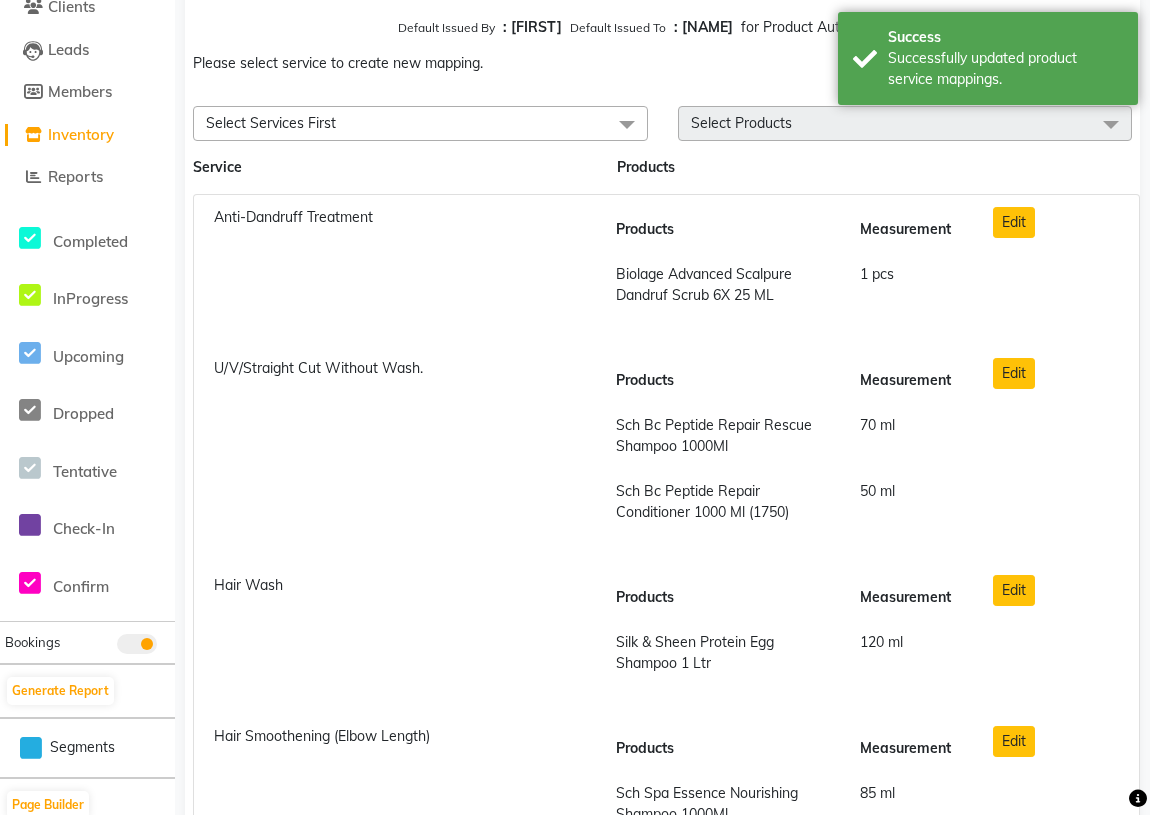 click on "Select Services First" at bounding box center [420, 123] 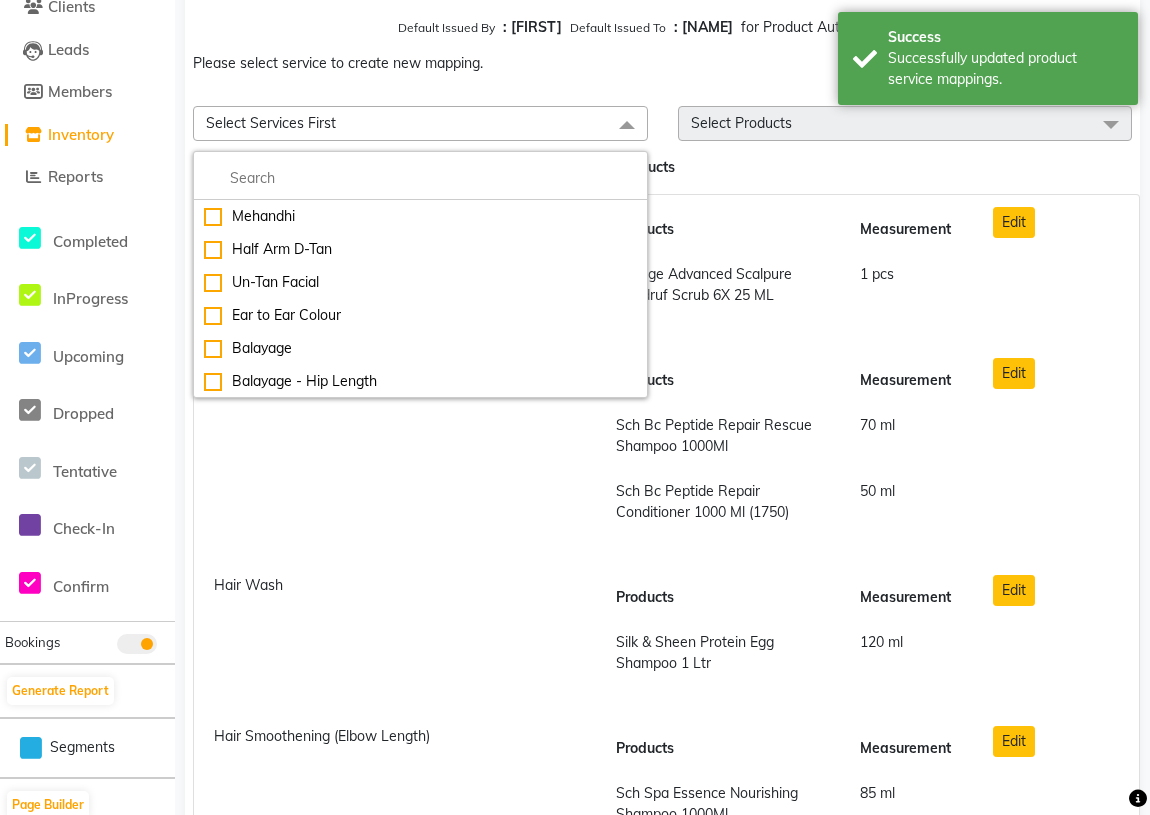 click on "Select Services First" at bounding box center (420, 123) 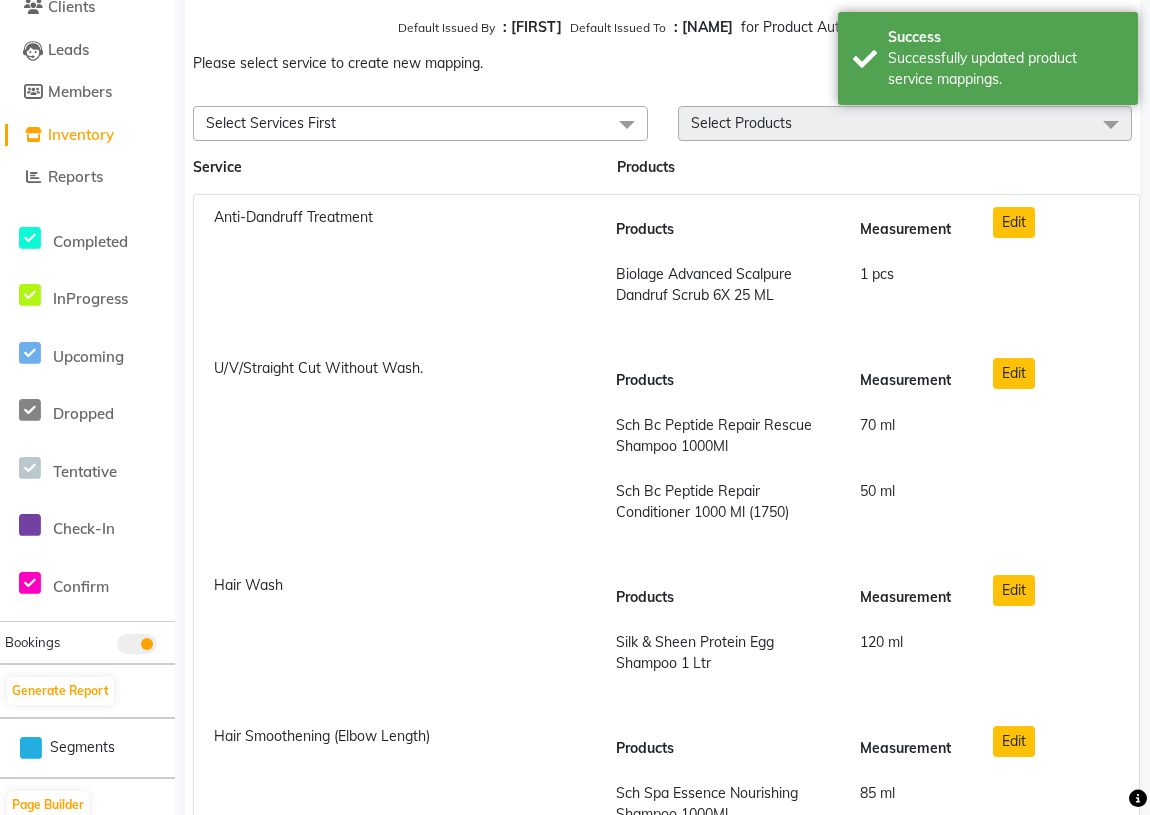 click on "Select Services First" at bounding box center [420, 123] 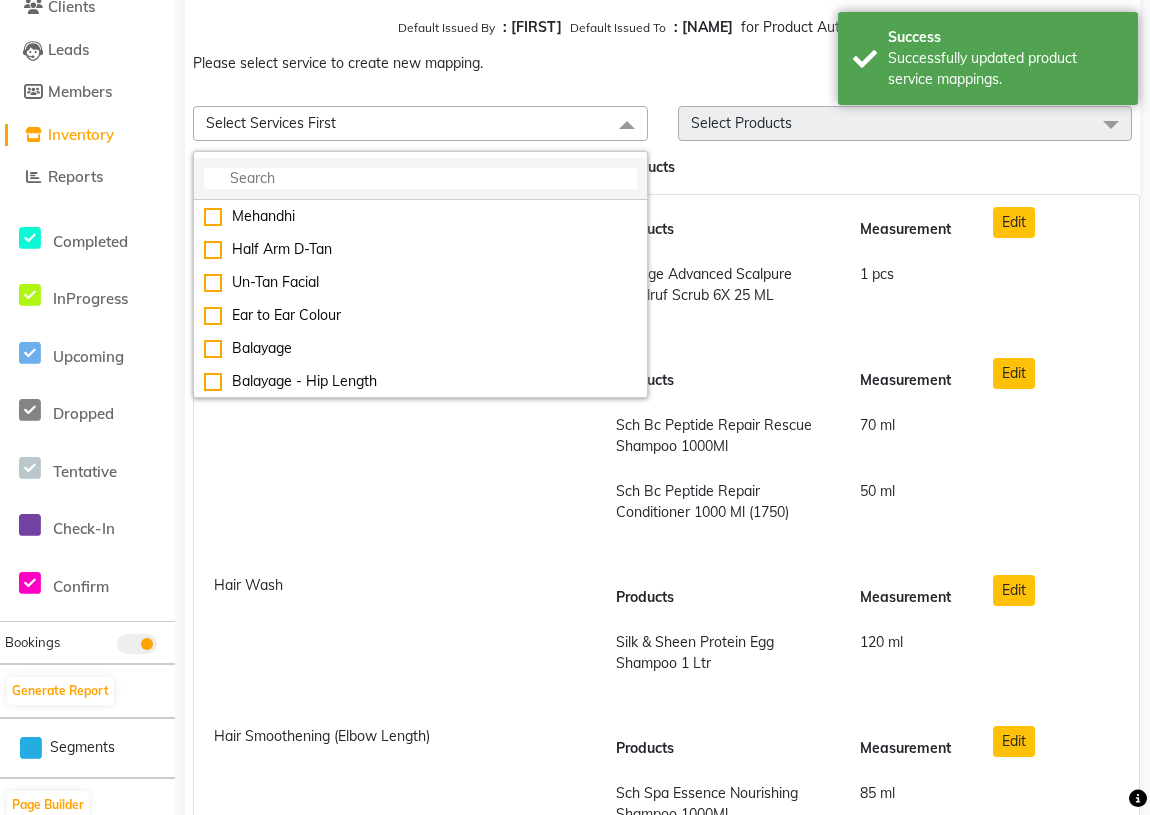 click at bounding box center [420, 179] 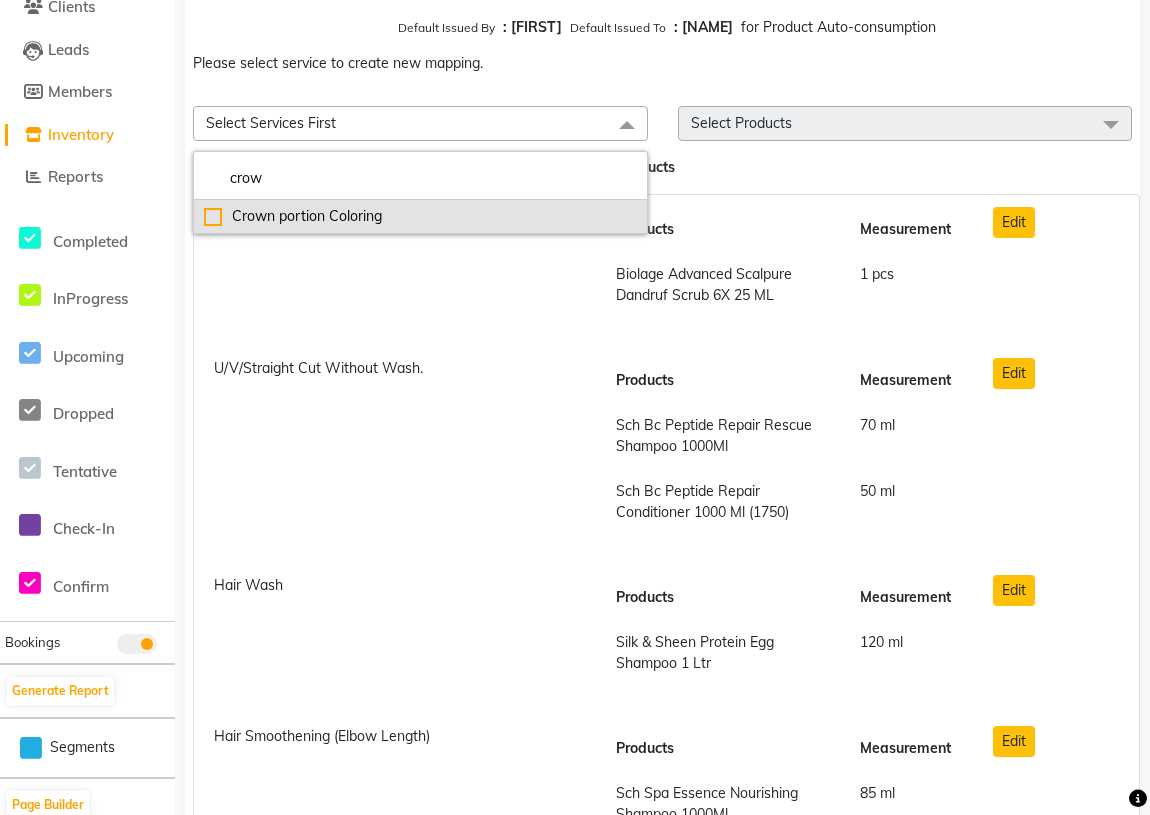type on "crow" 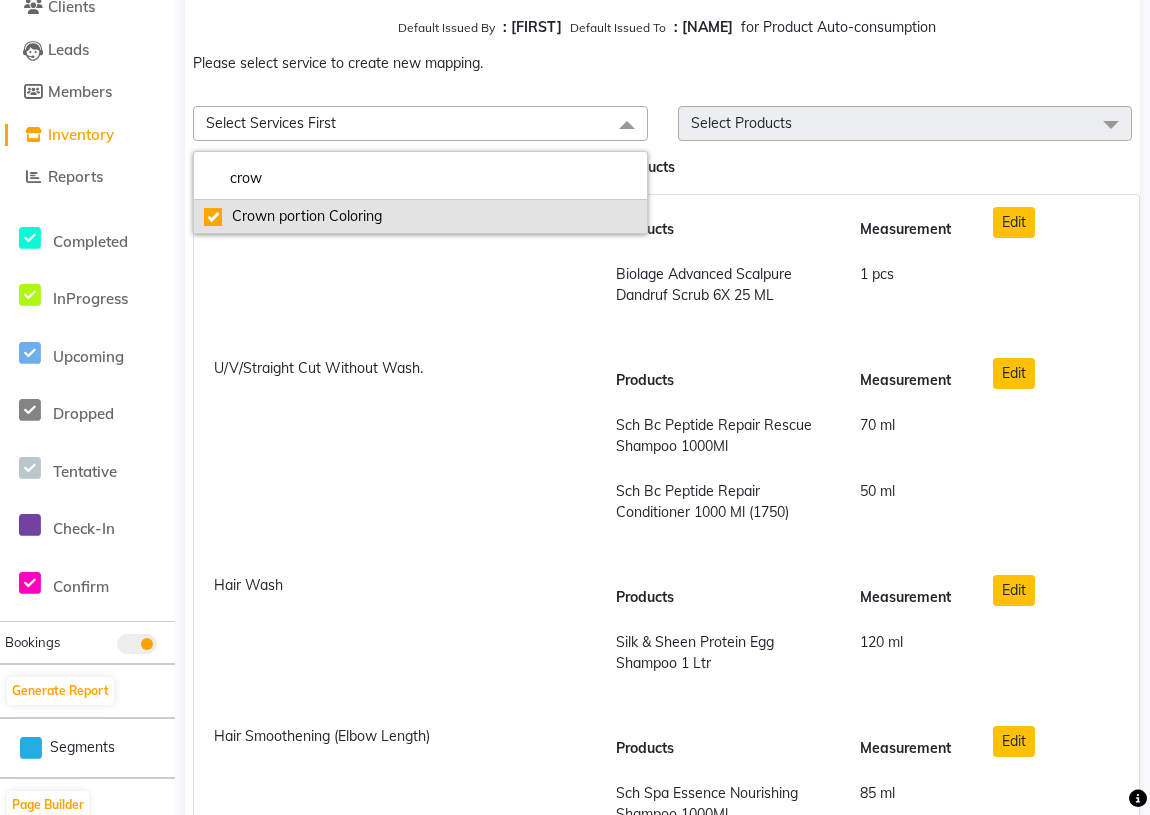checkbox on "true" 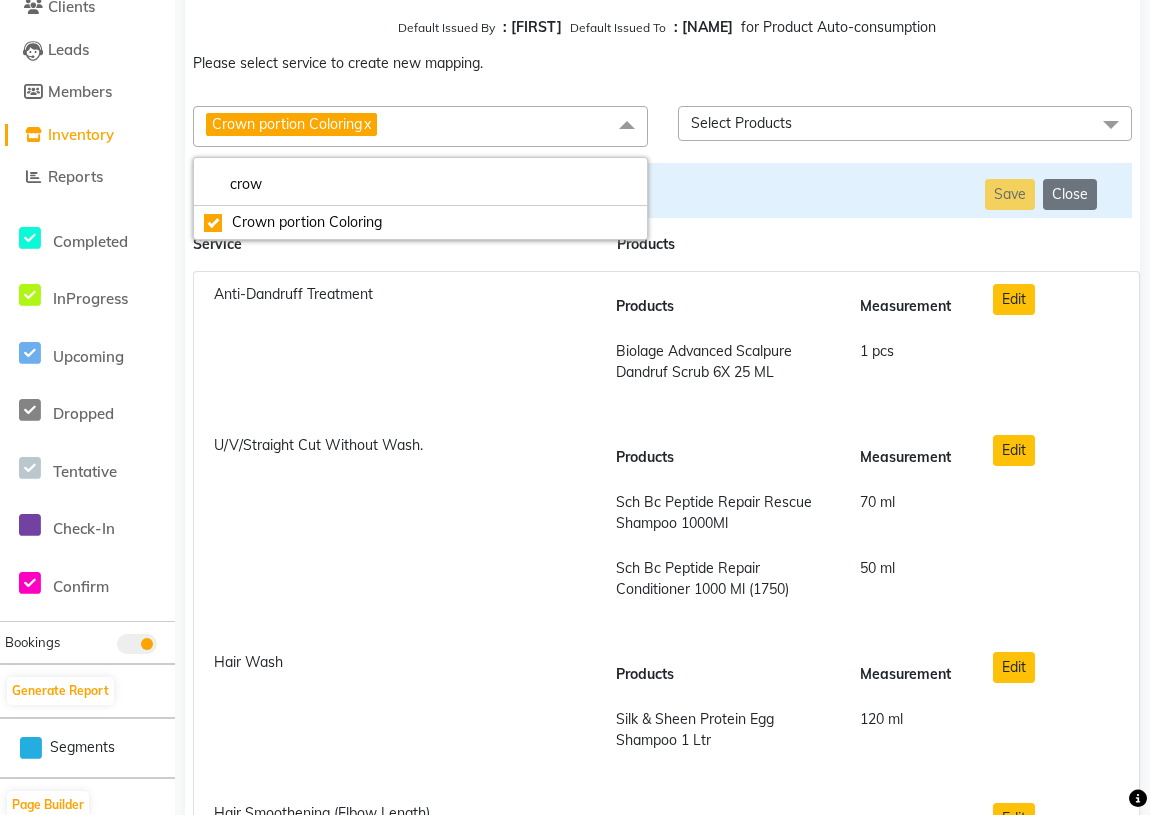 click on "Select Products" at bounding box center (905, 123) 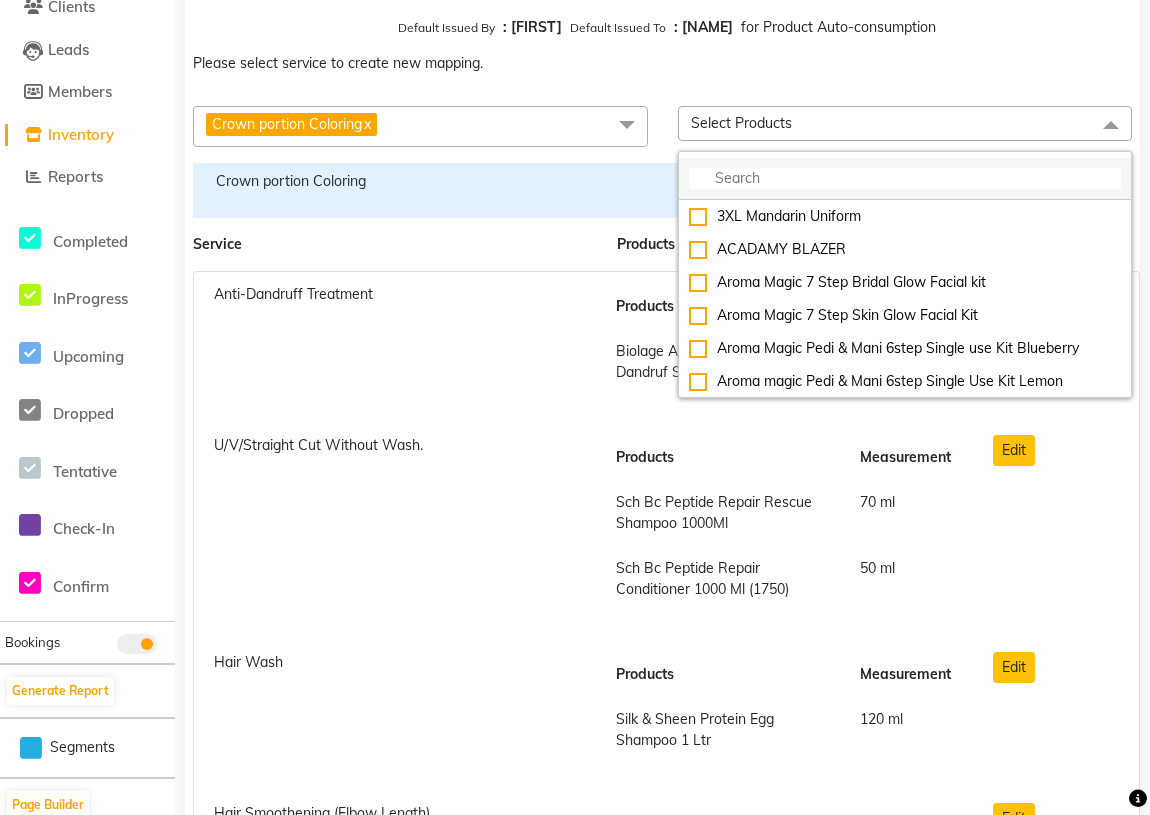 click at bounding box center [905, 178] 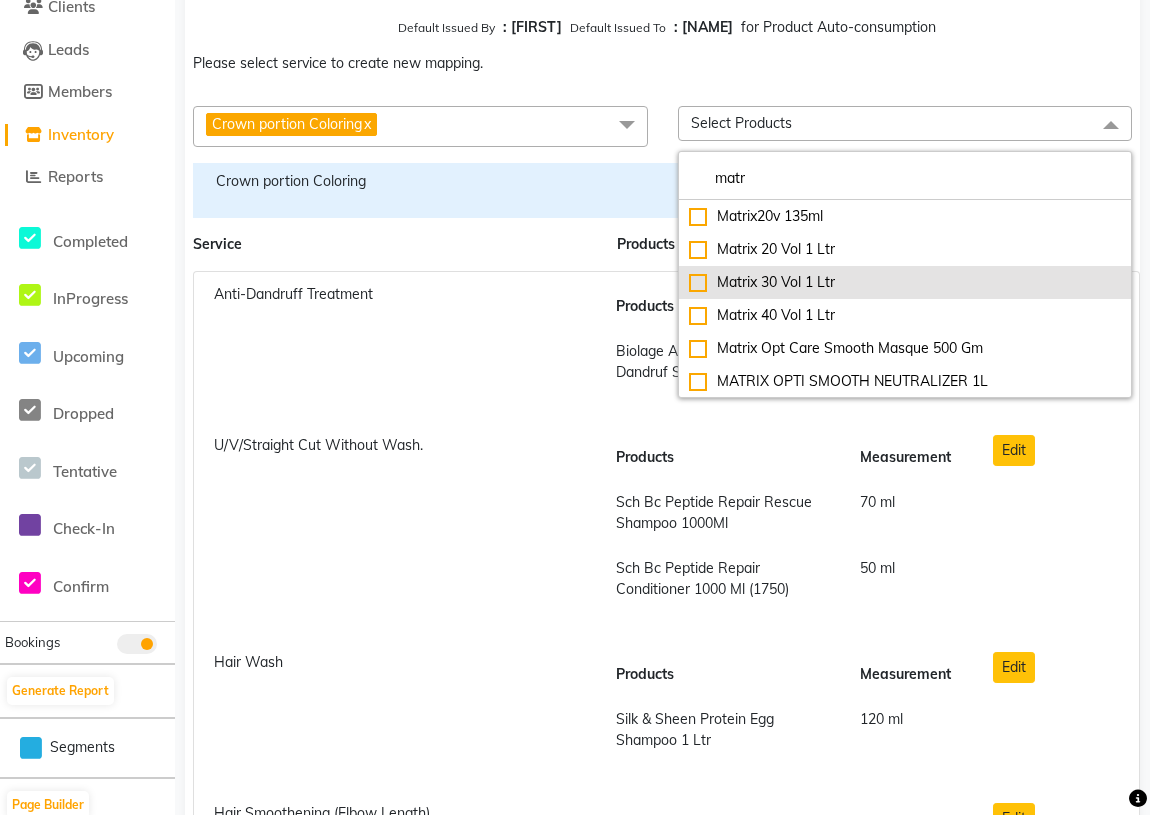 type on "matr" 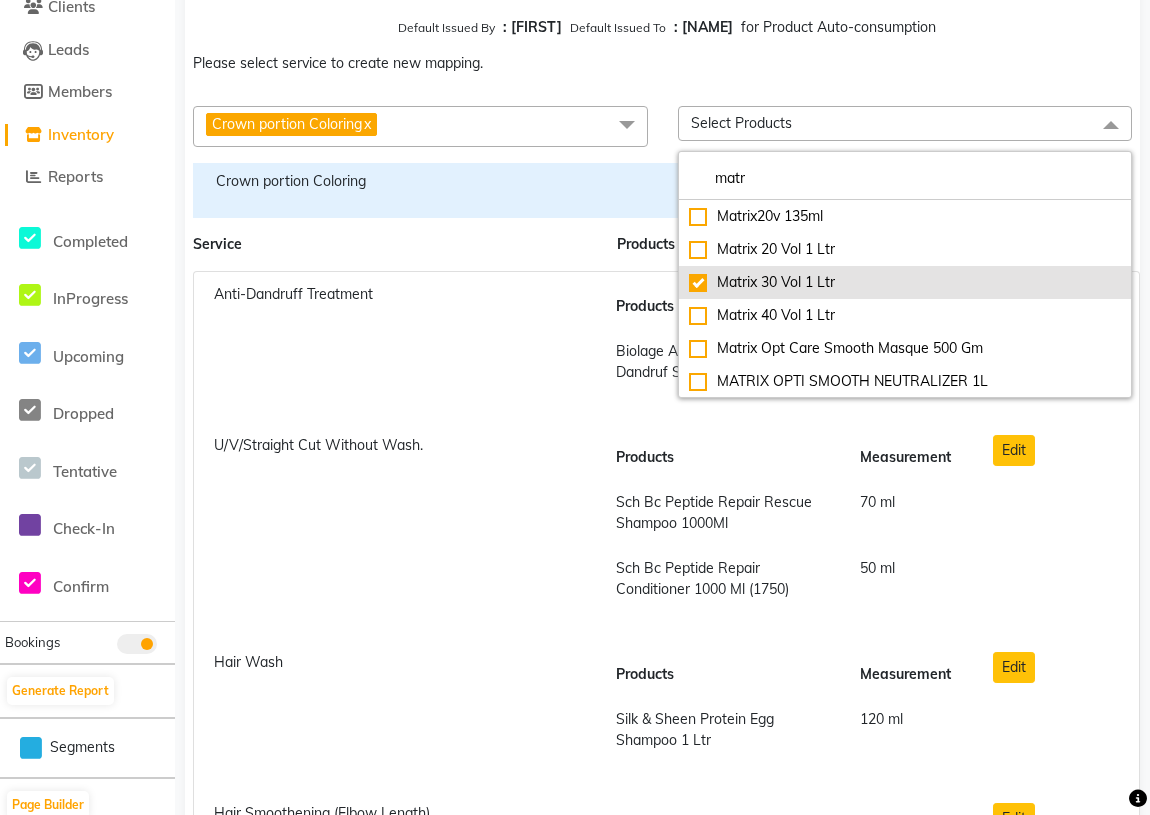 checkbox on "true" 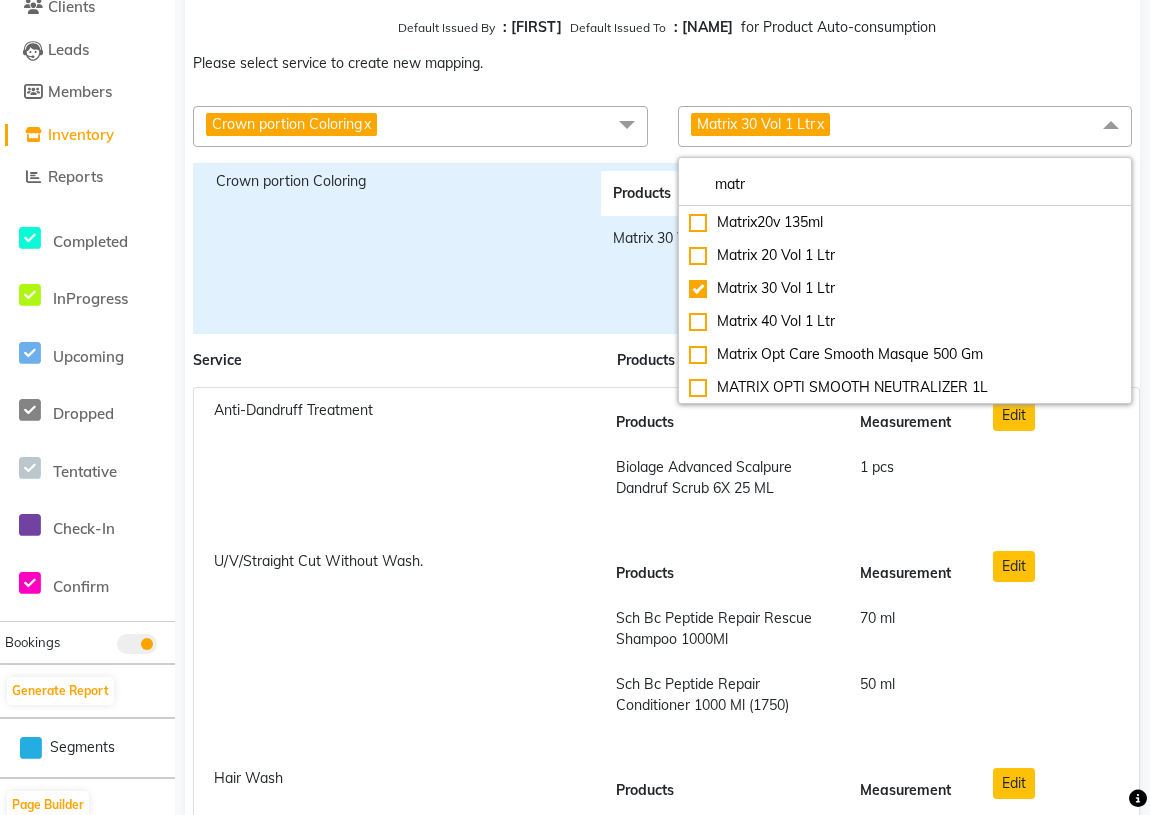click on "Products Measurement Matrix 30 Vol 1 Ltr 0 ml  Enter Measurement" at bounding box center [778, 248] 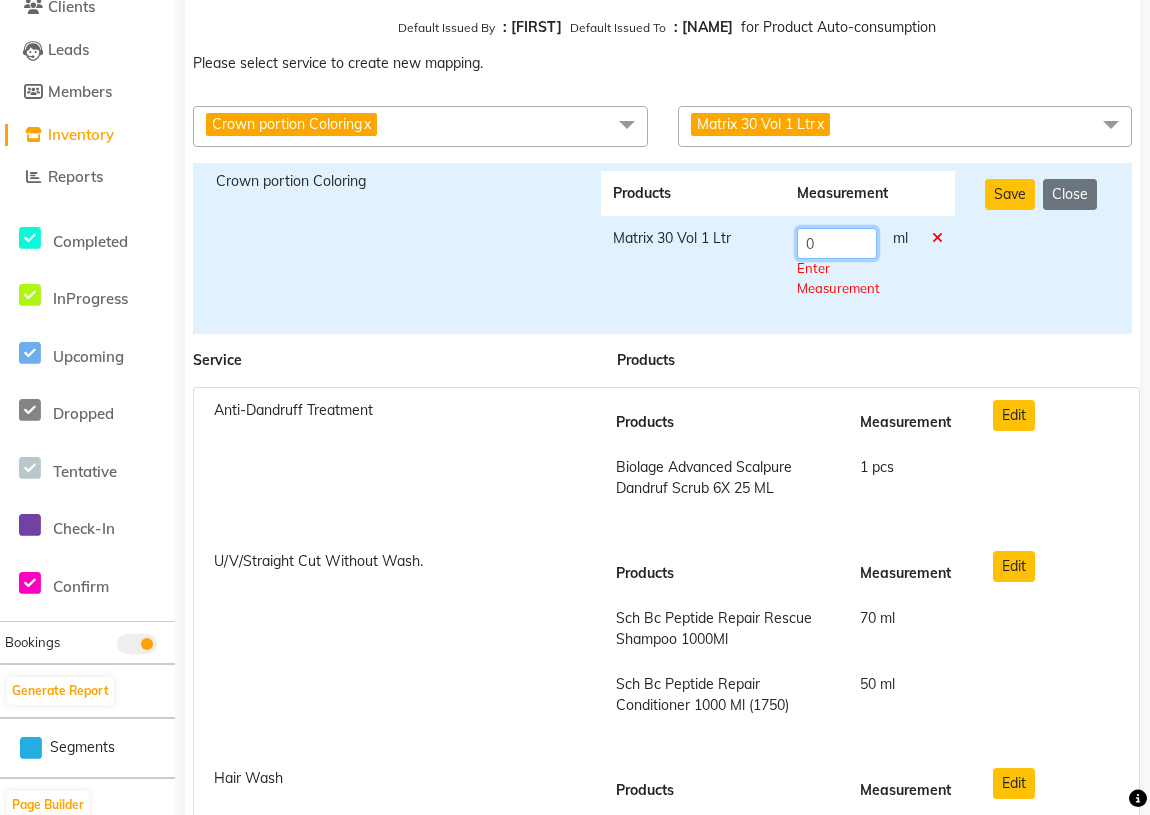 click on "0" at bounding box center [837, 243] 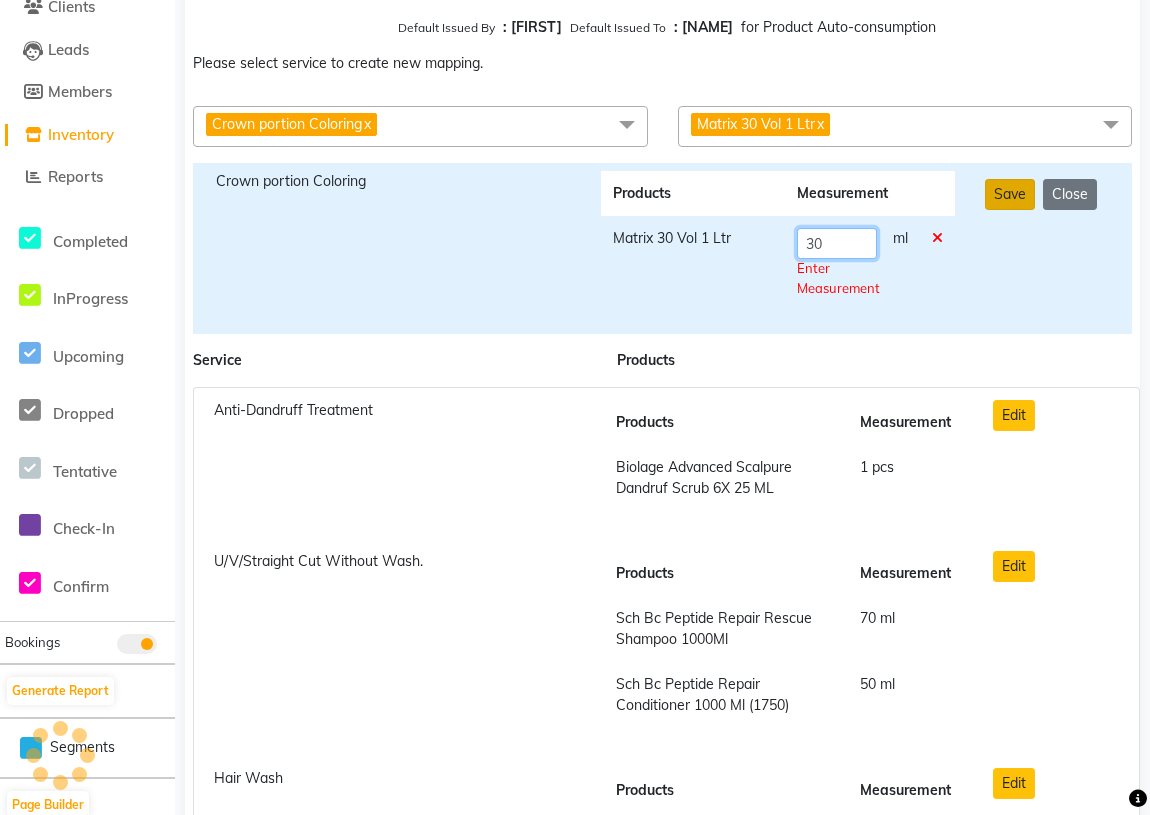 type on "30" 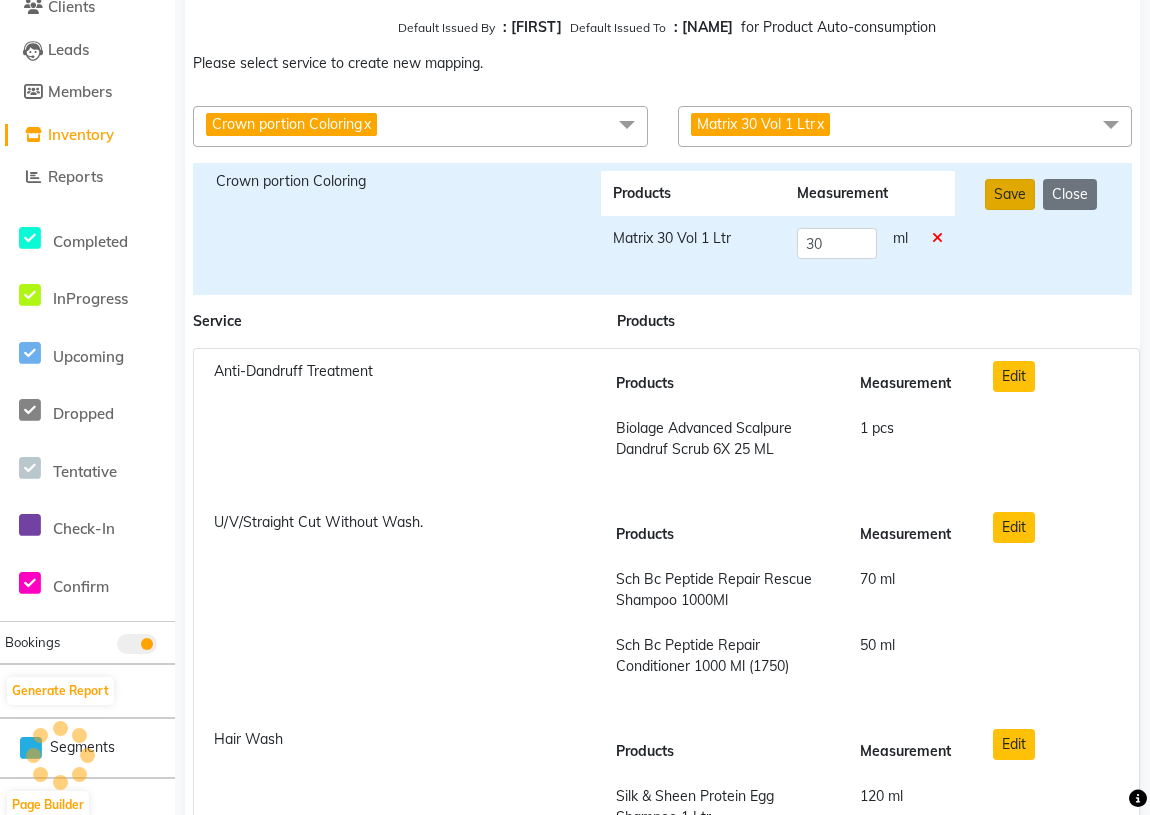 click on "Save" at bounding box center (1010, 194) 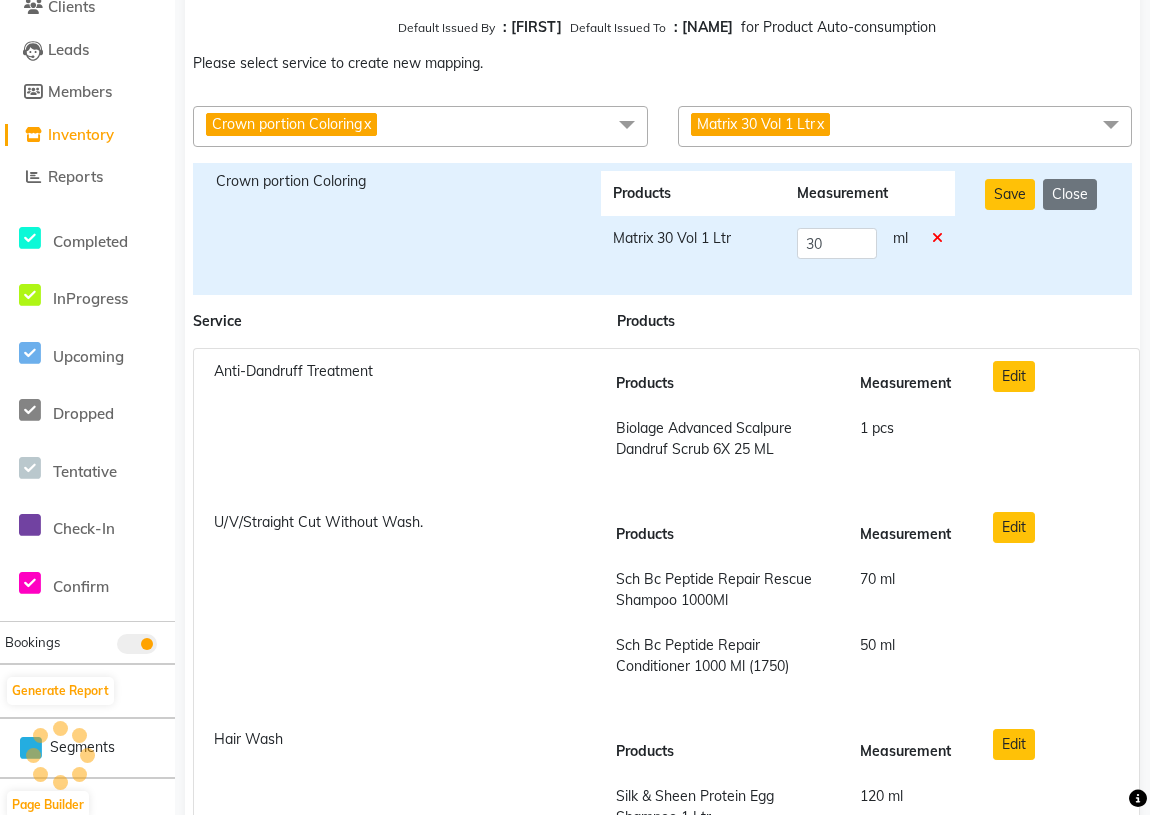 checkbox on "false" 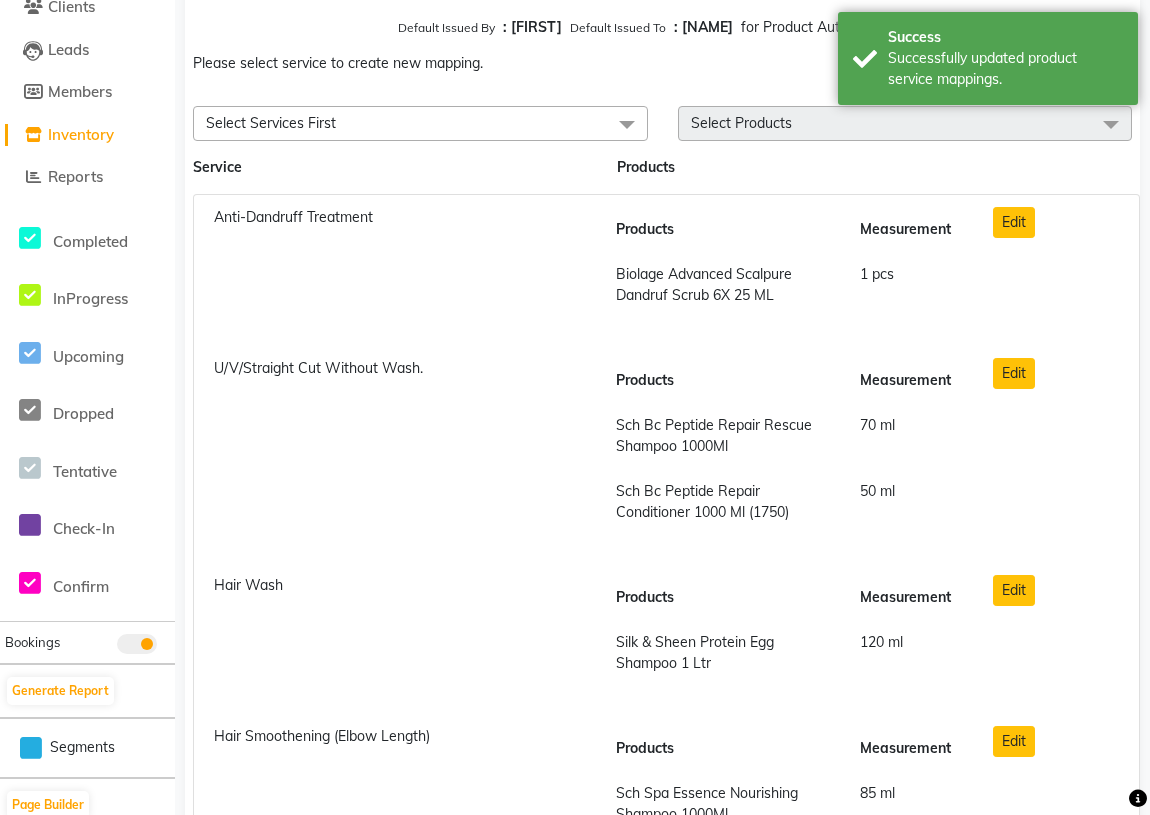click on "Select Services First" at bounding box center (271, 123) 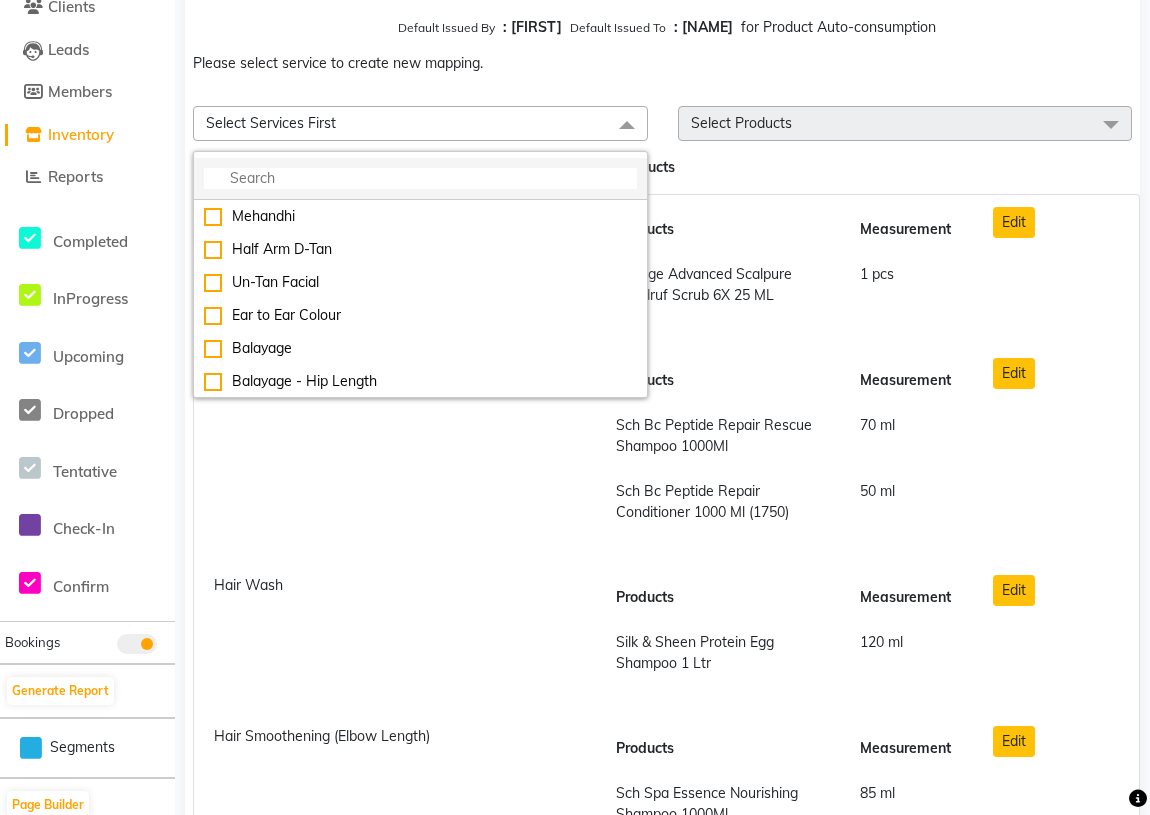 click at bounding box center [420, 178] 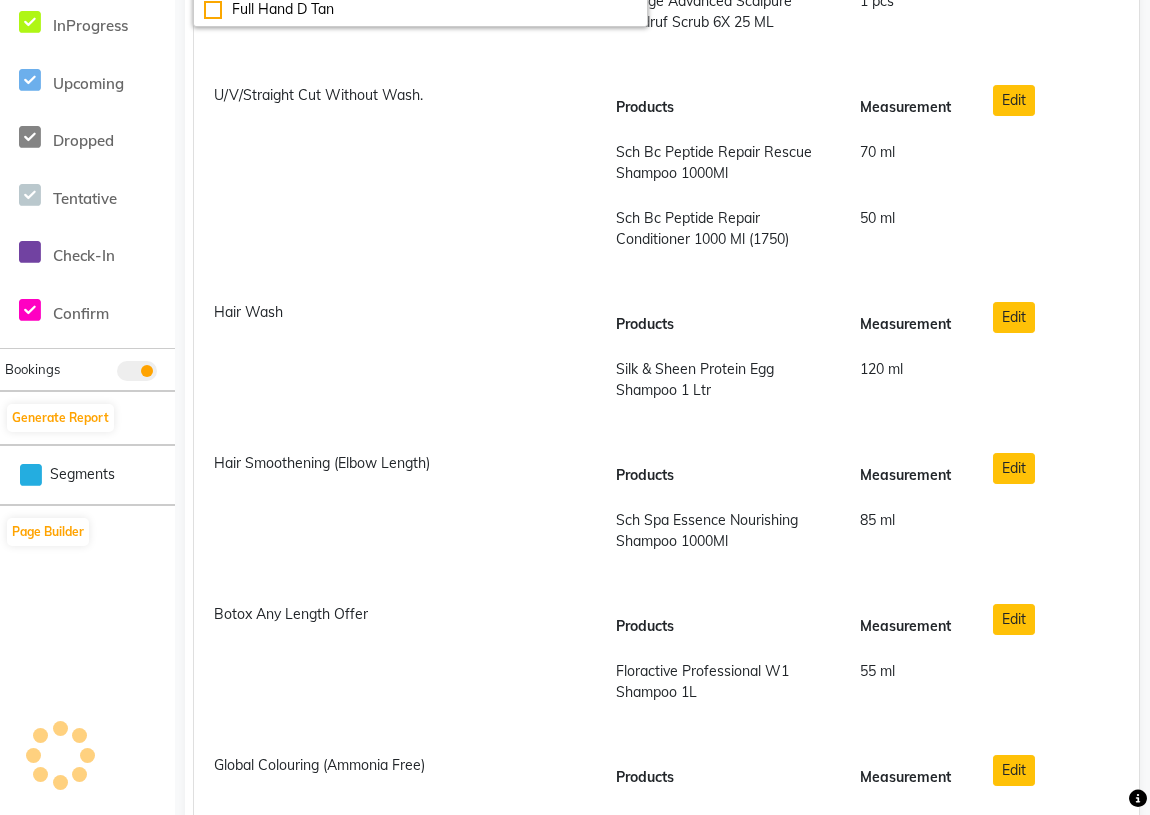 scroll, scrollTop: 181, scrollLeft: 0, axis: vertical 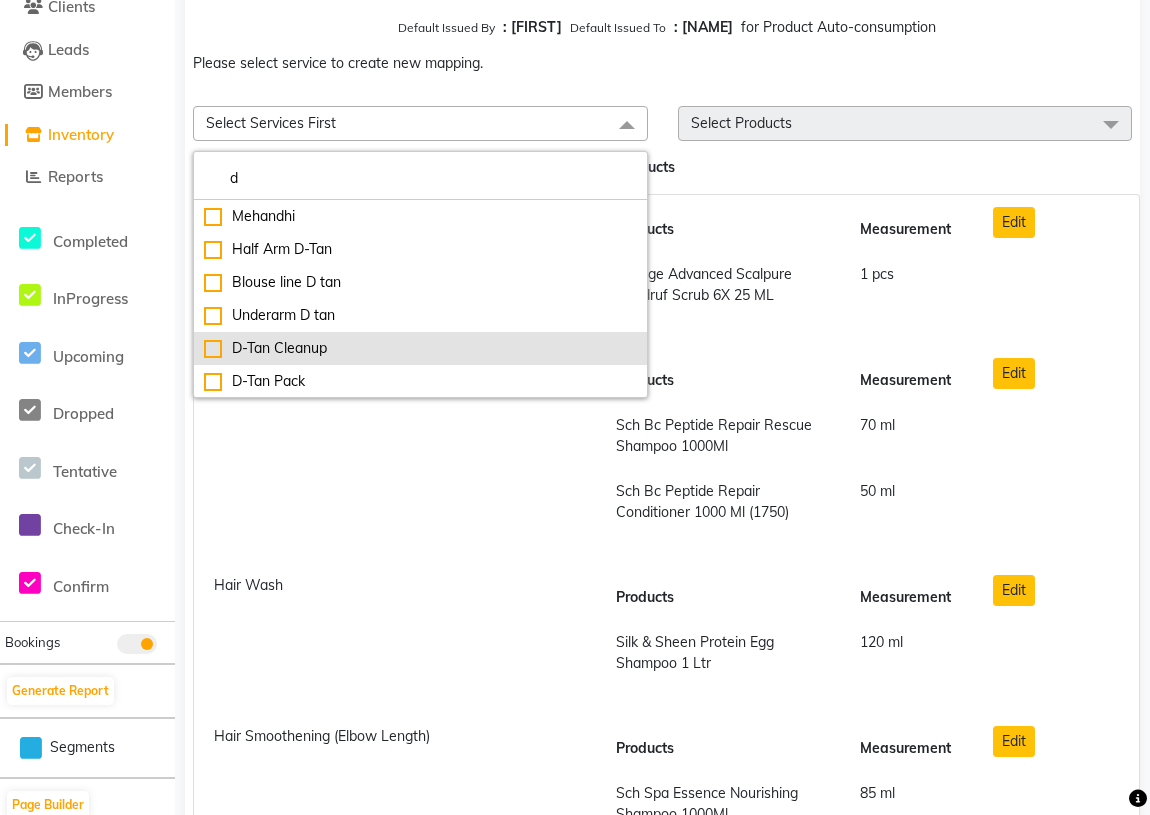 type on "d" 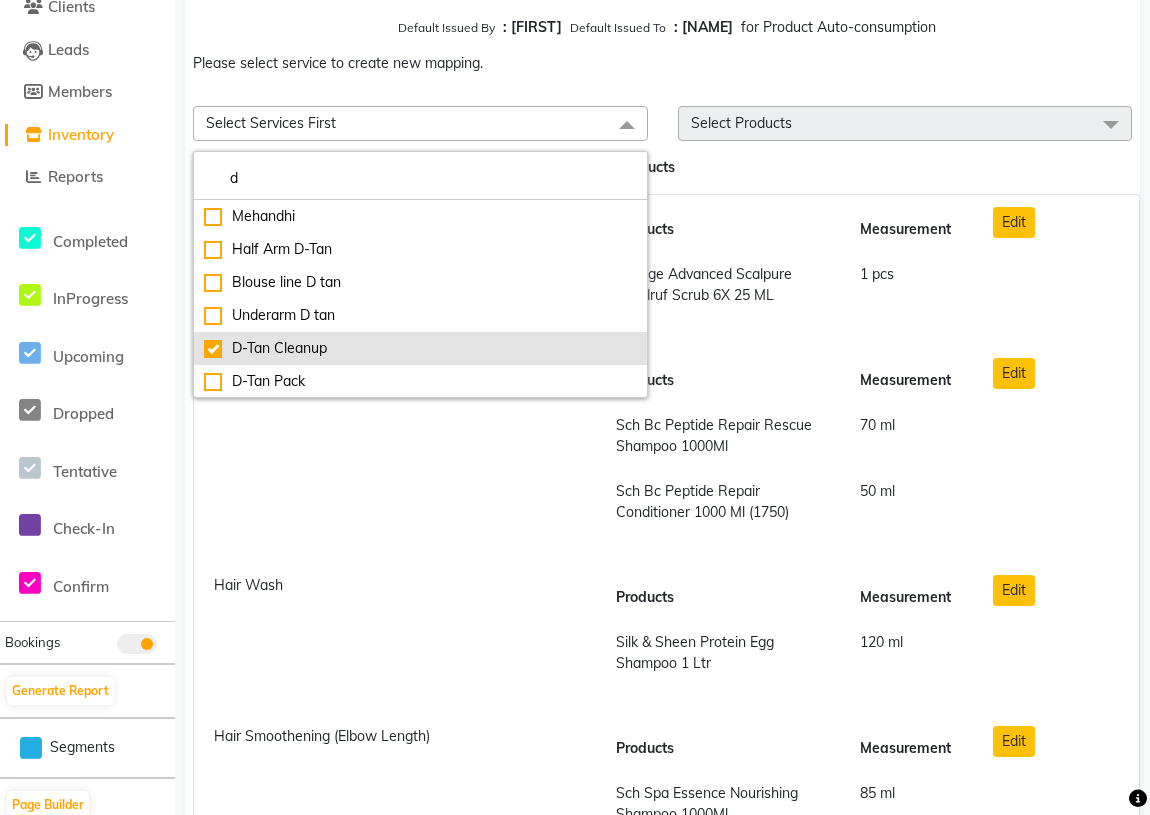 checkbox on "true" 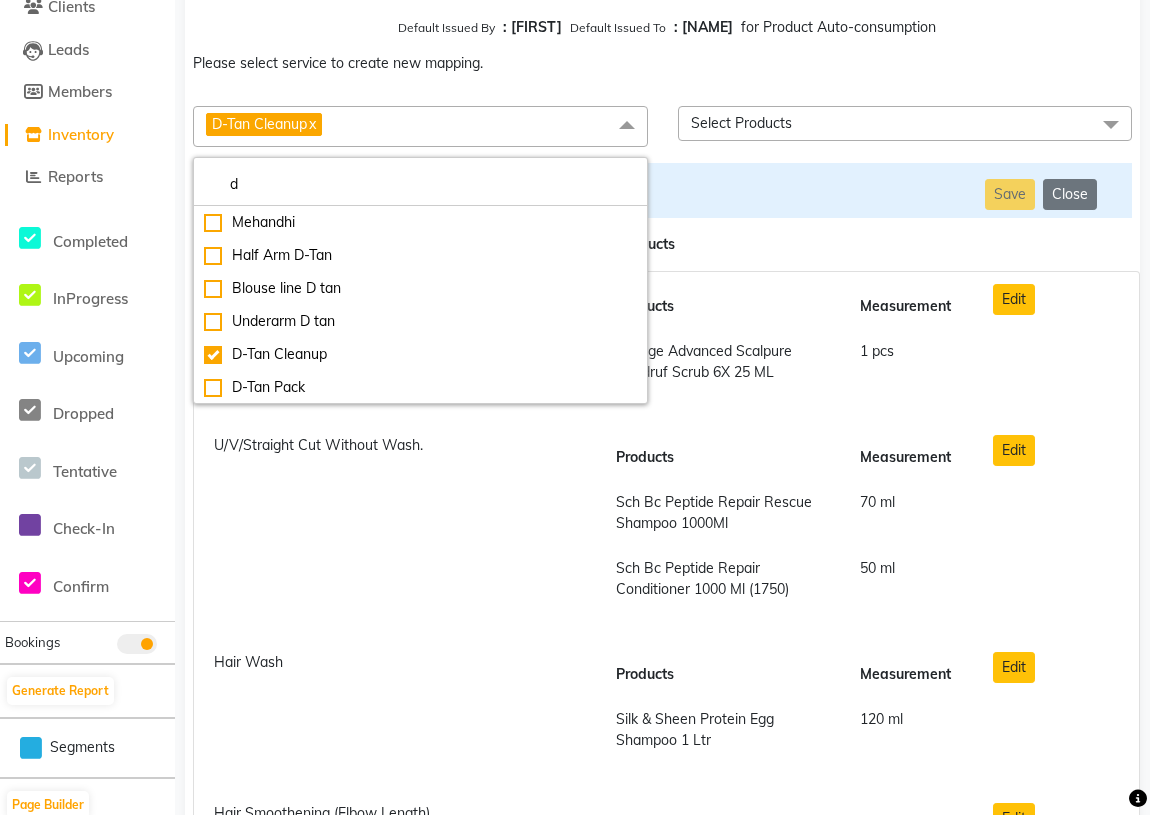 click at bounding box center (778, 190) 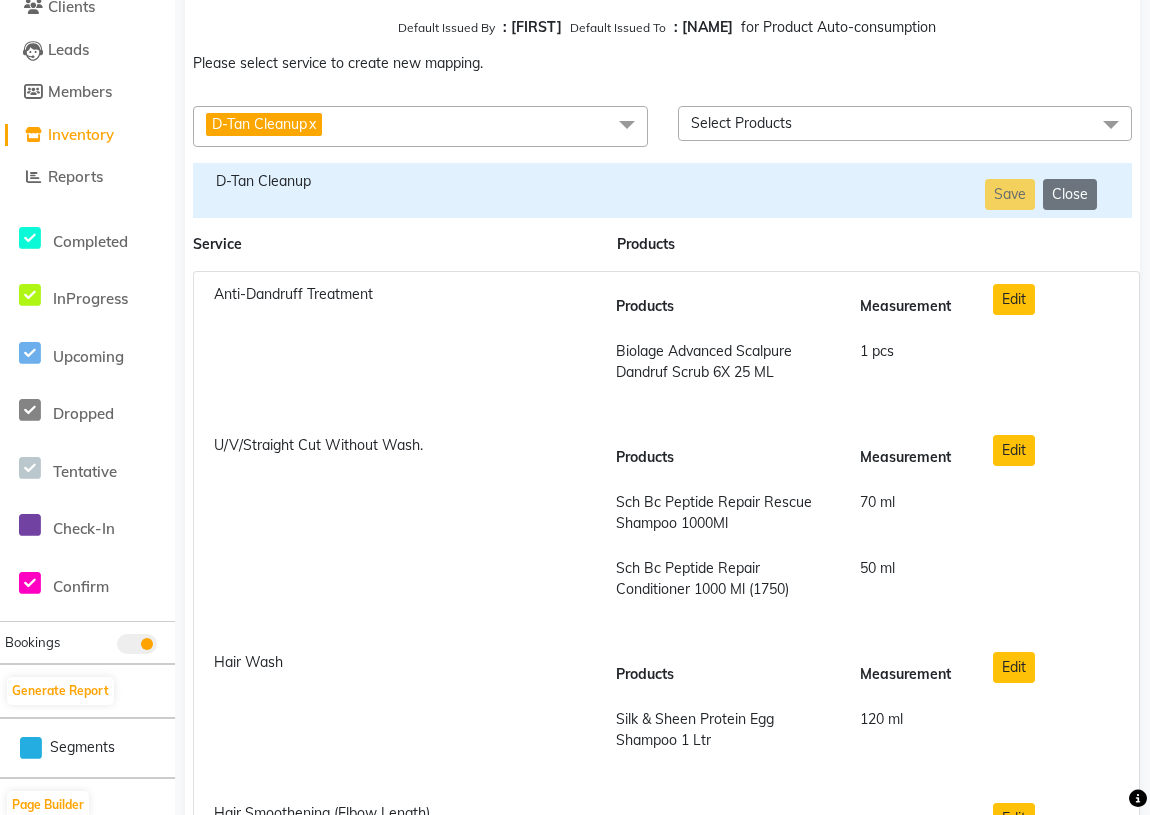 click on "Select Products" at bounding box center (741, 123) 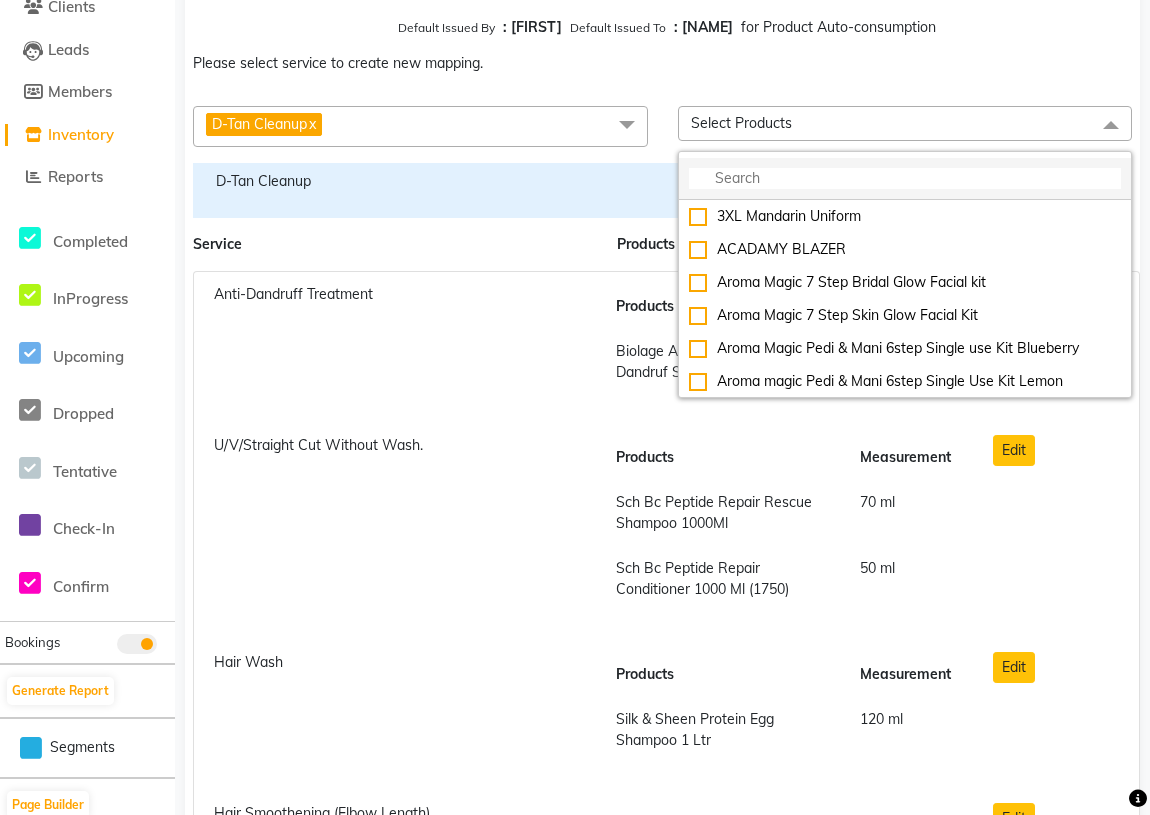 click at bounding box center (905, 178) 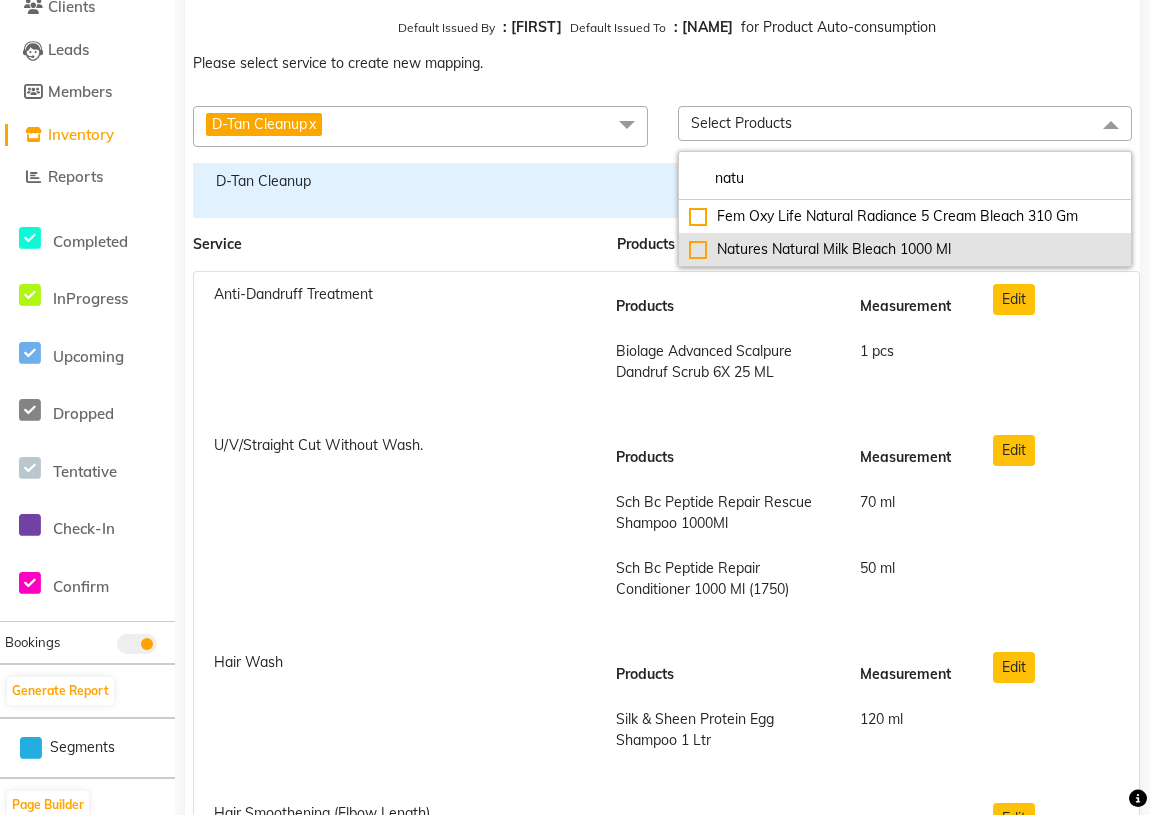 type on "natu" 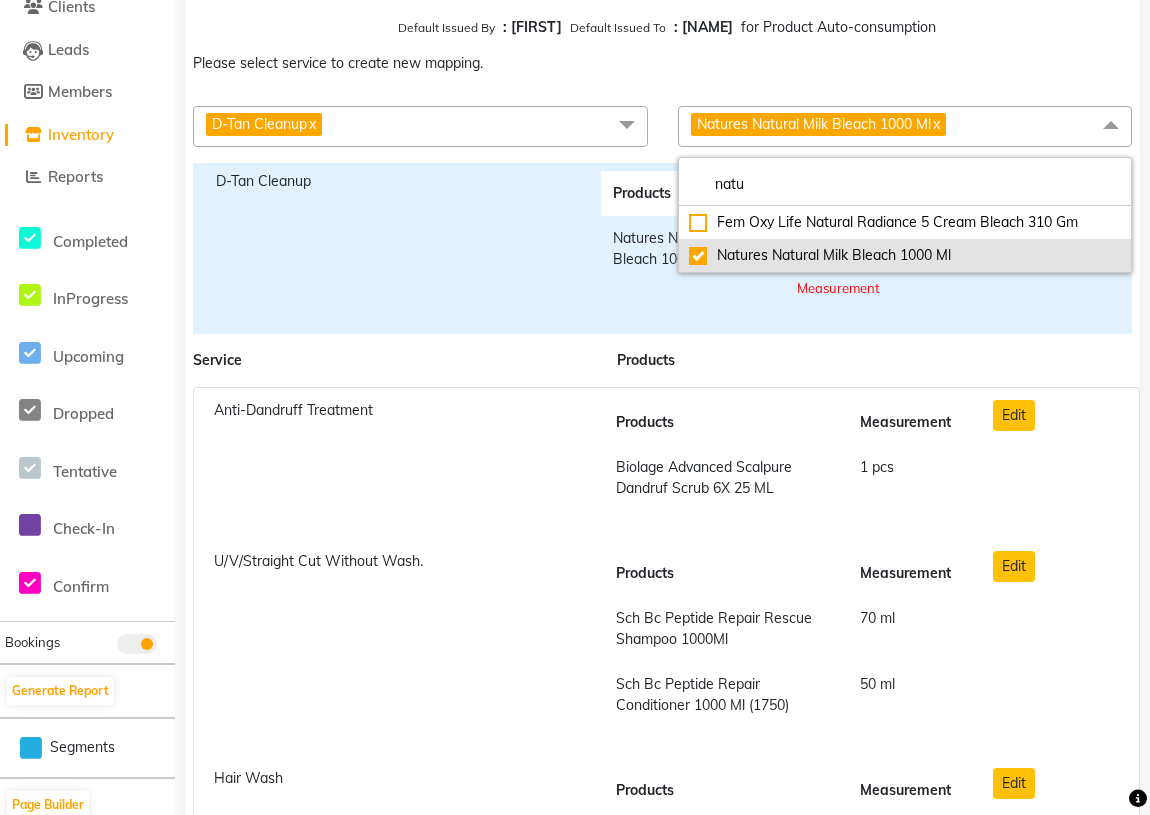 checkbox on "true" 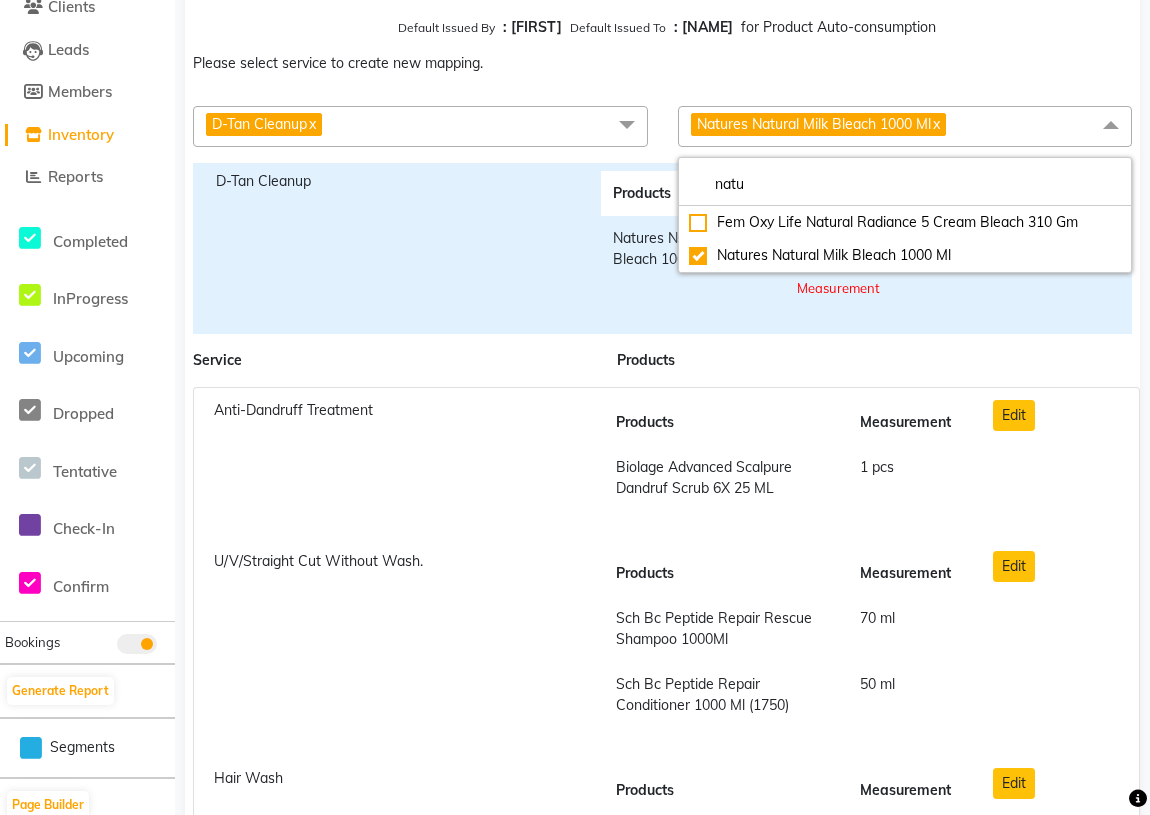 click on "Natures Natural Milk Bleach 1000 Ml" at bounding box center [693, 263] 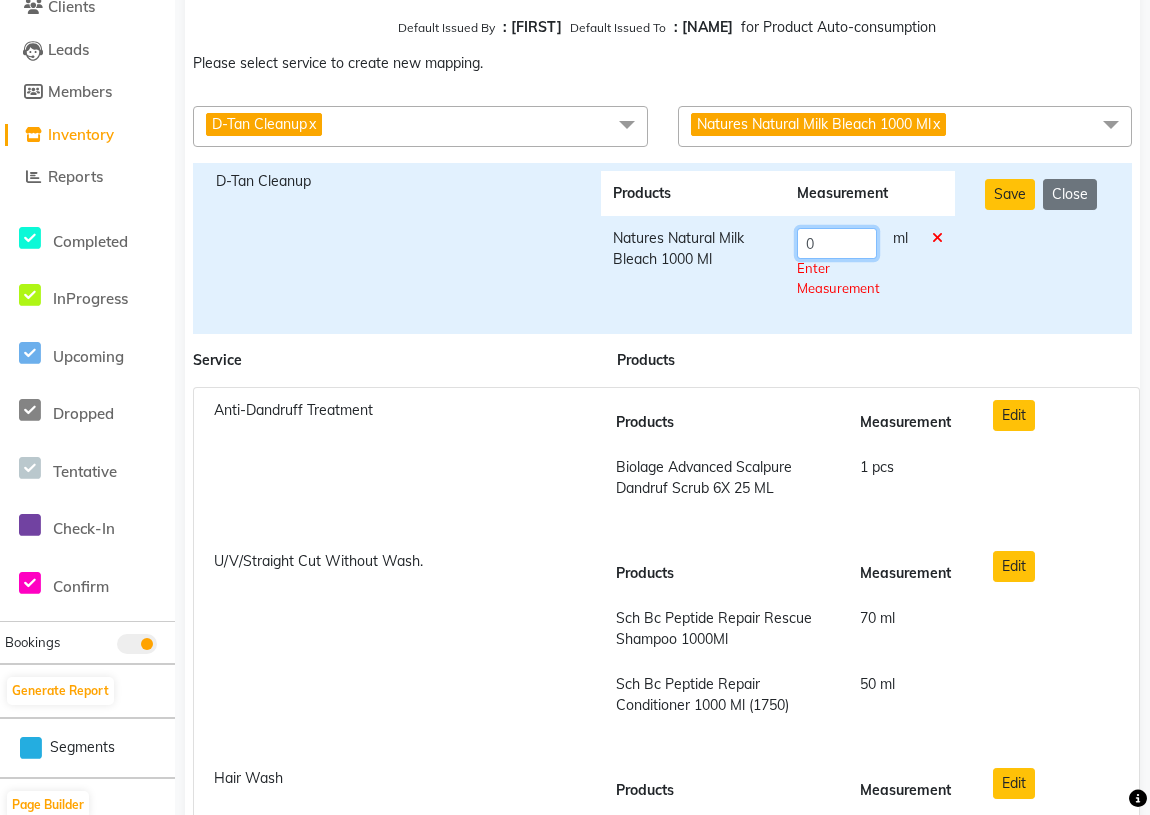 click on "0" at bounding box center (837, 243) 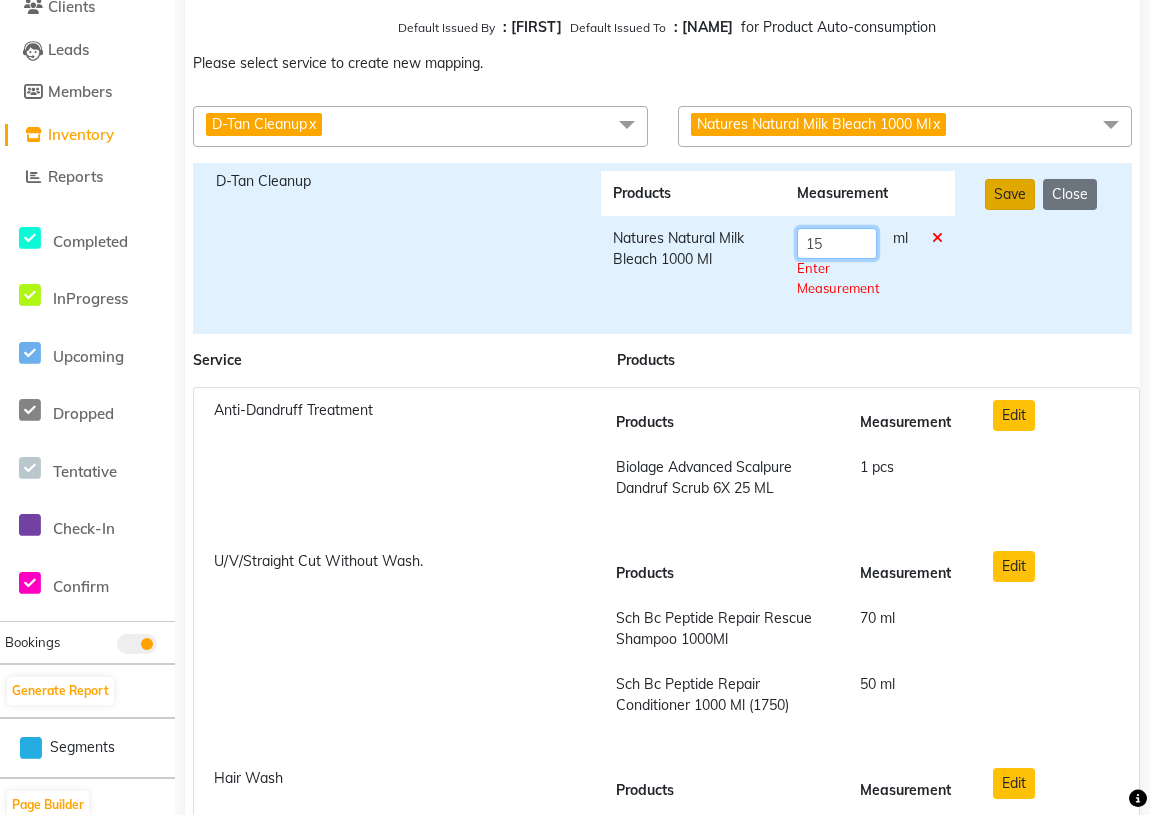 type on "15" 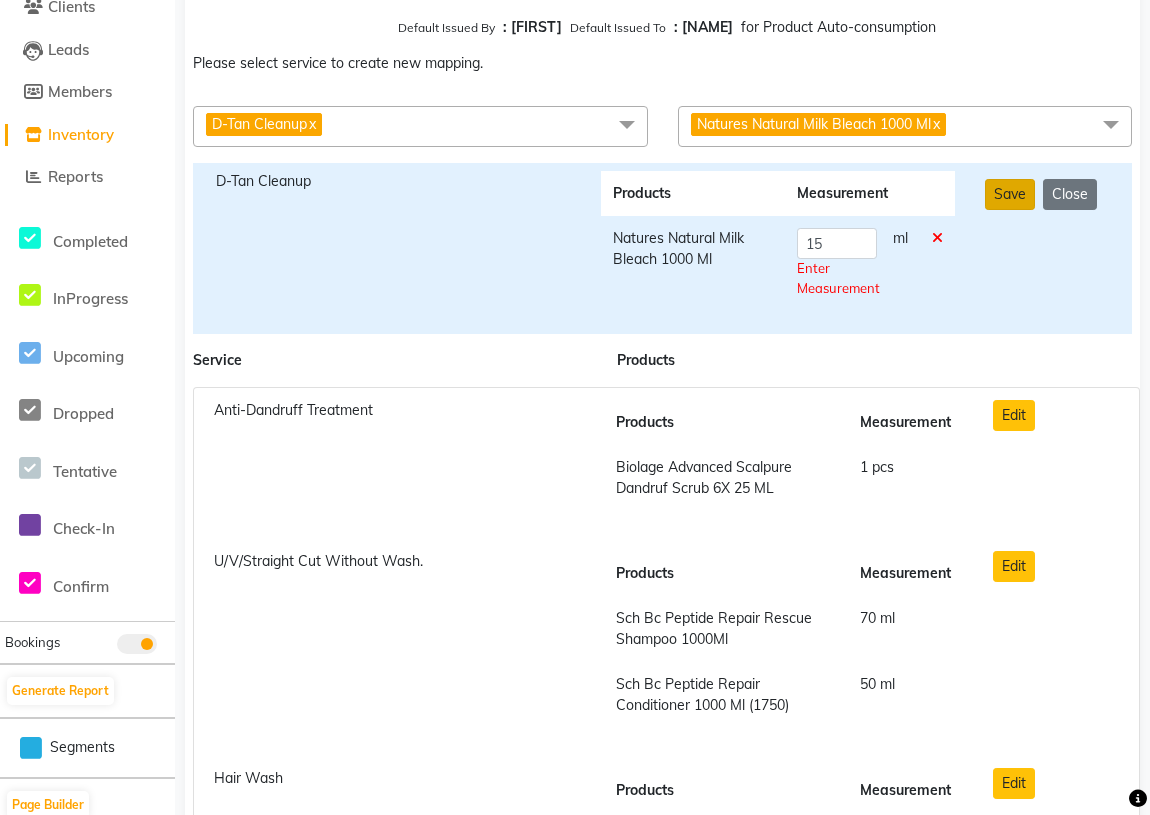 click on "Save" at bounding box center (1010, 194) 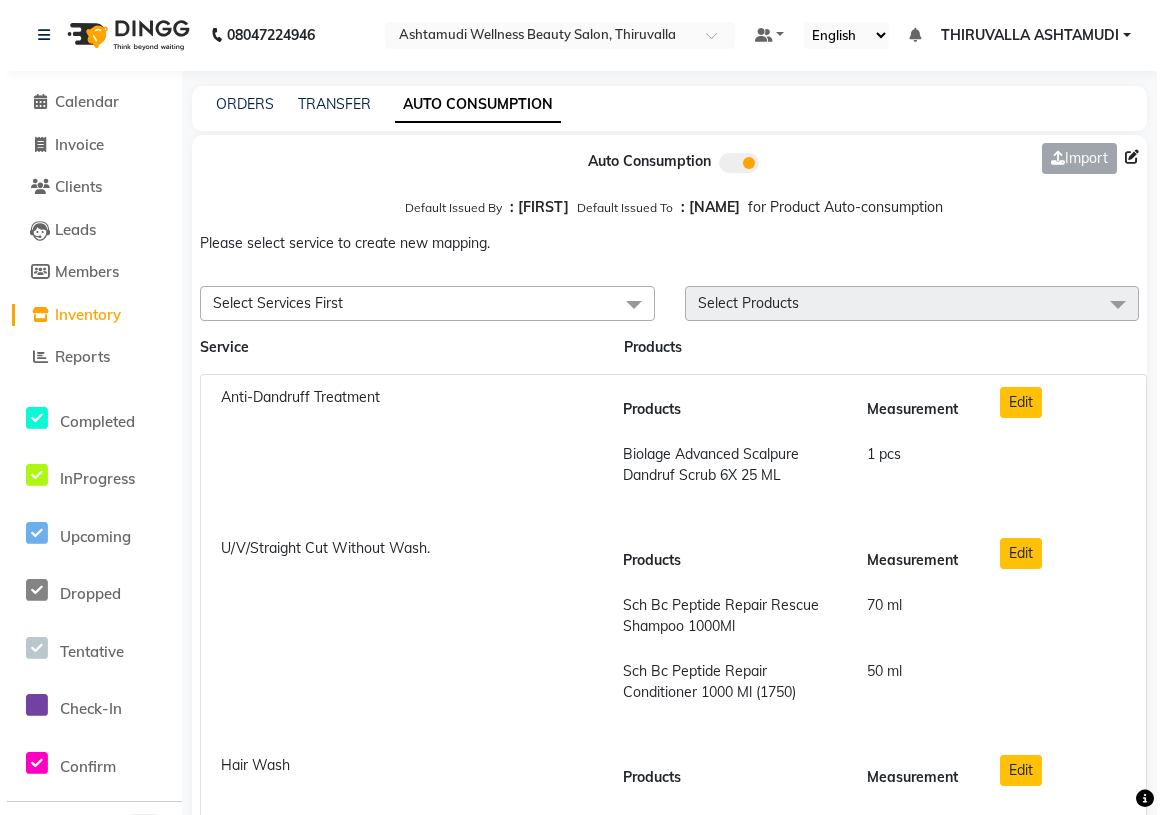 scroll, scrollTop: 0, scrollLeft: 0, axis: both 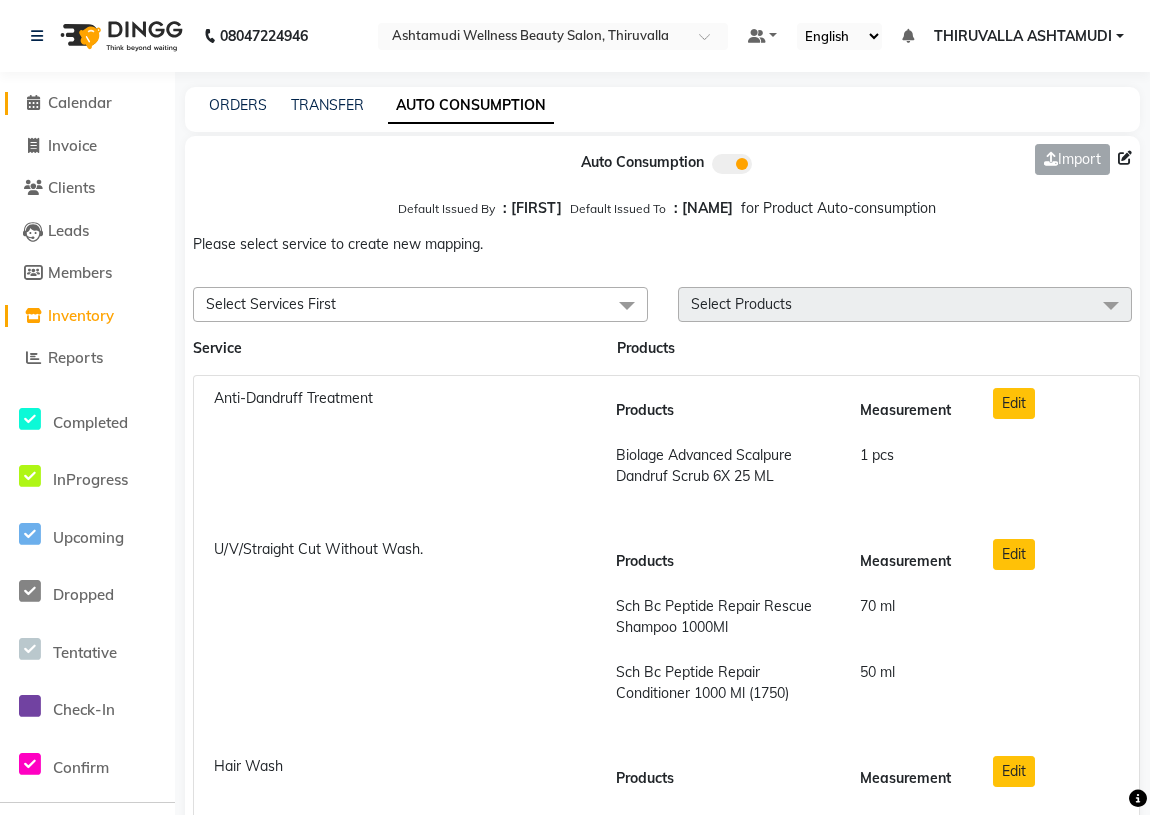 click on "Calendar" 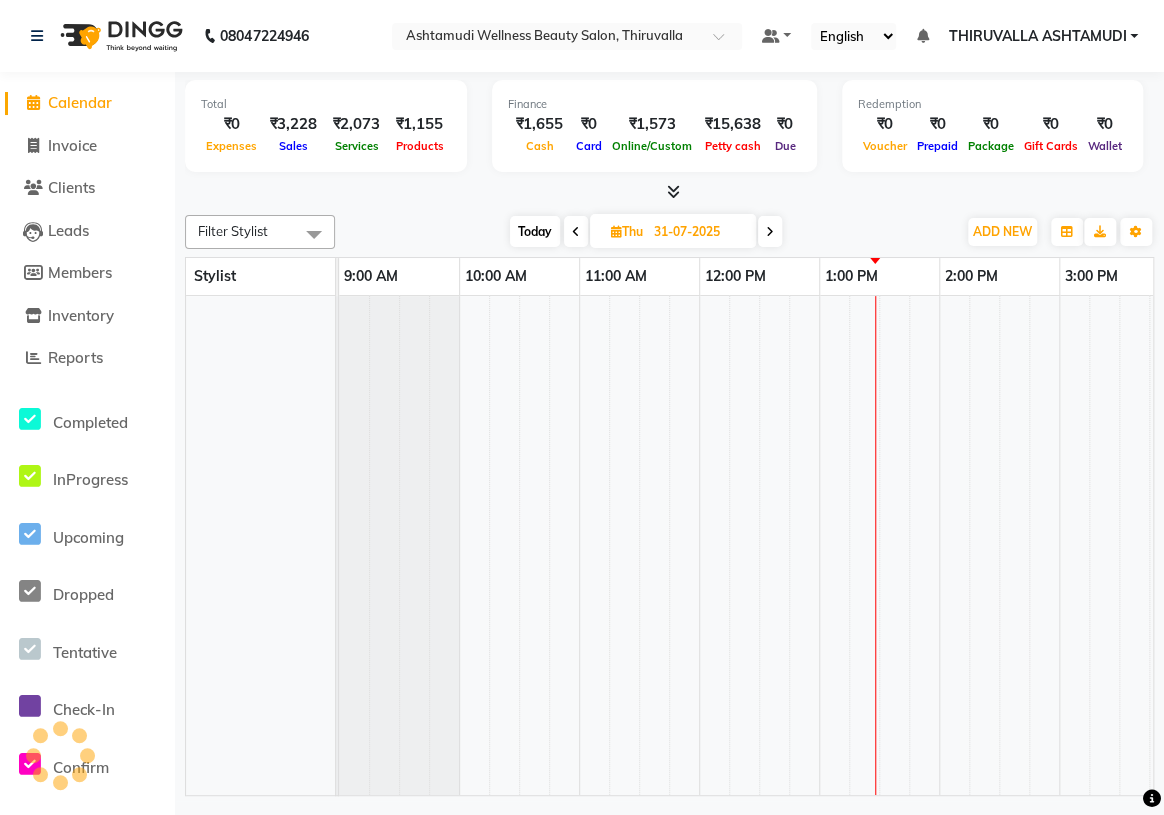 scroll, scrollTop: 0, scrollLeft: 0, axis: both 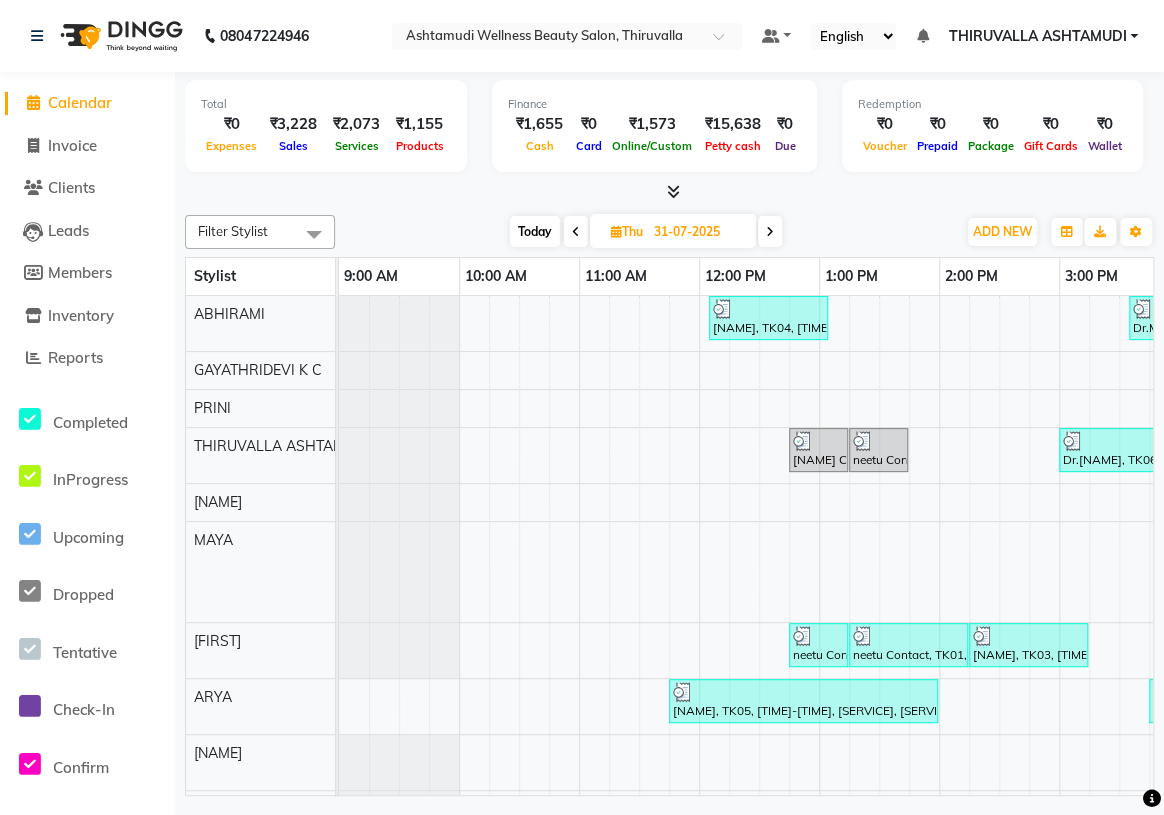 click at bounding box center (770, 232) 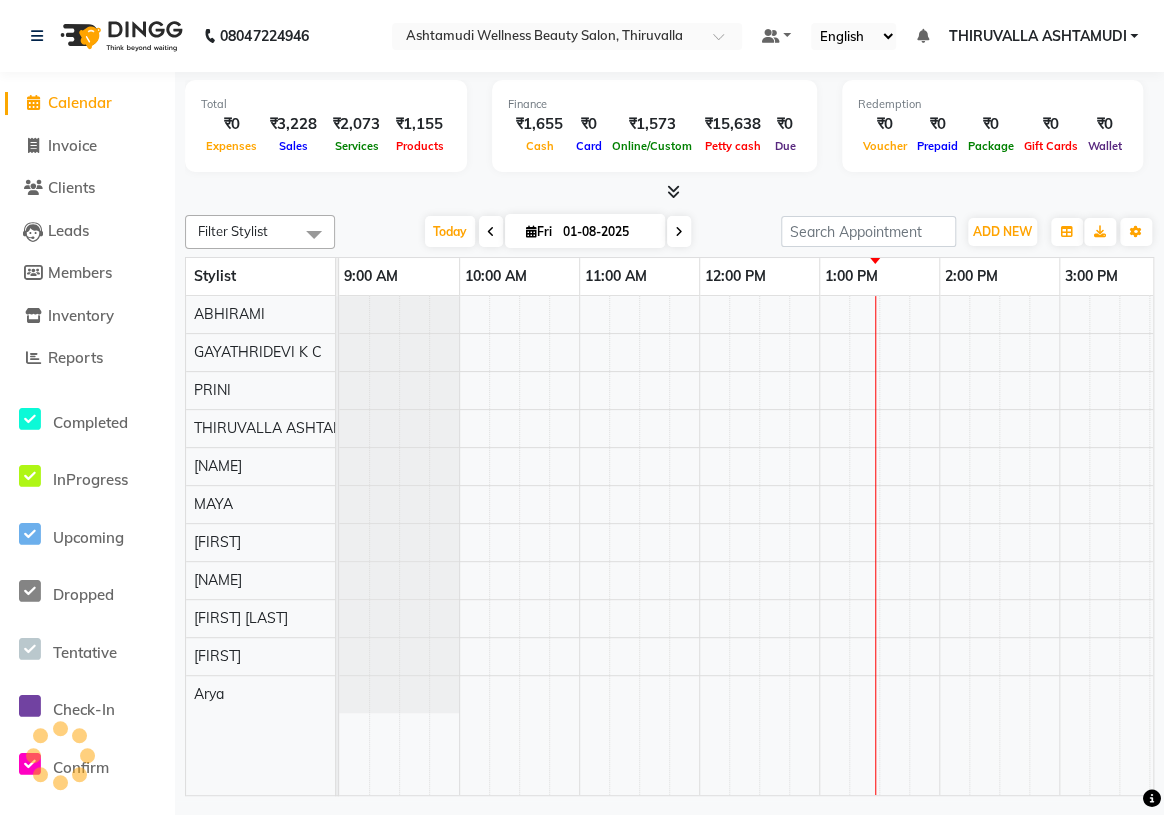 scroll, scrollTop: 0, scrollLeft: 480, axis: horizontal 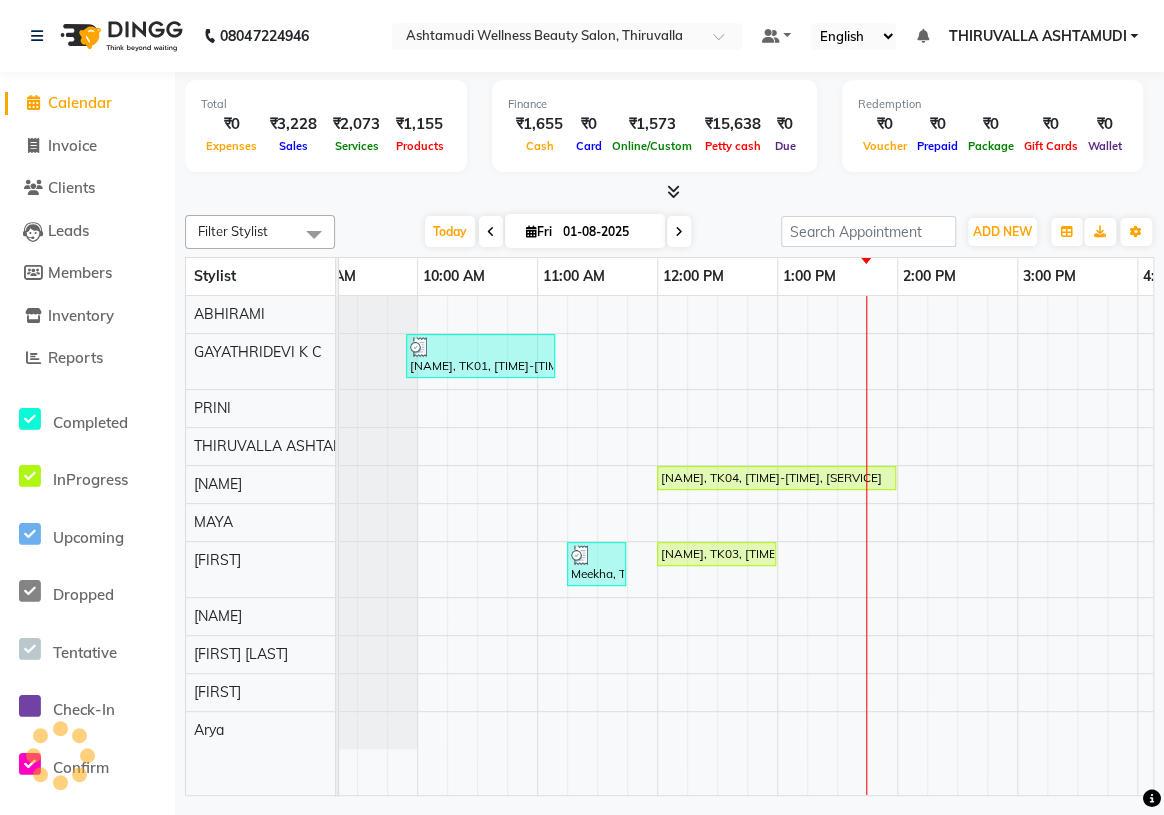 click on "Total ₹0 Expenses ₹3,228 Sales ₹2,073 Services ₹1,155 Products Finance ₹1,655 Cash ₹0 Card ₹1,573 Online/Custom ₹15,638 Petty cash ₹0 Due Redemption ₹0 Voucher ₹0 Prepaid ₹0 Package ₹0 Gift Cards ₹0 Wallet Appointment 2 Completed 0 Upcoming 2 Ongoing 0 No show Other sales ₹0 Packages ₹0 Memberships ₹0 Vouchers ₹0 Prepaids ₹0 Gift Cards Filter Stylist Select All [NAME]		 [NAME] [NAME] [NAME]	K C	[NAME] KHEM [NAME] [NAME] [NAME] [NAME]		 [NAME] [NAME] [NAME] [NAME] [NAME] [NAME] [NAME] [NAME] Today Fri [DATE] Toggle Dropdown Add Appointment Add Invoice Add Expense Add Attendance Add Client Toggle Dropdown Add Appointment Add Invoice Add Expense Add Attendance Add Client ADD NEW Toggle Dropdown Add Appointment Add Invoice Add Expense Add Attendance Add Client Filter Stylist Select All [NAME]		 [NAME] [NAME] [NAME] [NAME]	K C	[NAME] KHEM [NAME] [NAME] [NAME] [NAME] [NAME]		 [NAME] [NAME] [NAME] [NAME] [NAME] [NAME] [NAME] [NAME] Group By Staff View Room View View as Vertical List Zoom" 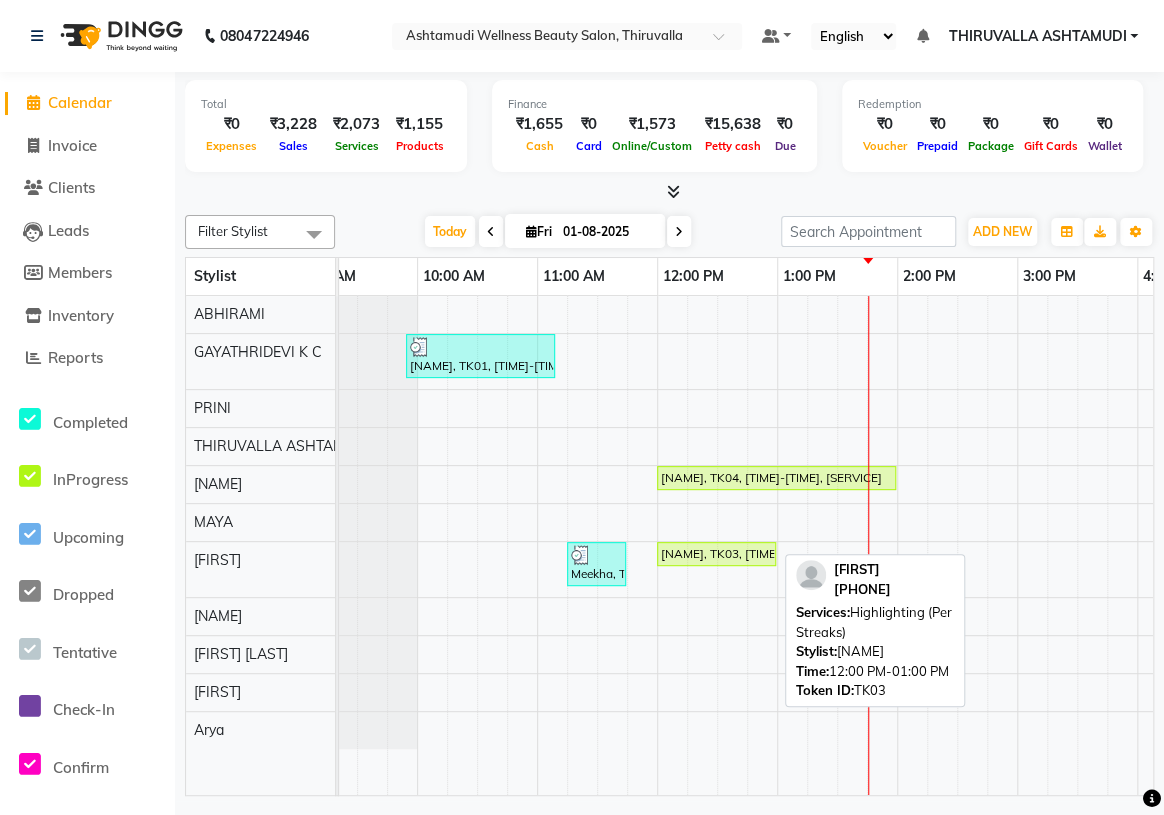 click on "[NAME], TK03, [TIME]-[TIME], [SERVICE]" at bounding box center [716, 554] 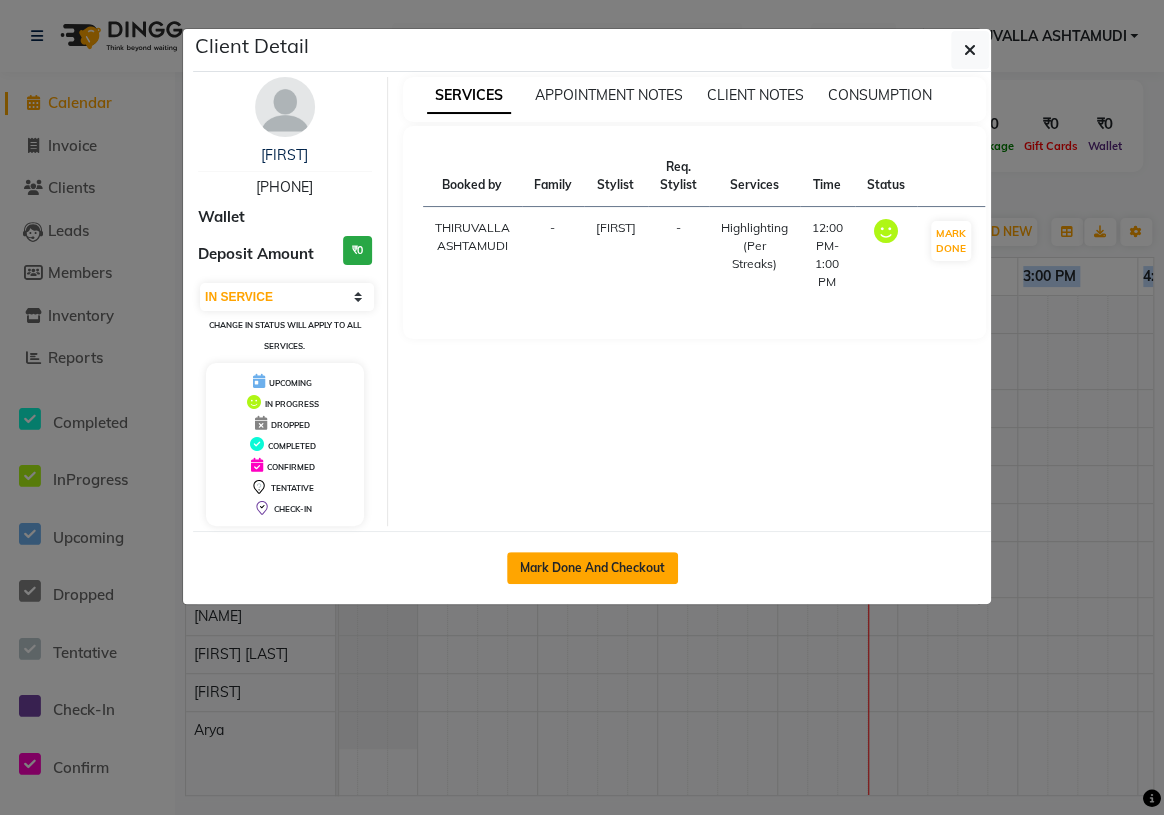 click on "Mark Done And Checkout" 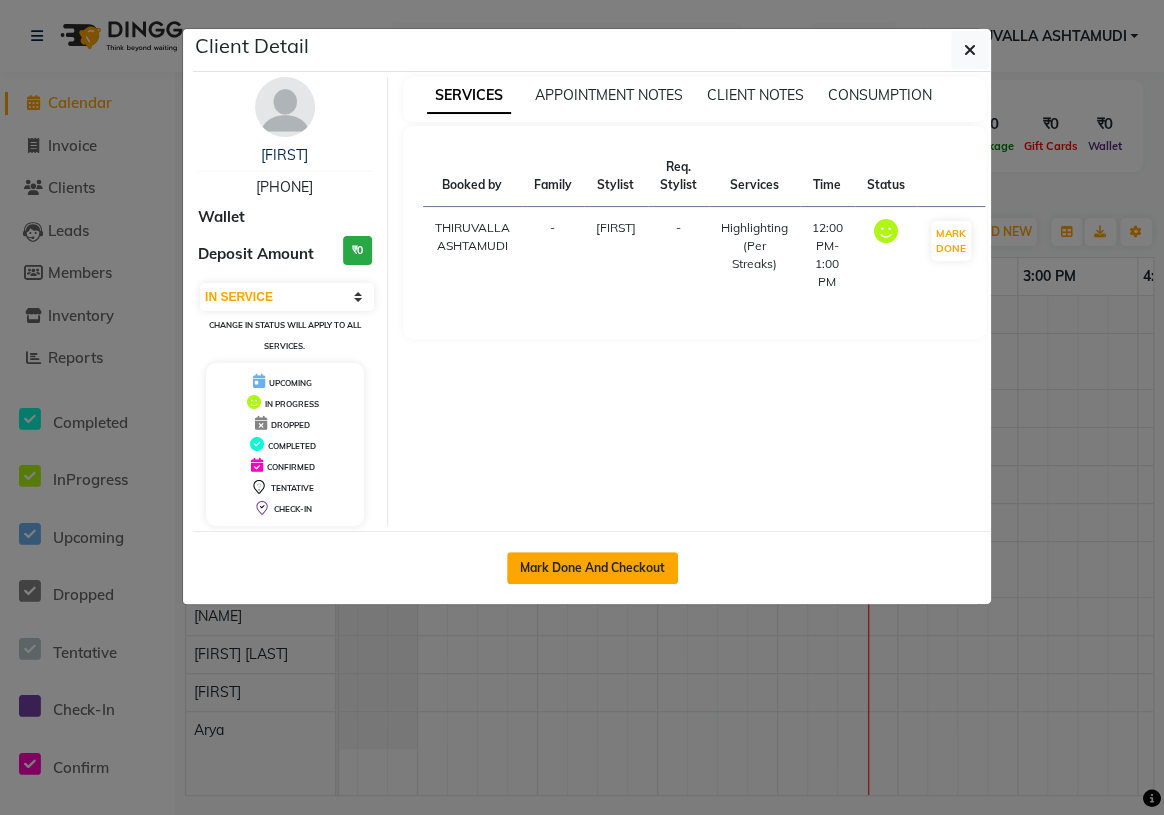 select on "4634" 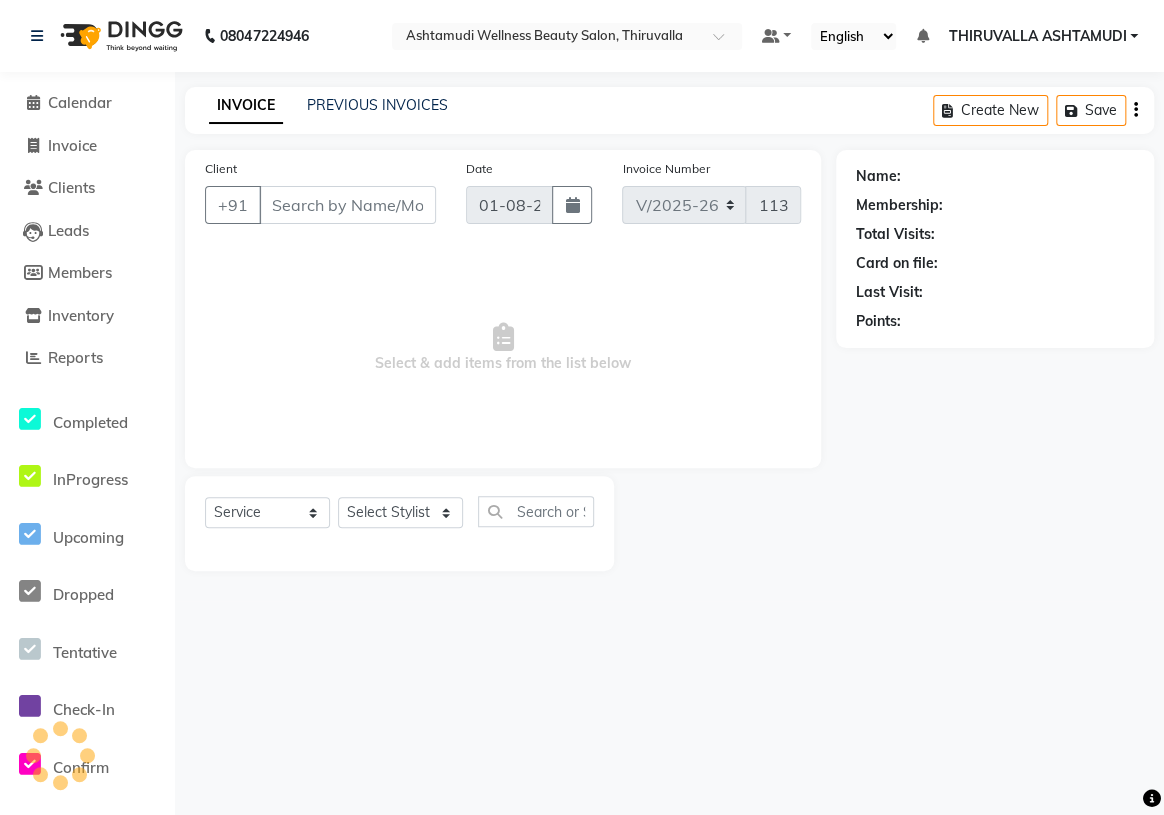 select on "3" 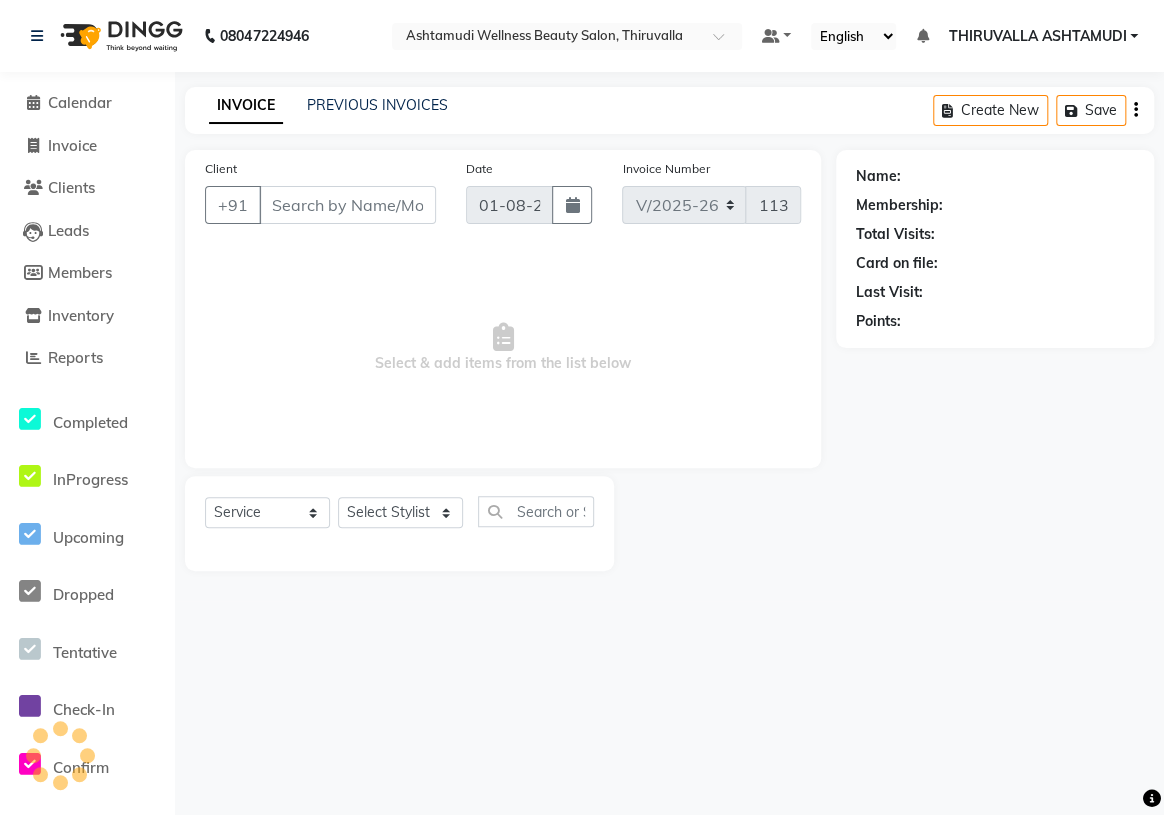 type on "[PHONE]" 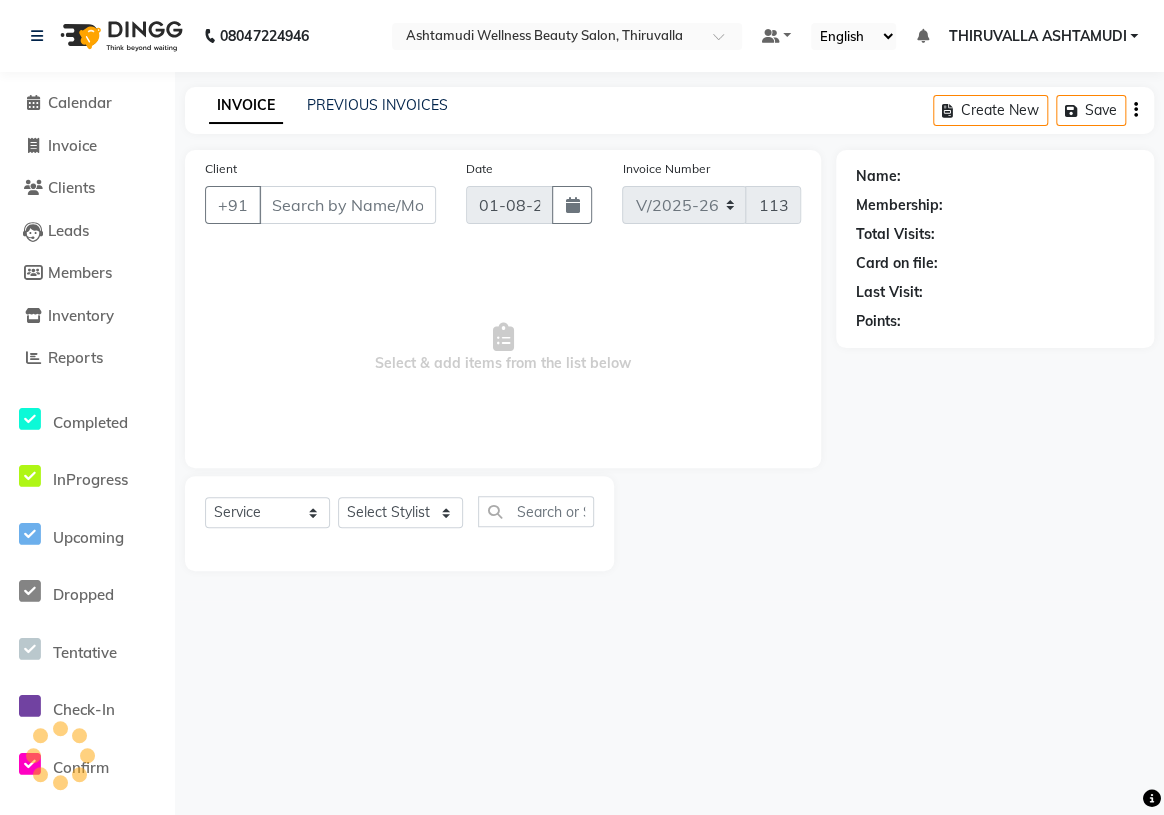 select on "42901" 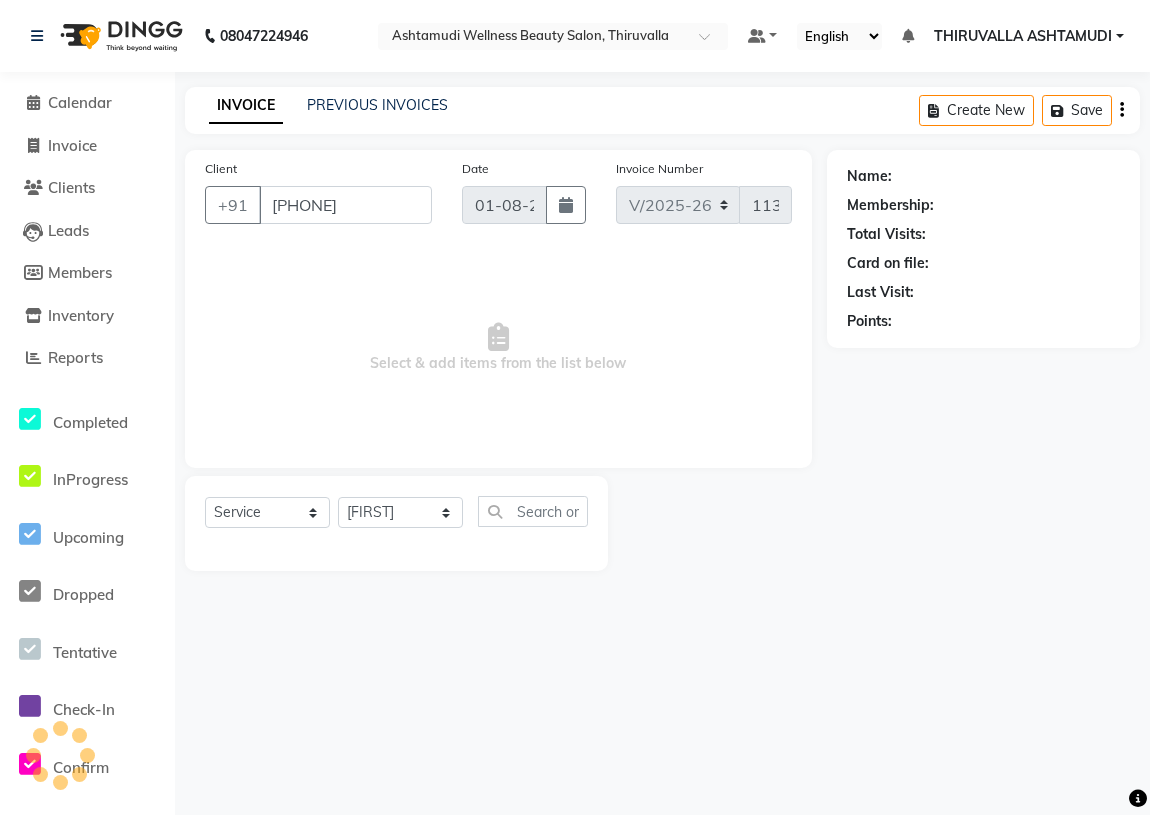 select on "1: Object" 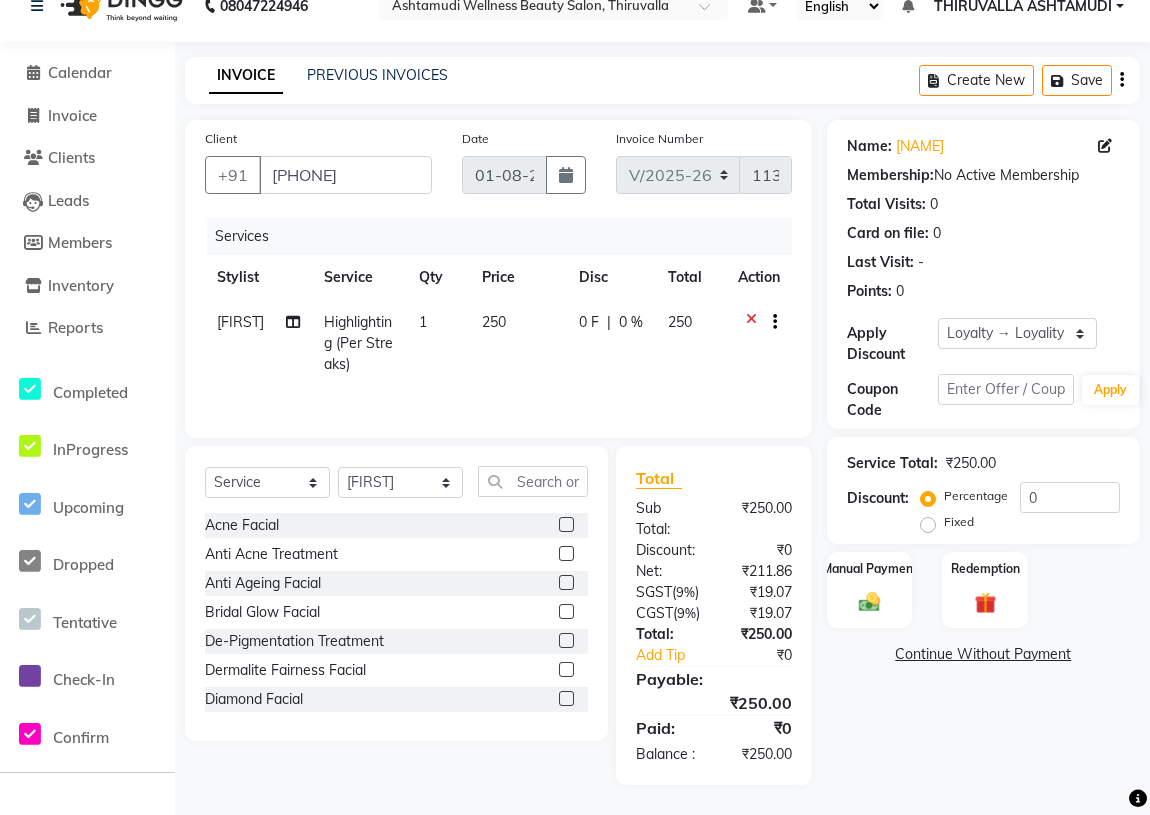scroll, scrollTop: 90, scrollLeft: 0, axis: vertical 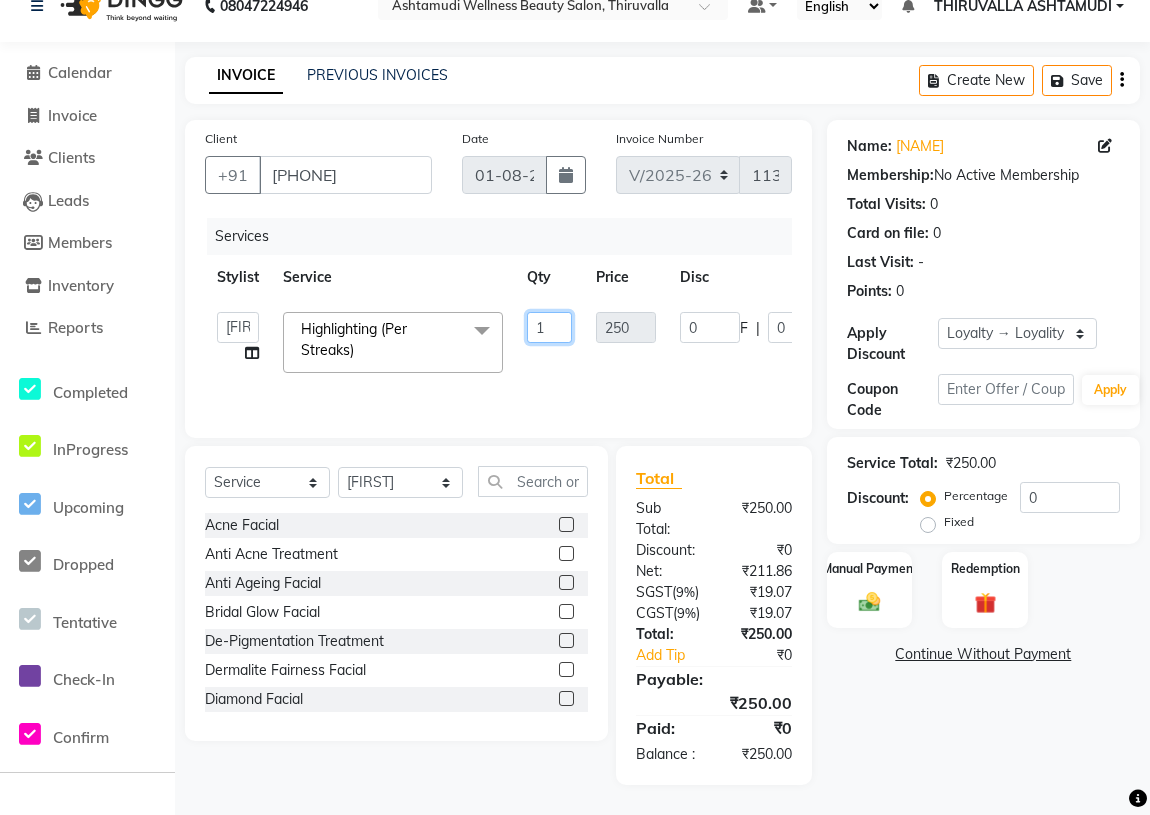 click on "1" 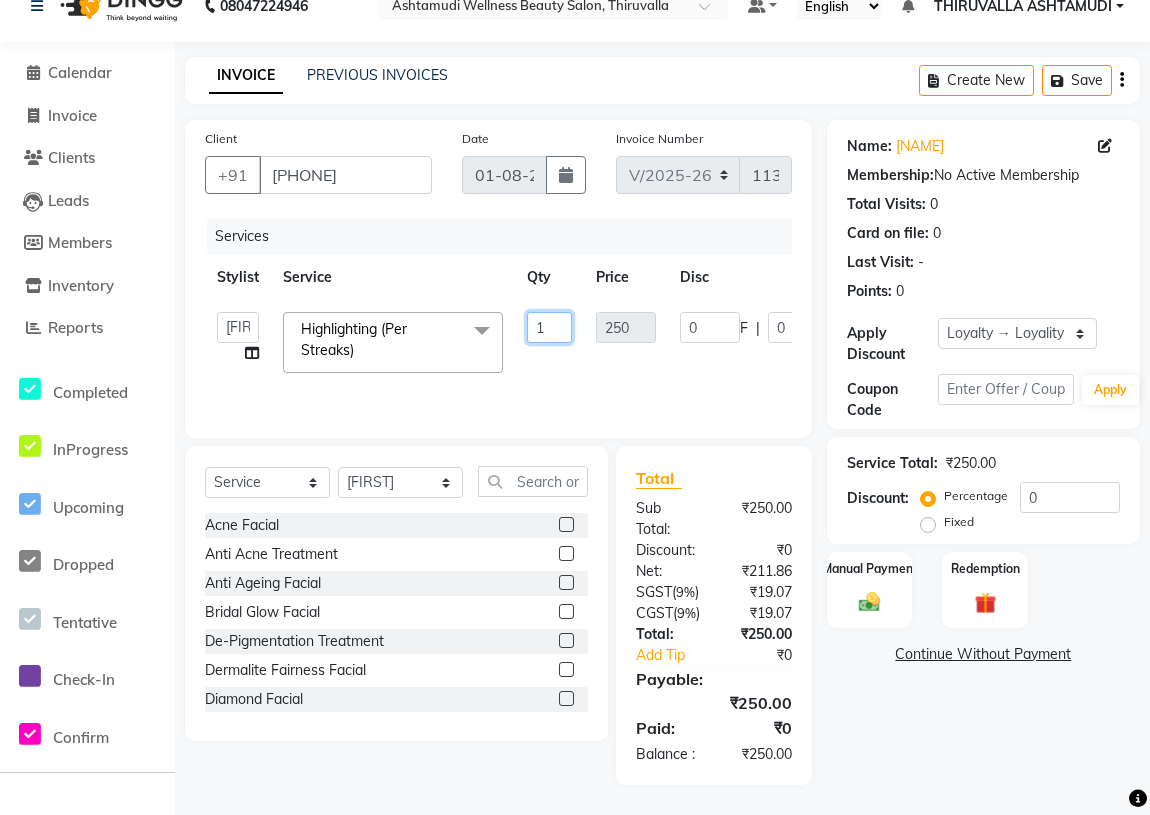 click on "1" 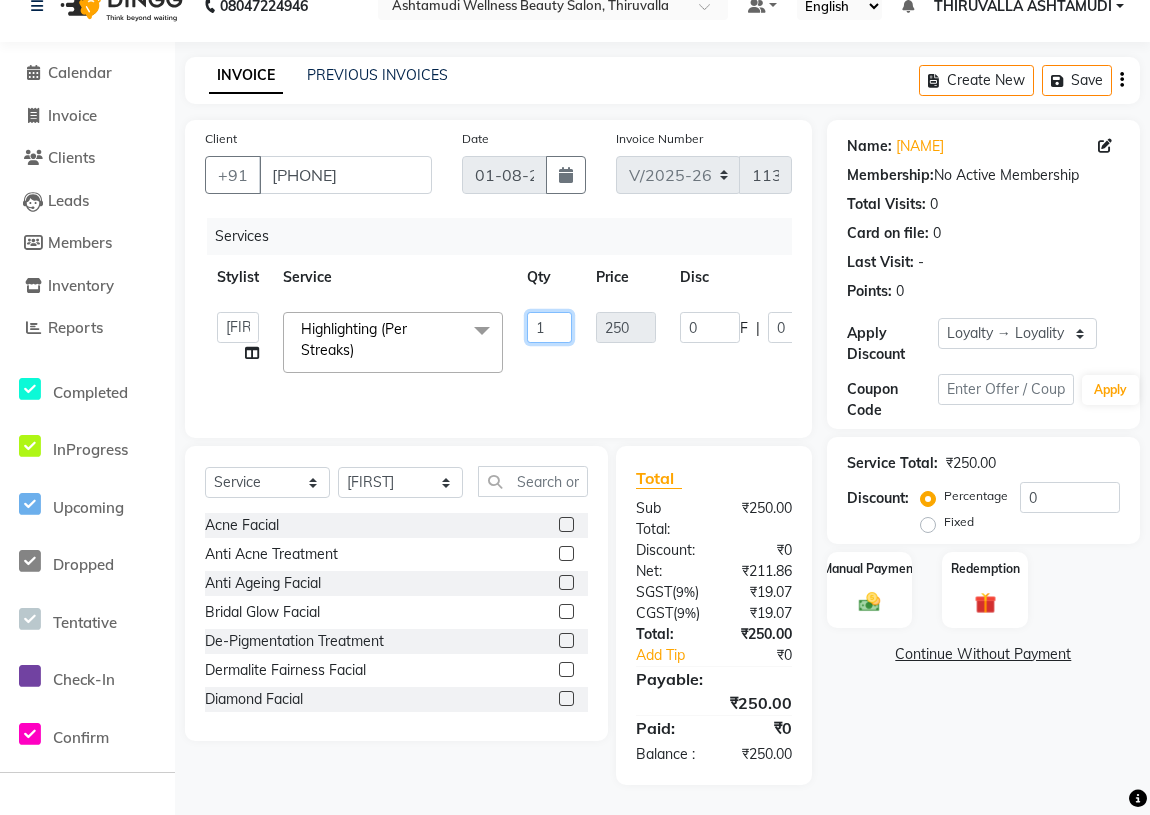 type on "12" 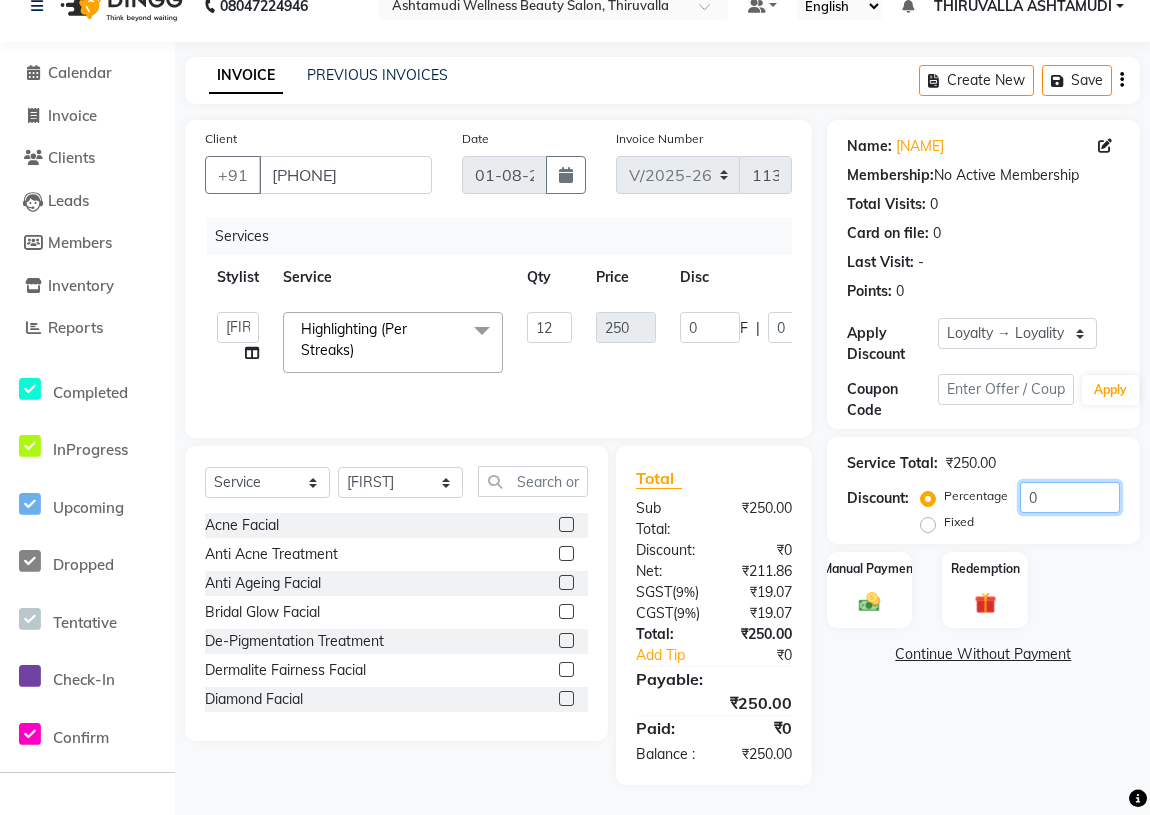 click on "0" 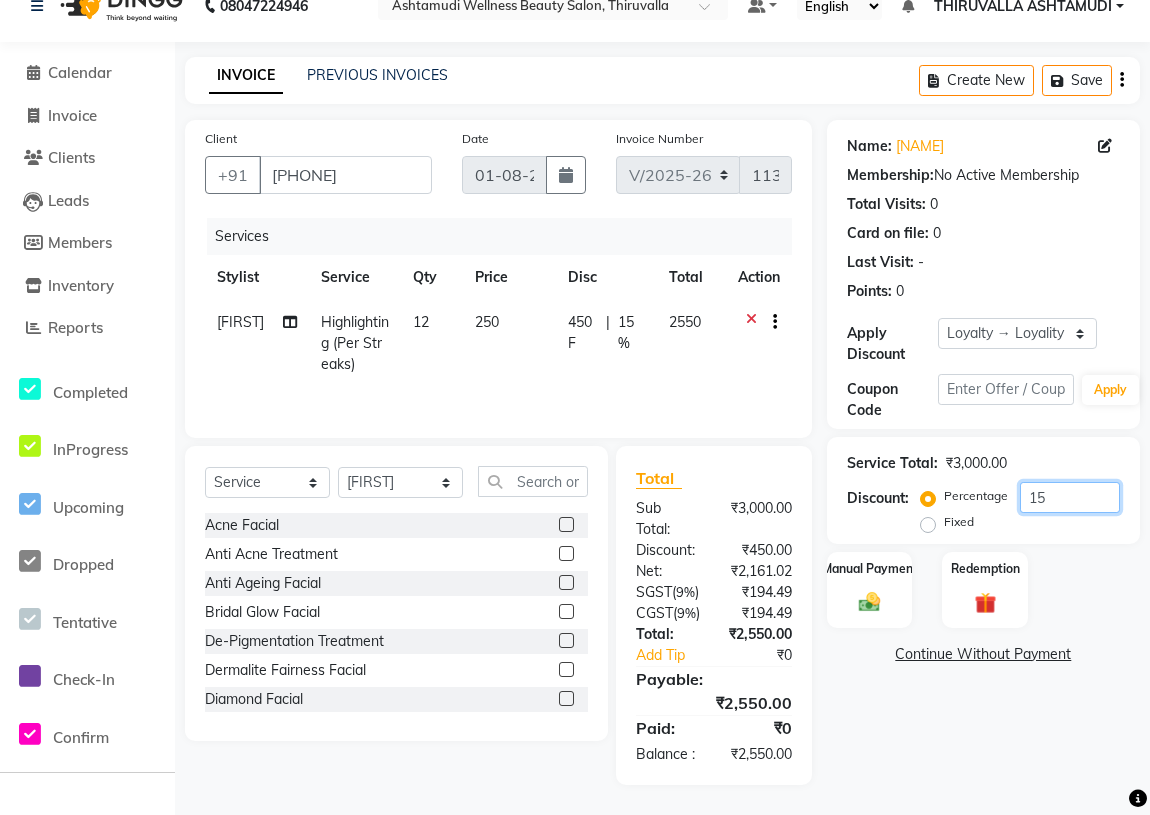 scroll, scrollTop: 93, scrollLeft: 0, axis: vertical 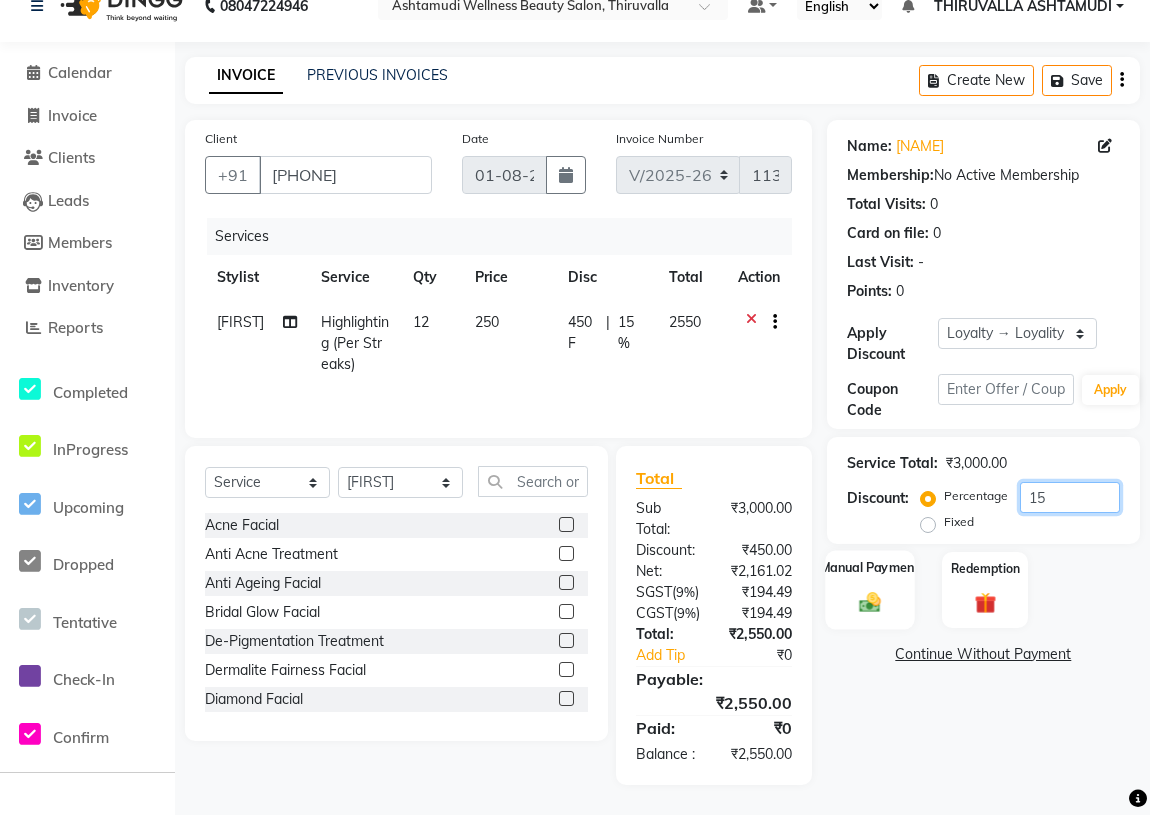 type on "15" 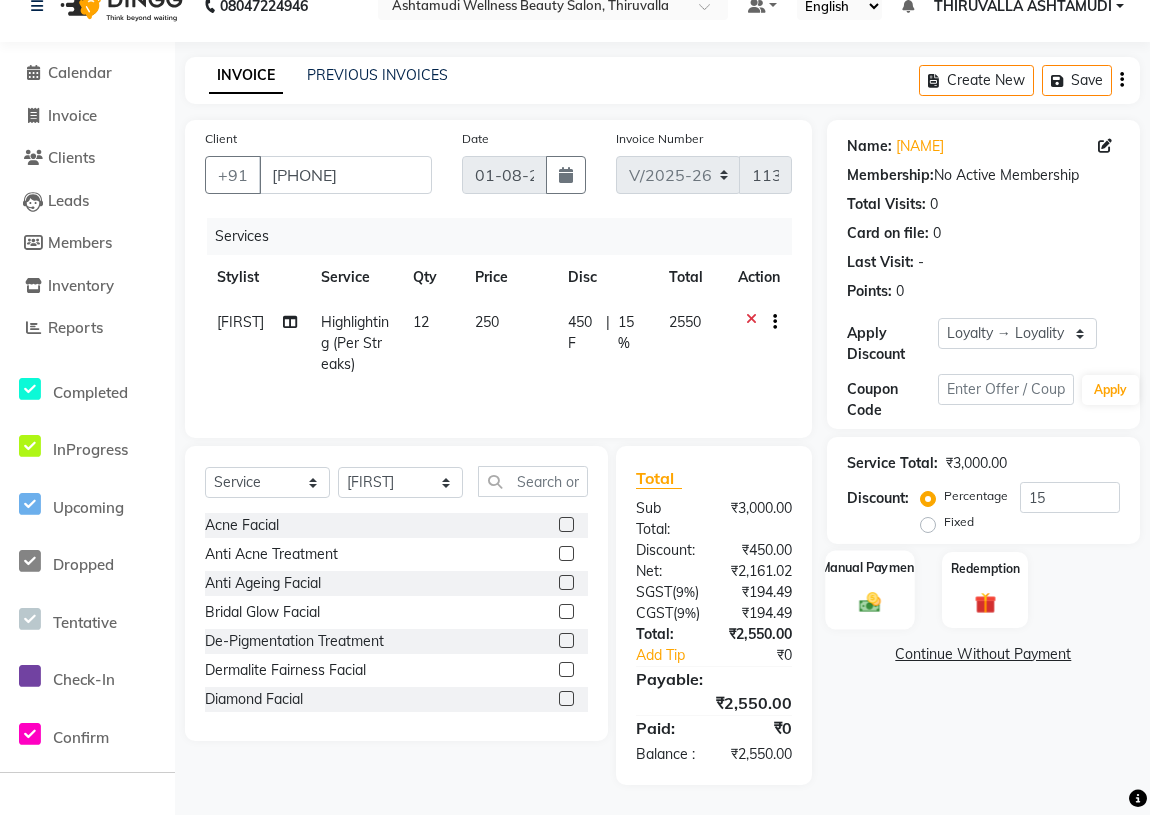 click on "Manual Payment" 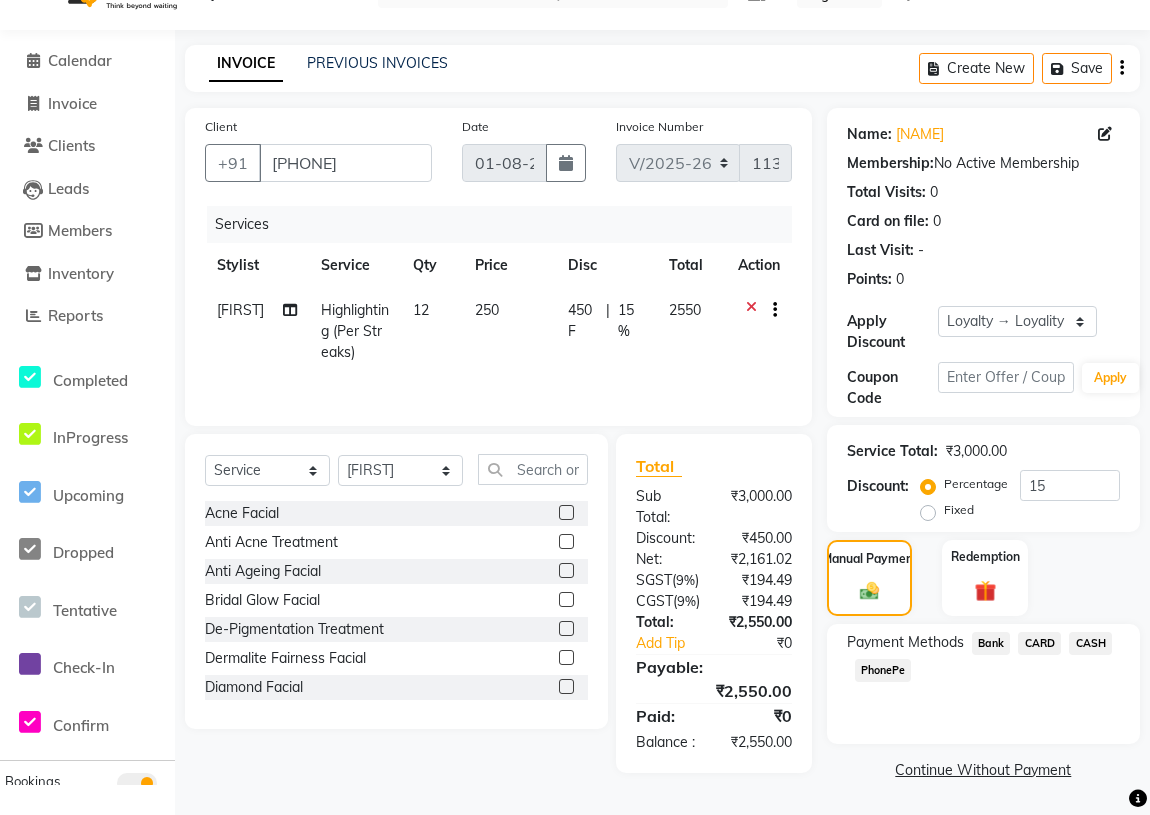 click on "CARD" 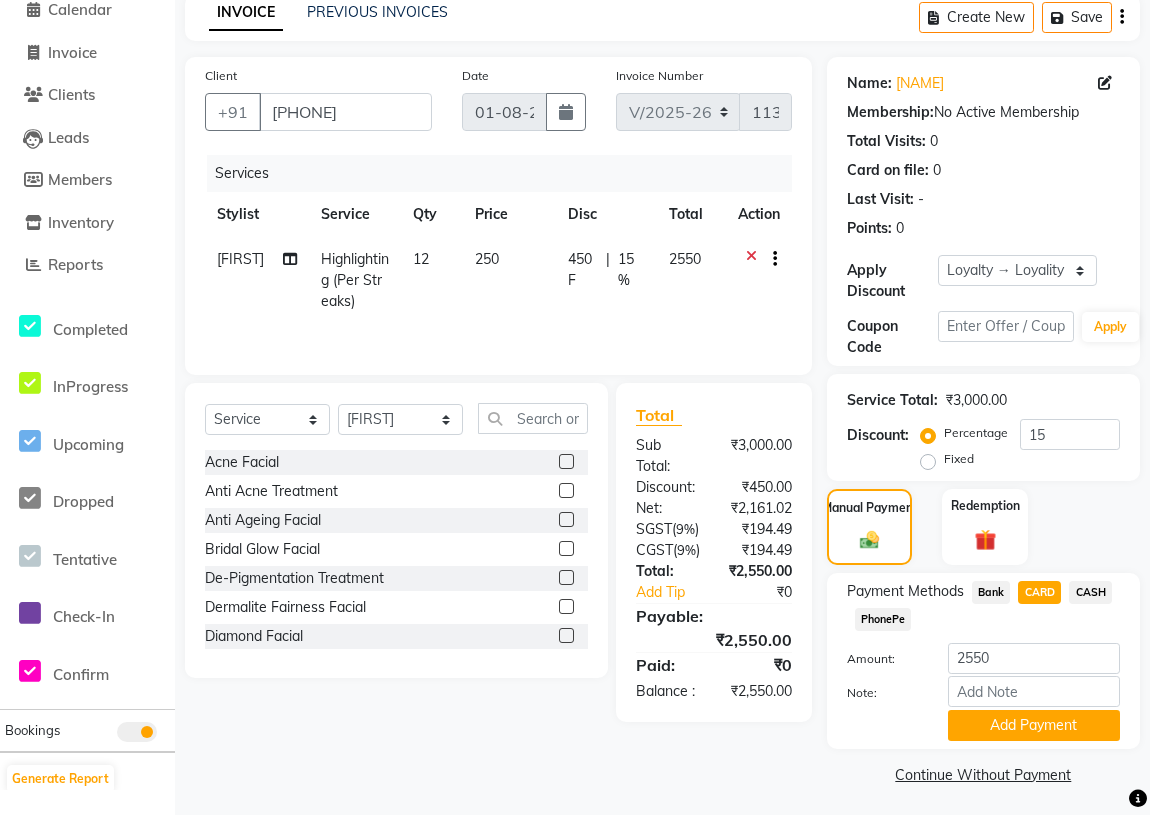scroll, scrollTop: 96, scrollLeft: 0, axis: vertical 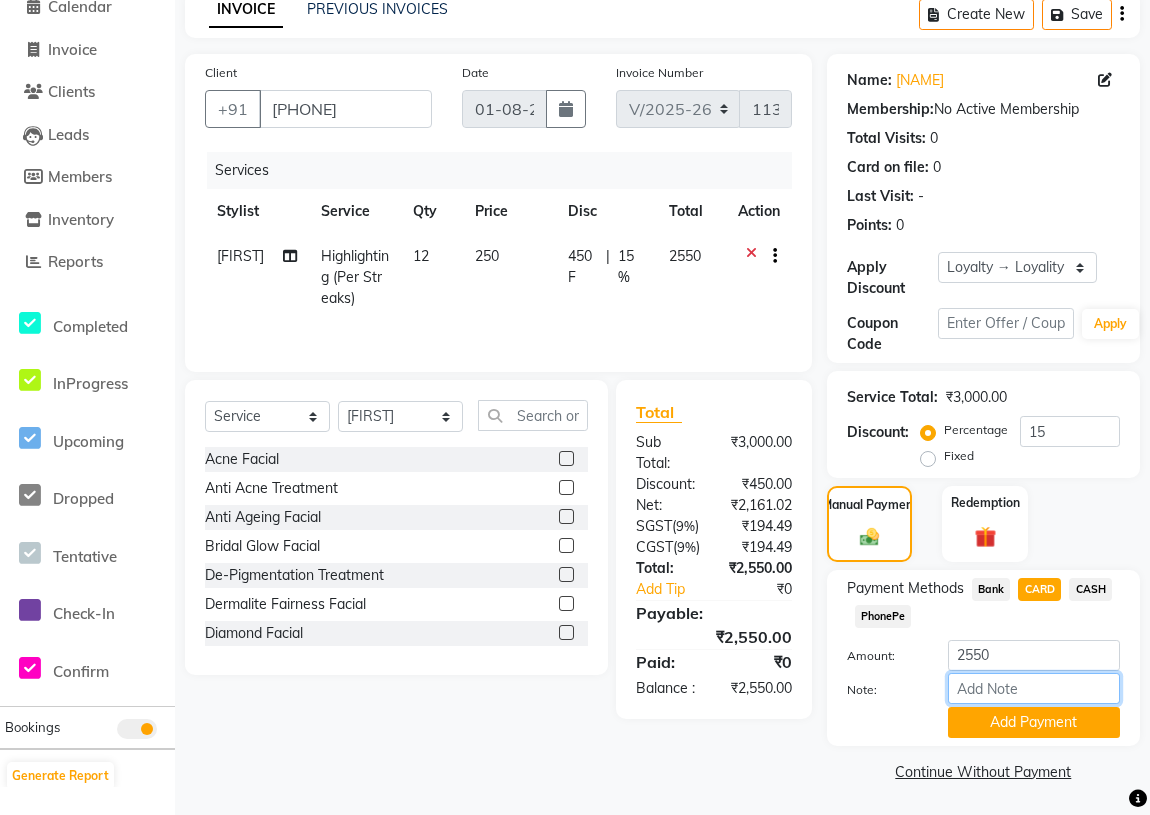 click on "Note:" at bounding box center [1034, 688] 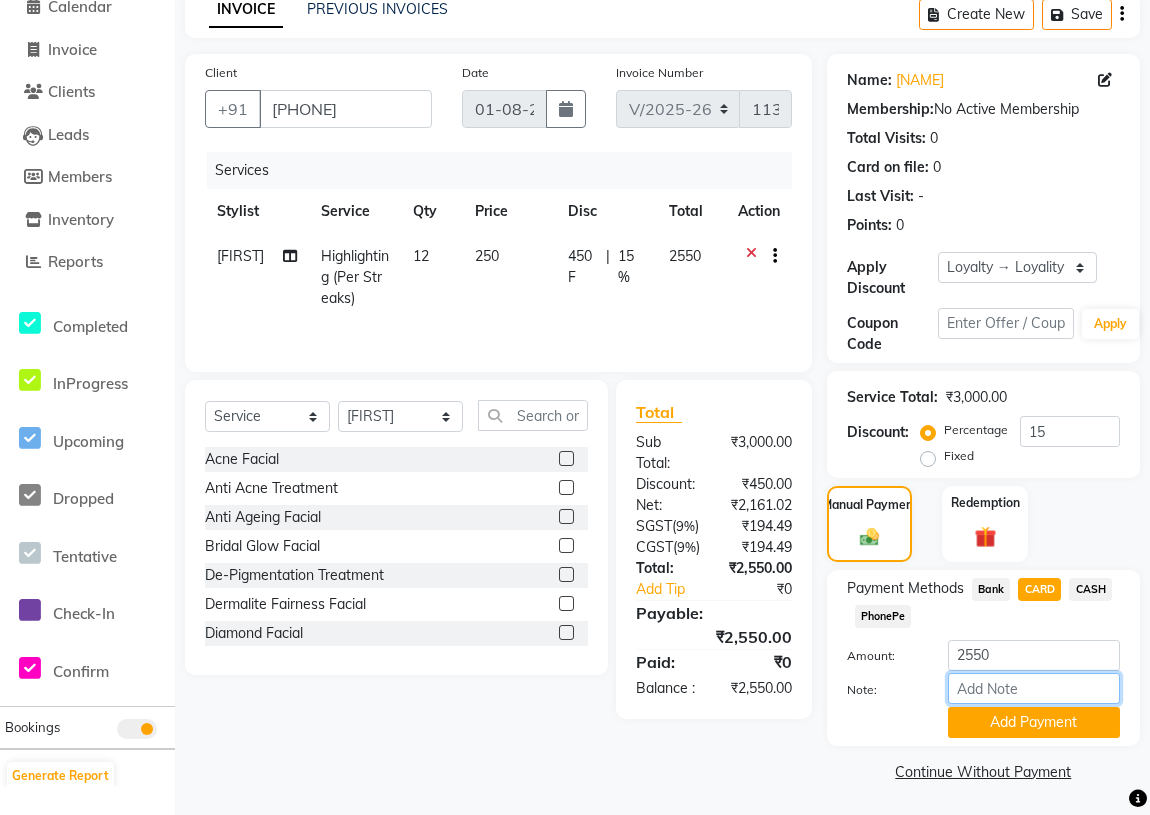 type on "vismaya" 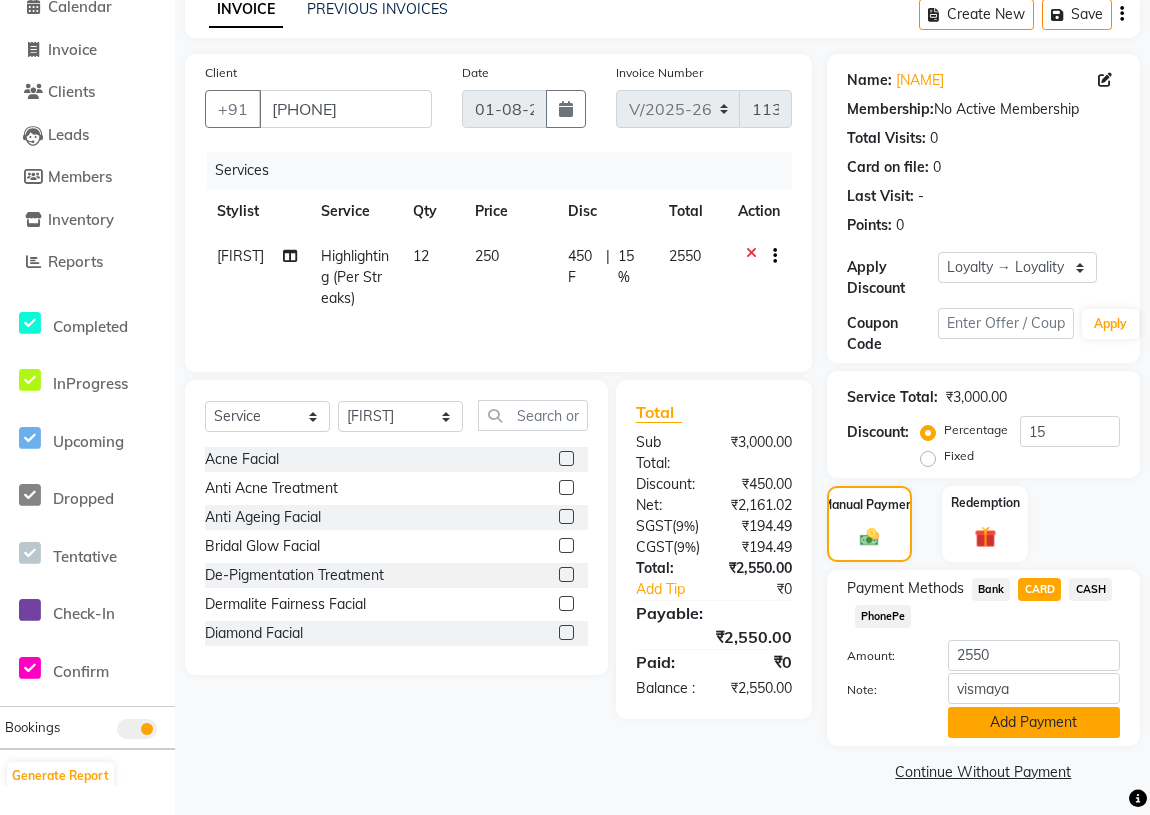 click on "Add Payment" 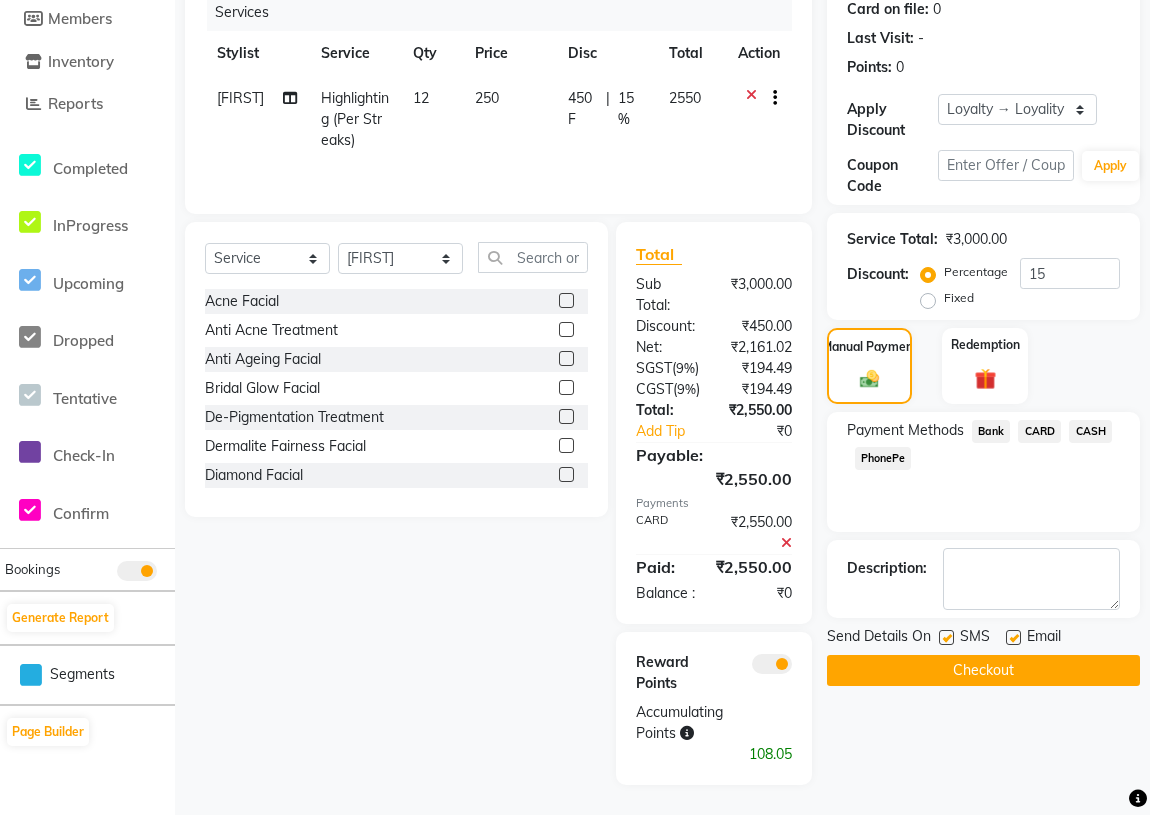scroll, scrollTop: 278, scrollLeft: 0, axis: vertical 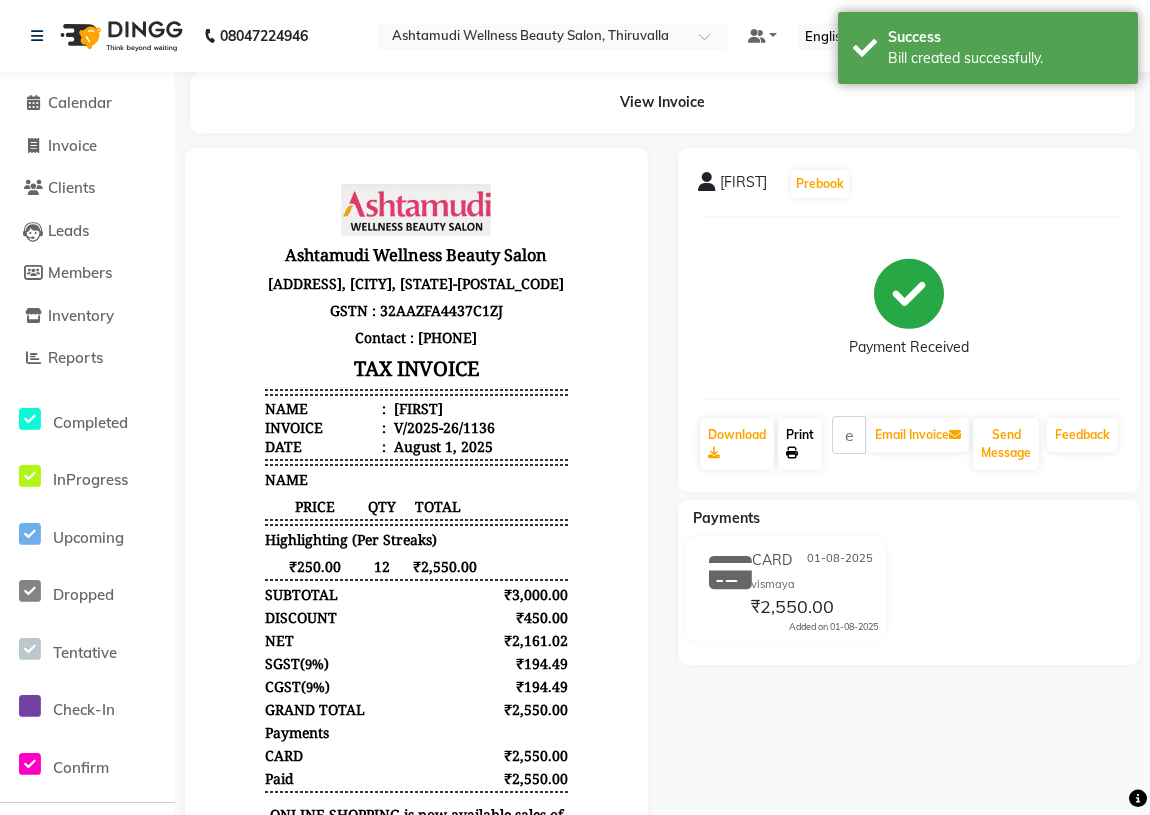 click on "Print" 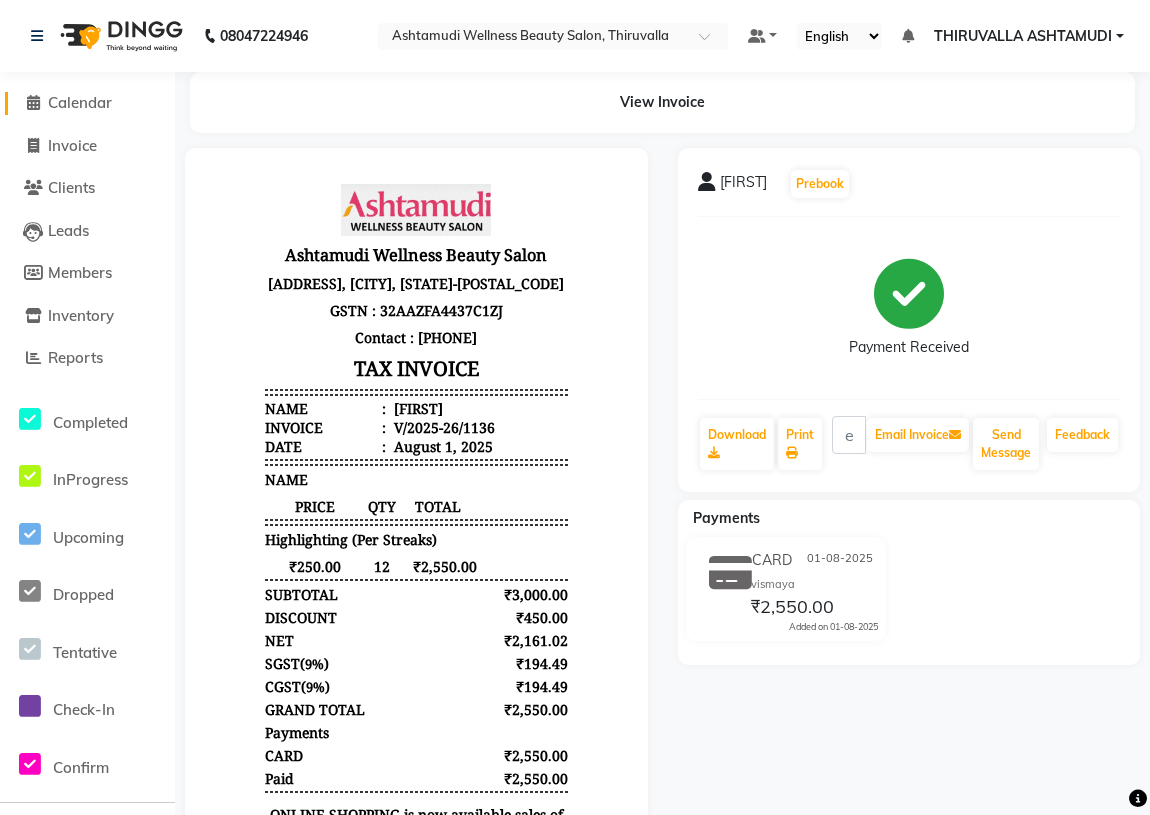click on "Calendar" 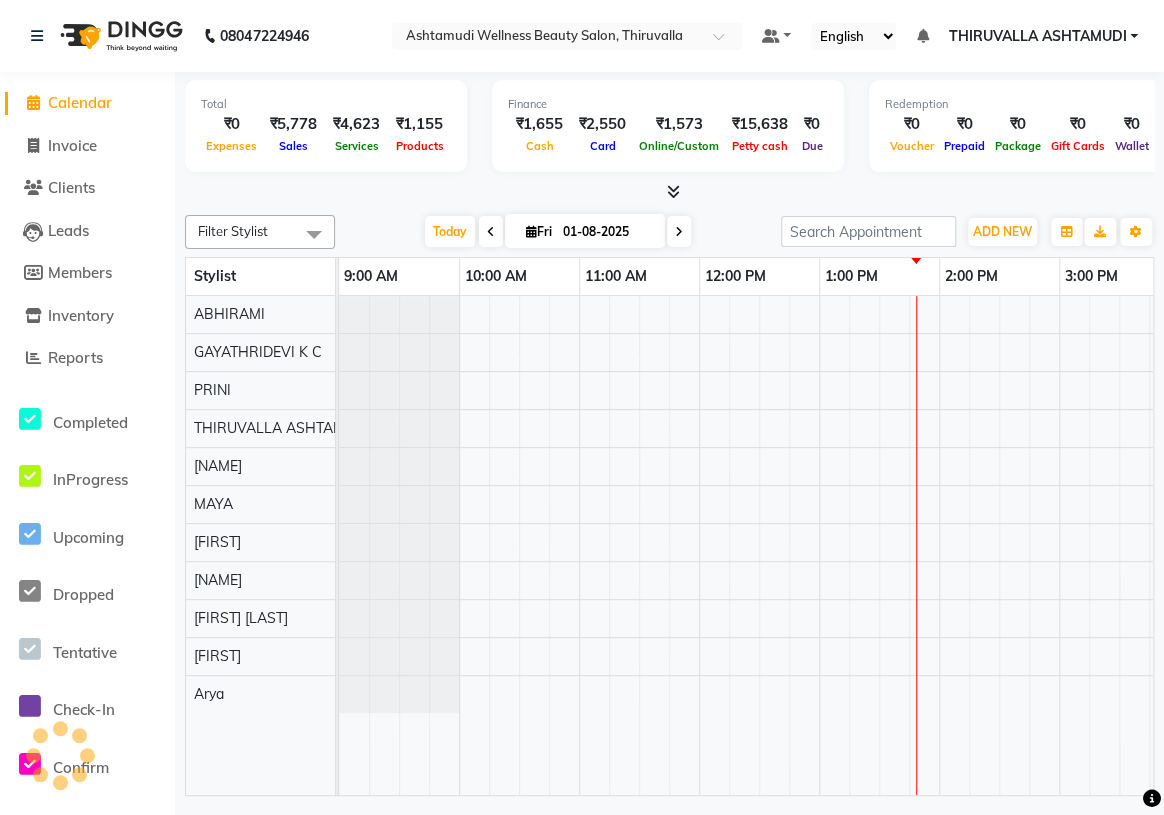 scroll, scrollTop: 0, scrollLeft: 480, axis: horizontal 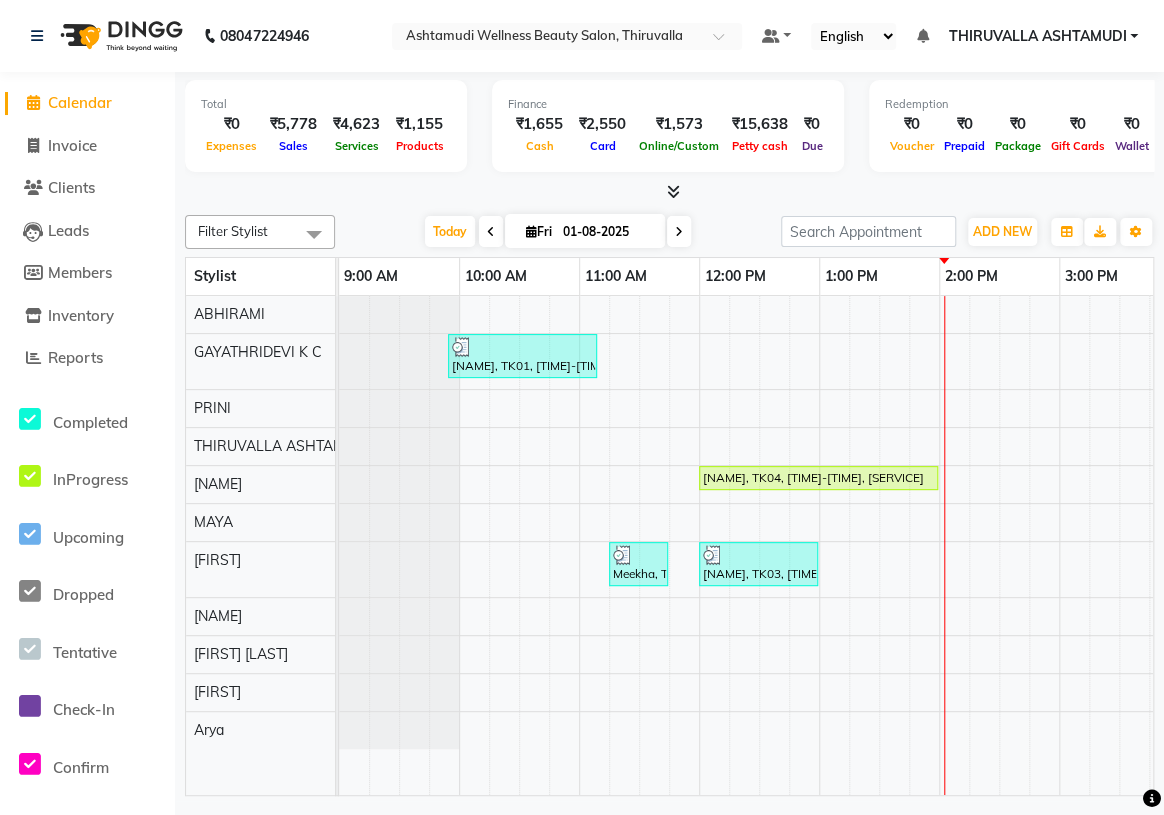 click on "[NAME], TK01, [TIME]-[TIME], [SERVICE], [SERVICE] neenu thomas, TK04, [TIME]-[TIME], [SERVICE] Meekha, TK02, [TIME]-[TIME], [SERVICE] jincy, TK03, [TIME]-[TIME], [SERVICE]" at bounding box center (1179, 545) 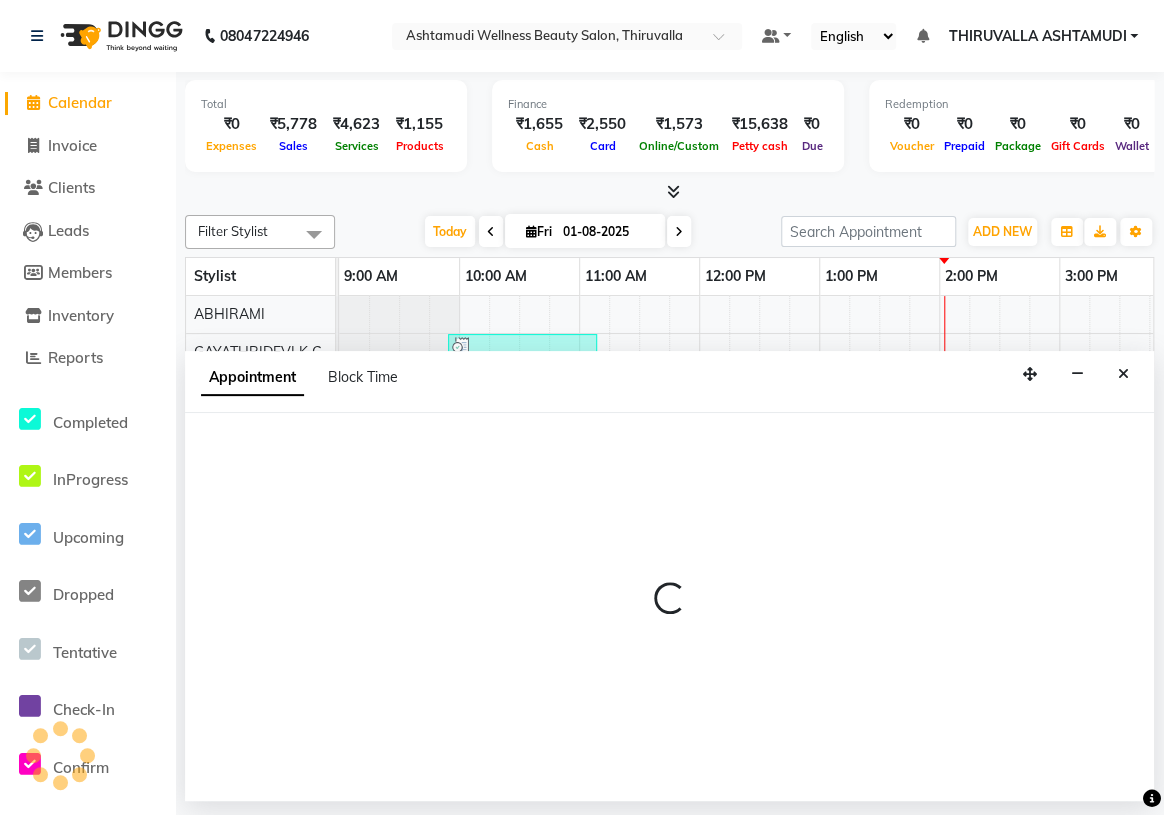 select on "29018" 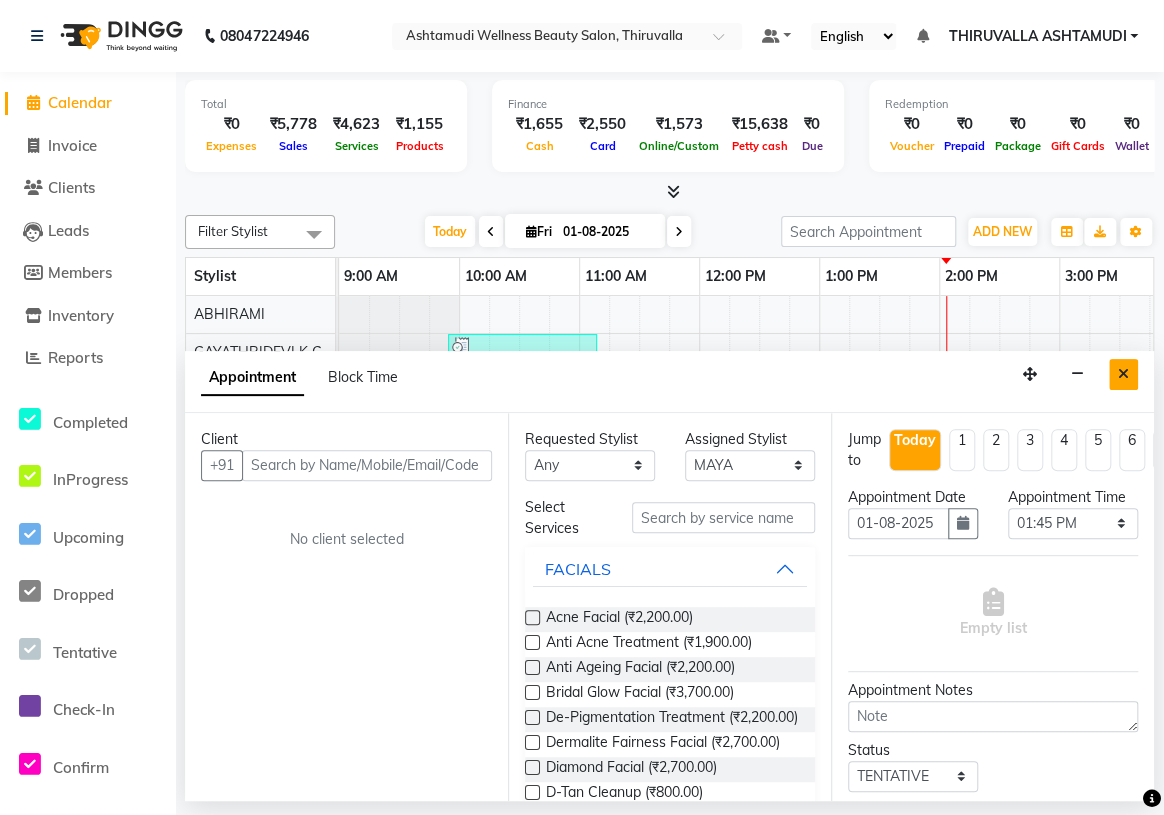 click at bounding box center [1123, 374] 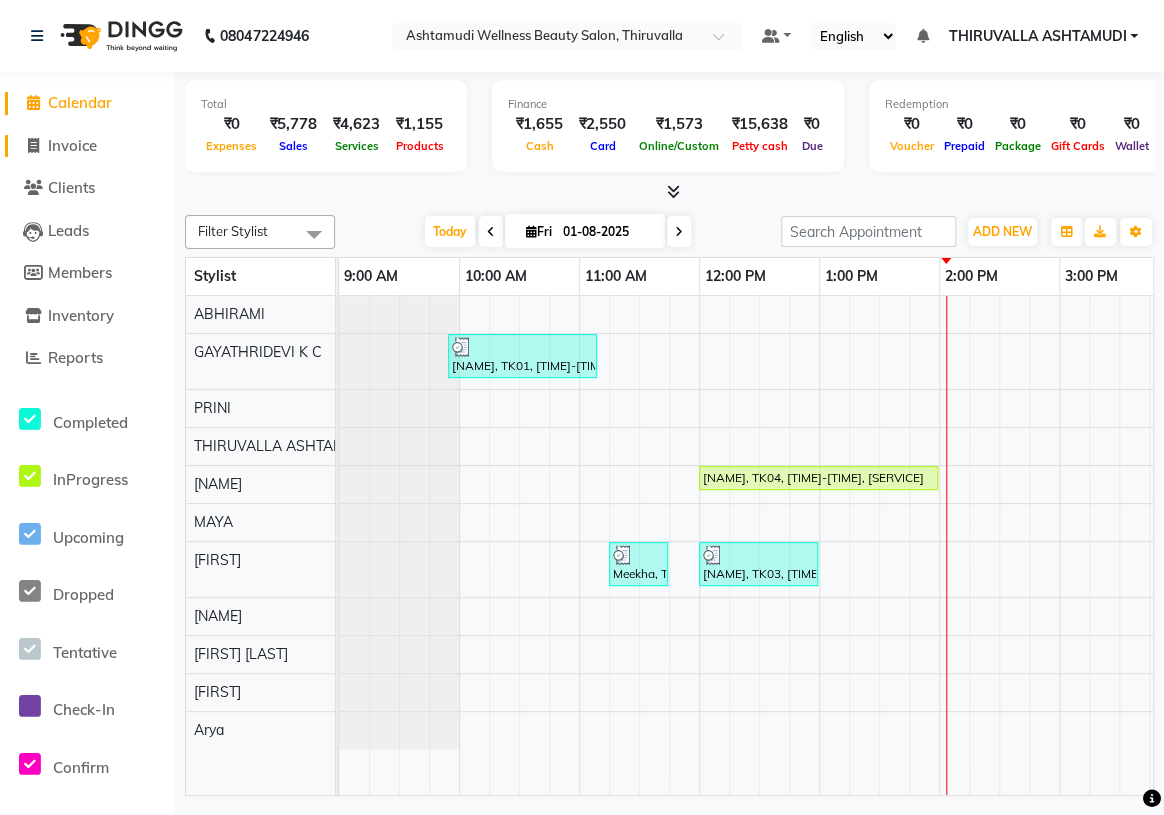 click on "Invoice" 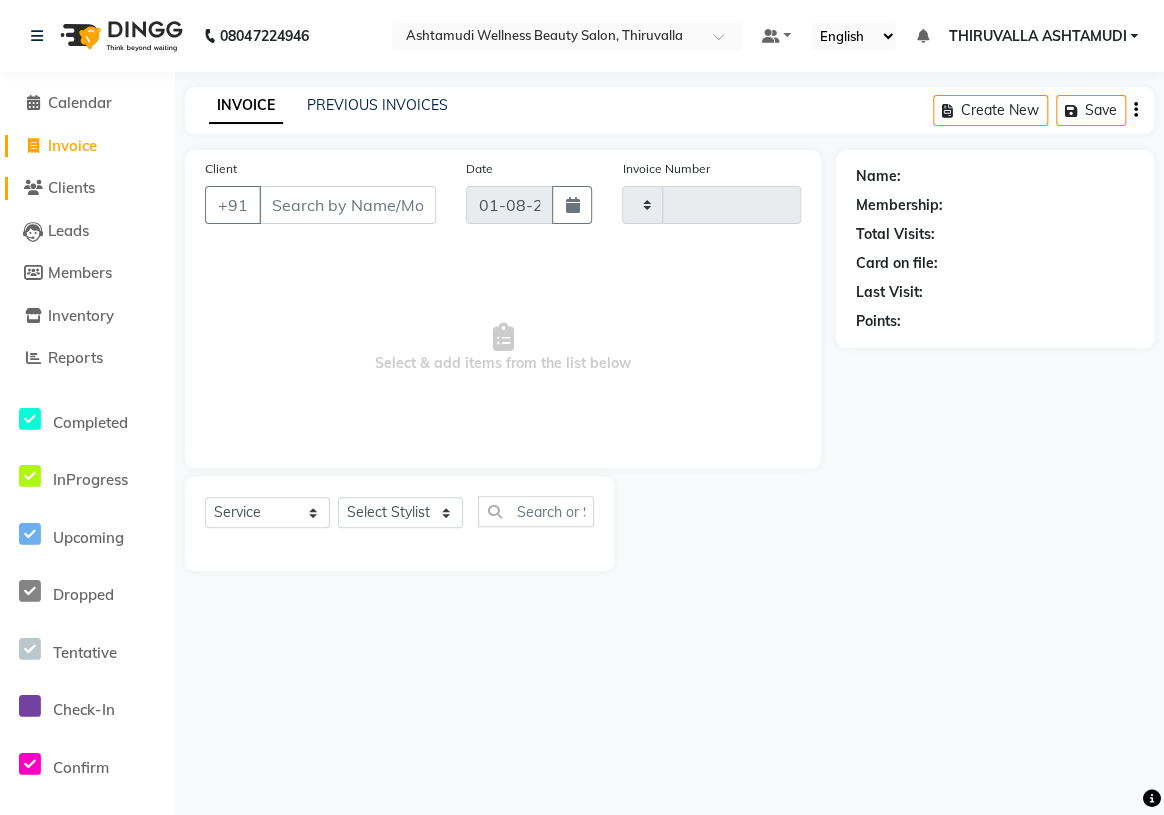 type on "1137" 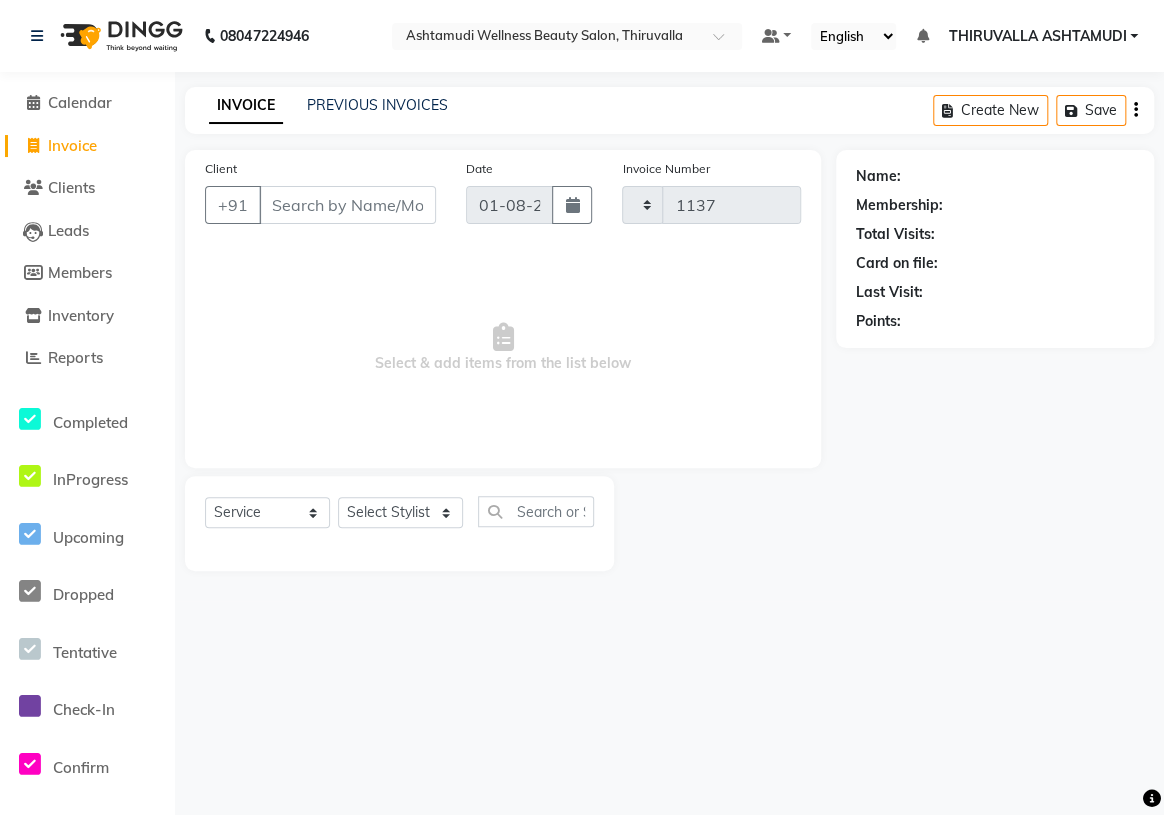 select on "4634" 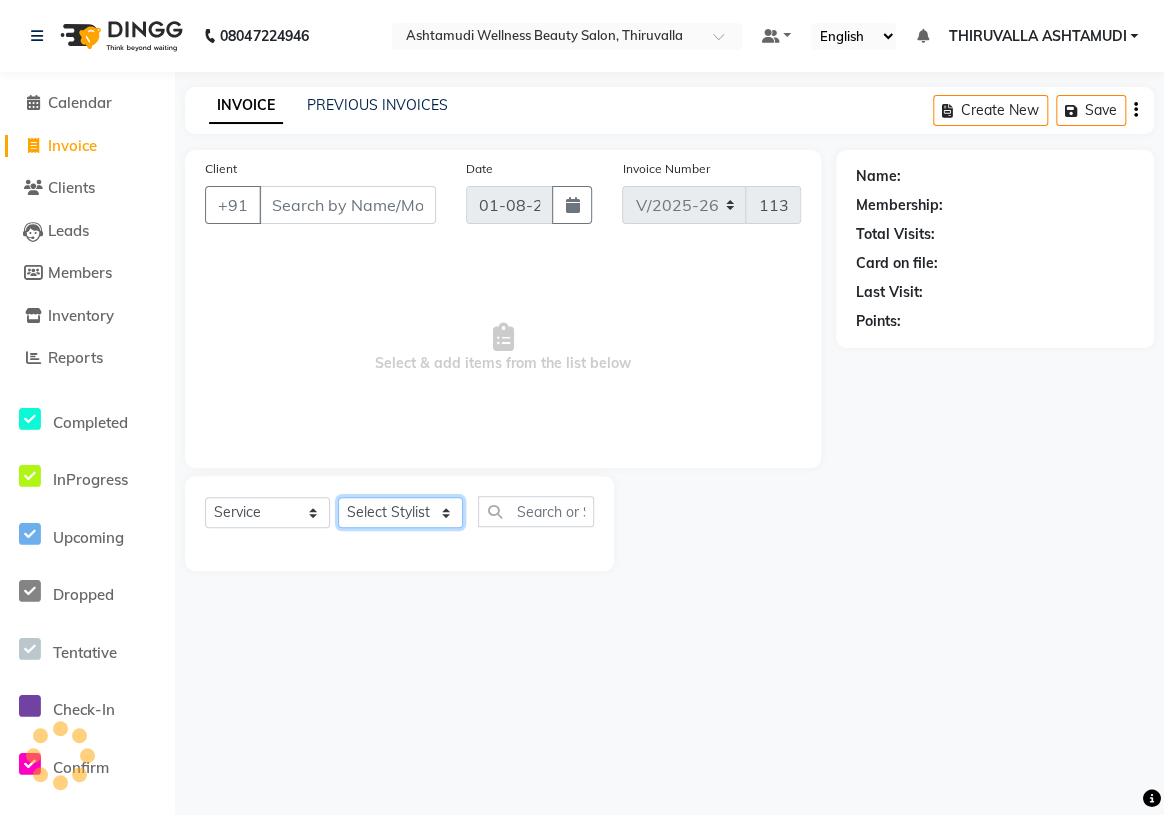 click on "Select Stylist [NAME]		 [NAME] [NAME] [NAME] [NAME]	K C	[NAME] KHEM [NAME] [NAME] [NAME] [NAME] [NAME]		 [NAME] [NAME] [NAME] [NAME] [NAME] [NAME] [NAME] [NAME]" 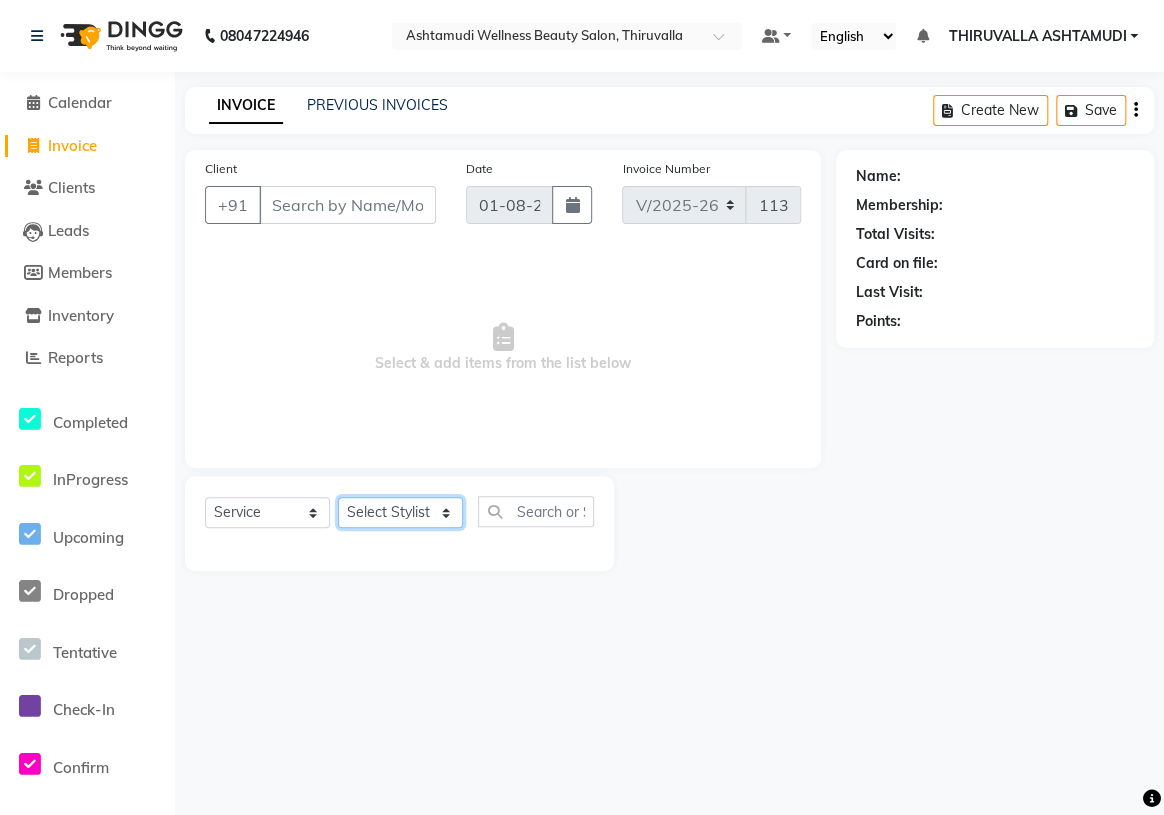 select on "87761" 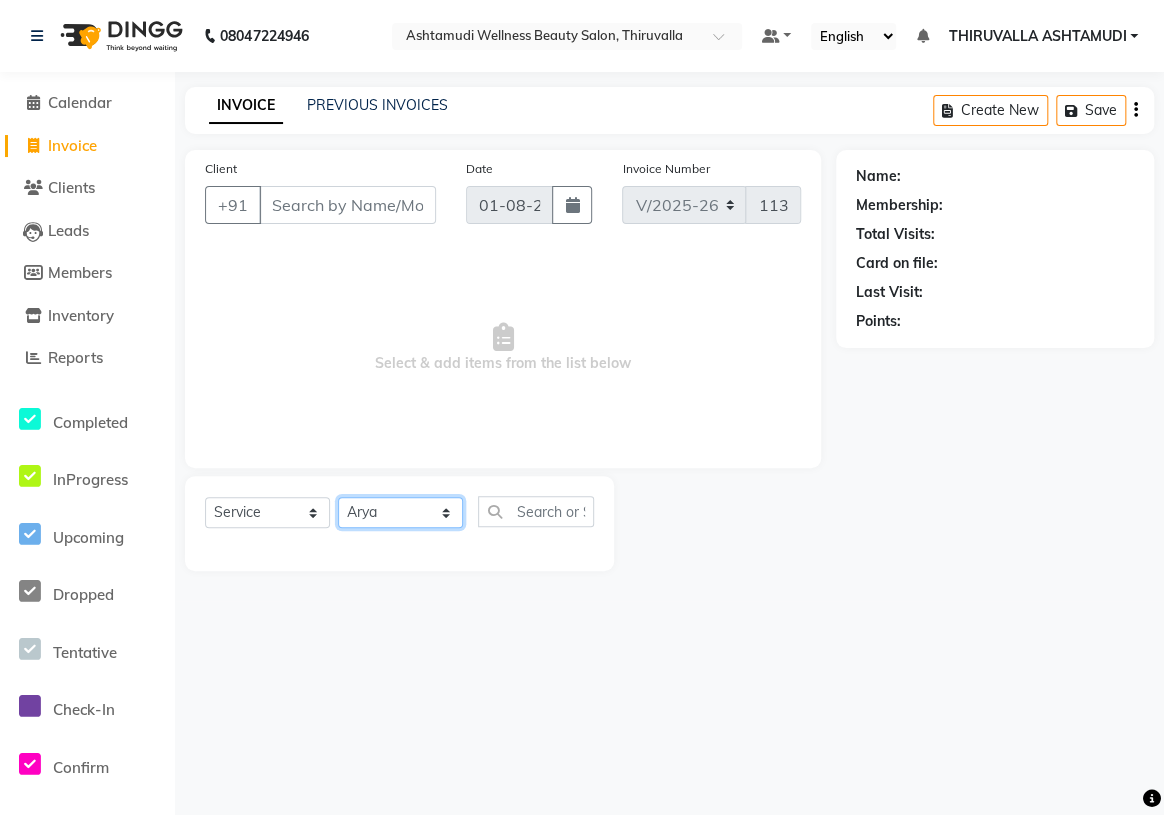 click on "Select Stylist [NAME]		 [NAME] [NAME] [NAME] [NAME]	K C	[NAME] KHEM [NAME] [NAME] [NAME] [NAME] [NAME]		 [NAME] [NAME] [NAME] [NAME] [NAME] [NAME] [NAME] [NAME]" 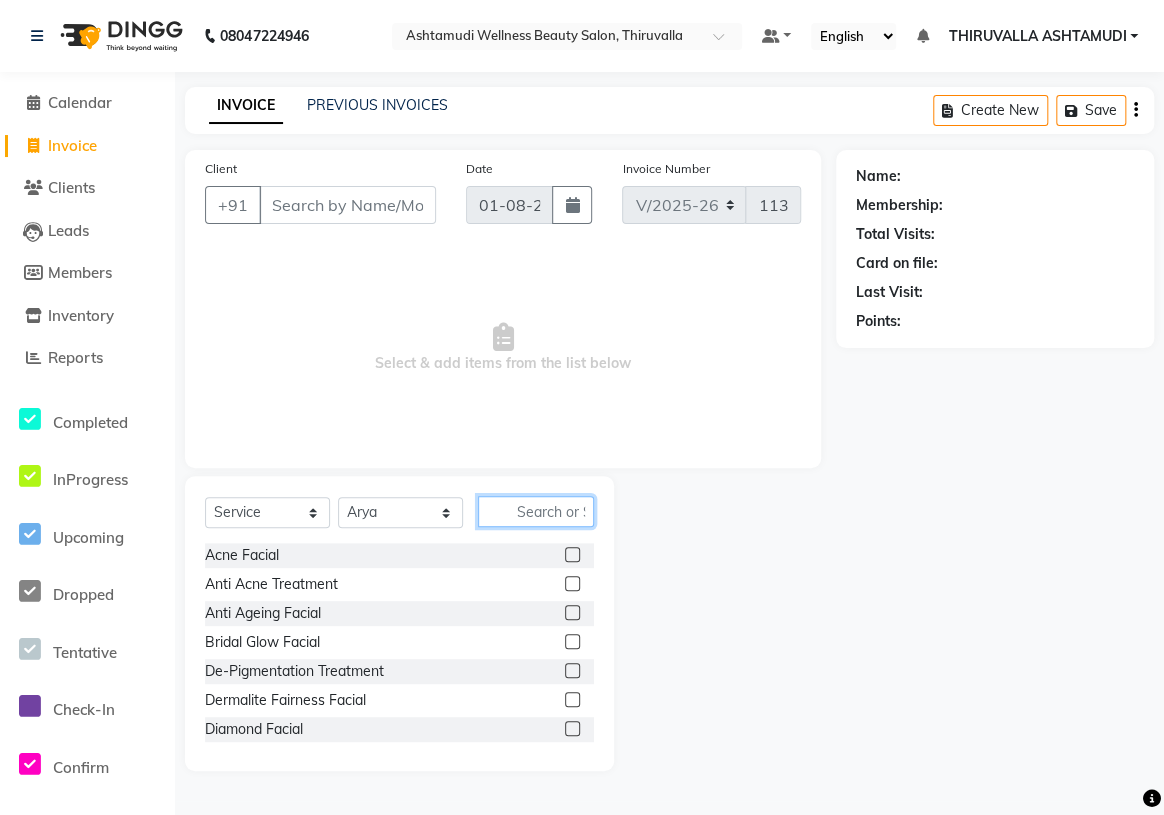 click 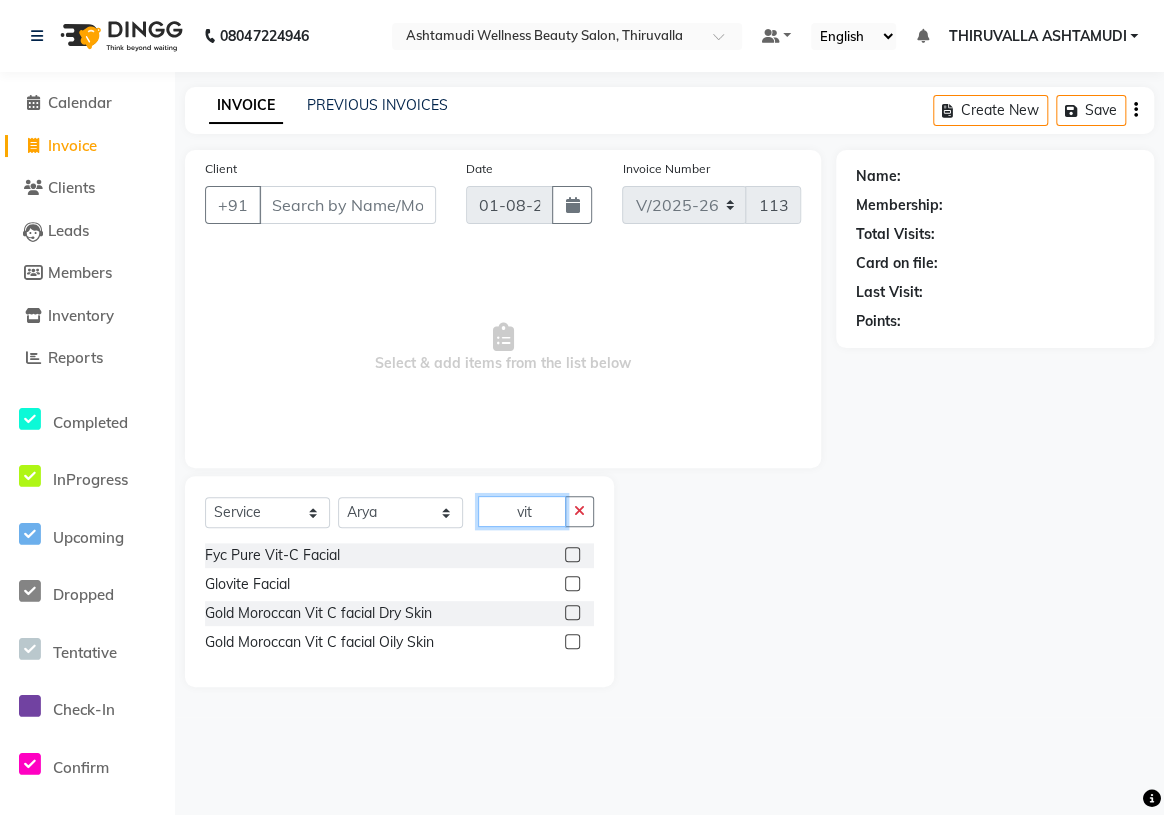 type on "vit" 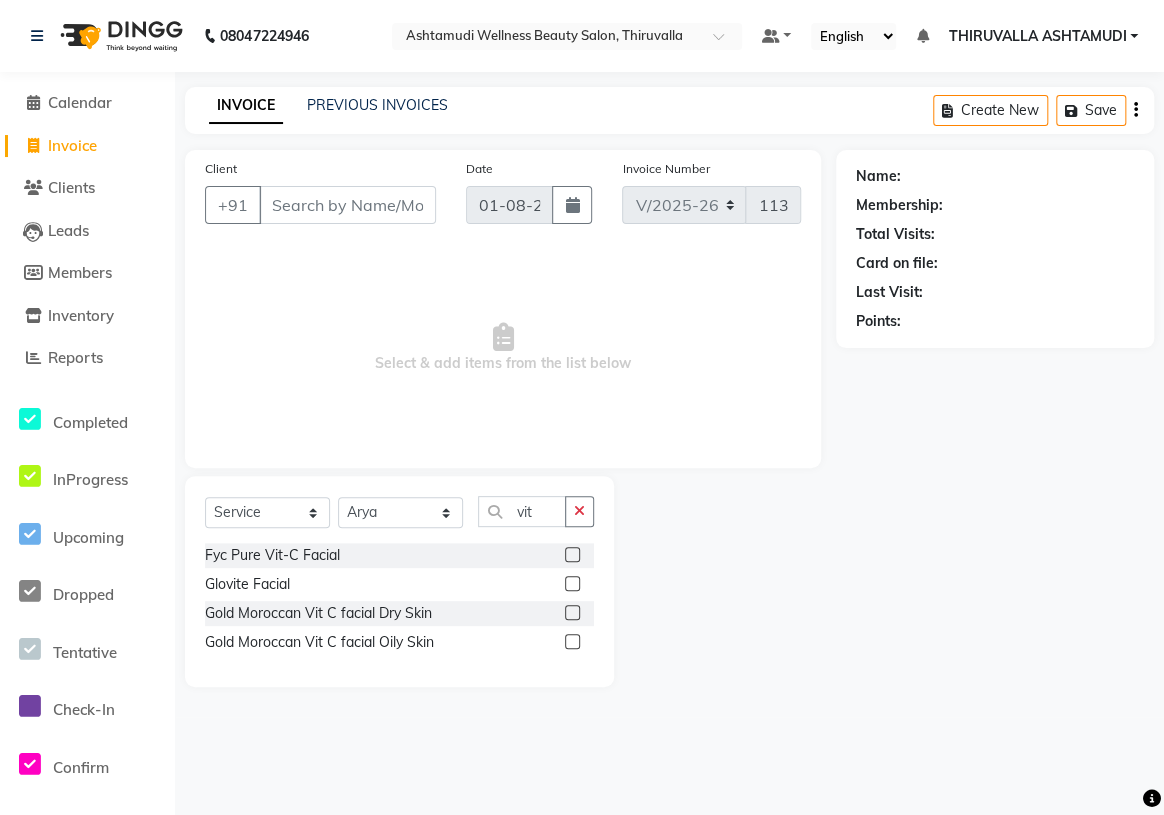 click on "Fyc Pure Vit-C Facial" 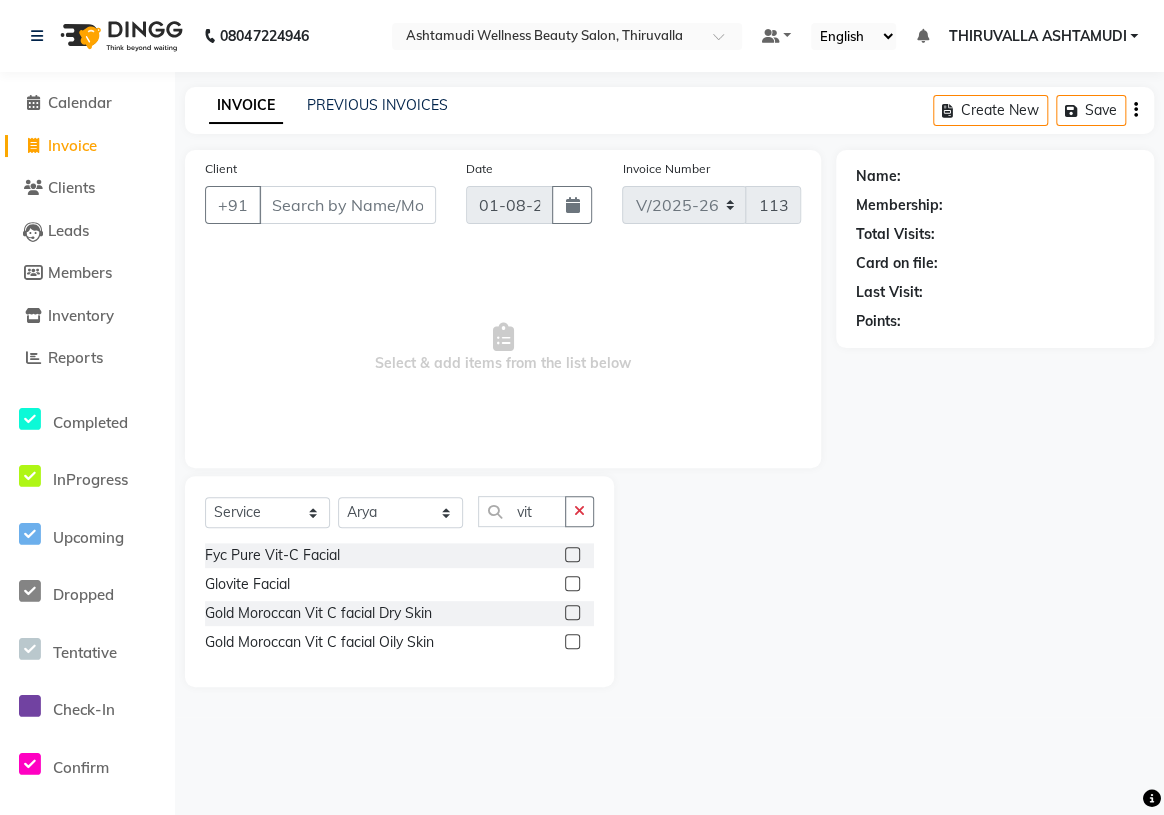 click 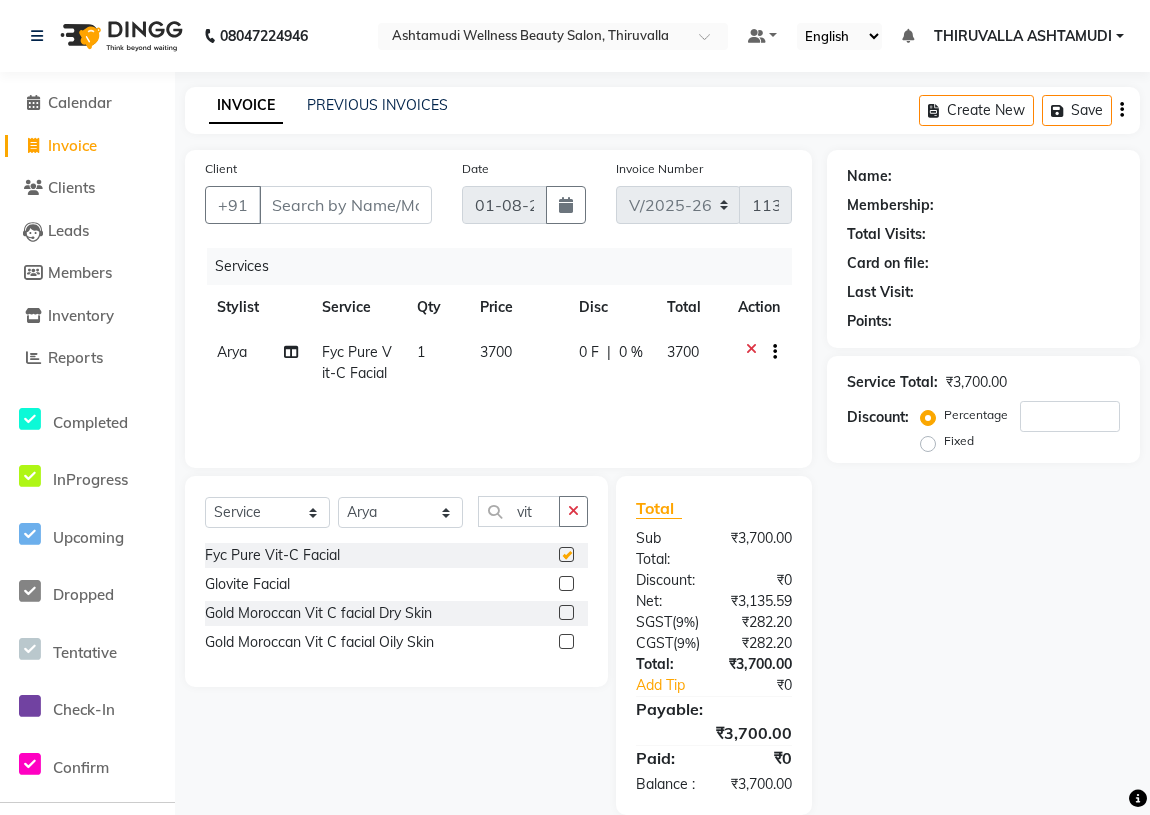 checkbox on "false" 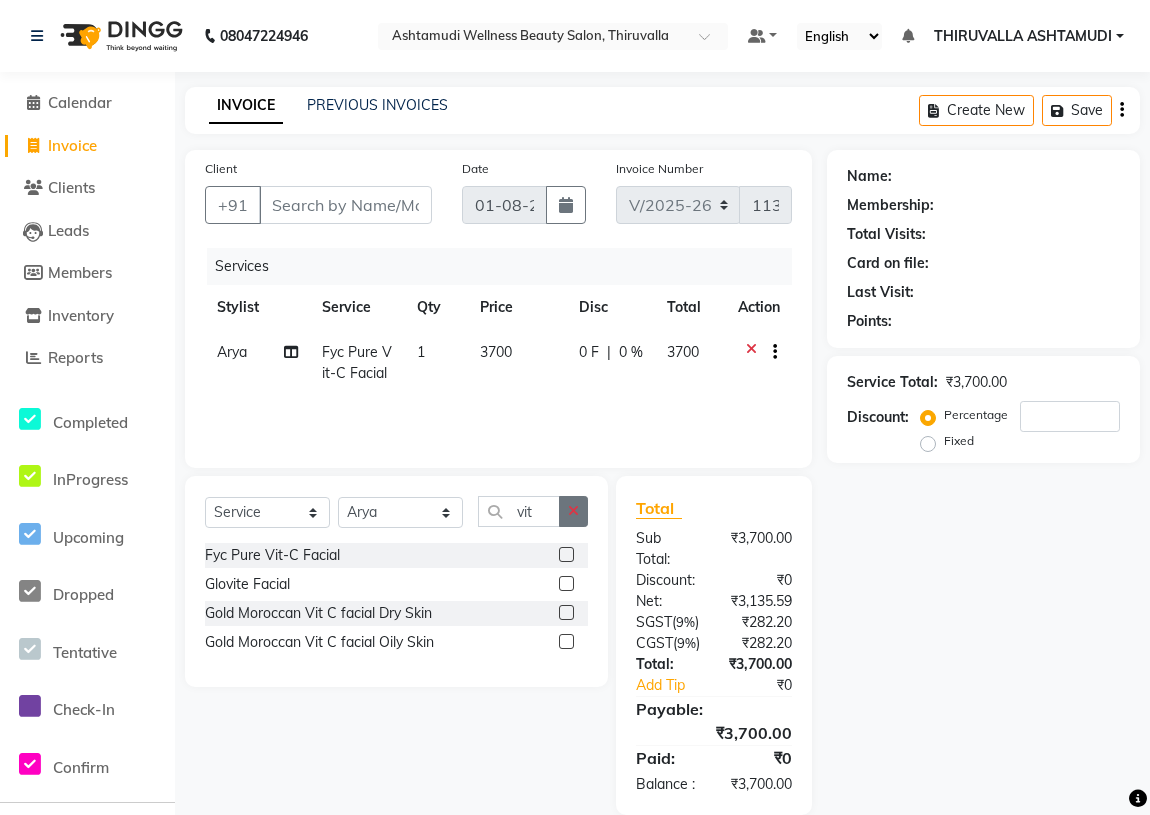 click 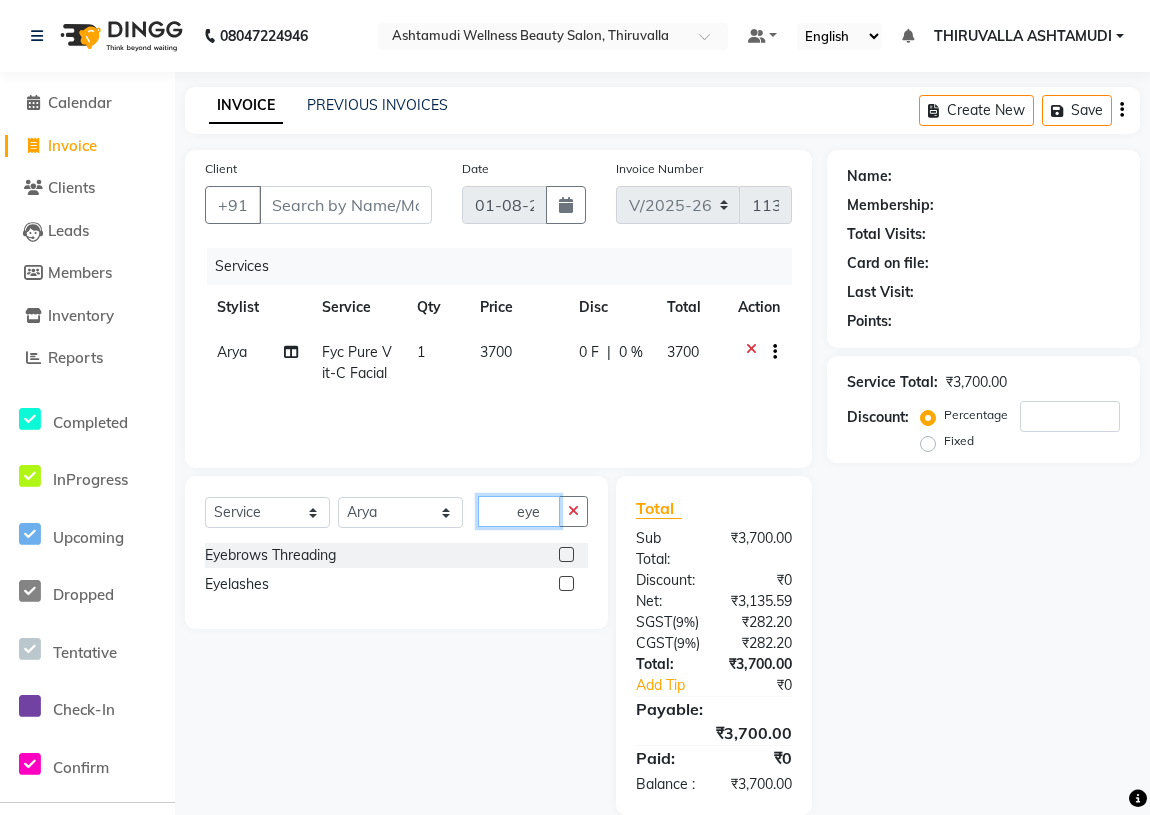 type on "eye" 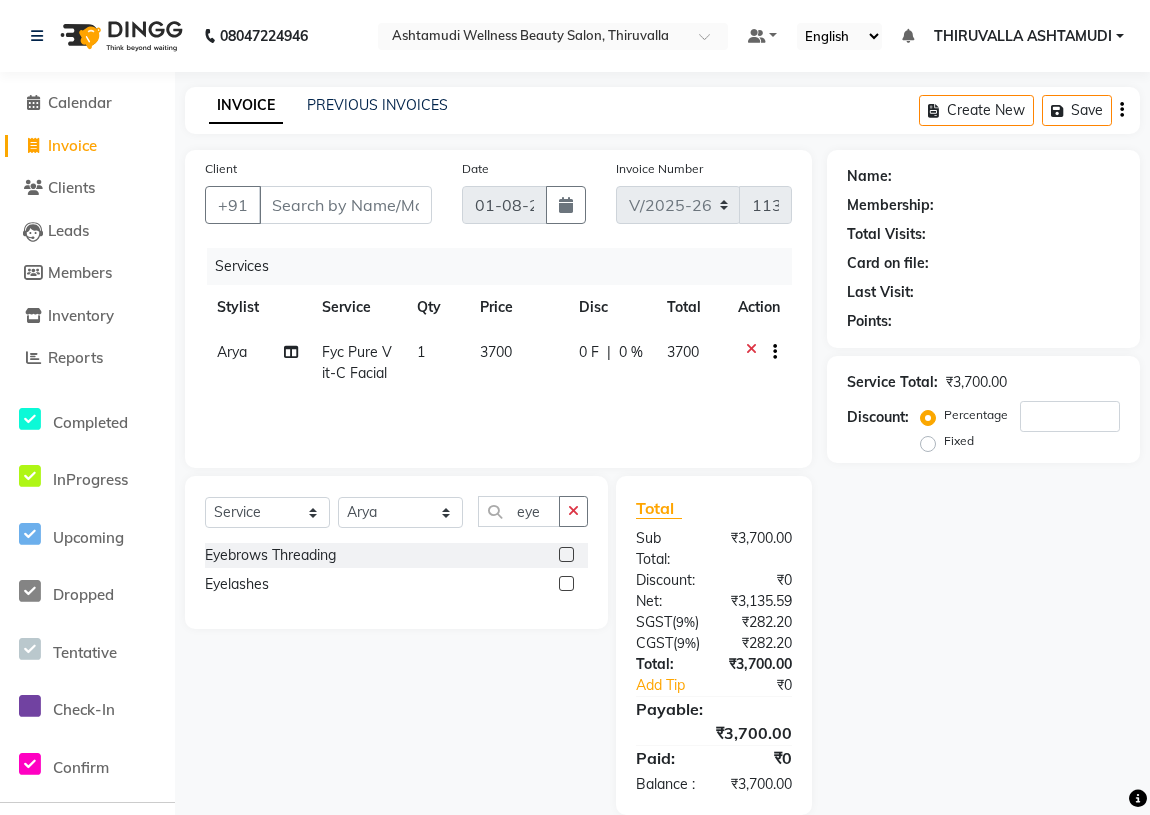 click 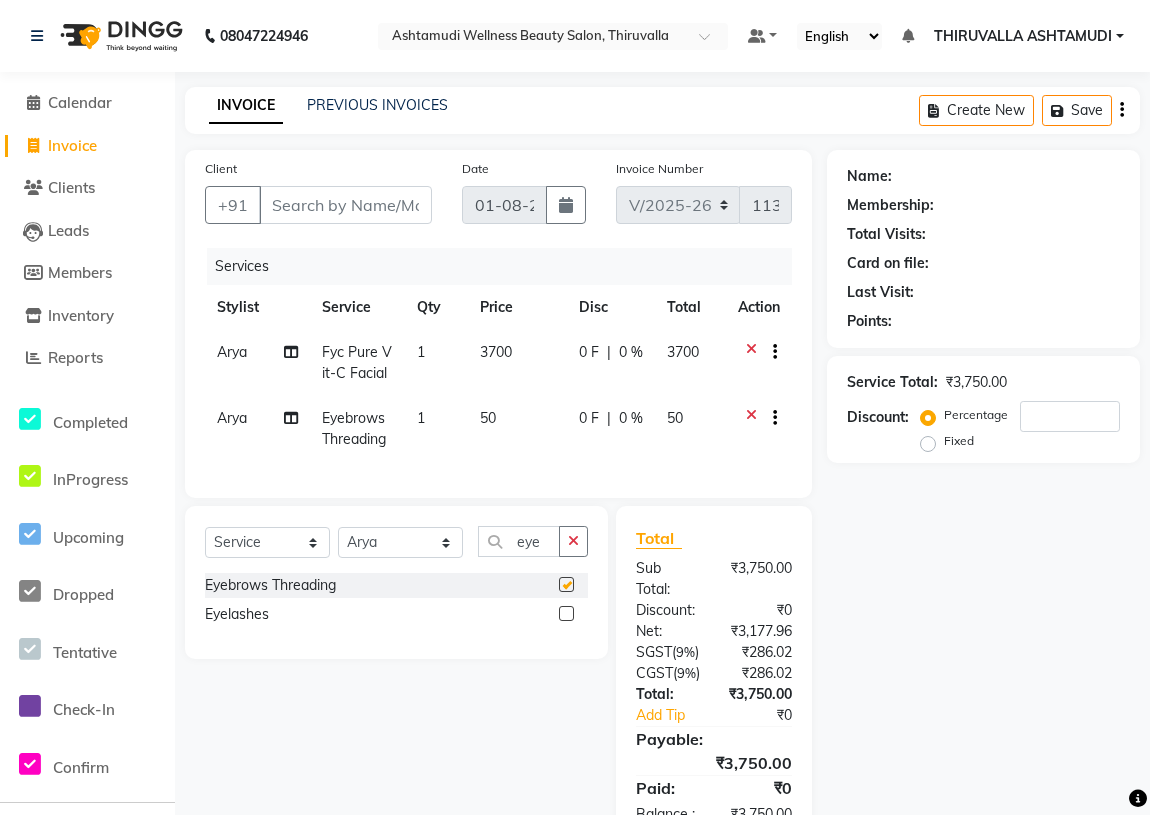 checkbox on "false" 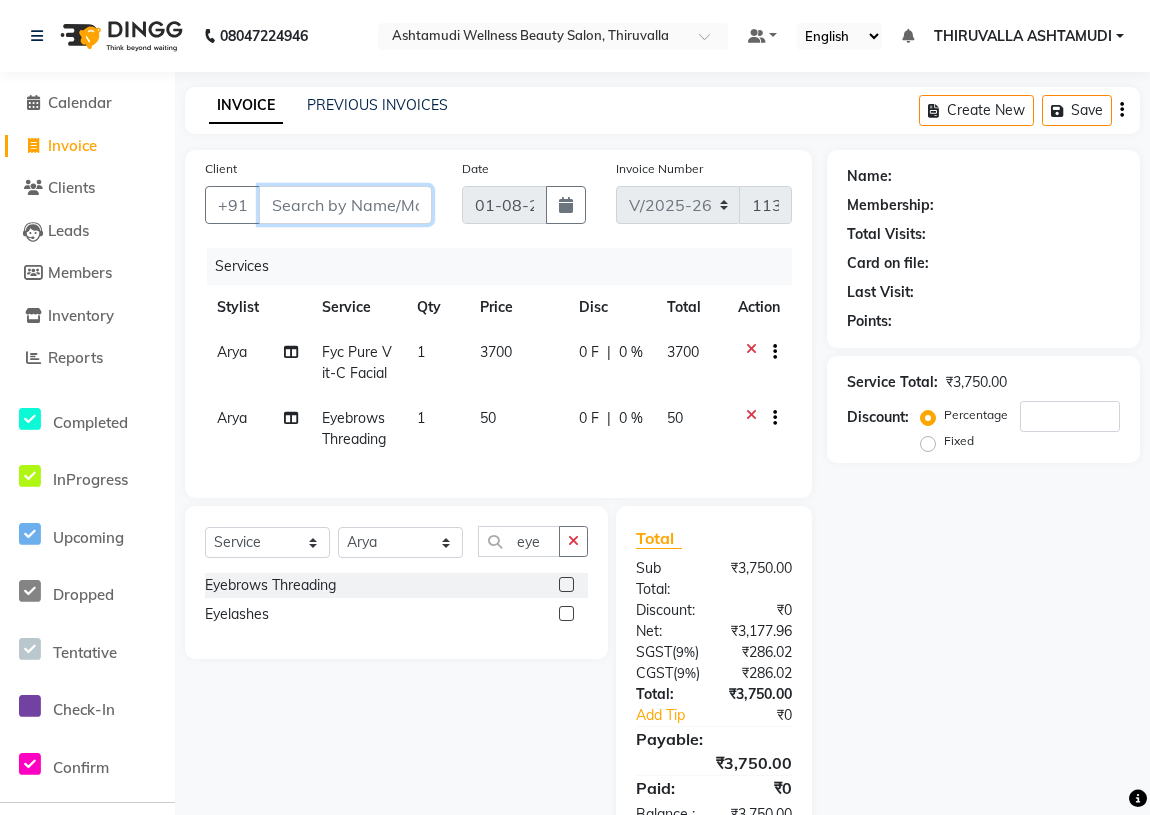 click on "Client" at bounding box center [345, 205] 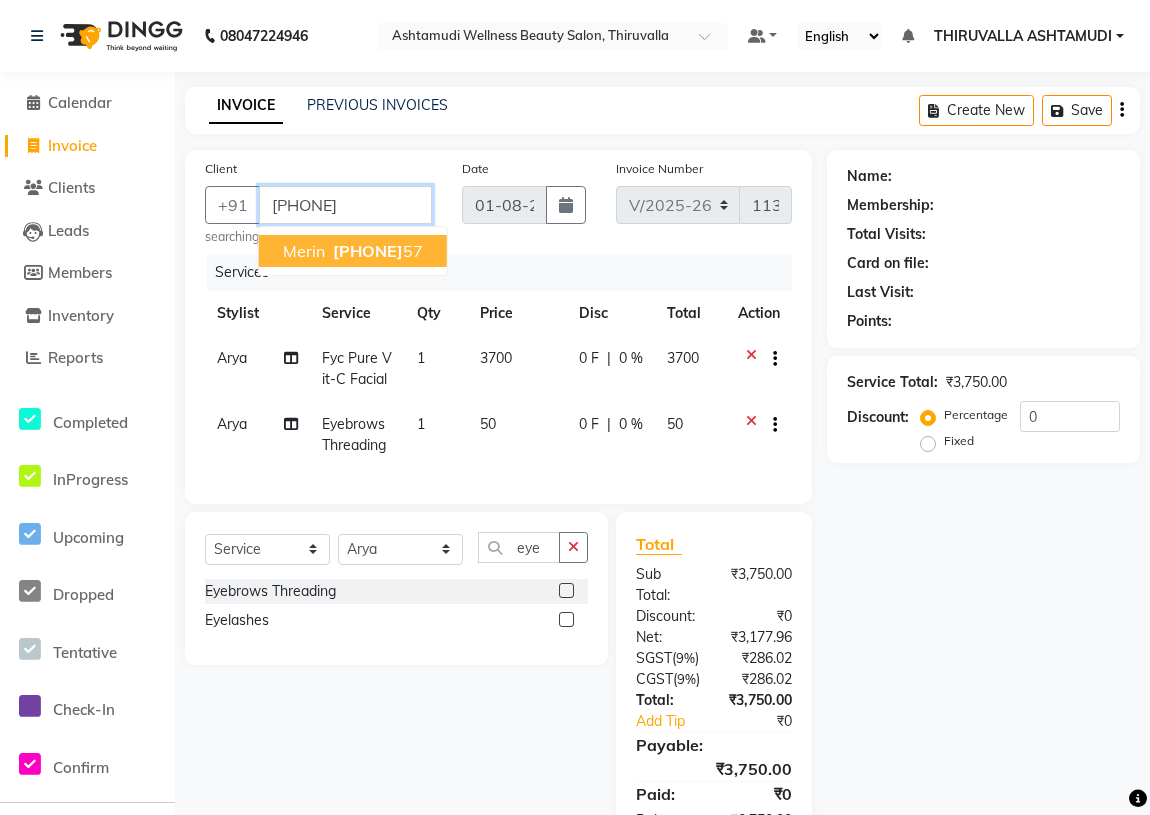 type on "[PHONE]" 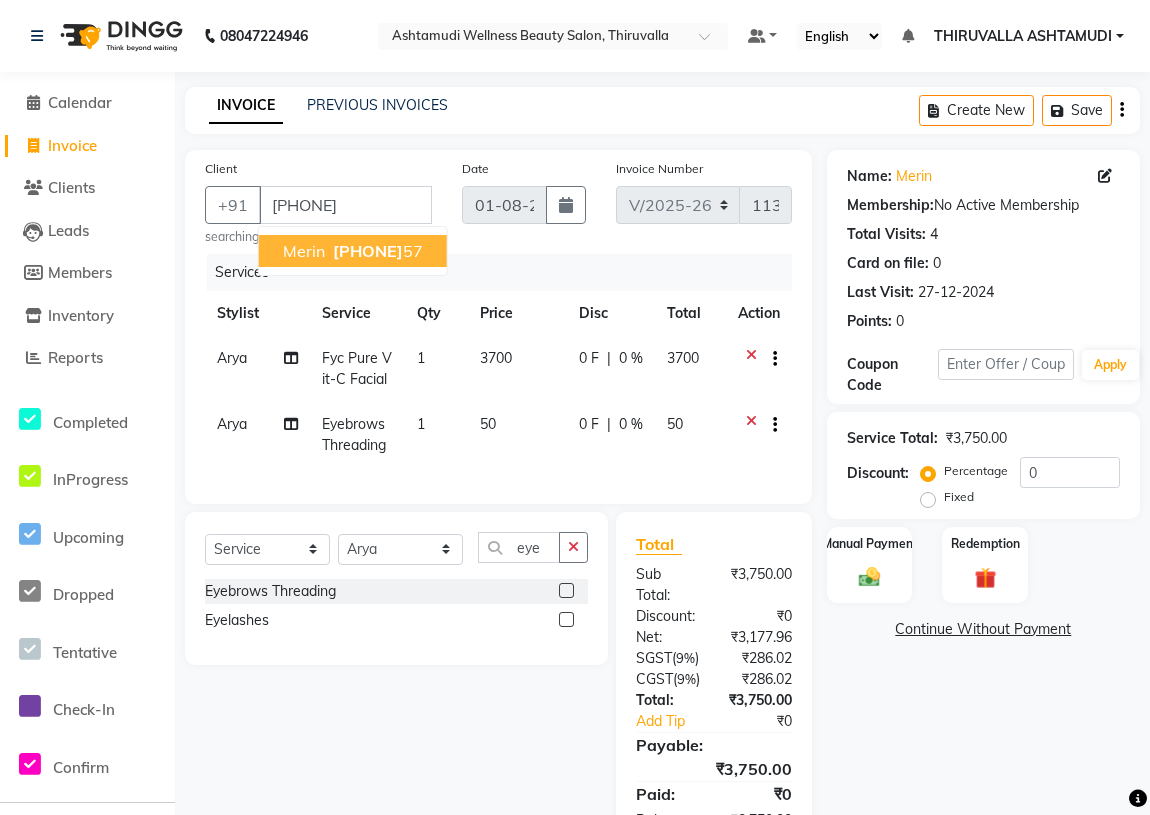 click on "[PHONE] [PHONE]" at bounding box center [376, 251] 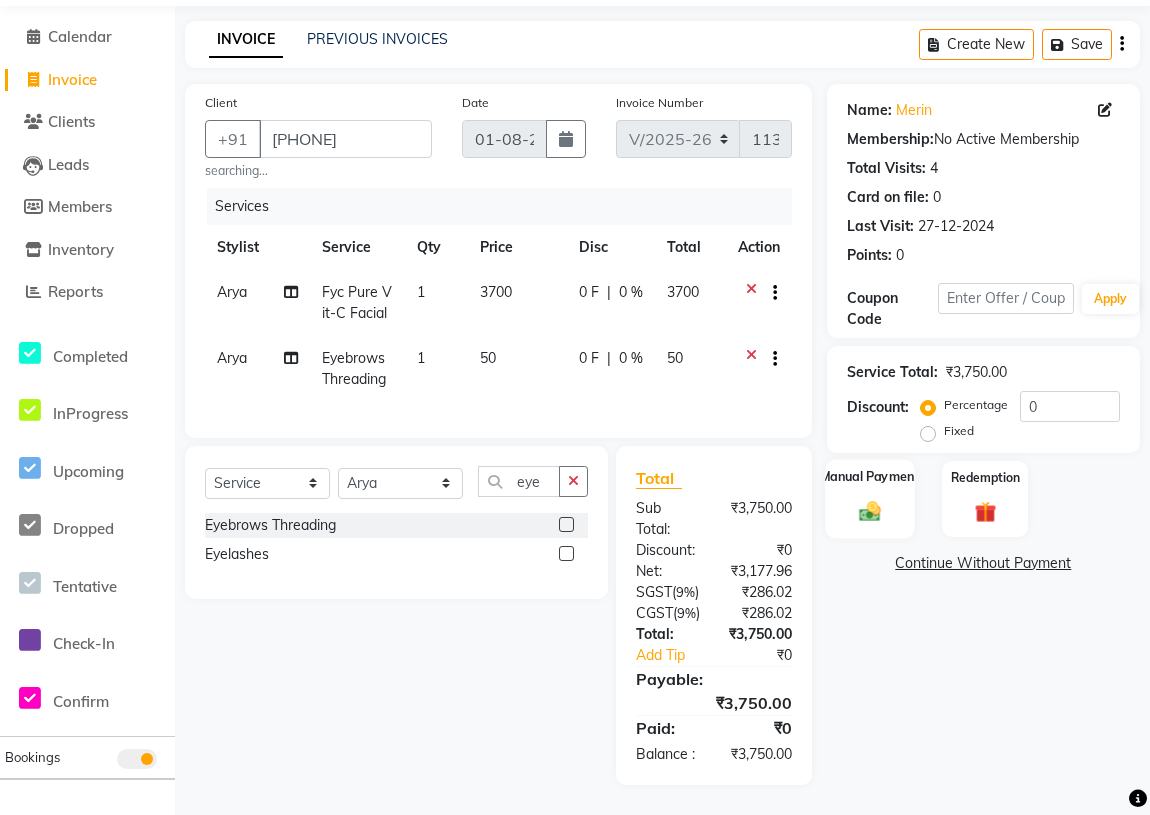 scroll, scrollTop: 143, scrollLeft: 0, axis: vertical 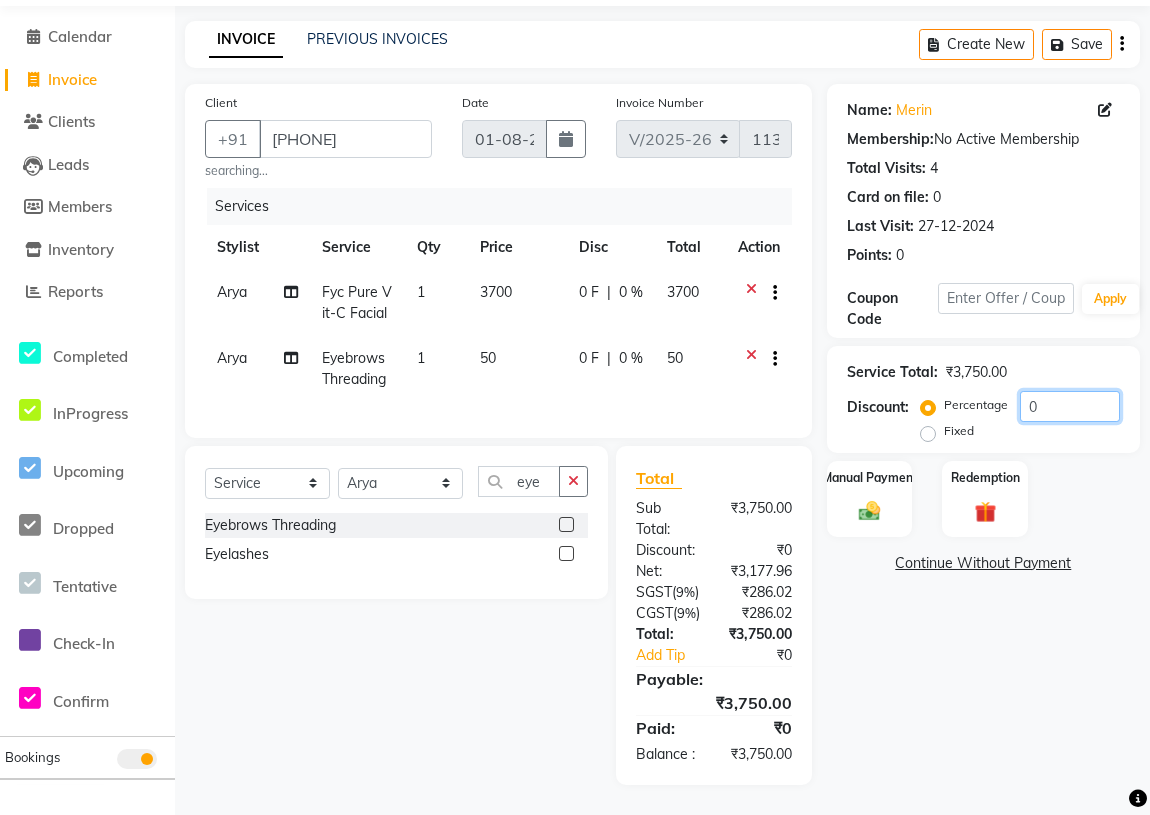 click on "0" 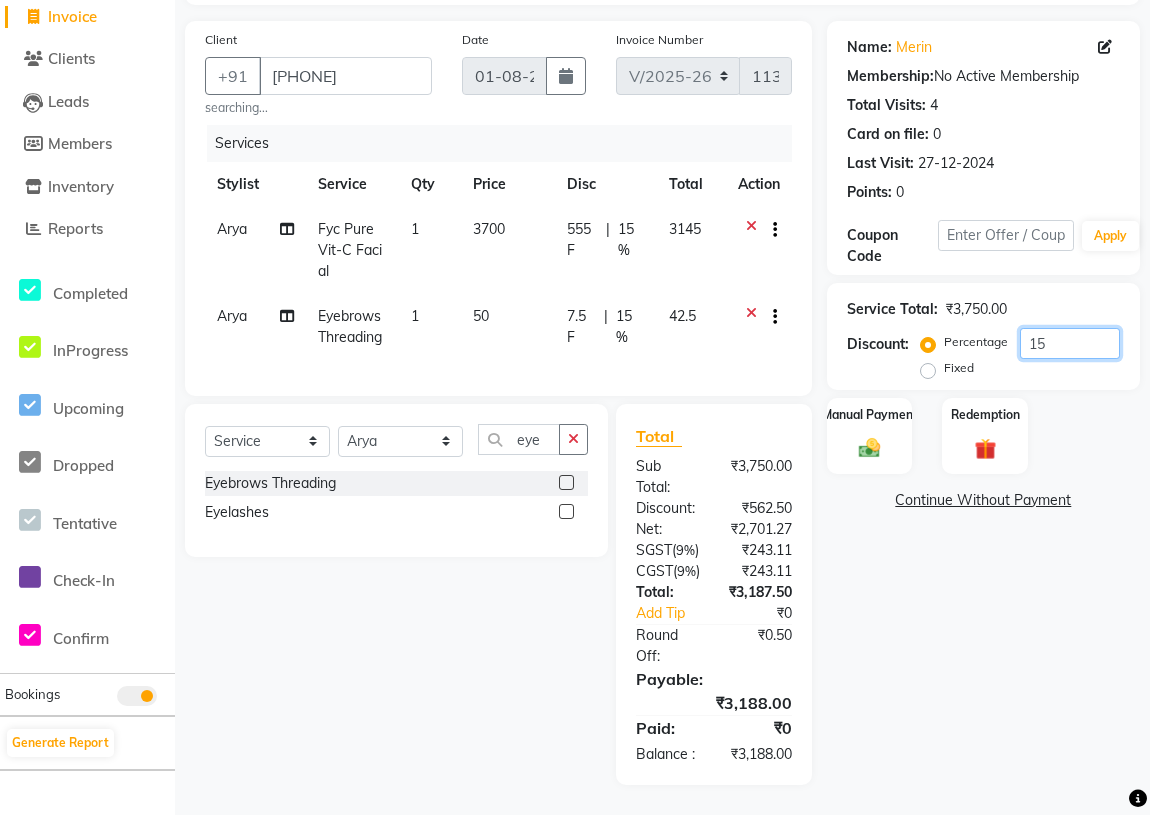 scroll, scrollTop: 206, scrollLeft: 0, axis: vertical 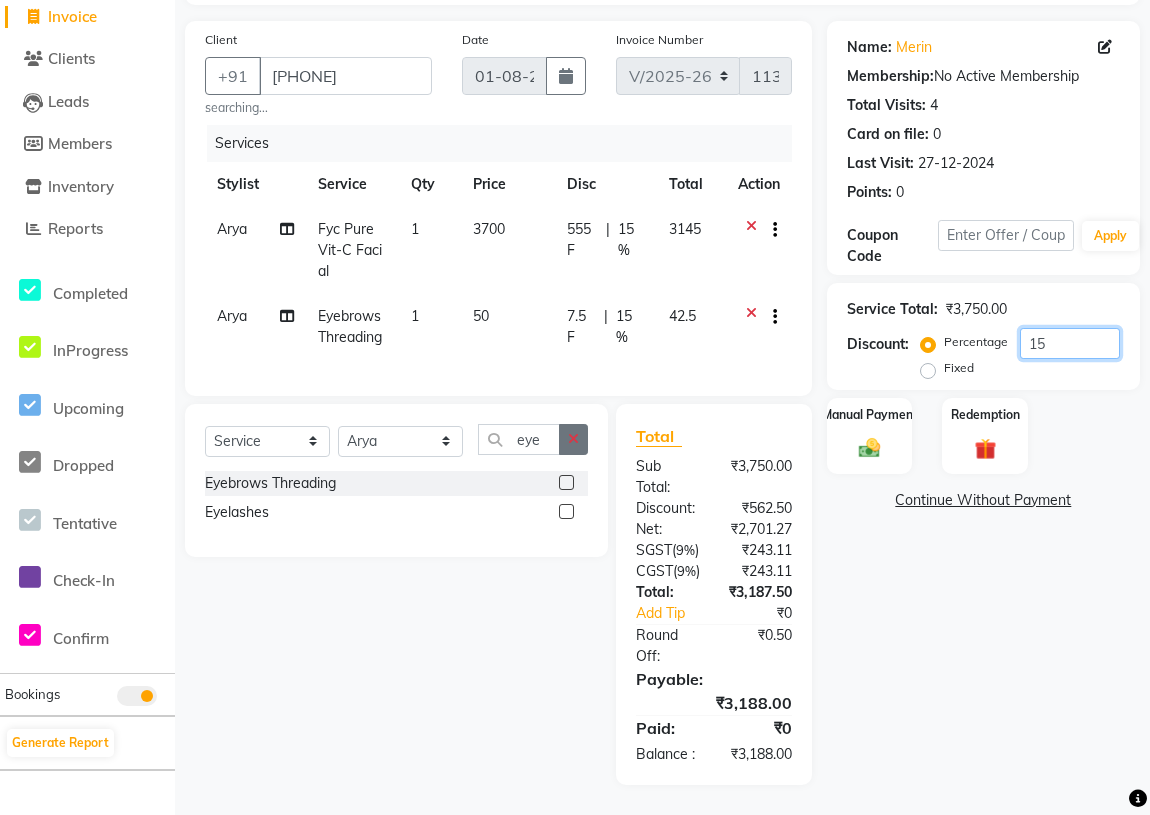 type on "15" 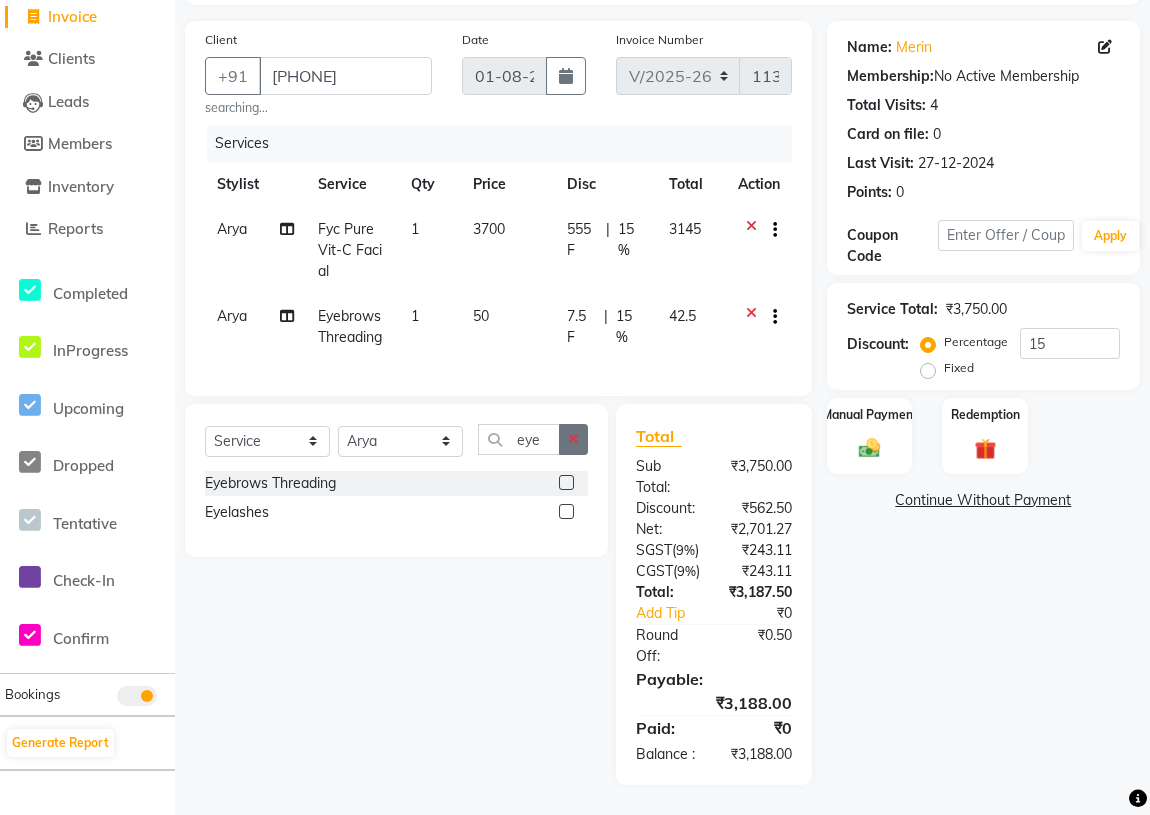 click 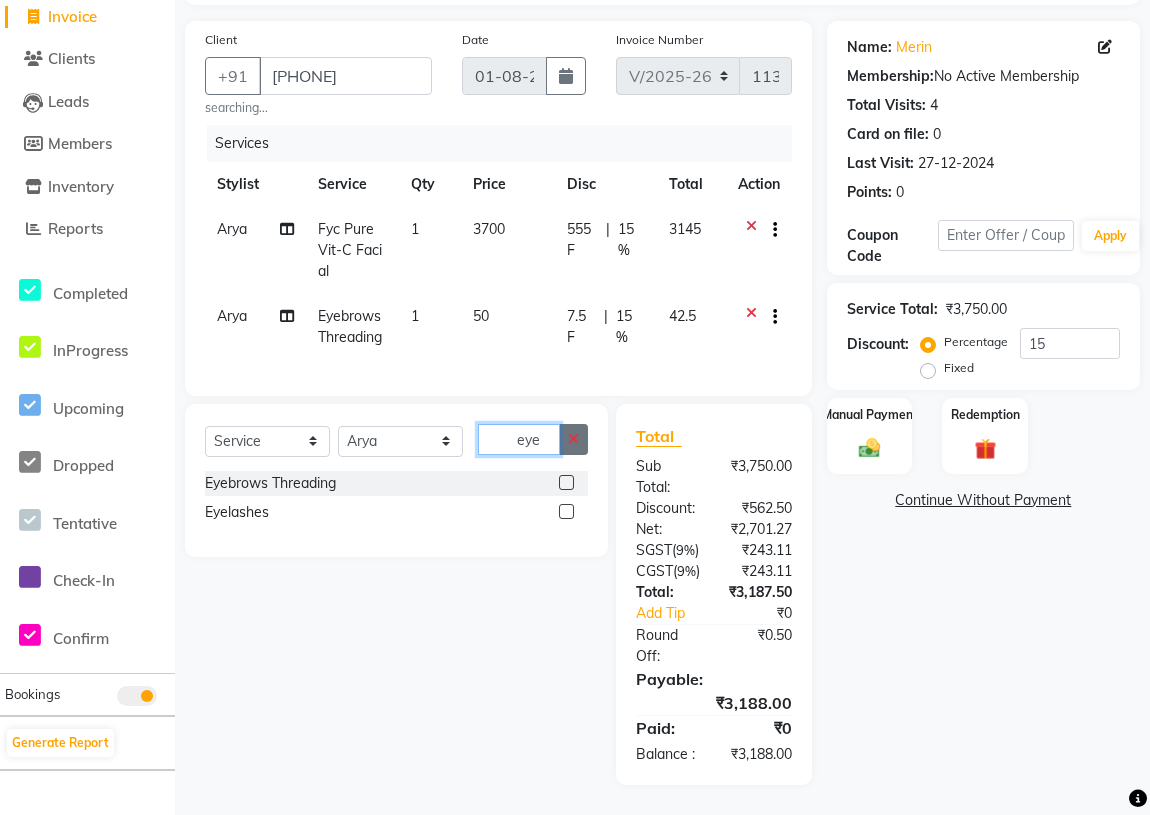 type 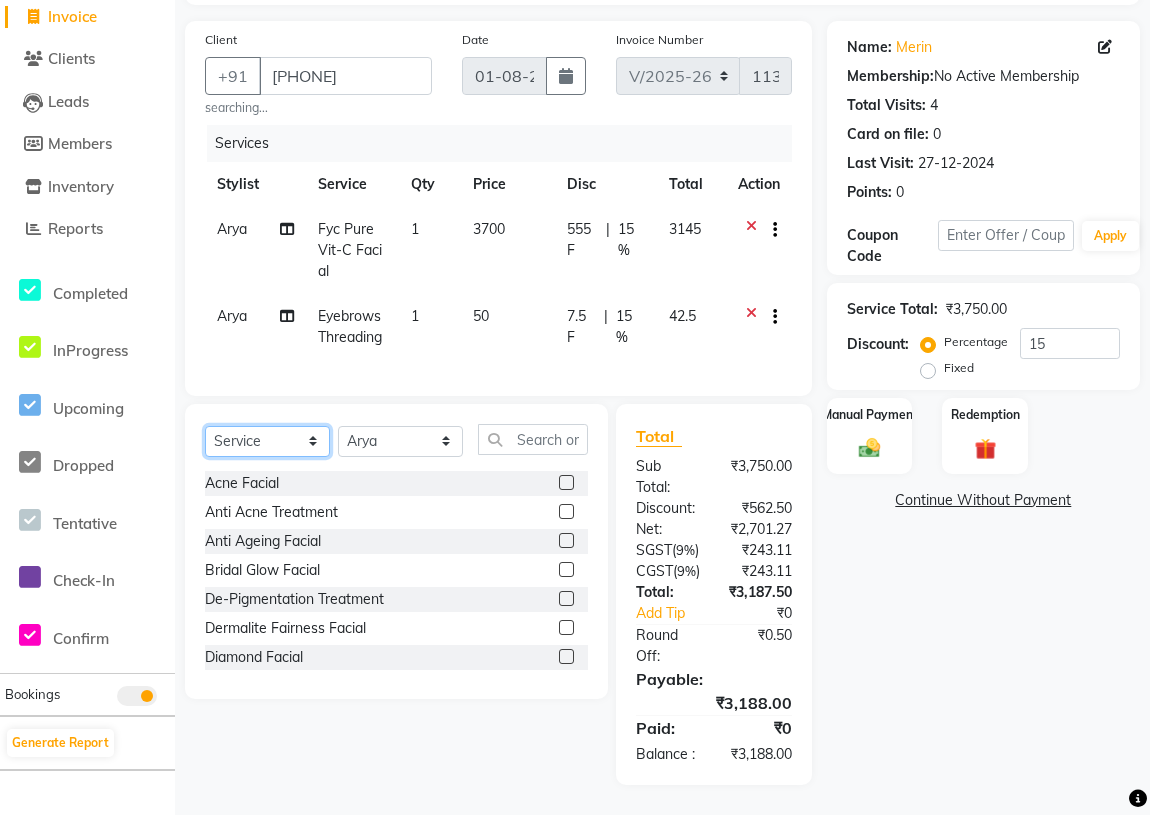 click on "Select  Service  Product  Membership  Package Voucher Prepaid Gift Card" 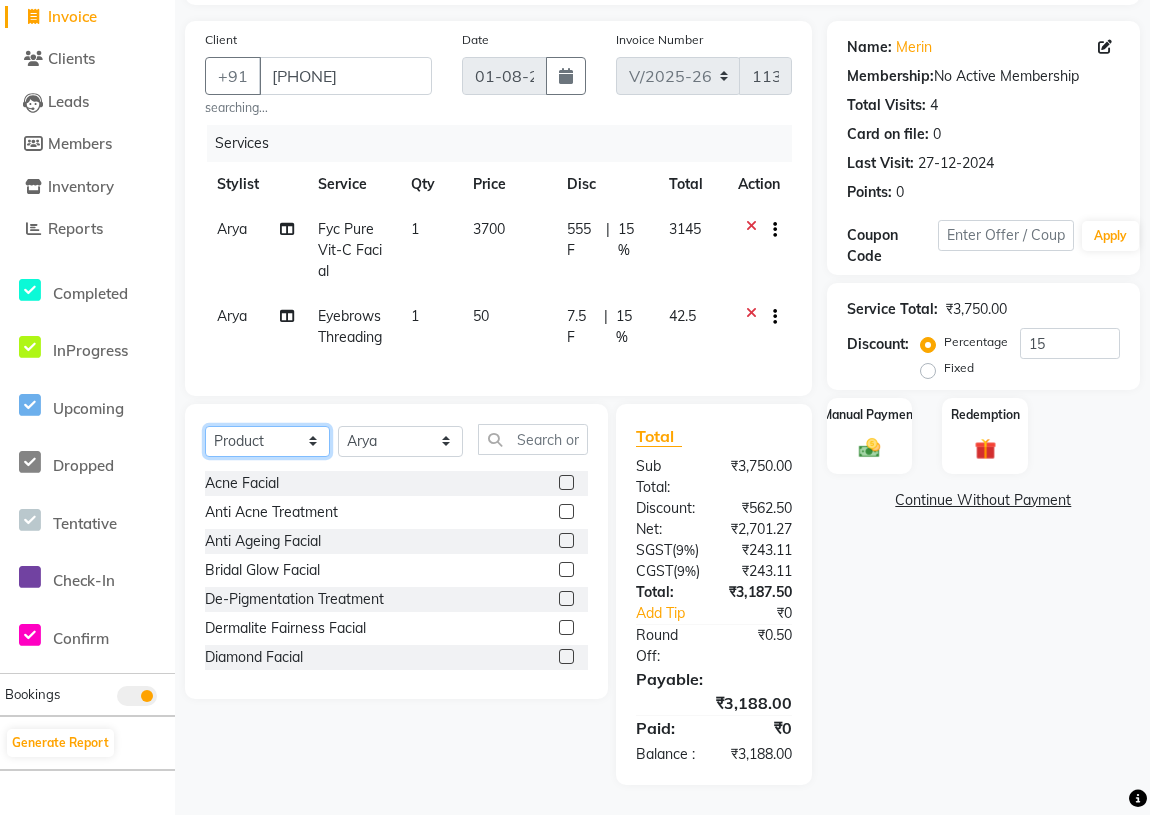 click on "Select  Service  Product  Membership  Package Voucher Prepaid Gift Card" 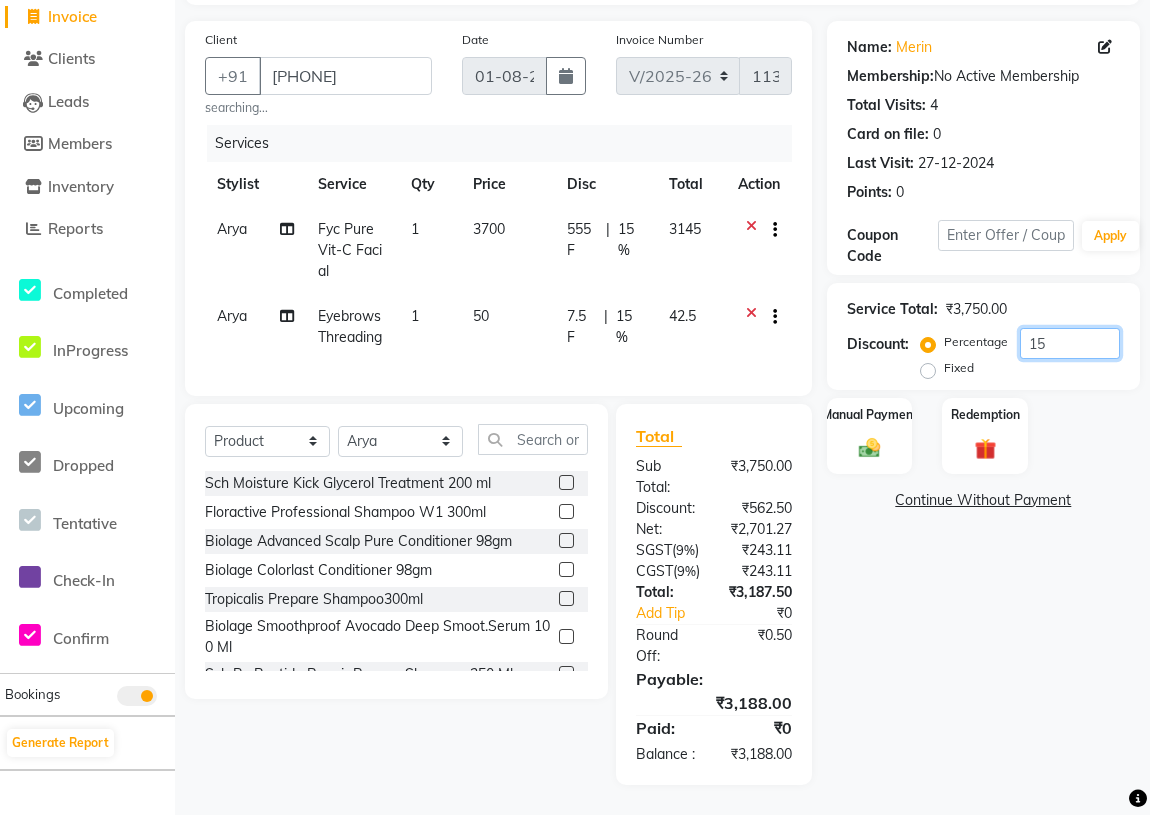 drag, startPoint x: 1055, startPoint y: 253, endPoint x: 1030, endPoint y: 254, distance: 25.019993 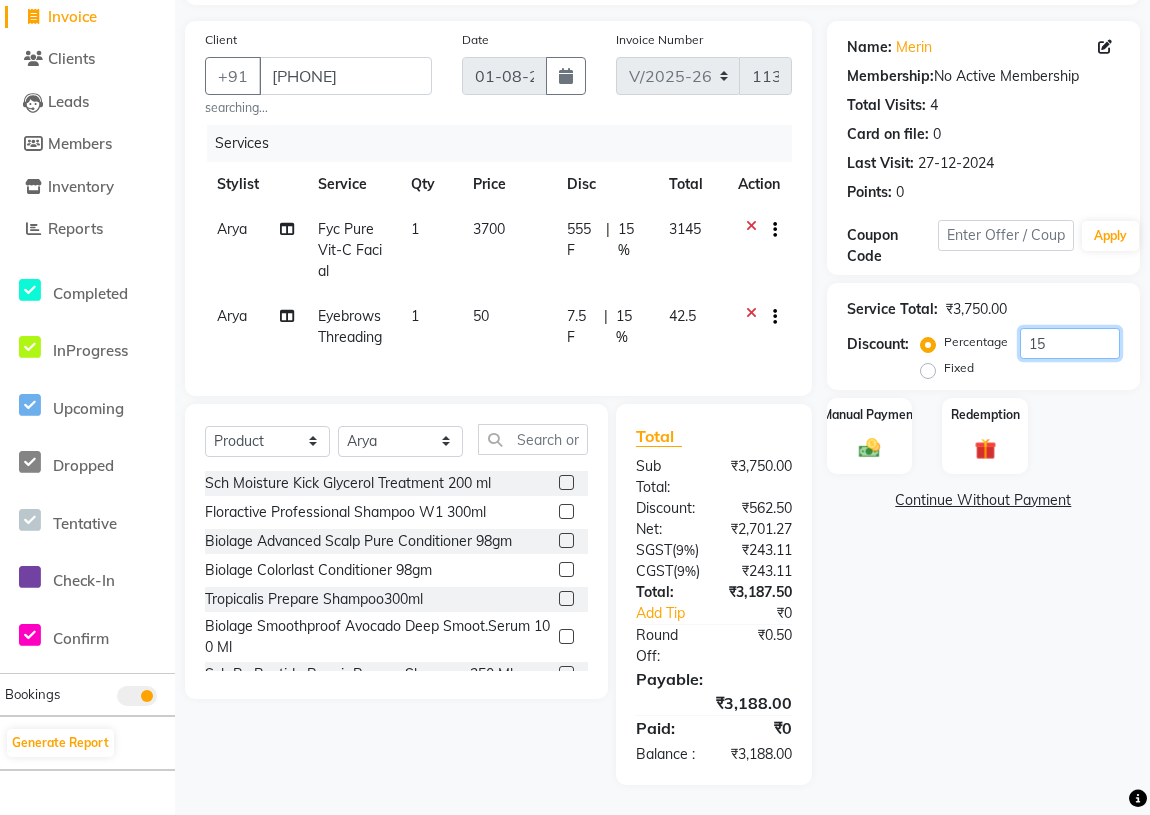 click on "15" 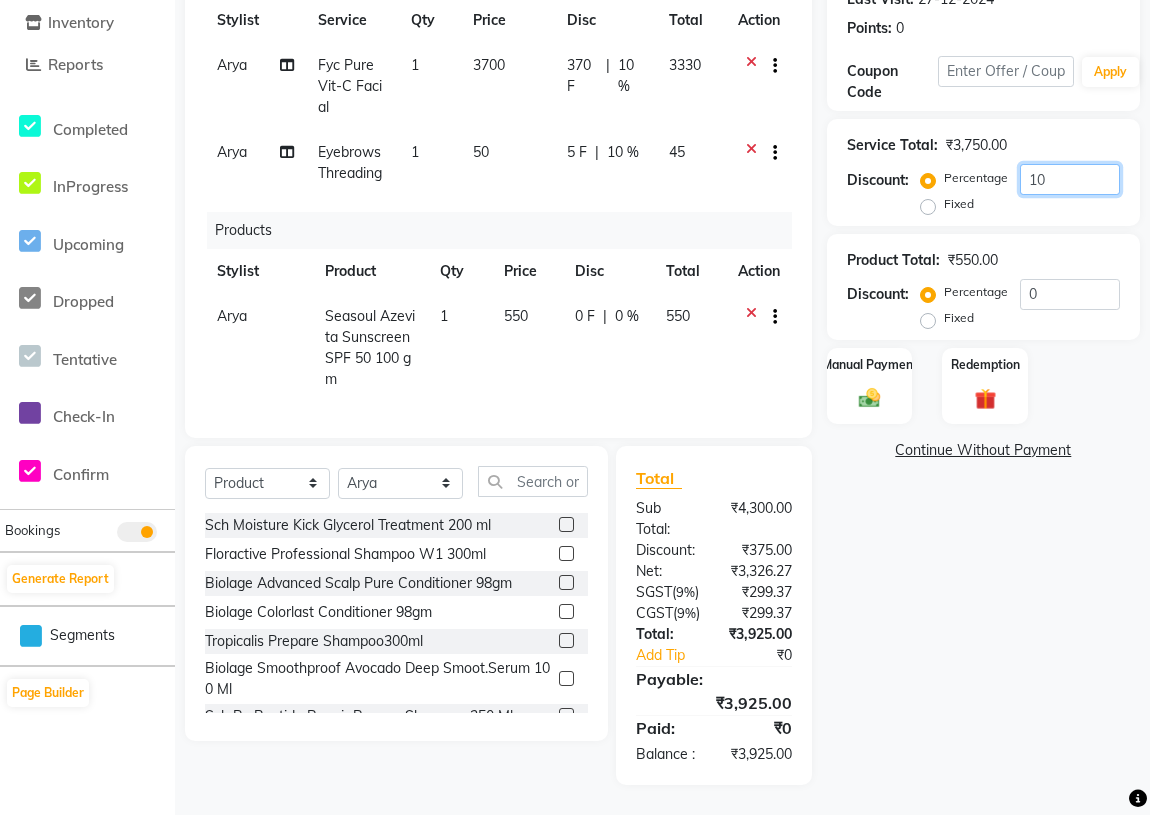 scroll, scrollTop: 370, scrollLeft: 0, axis: vertical 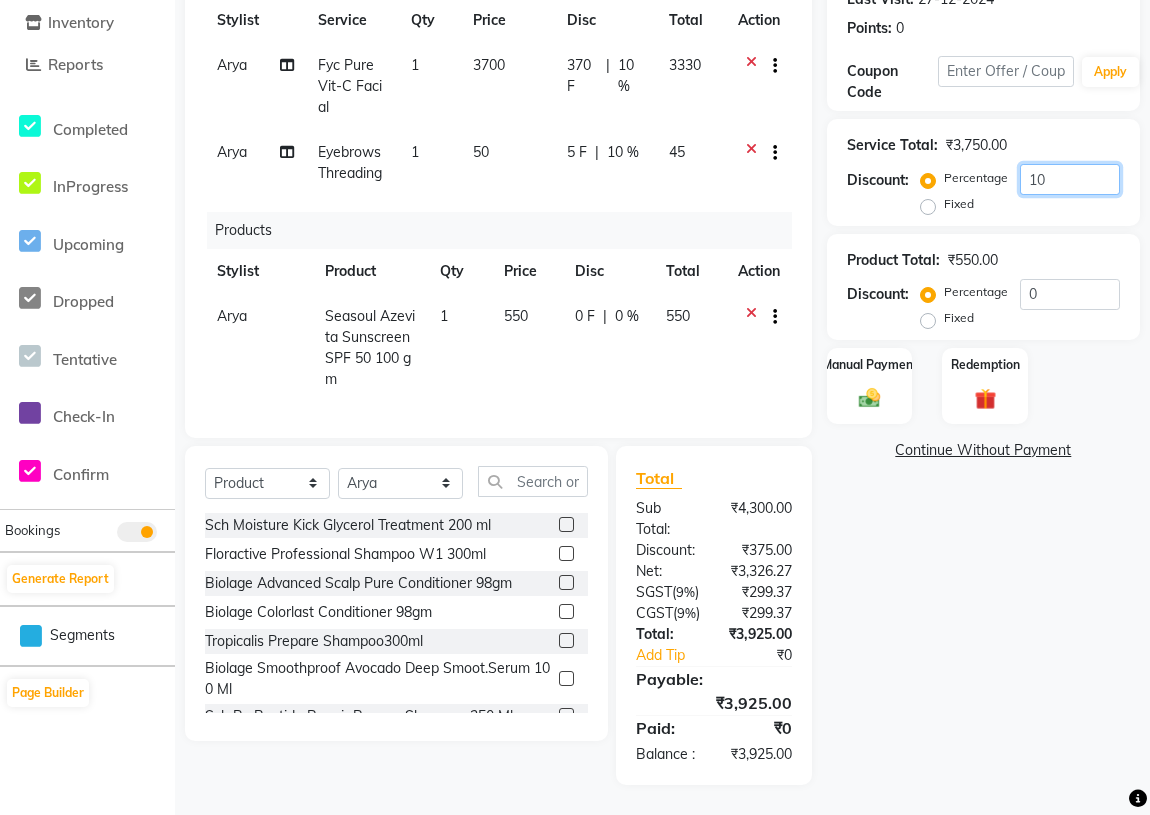 type on "10" 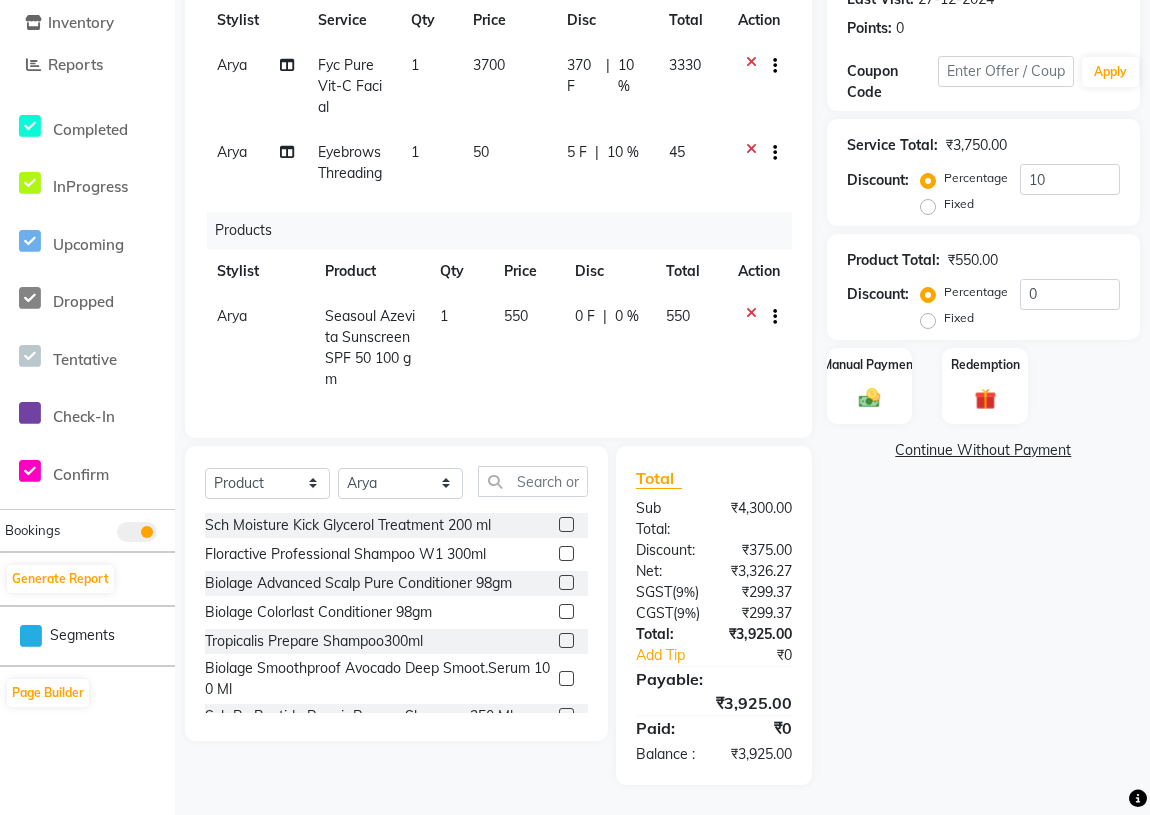 click 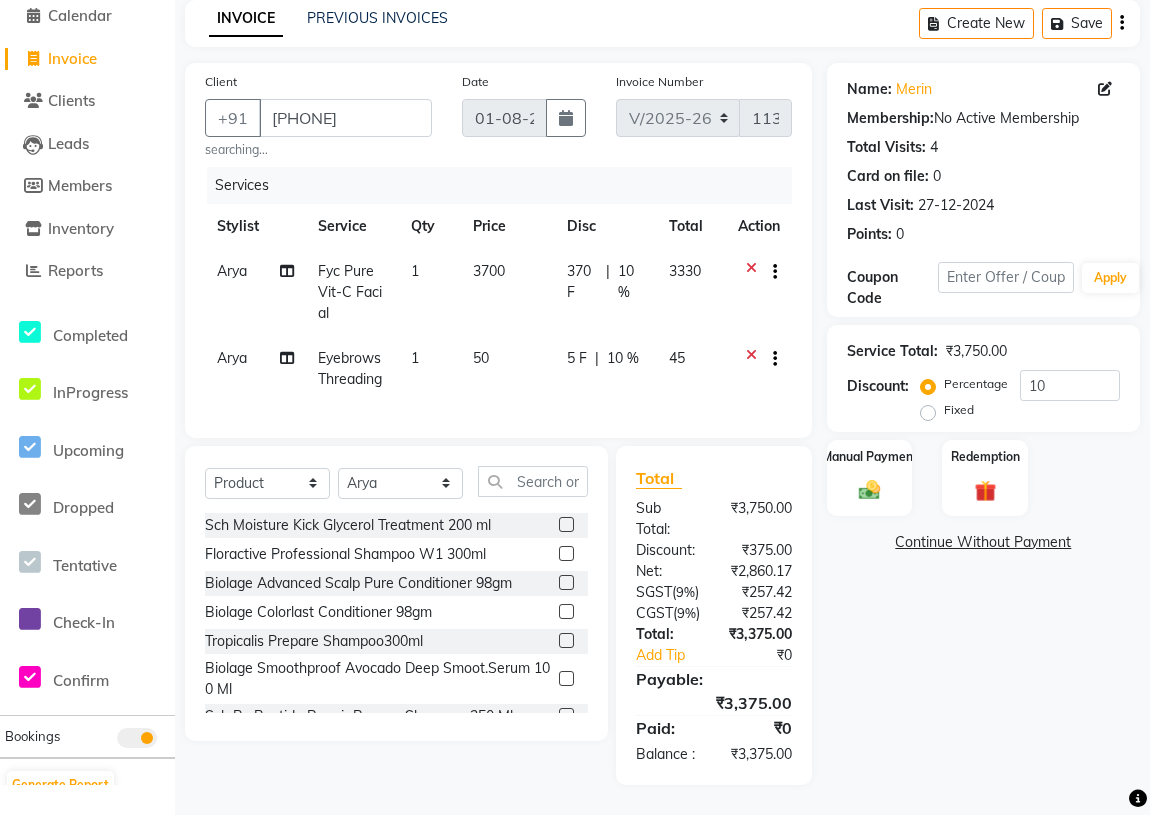scroll, scrollTop: 164, scrollLeft: 0, axis: vertical 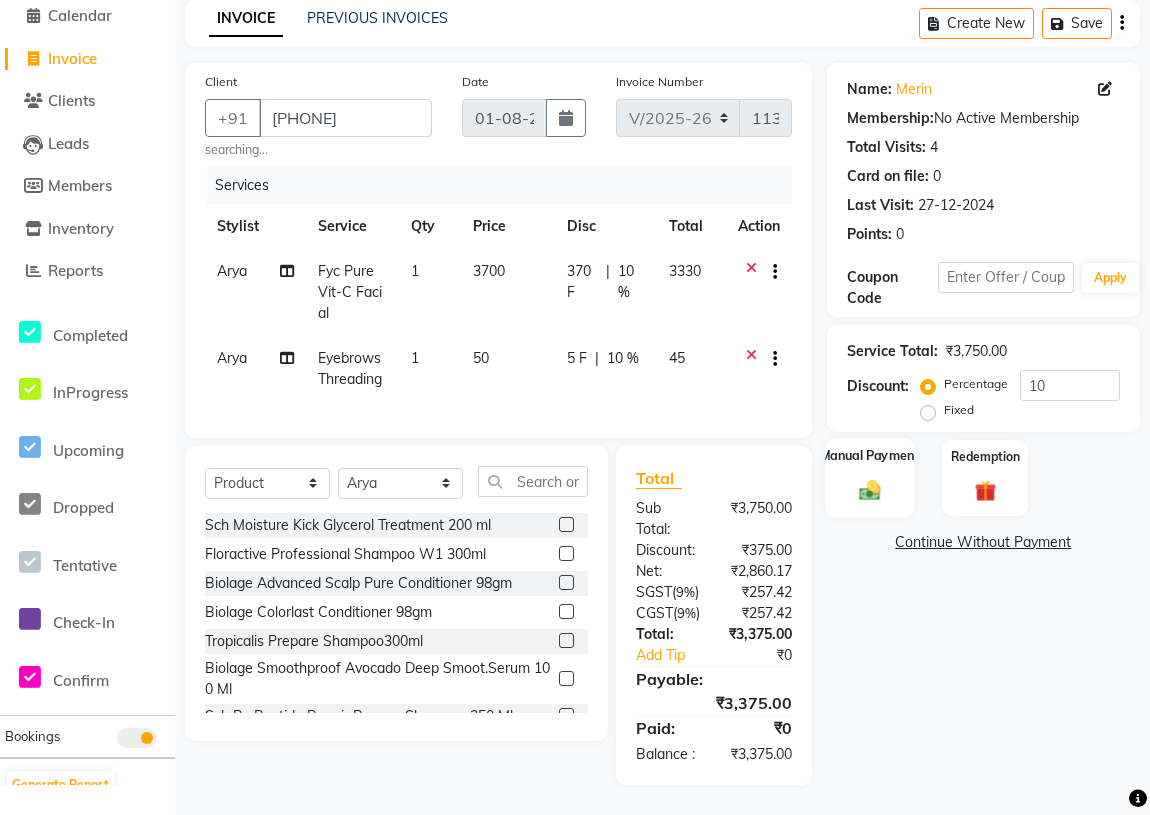 click 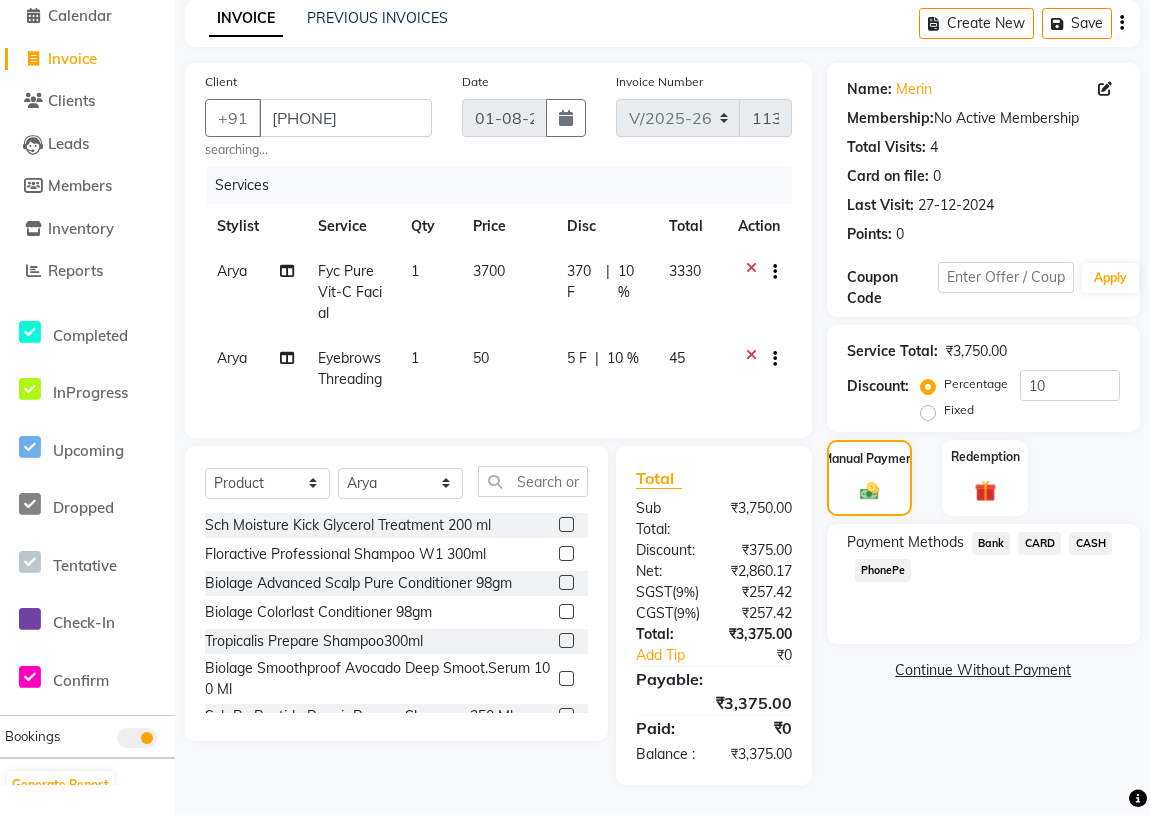 click on "PhonePe" 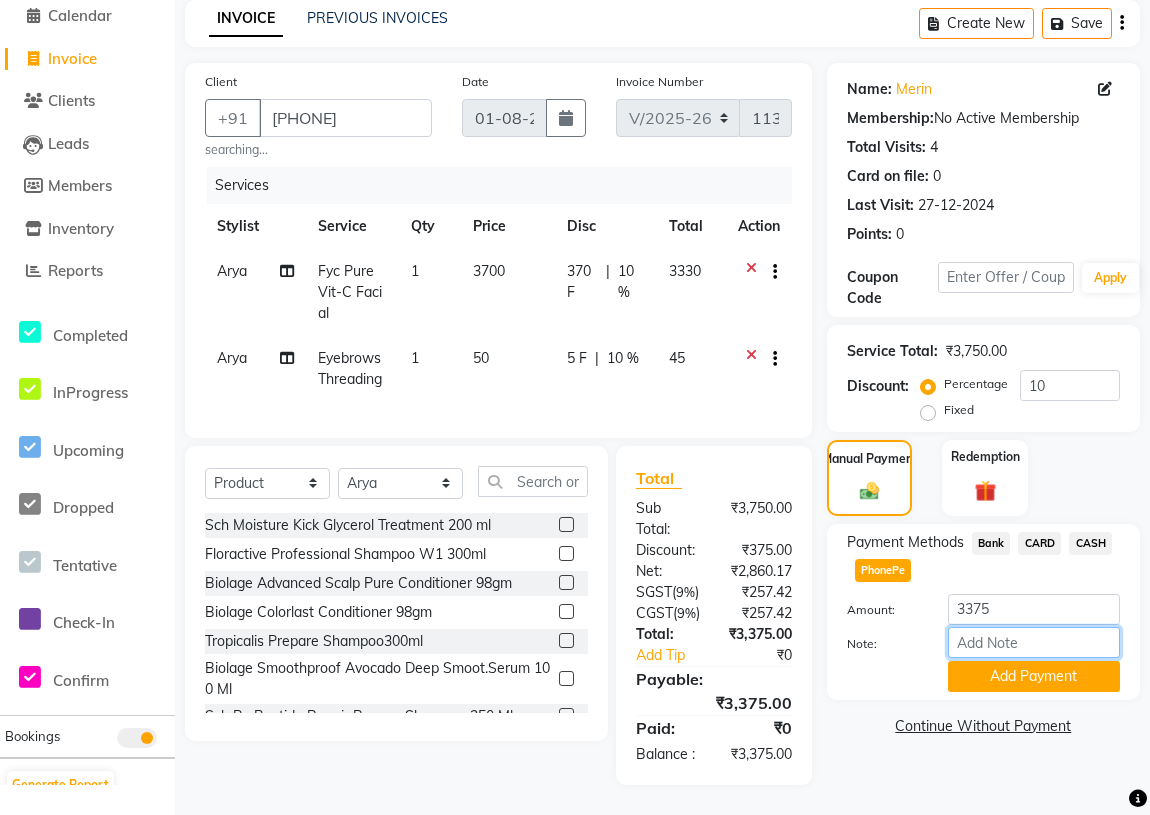 click on "Note:" at bounding box center [1034, 642] 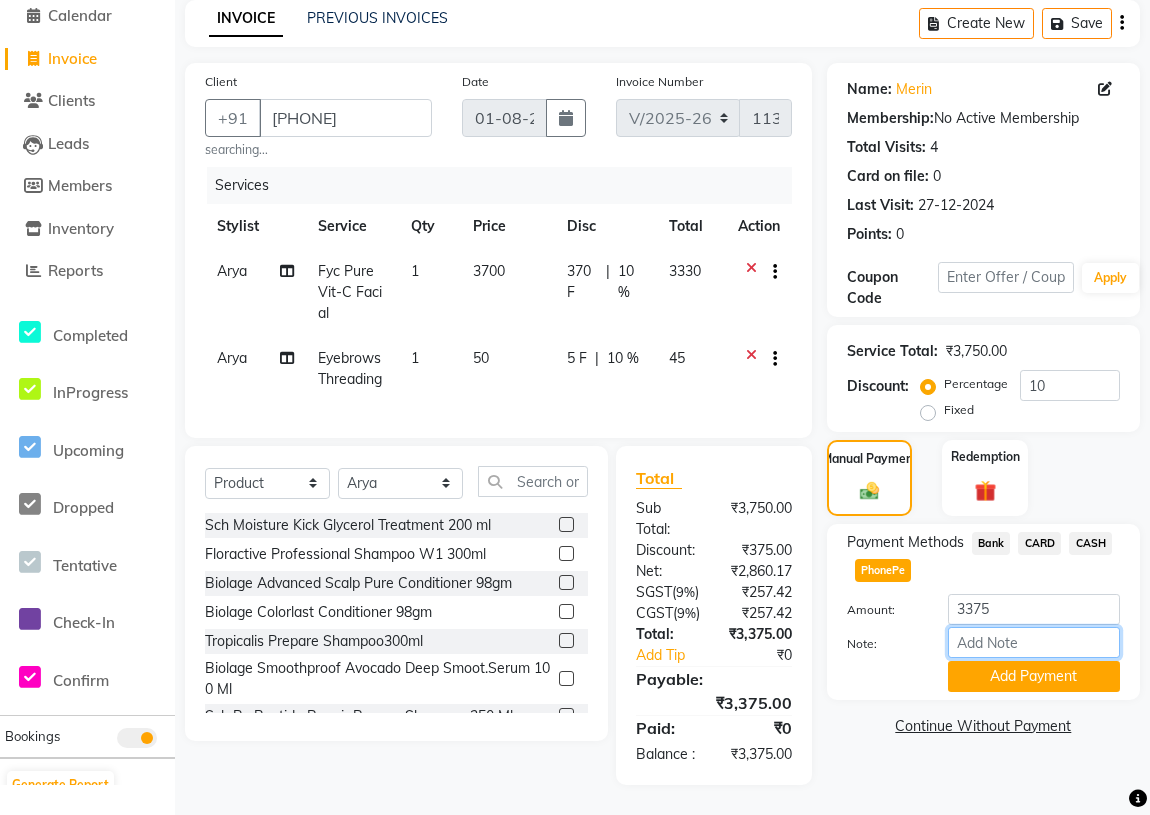 type on "vismaya" 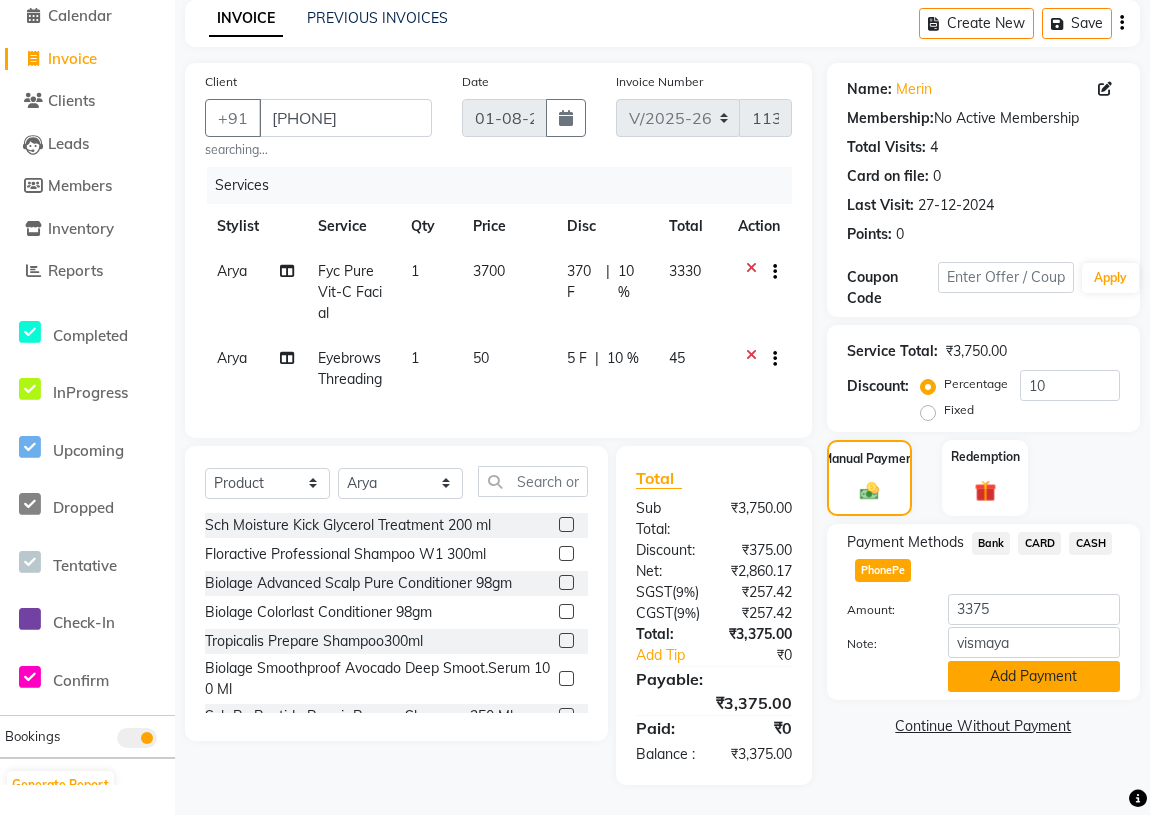 click on "Add Payment" 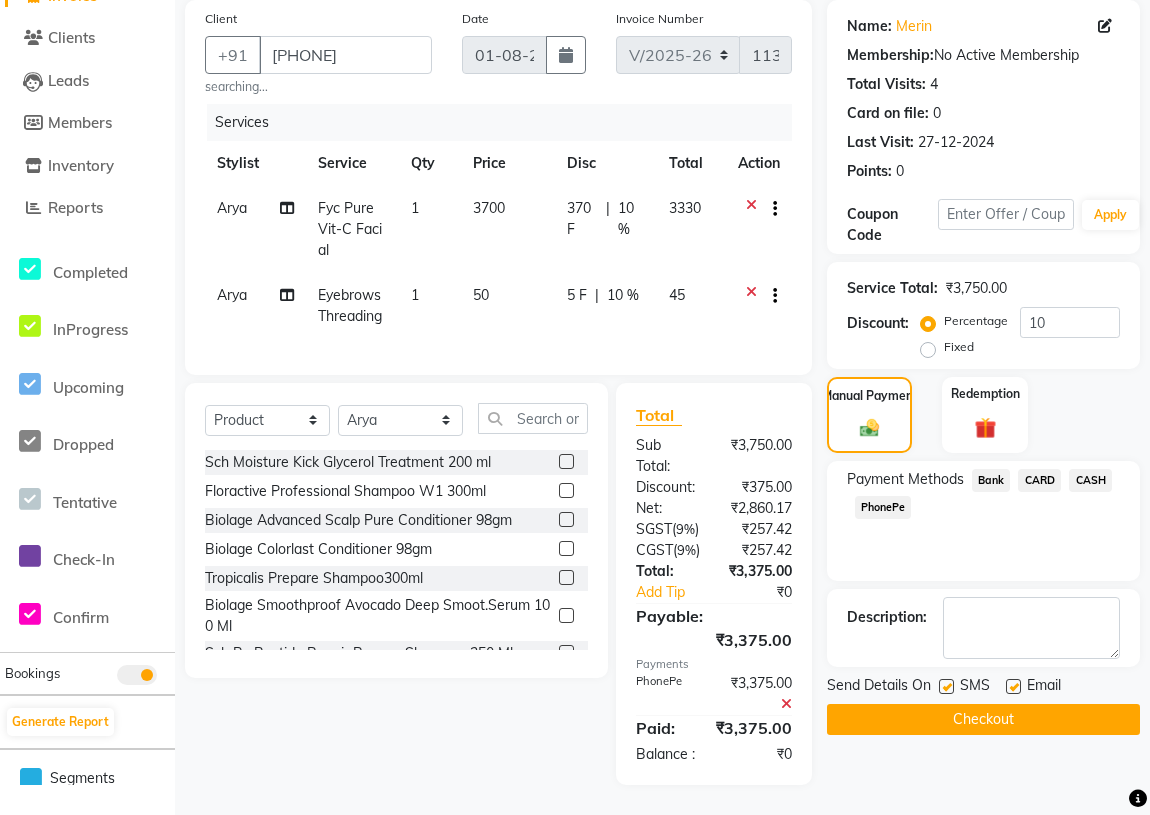 scroll, scrollTop: 227, scrollLeft: 0, axis: vertical 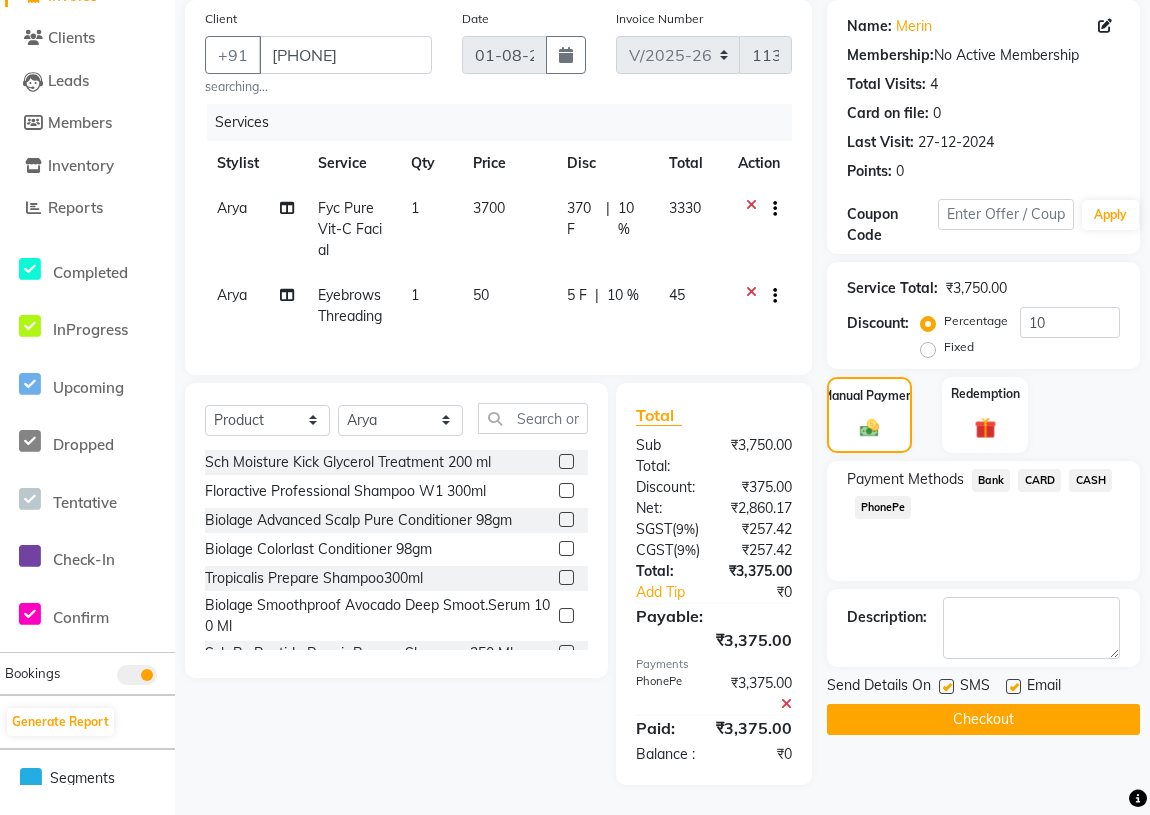 click on "Checkout" 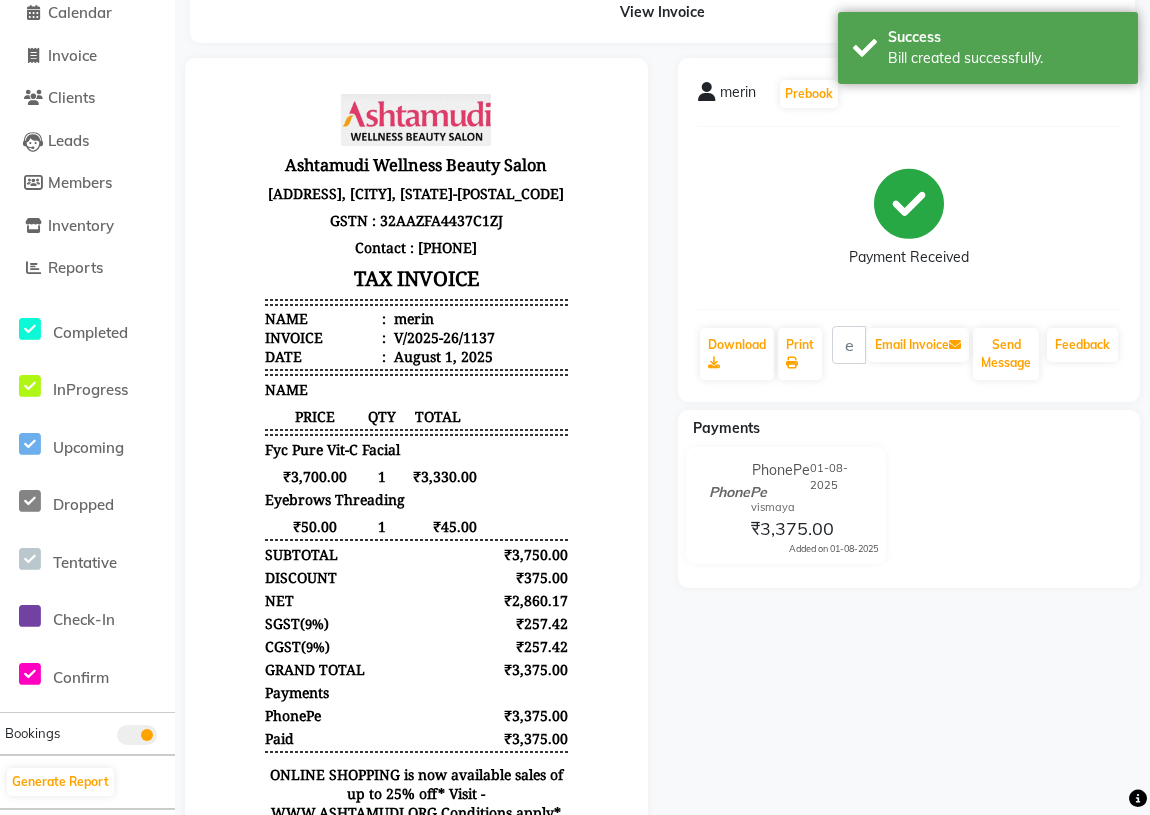 scroll, scrollTop: 0, scrollLeft: 0, axis: both 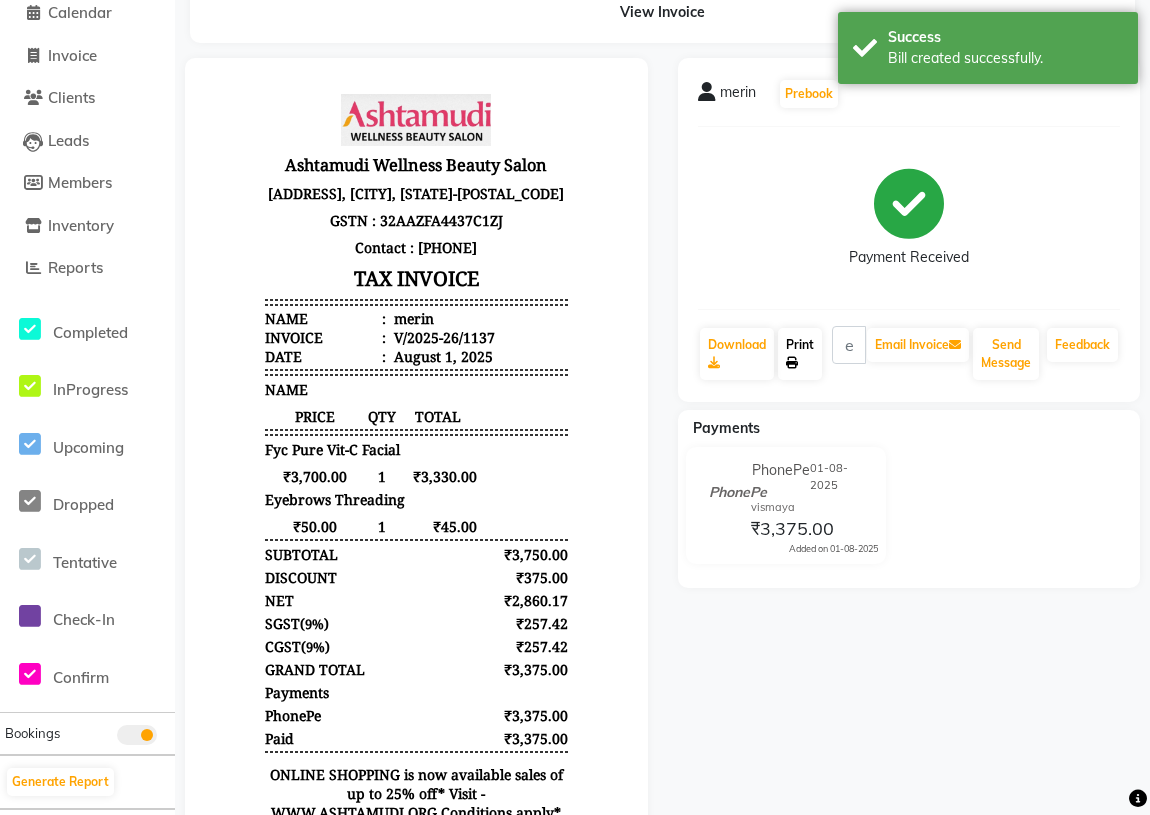 click on "Print" 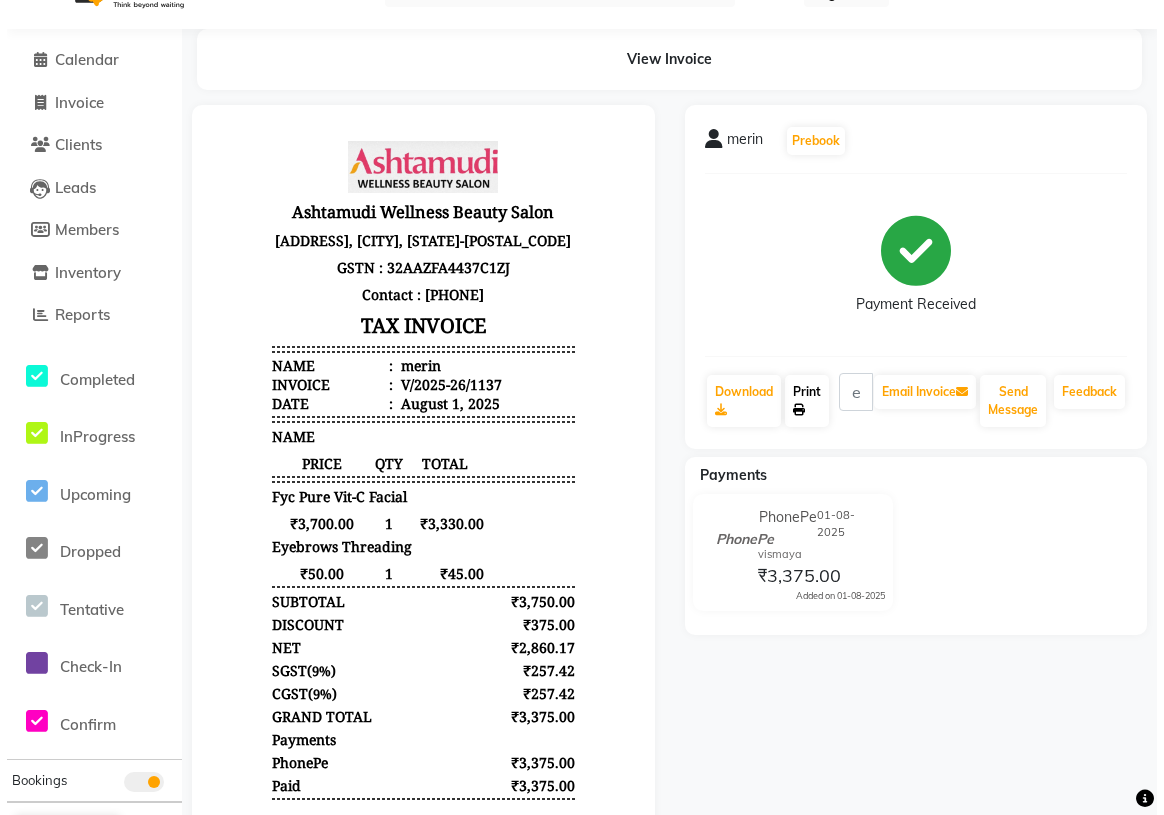 scroll, scrollTop: 0, scrollLeft: 0, axis: both 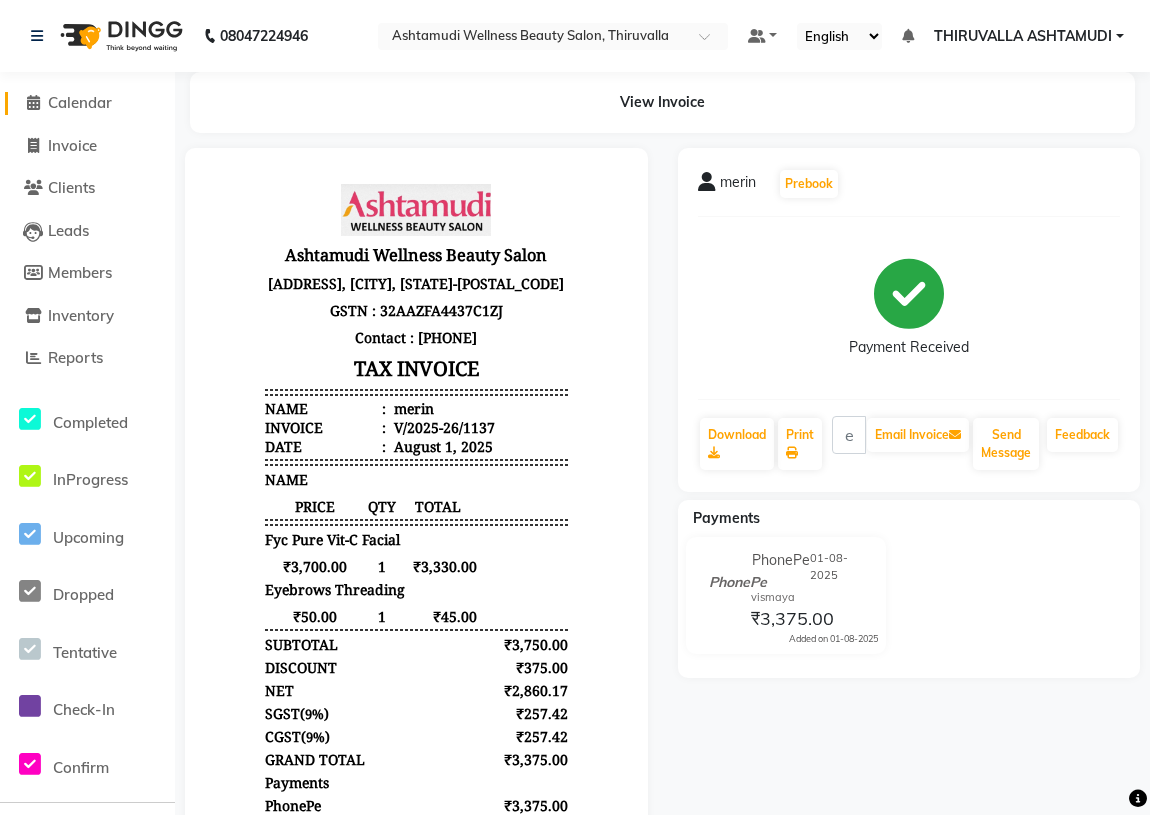 click on "Calendar" 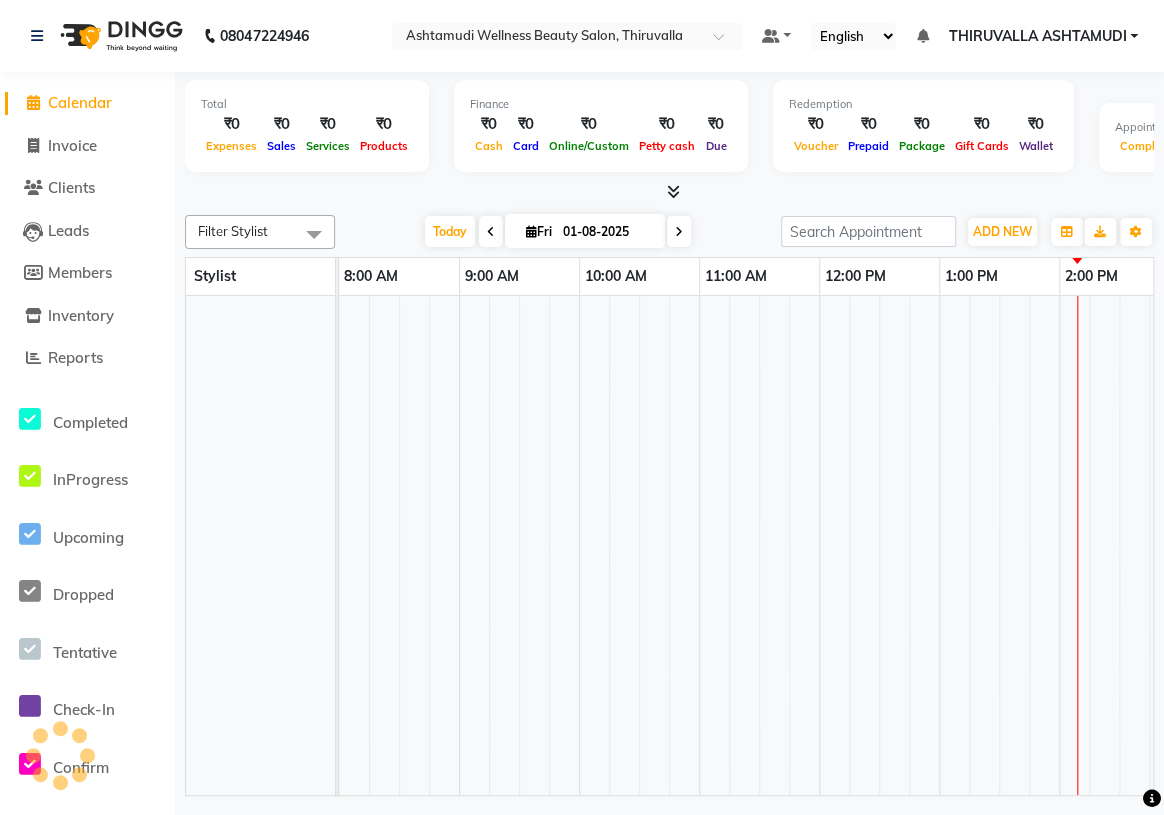scroll, scrollTop: 0, scrollLeft: 0, axis: both 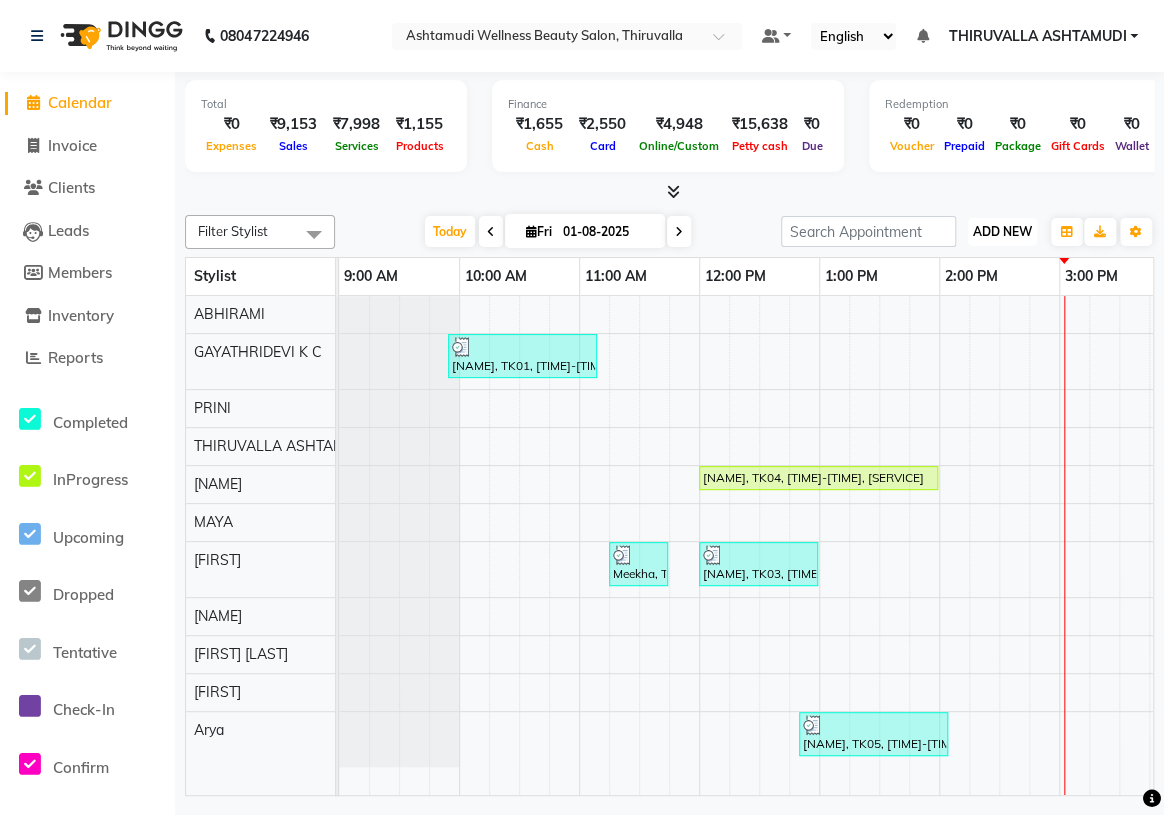 click on "ADD NEW" at bounding box center (1002, 231) 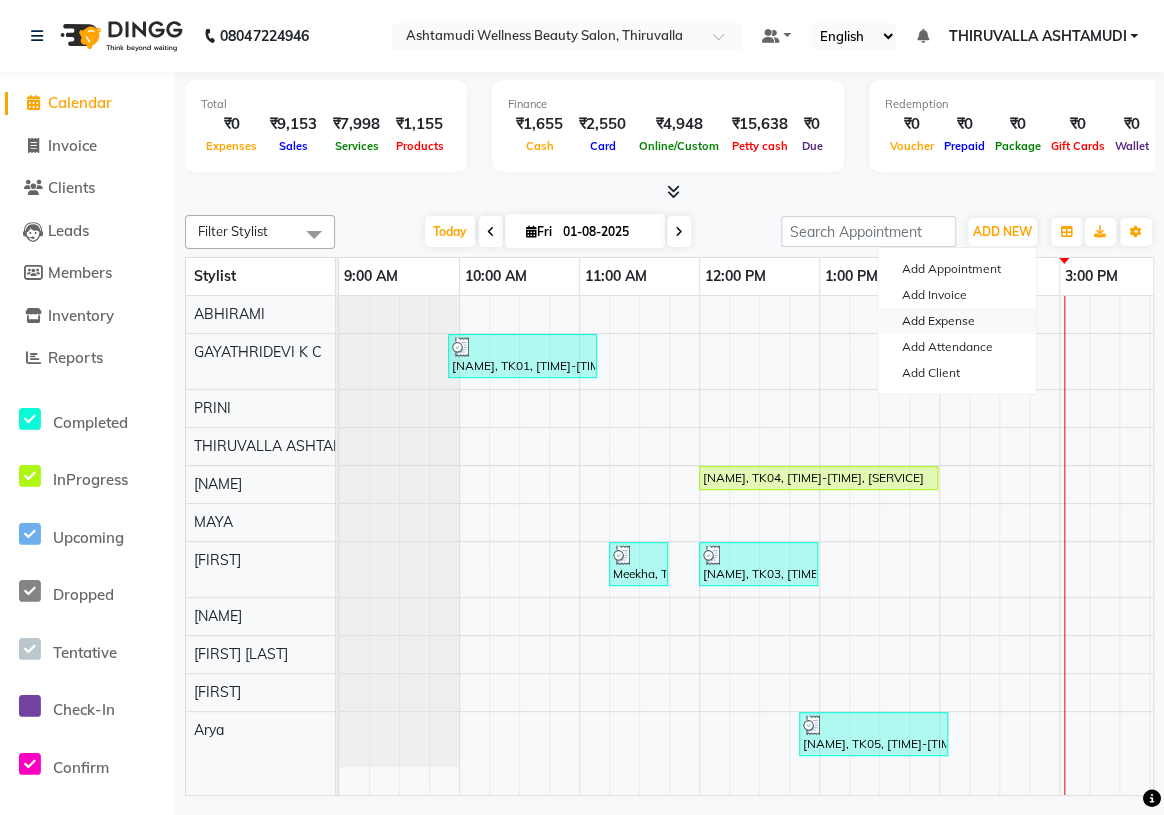 click on "Add Expense" at bounding box center (957, 321) 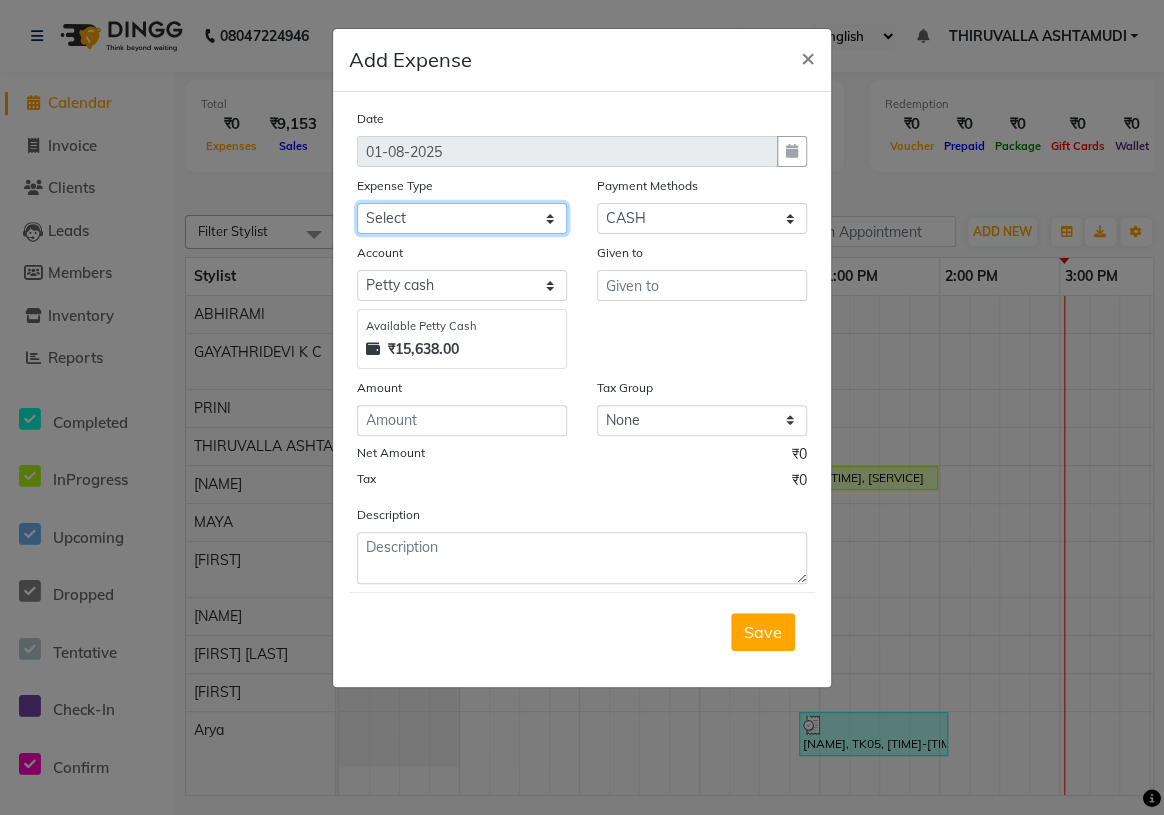 click on "Select ACCOMODATION EXPENSES ADVERTISEMENT SALES PROMOTIONAL EXPENSES Bonus BRIDAL ACCESSORIES REFUND BRIDAL COMMISSION BRIDAL FOOD BRIDAL INCENTIVES BRIDAL ORNAMENTS REFUND BRIDAL TA CASH DEPOSIT RAK BANK COMPUTER ACCESSORIES MOBILE PHONE Donation and Charity Expenses ELECTRICITY CHARGES ELECTRONICS FITTINGS Event Expense FISH FOOD EXPENSES FOOD REFRESHMENT FOR CLIENTS FOOD REFRESHMENT FOR STAFFS Freight And Forwarding Charges FUEL FOR GENERATOR FURNITURE AND EQUIPMENTS Gifts for Clients GIFTS FOR STAFFS GOKULAM CHITS HOSTEL RENT LAUNDRY EXPENSES LICENSE OTHER FEES LOADING UNLOADING CHARGES Medical Expenses MEHNDI PAYMENTS MISCELLANEOUS EXPENSES NEWSPAPER PERIODICALS Ornaments Maintenance Expense OVERTIME ALLOWANCES Payment For Pest Control Perfomance based incentives POSTAGE COURIER CHARGES Printing PRINTING STATIONERY EXPENSES PROFESSIONAL TAX REPAIRS MAINTENANCE ROUND OFF Salary SALARY ADVANCE Sales Incentives Membership Card SALES INCENTIVES PRODUCT SALES INCENTIVES SERVICES SALON ESSENTIALS SALON RENT" 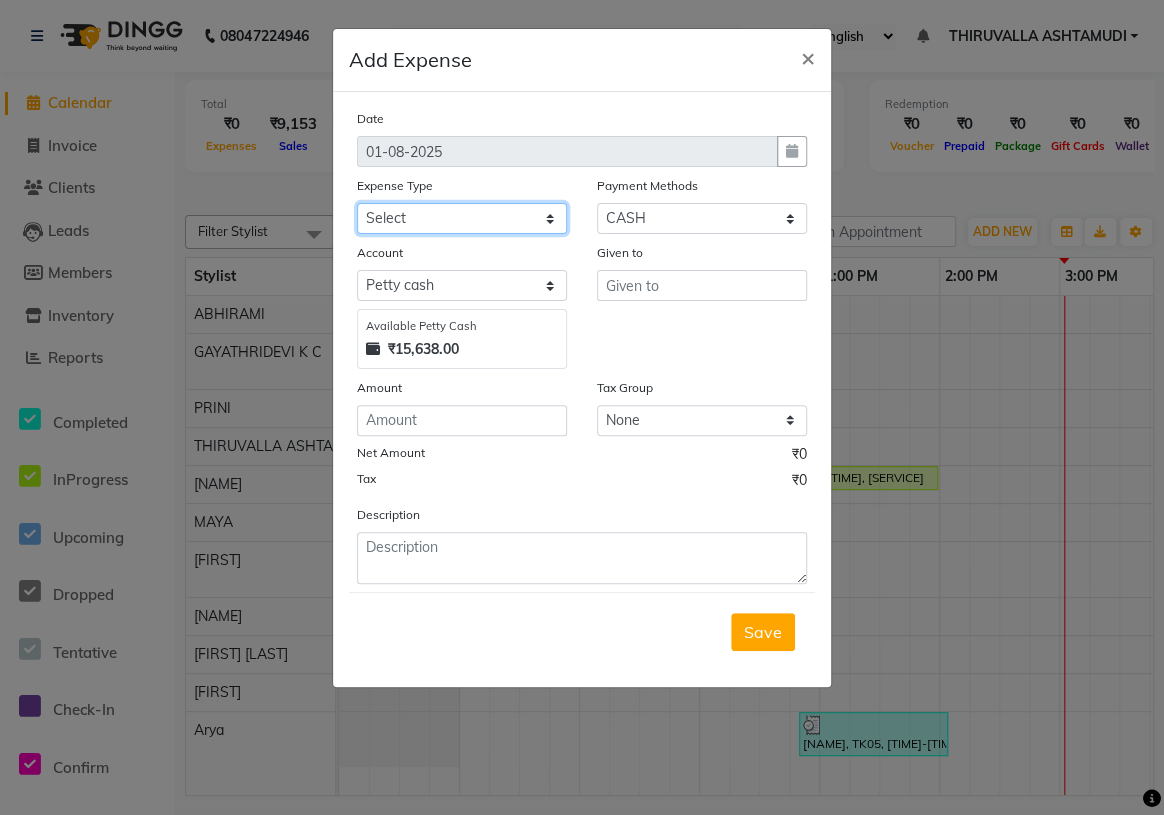 select on "6175" 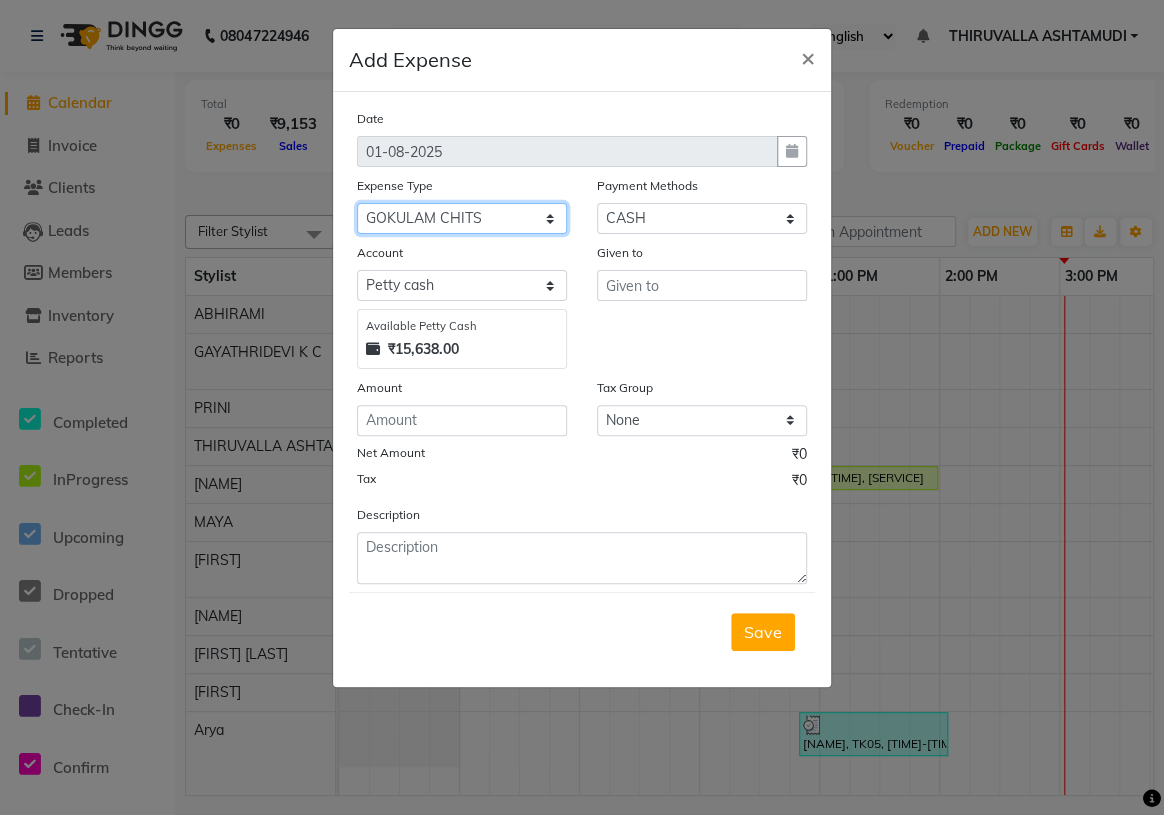 click on "Select ACCOMODATION EXPENSES ADVERTISEMENT SALES PROMOTIONAL EXPENSES Bonus BRIDAL ACCESSORIES REFUND BRIDAL COMMISSION BRIDAL FOOD BRIDAL INCENTIVES BRIDAL ORNAMENTS REFUND BRIDAL TA CASH DEPOSIT RAK BANK COMPUTER ACCESSORIES MOBILE PHONE Donation and Charity Expenses ELECTRICITY CHARGES ELECTRONICS FITTINGS Event Expense FISH FOOD EXPENSES FOOD REFRESHMENT FOR CLIENTS FOOD REFRESHMENT FOR STAFFS Freight And Forwarding Charges FUEL FOR GENERATOR FURNITURE AND EQUIPMENTS Gifts for Clients GIFTS FOR STAFFS GOKULAM CHITS HOSTEL RENT LAUNDRY EXPENSES LICENSE OTHER FEES LOADING UNLOADING CHARGES Medical Expenses MEHNDI PAYMENTS MISCELLANEOUS EXPENSES NEWSPAPER PERIODICALS Ornaments Maintenance Expense OVERTIME ALLOWANCES Payment For Pest Control Perfomance based incentives POSTAGE COURIER CHARGES Printing PRINTING STATIONERY EXPENSES PROFESSIONAL TAX REPAIRS MAINTENANCE ROUND OFF Salary SALARY ADVANCE Sales Incentives Membership Card SALES INCENTIVES PRODUCT SALES INCENTIVES SERVICES SALON ESSENTIALS SALON RENT" 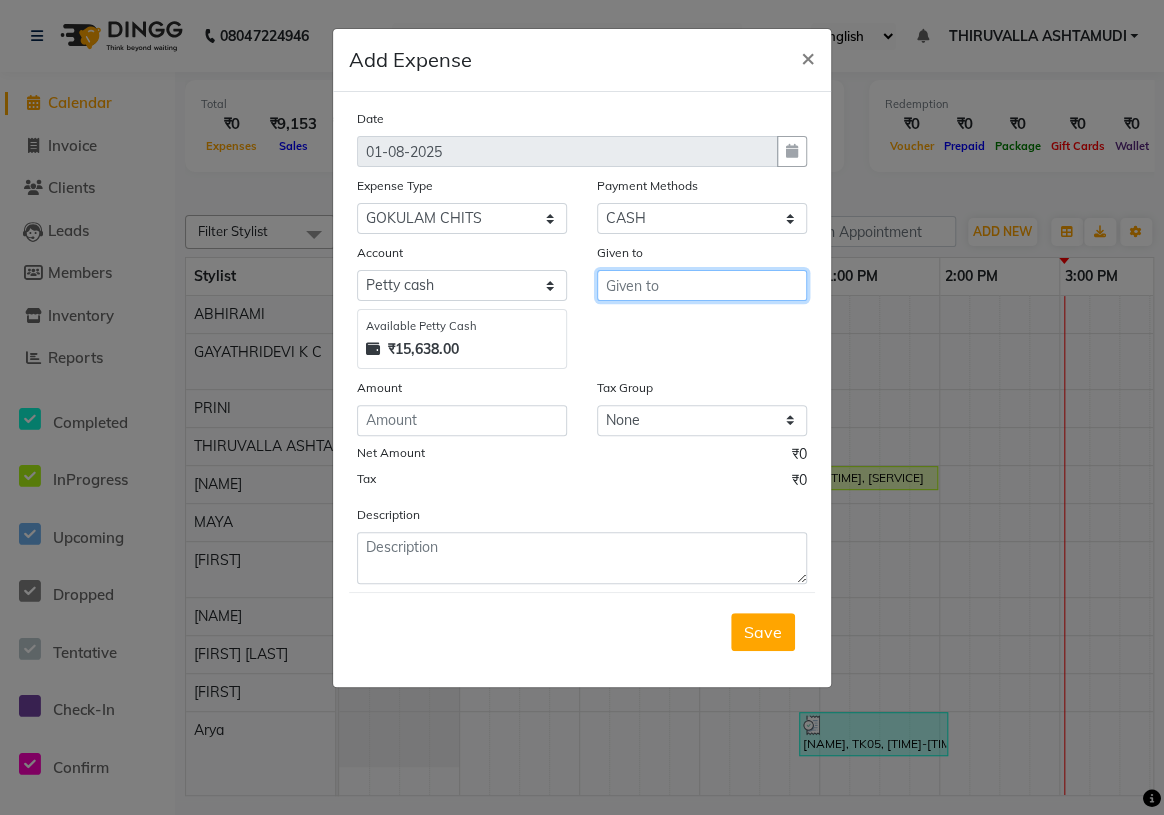 click at bounding box center [702, 285] 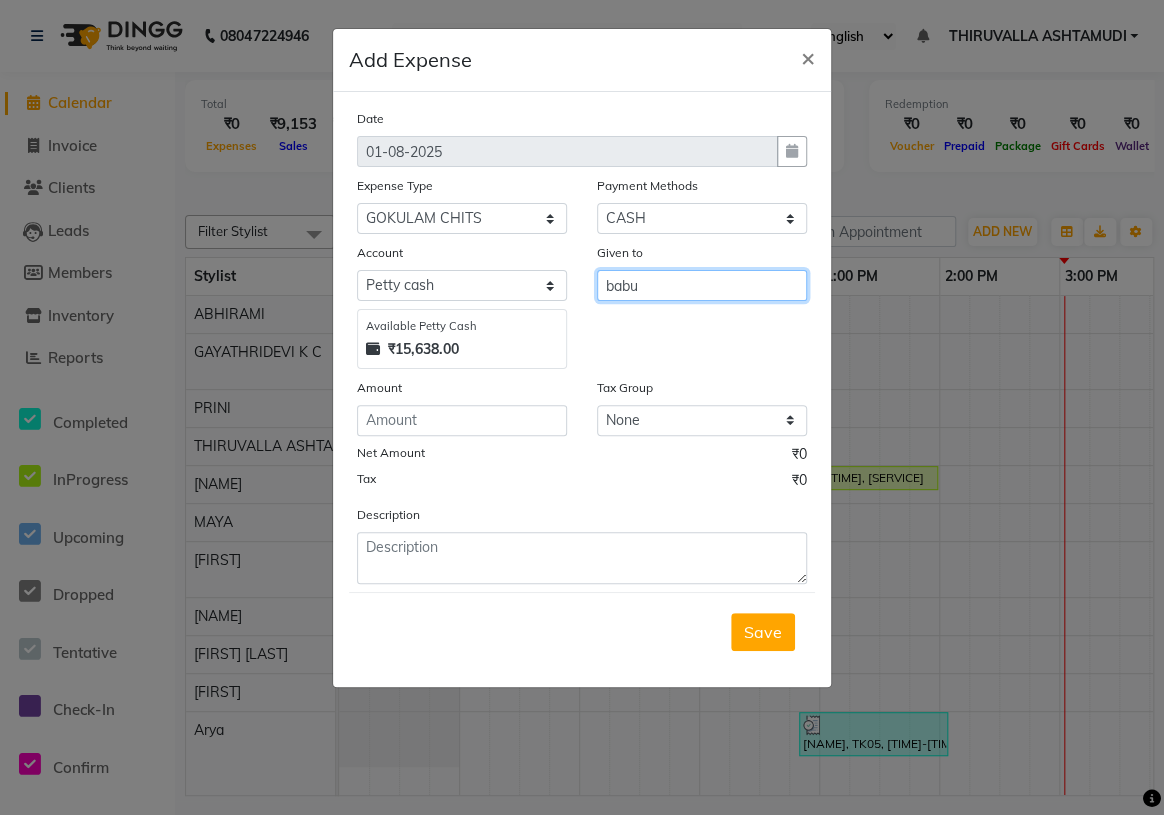 type on "babu" 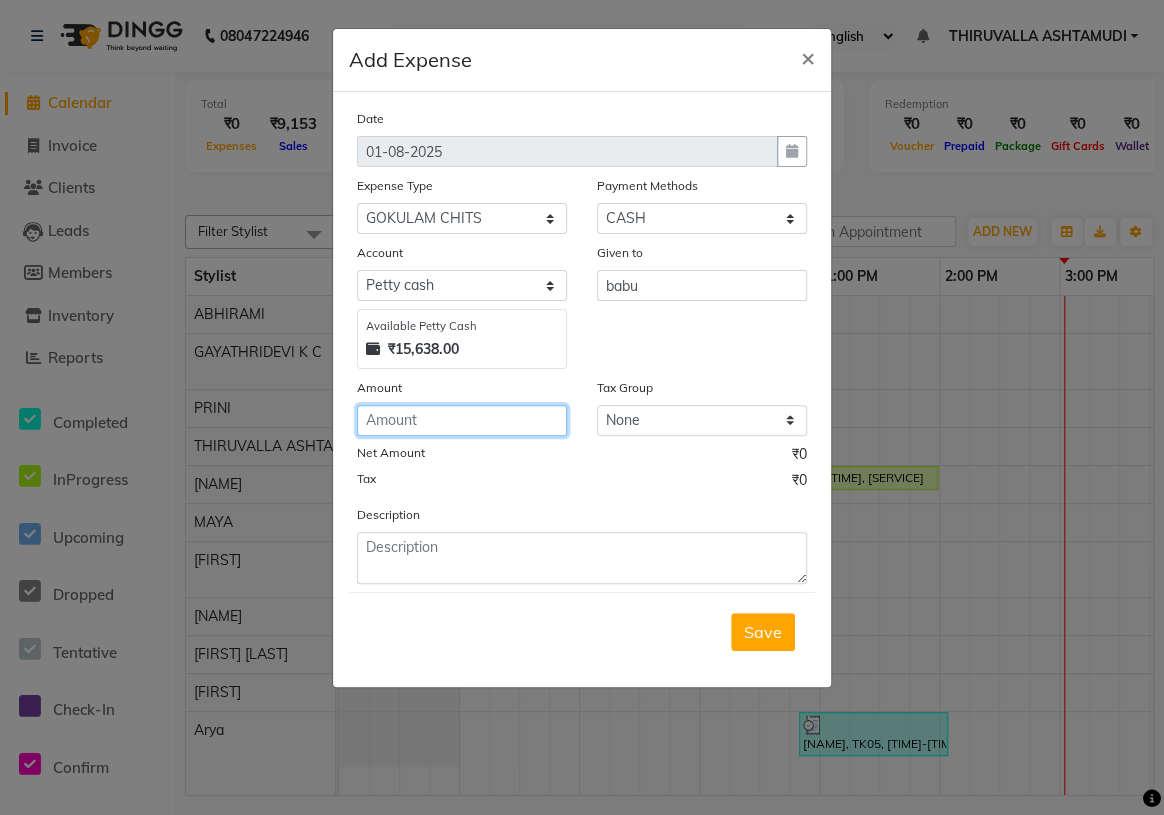 click 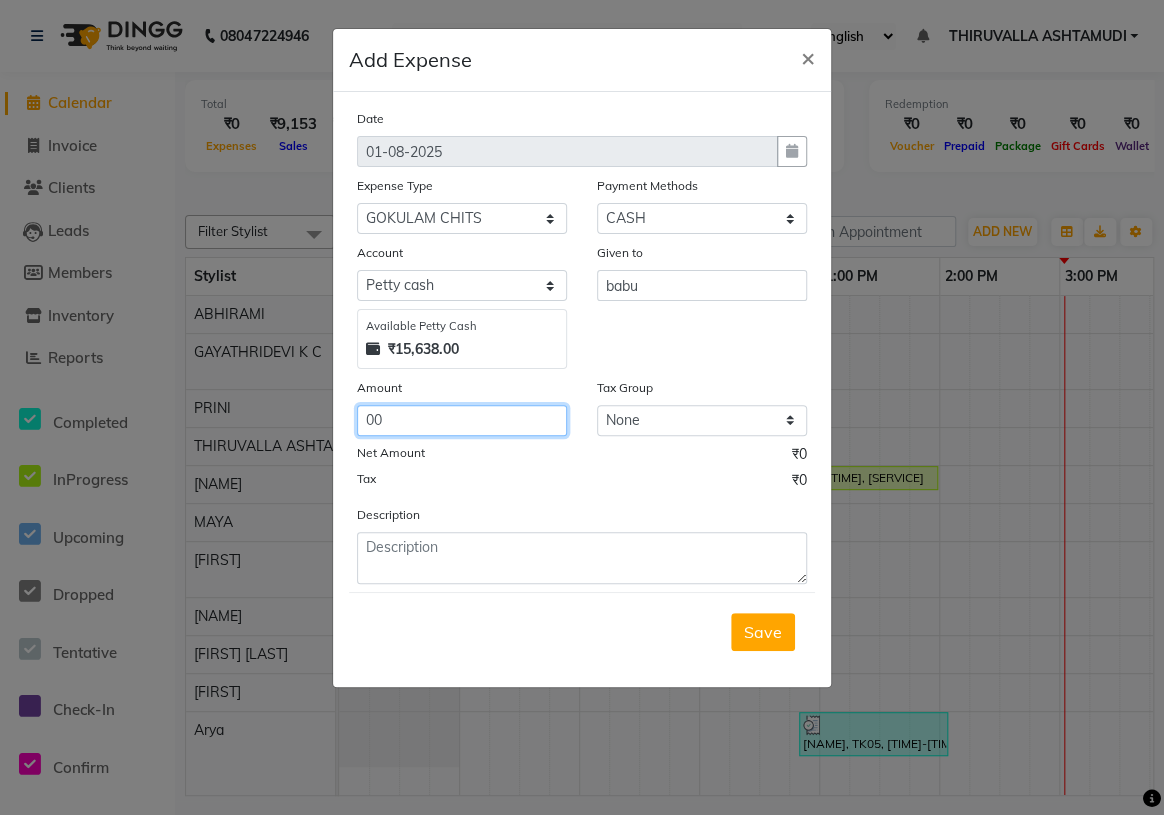 type on "0" 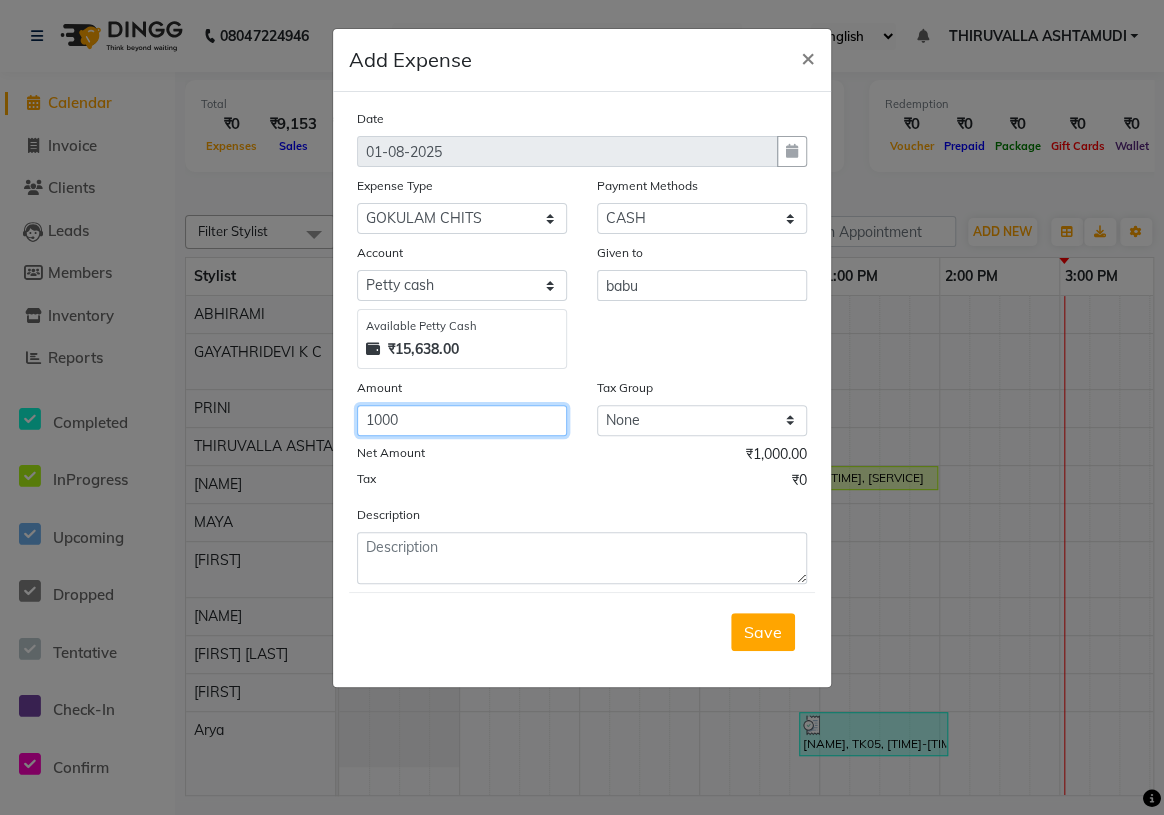 type on "1000" 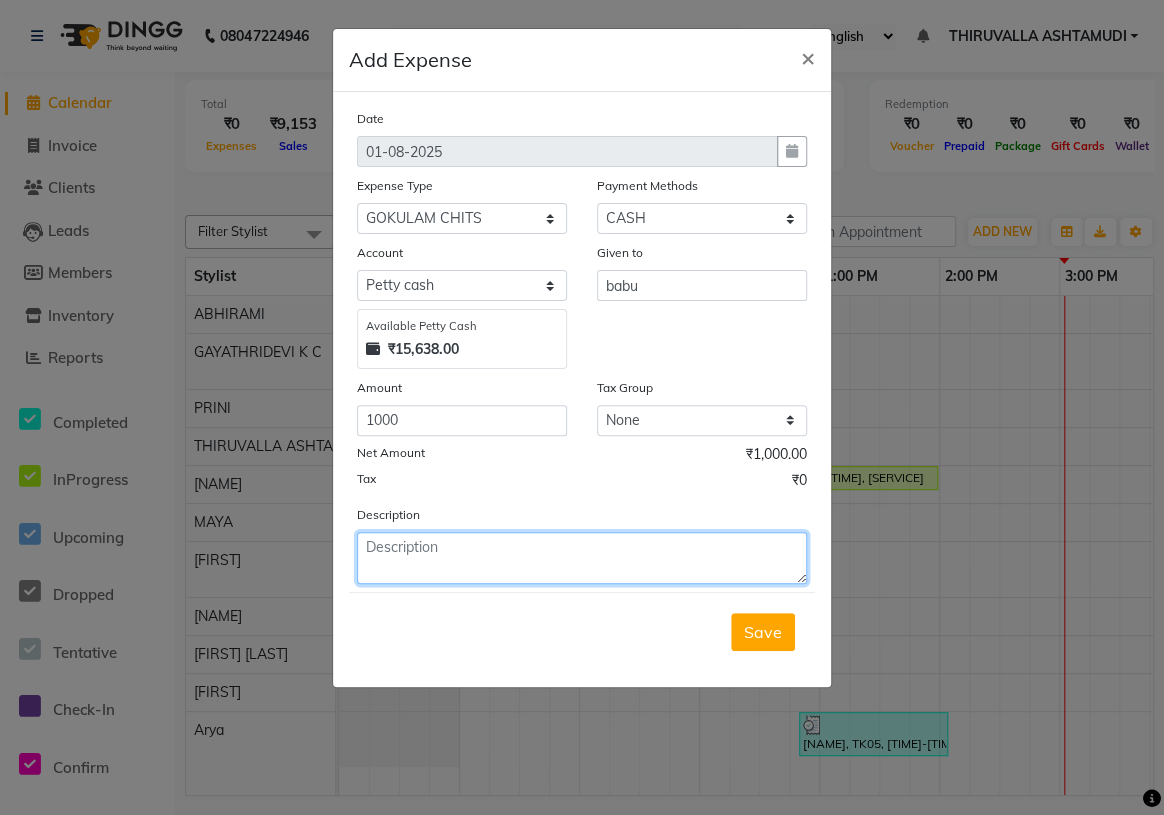 click 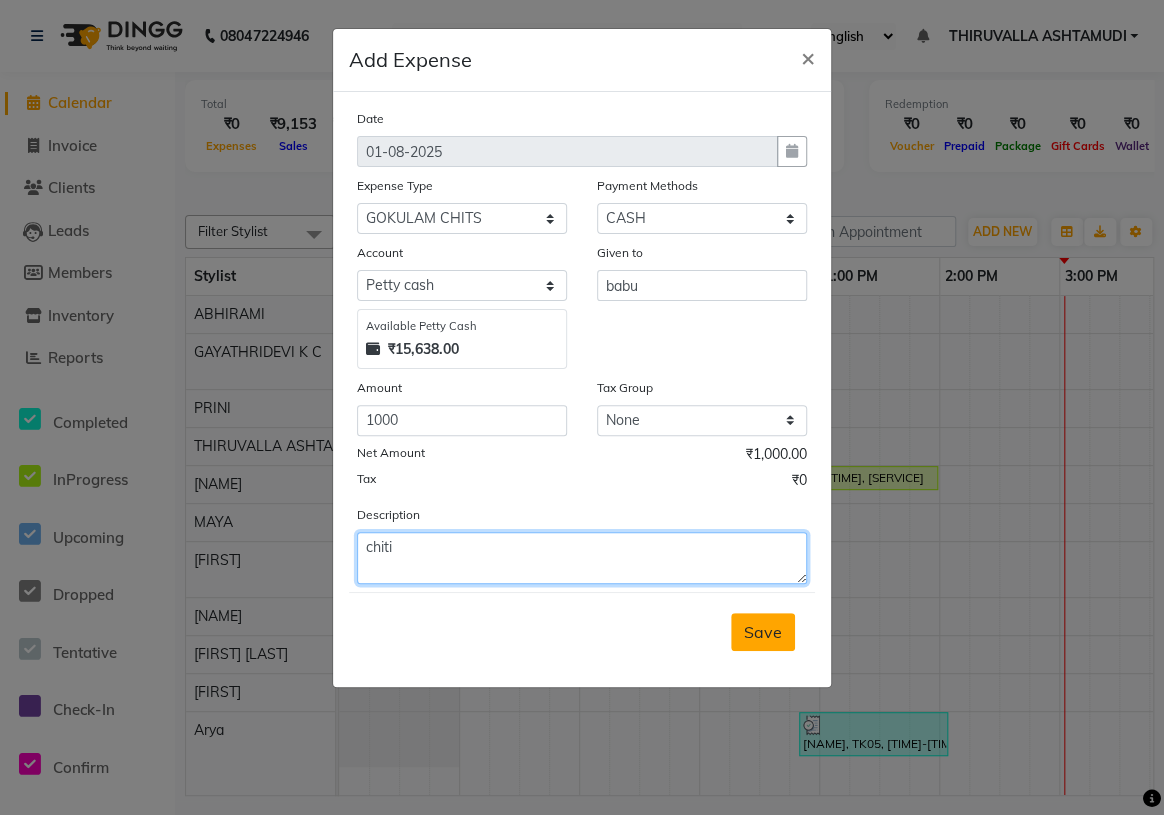 type on "chiti" 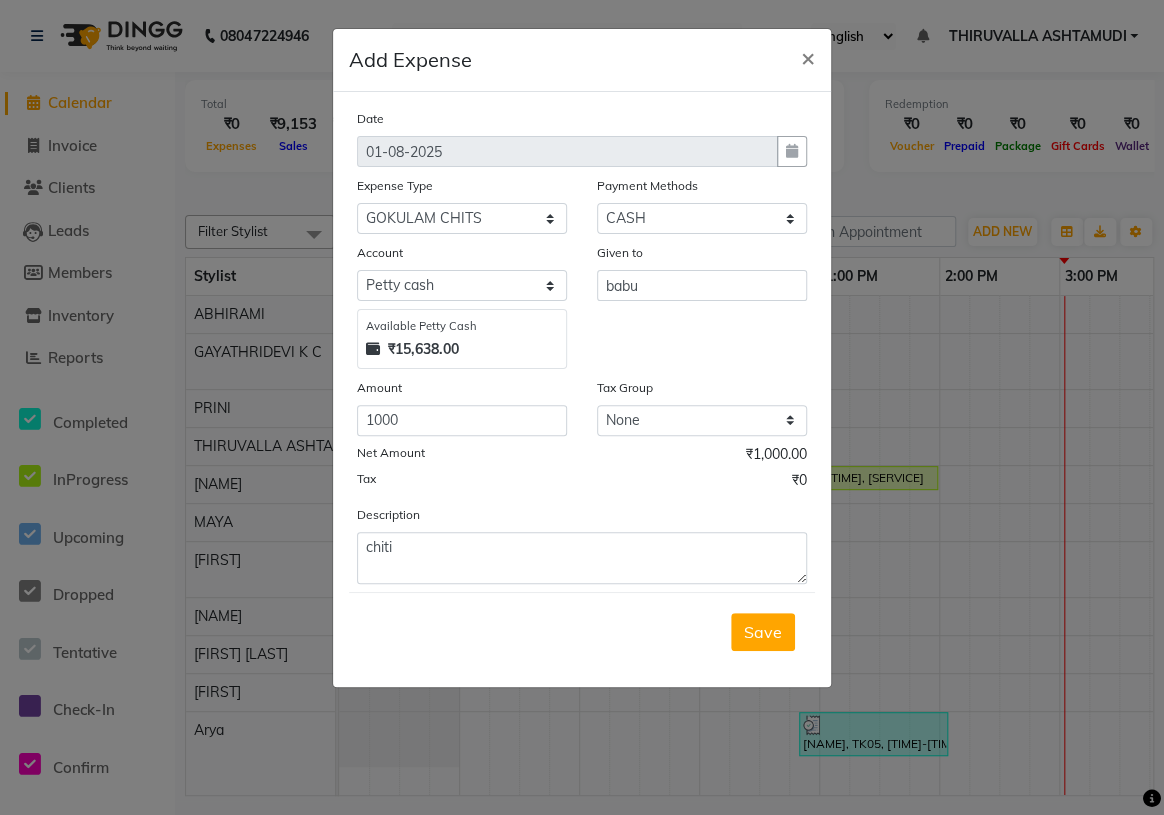 click on "Save" at bounding box center (763, 632) 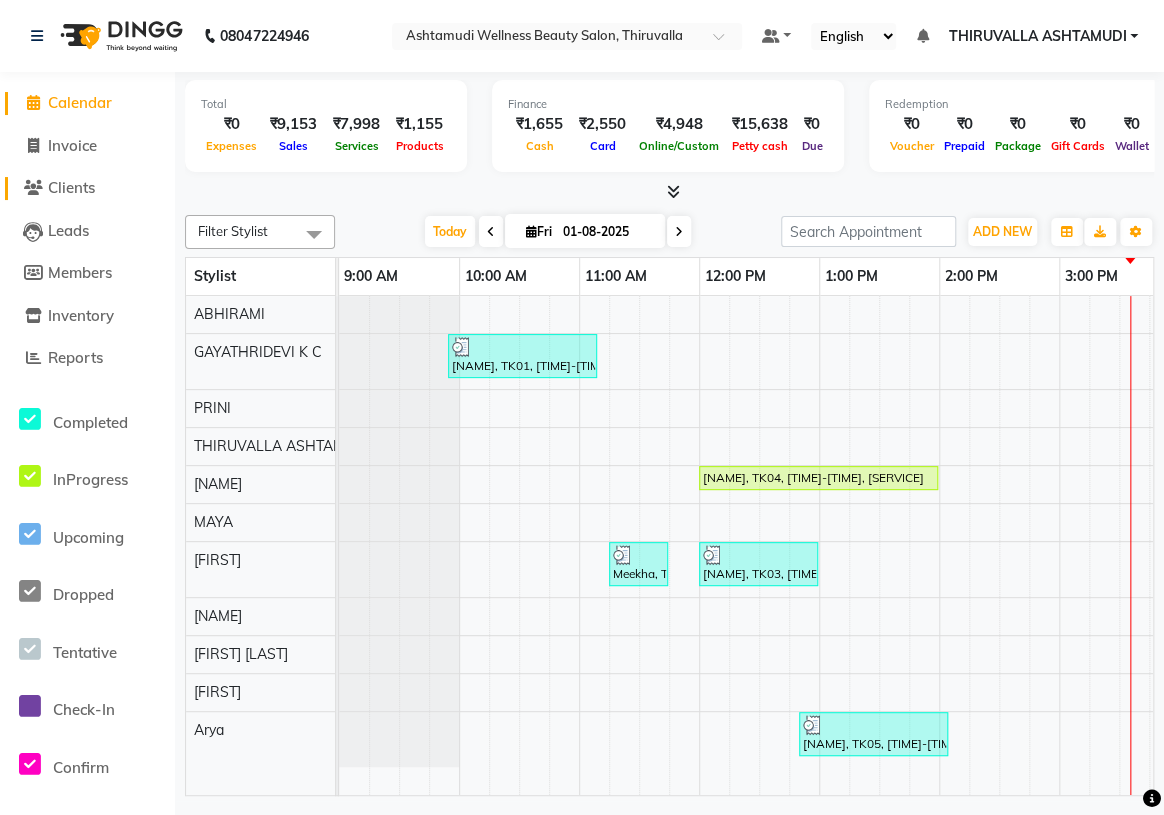 click on "Clients" 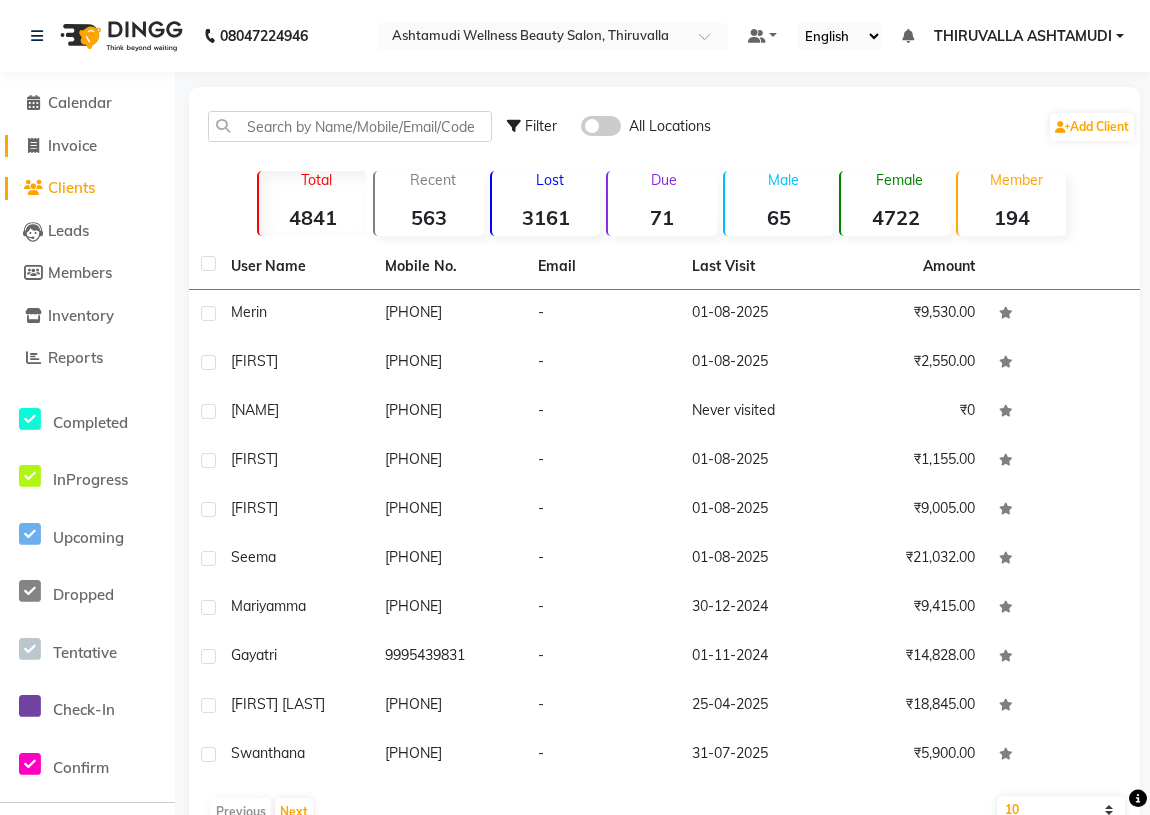 click on "Invoice" 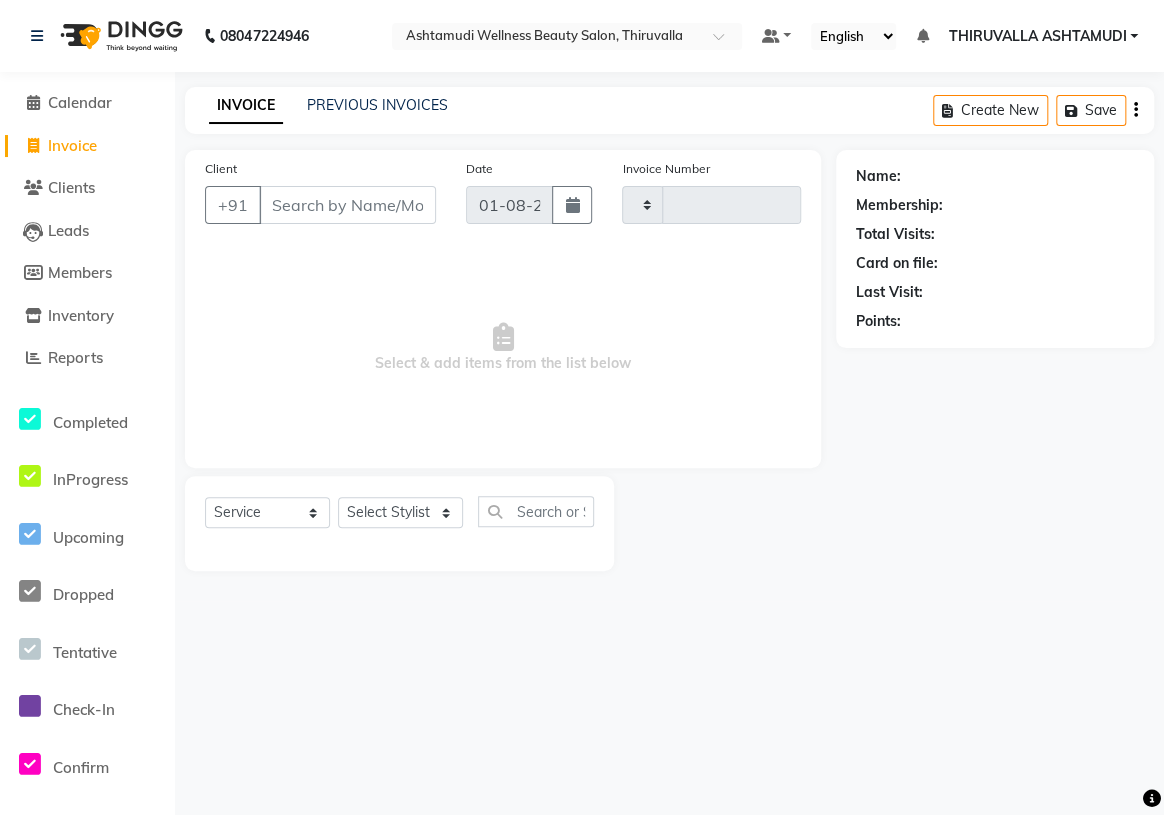 type on "1138" 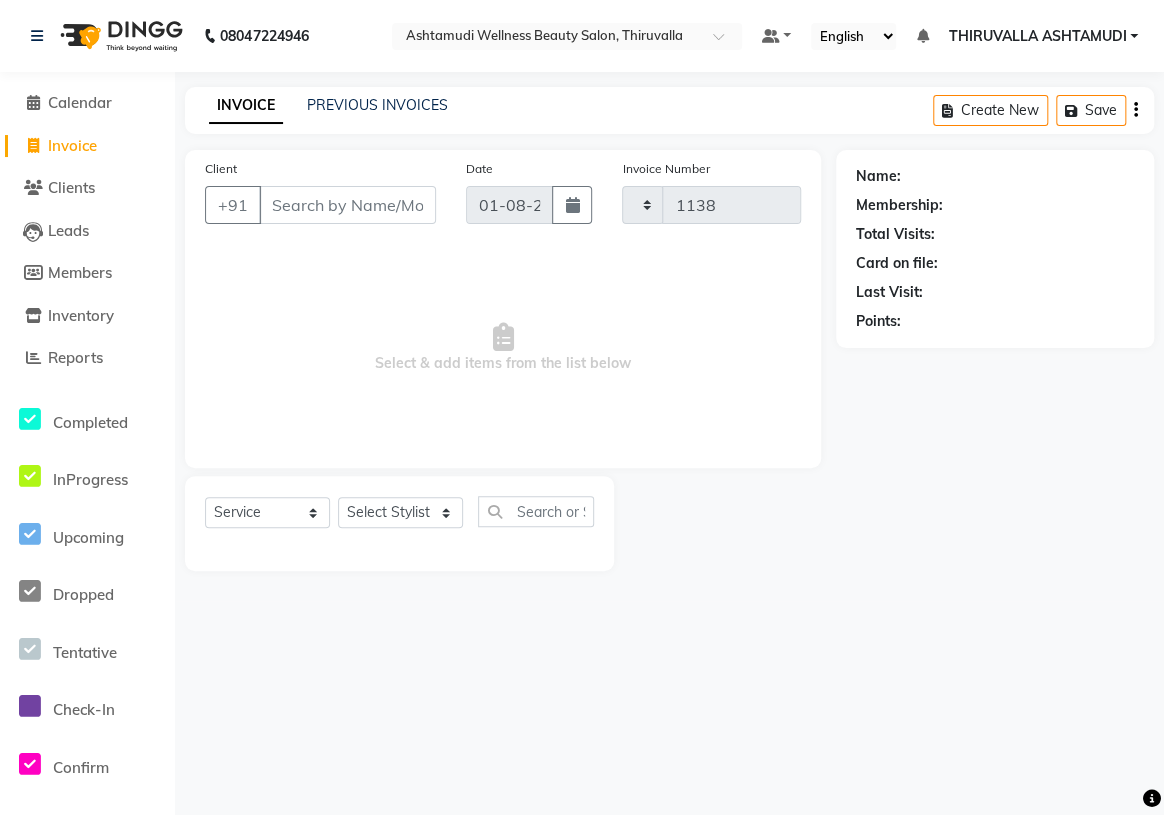 select on "4634" 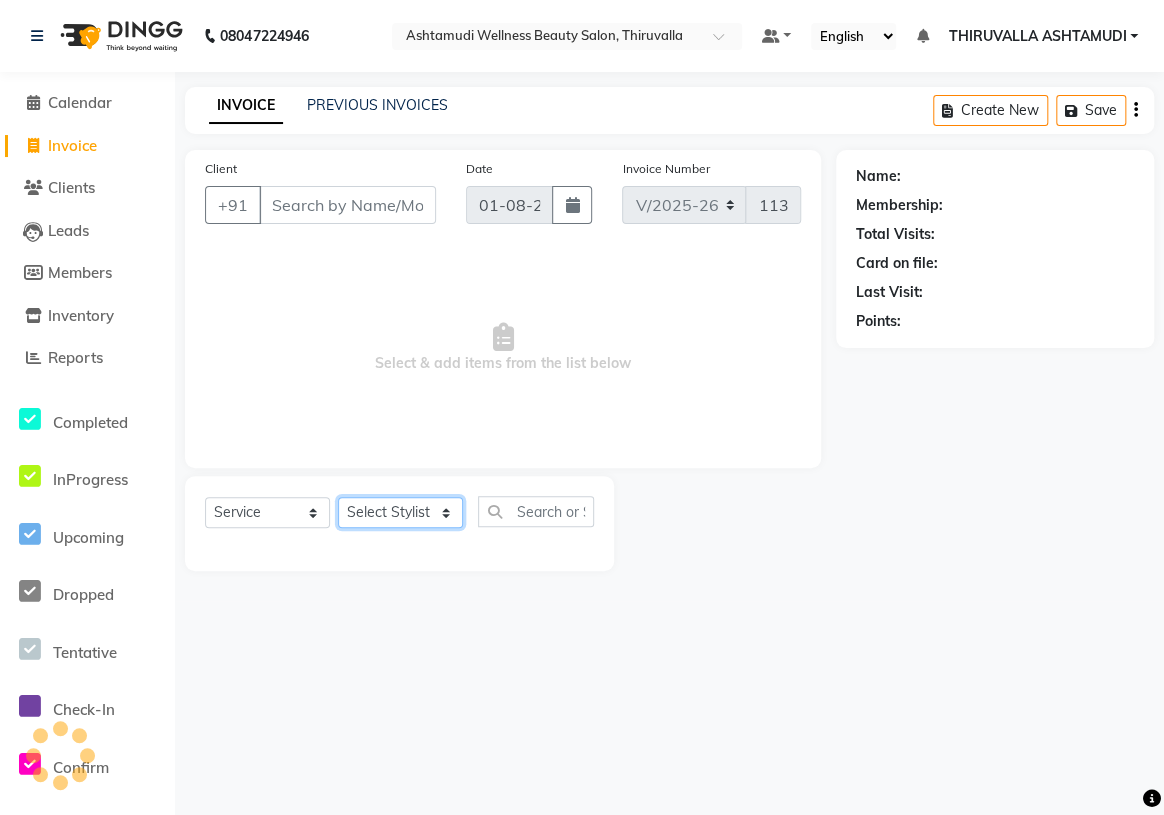 click on "Select Stylist [NAME]		 [NAME] [NAME] [NAME] [NAME]	K C	[NAME] KHEM [NAME] [NAME] [NAME] [NAME] [NAME]		 [NAME] [NAME] [NAME] [NAME] [NAME] [NAME] [NAME] [NAME]" 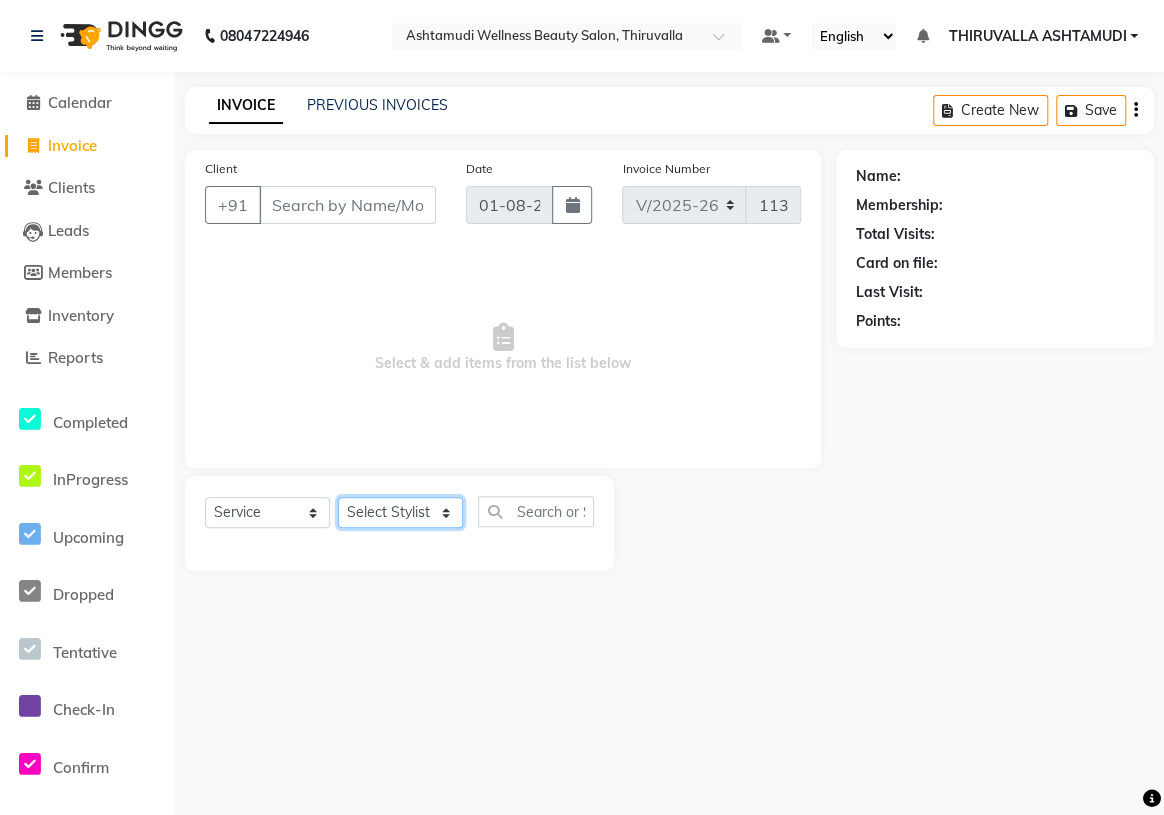select on "29018" 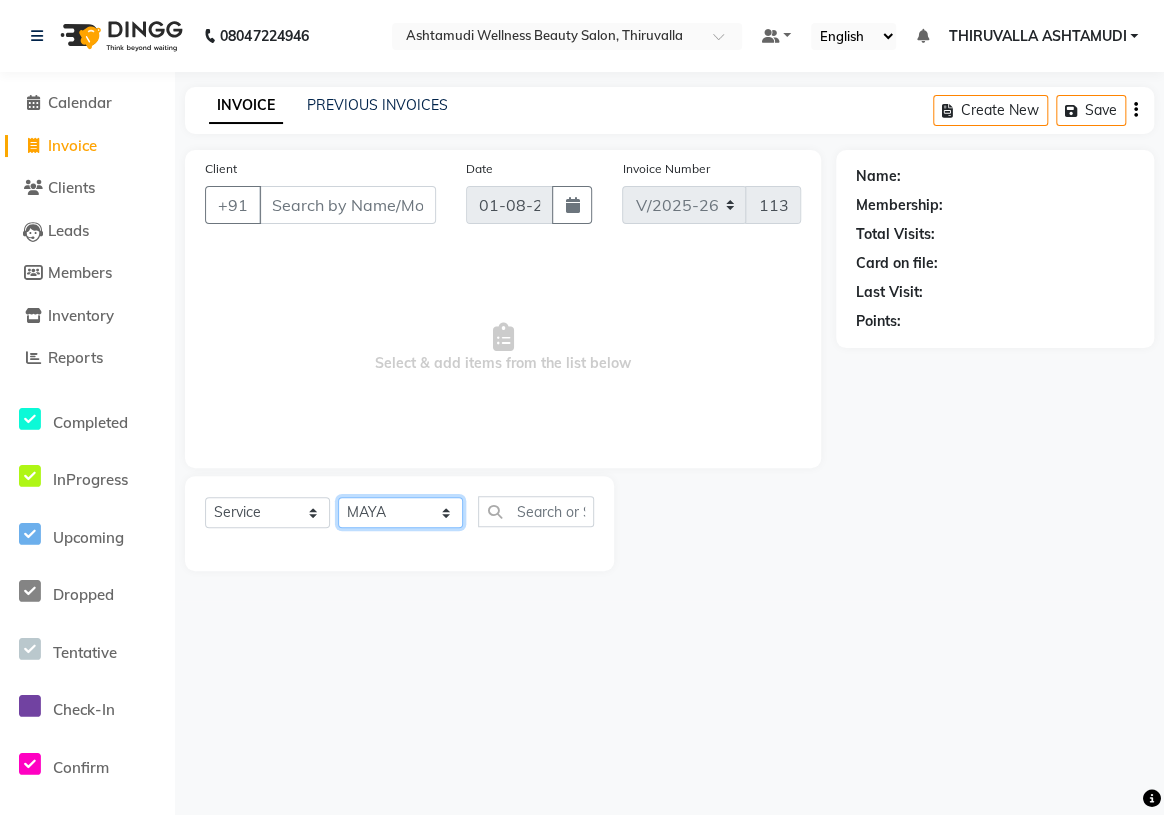 click on "Select Stylist [NAME]		 [NAME] [NAME] [NAME] [NAME]	K C	[NAME] KHEM [NAME] [NAME] [NAME] [NAME] [NAME]		 [NAME] [NAME] [NAME] [NAME] [NAME] [NAME] [NAME] [NAME]" 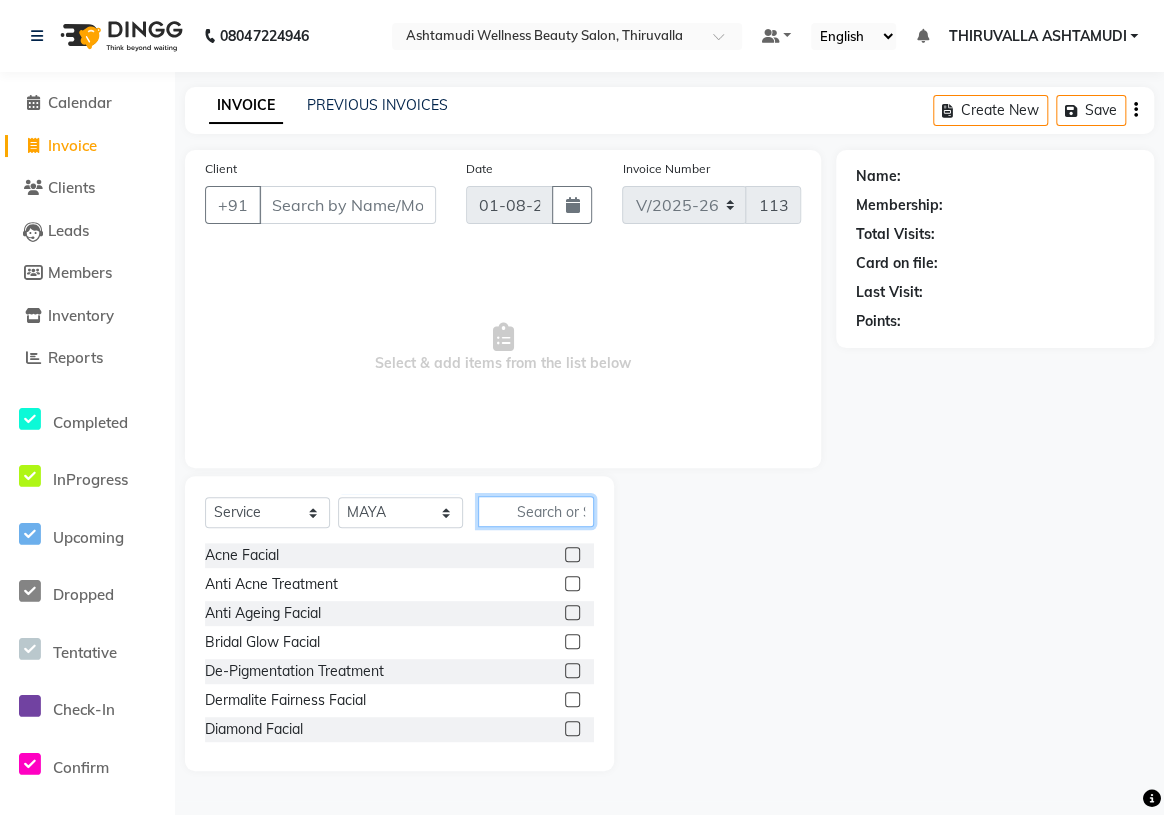 click 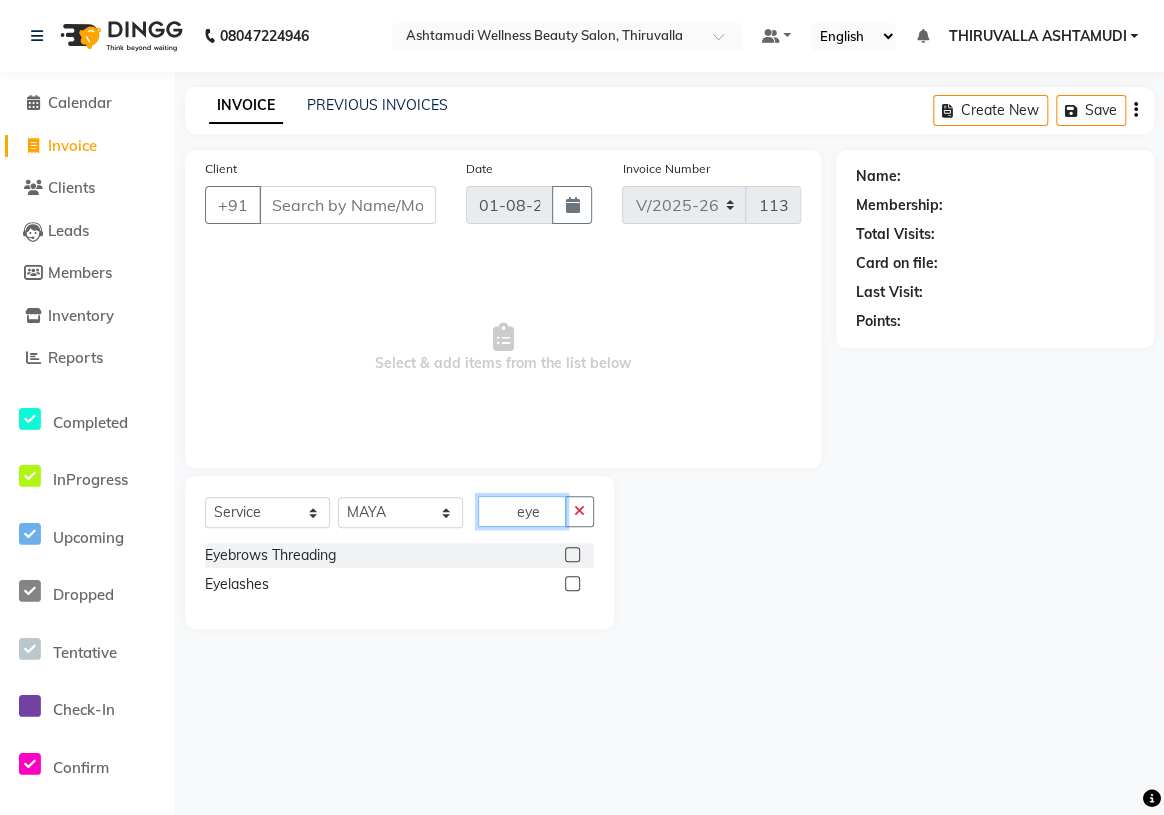 type on "eye" 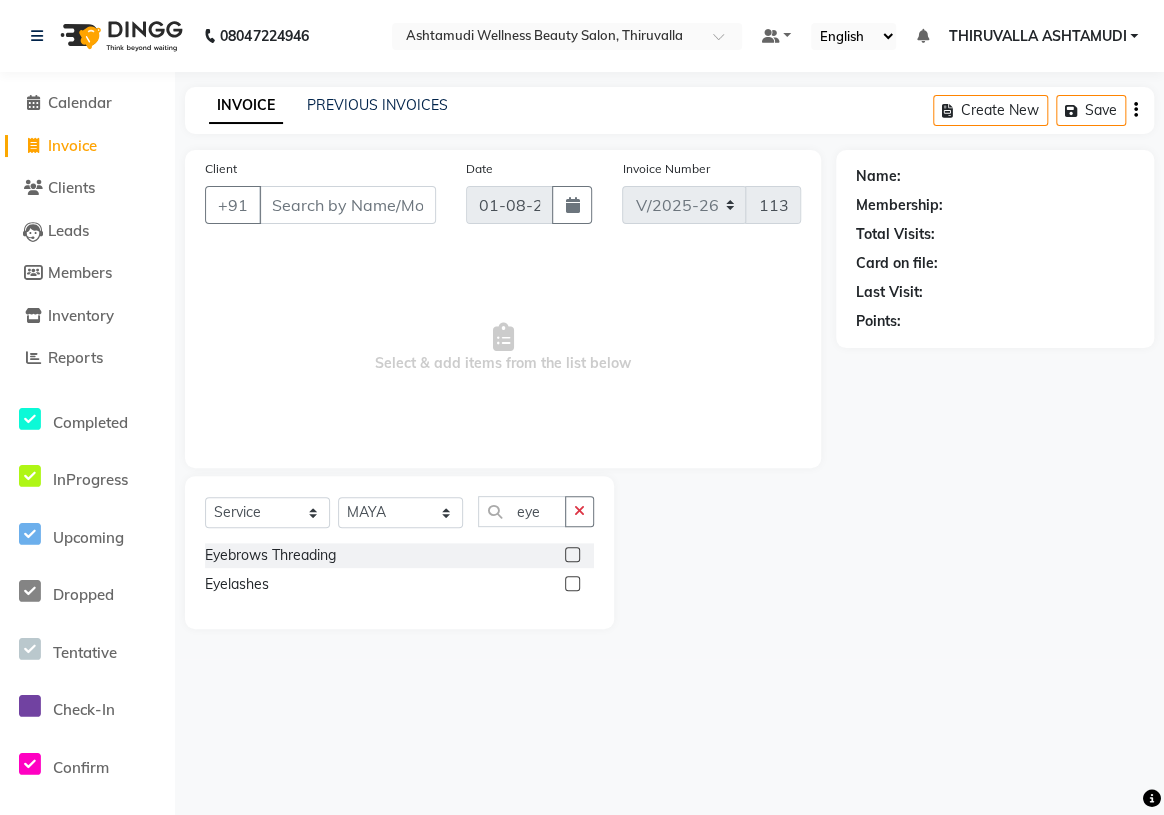 click on "Select & add items from the list below" at bounding box center [503, 348] 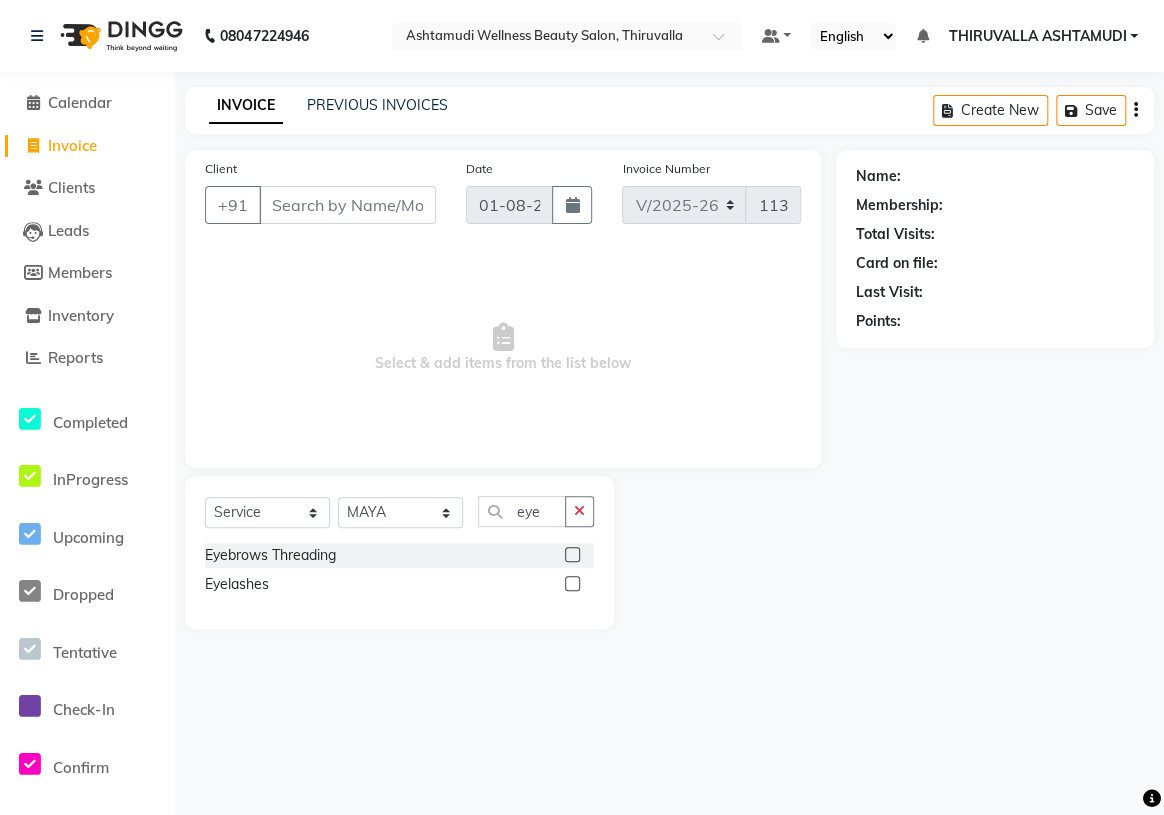 click 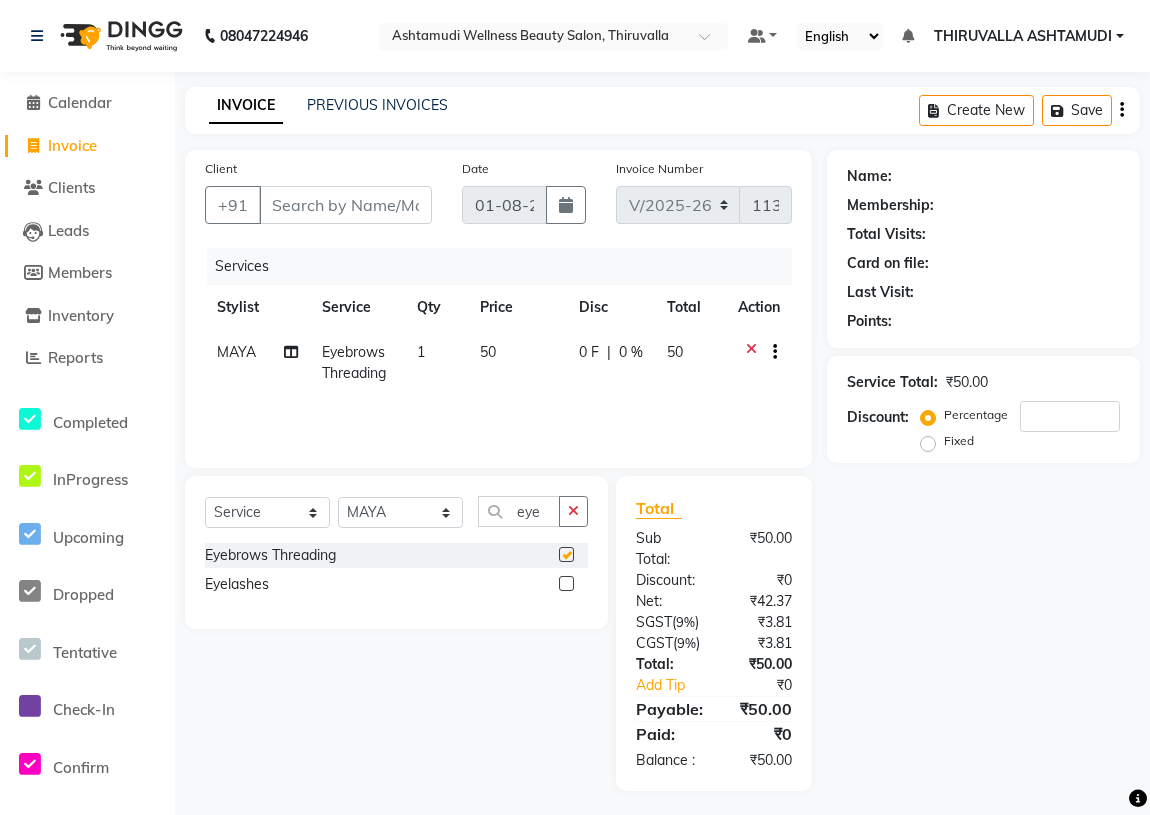 checkbox on "false" 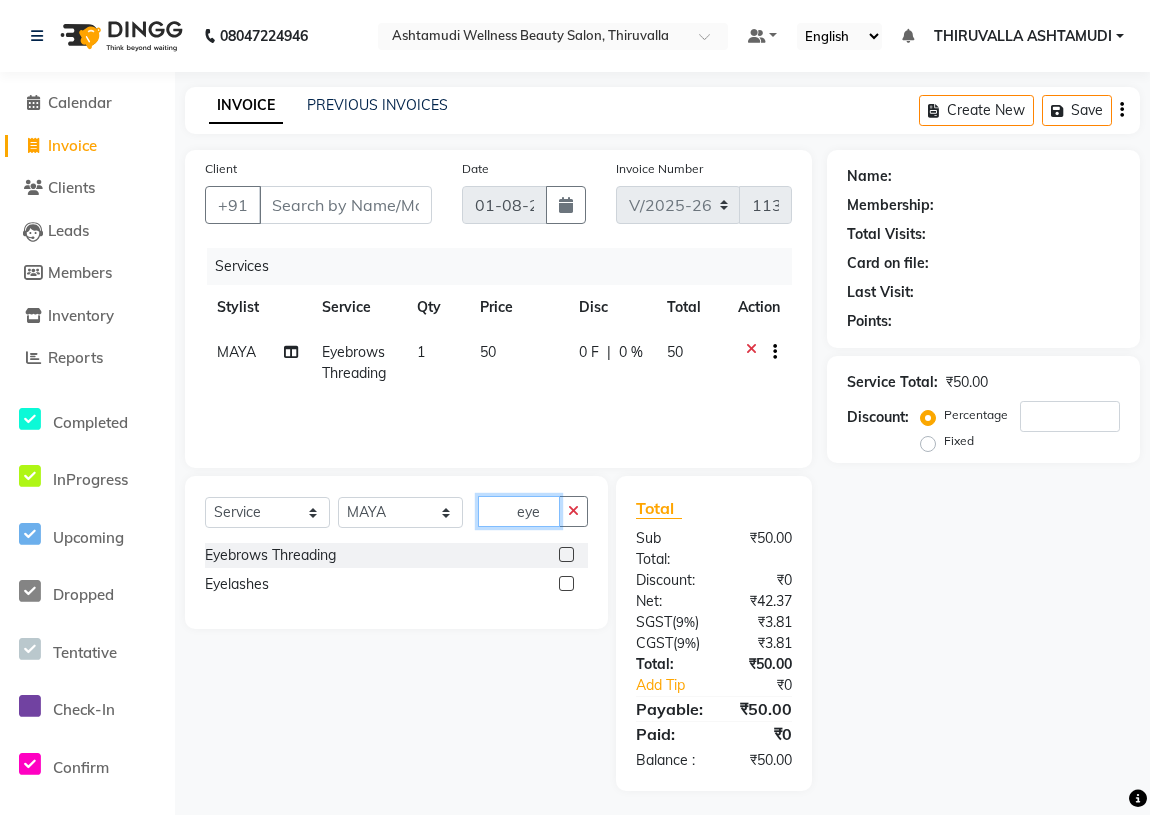 drag, startPoint x: 538, startPoint y: 515, endPoint x: 508, endPoint y: 514, distance: 30.016663 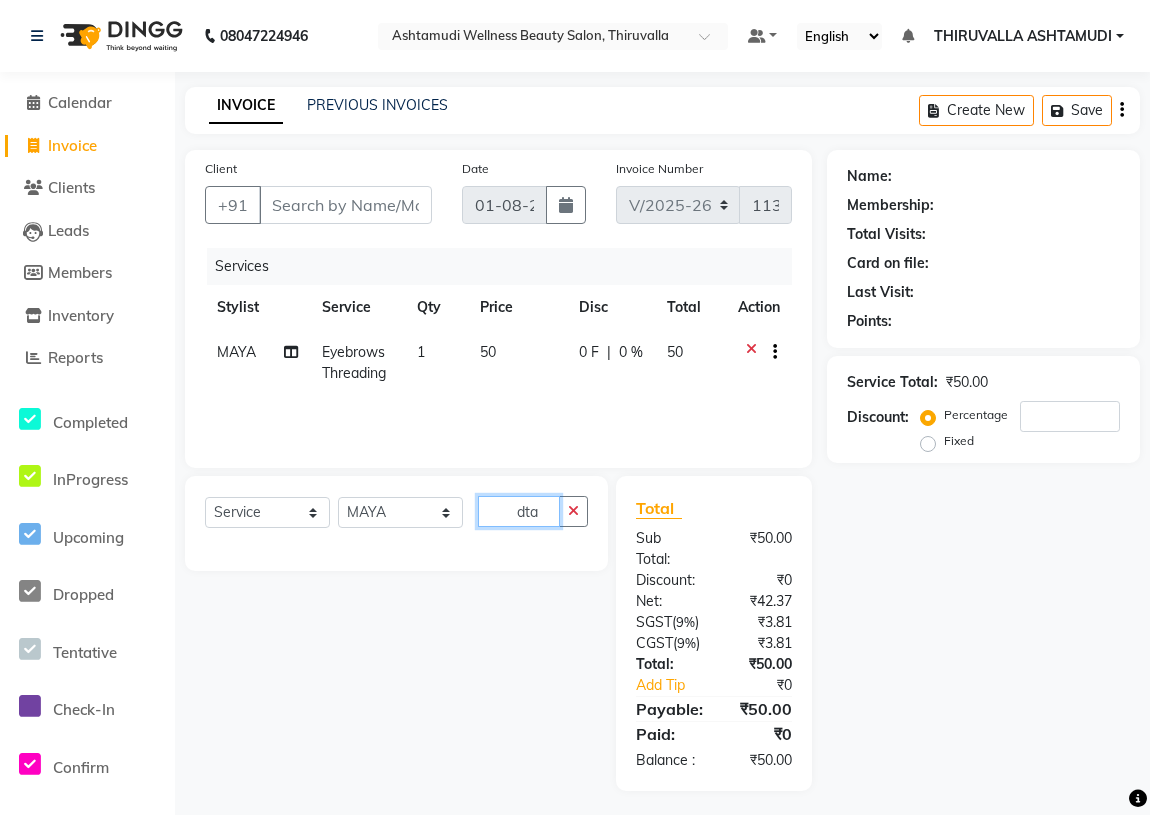 click on "dta" 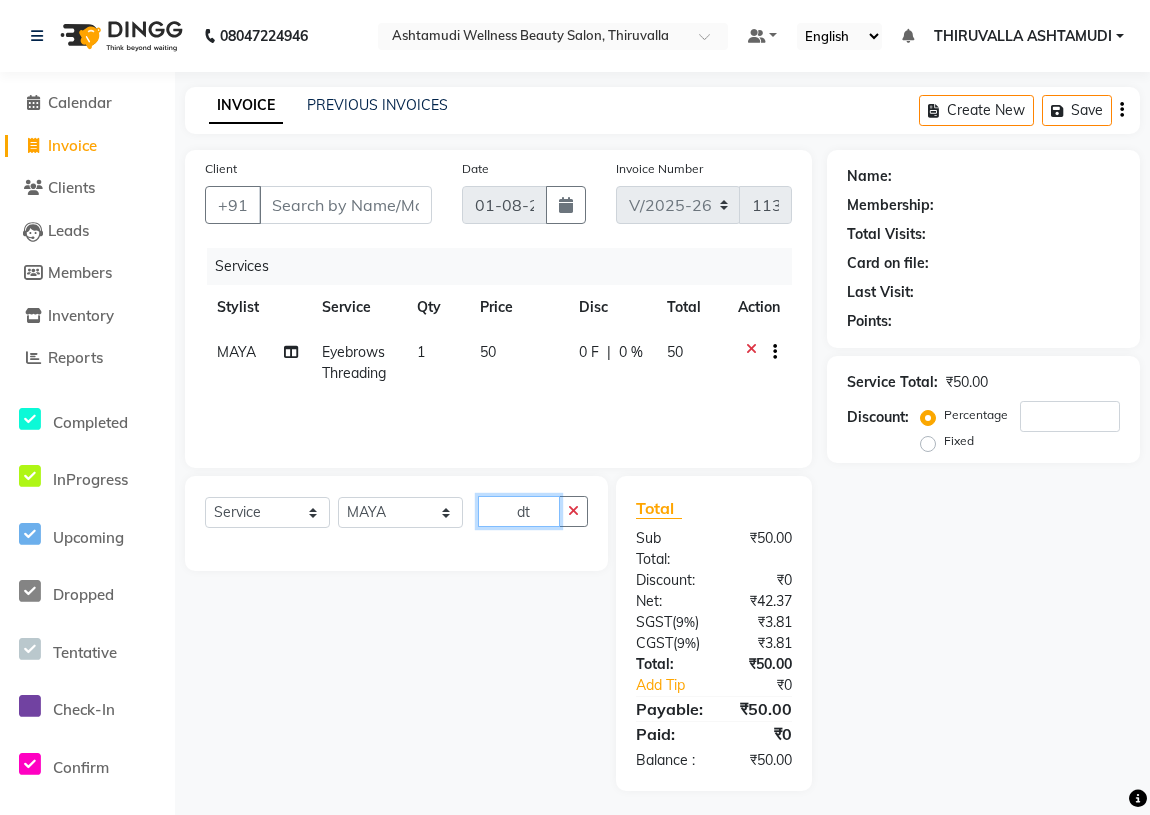 type on "d" 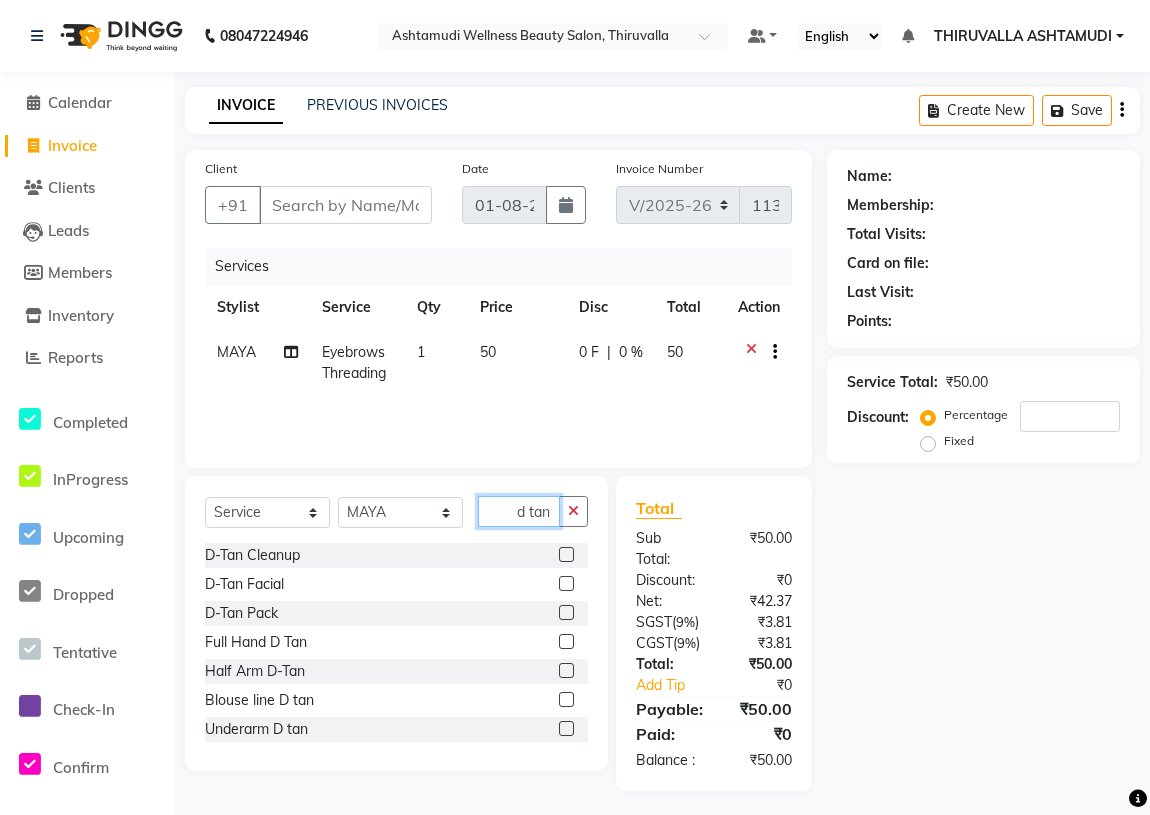 type on "d tan" 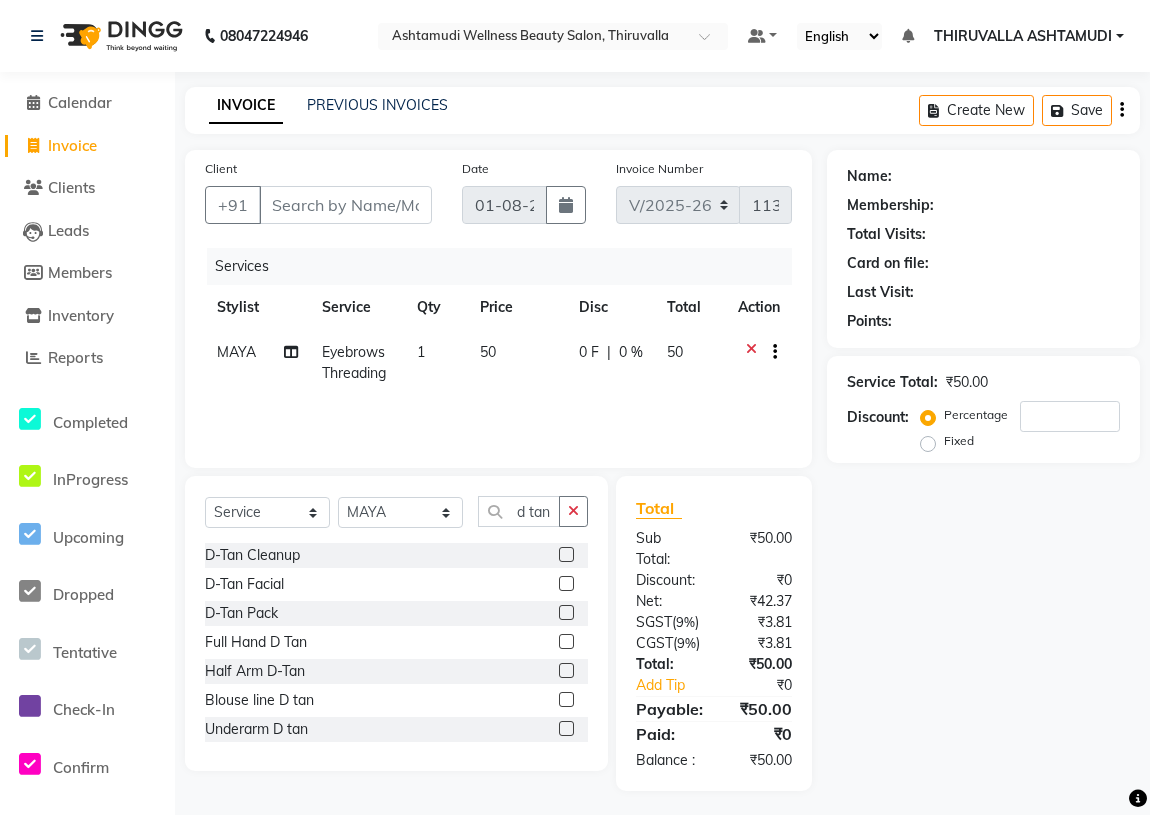 click 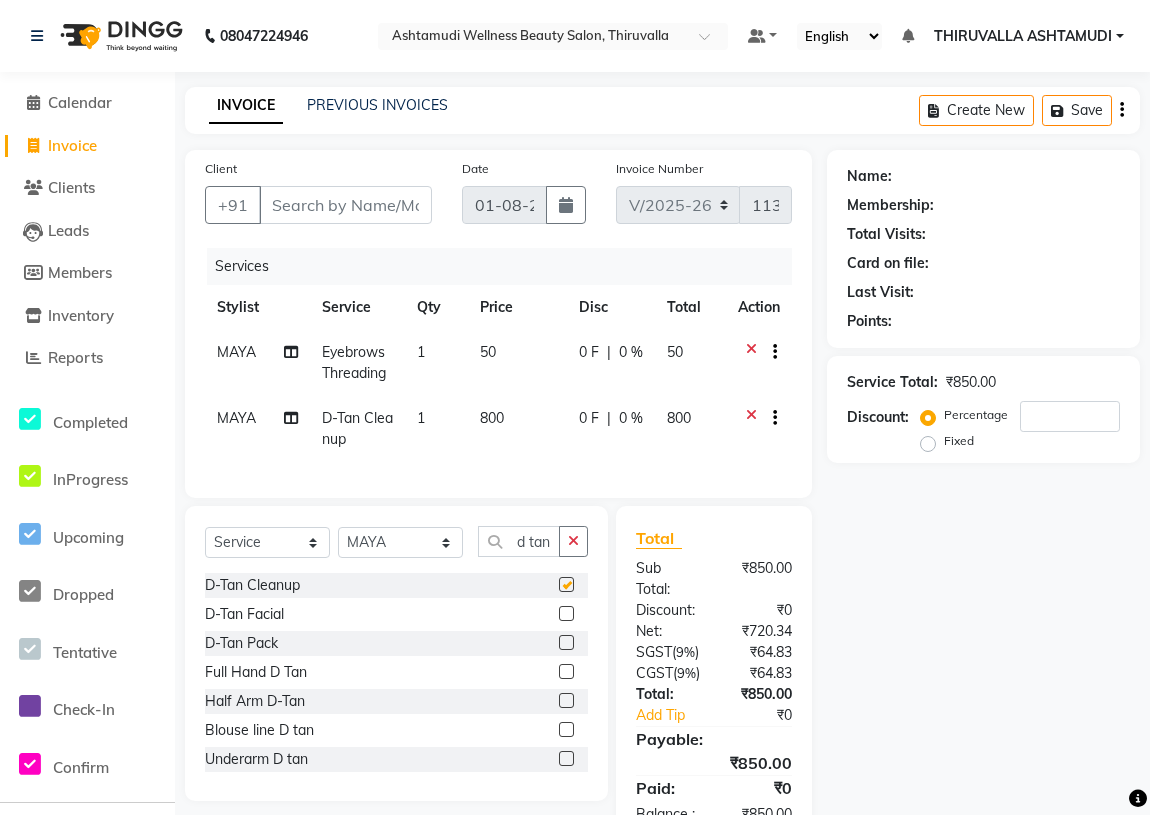 checkbox on "false" 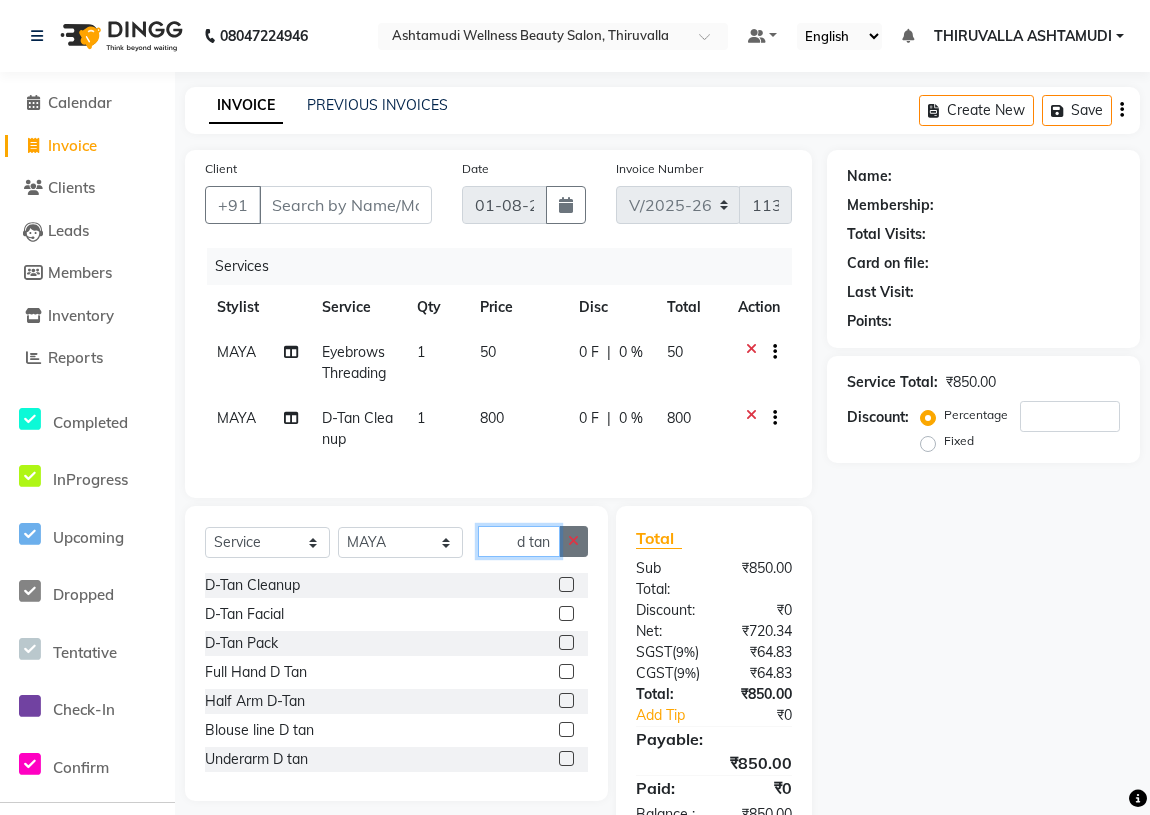 drag, startPoint x: 509, startPoint y: 559, endPoint x: 584, endPoint y: 558, distance: 75.00667 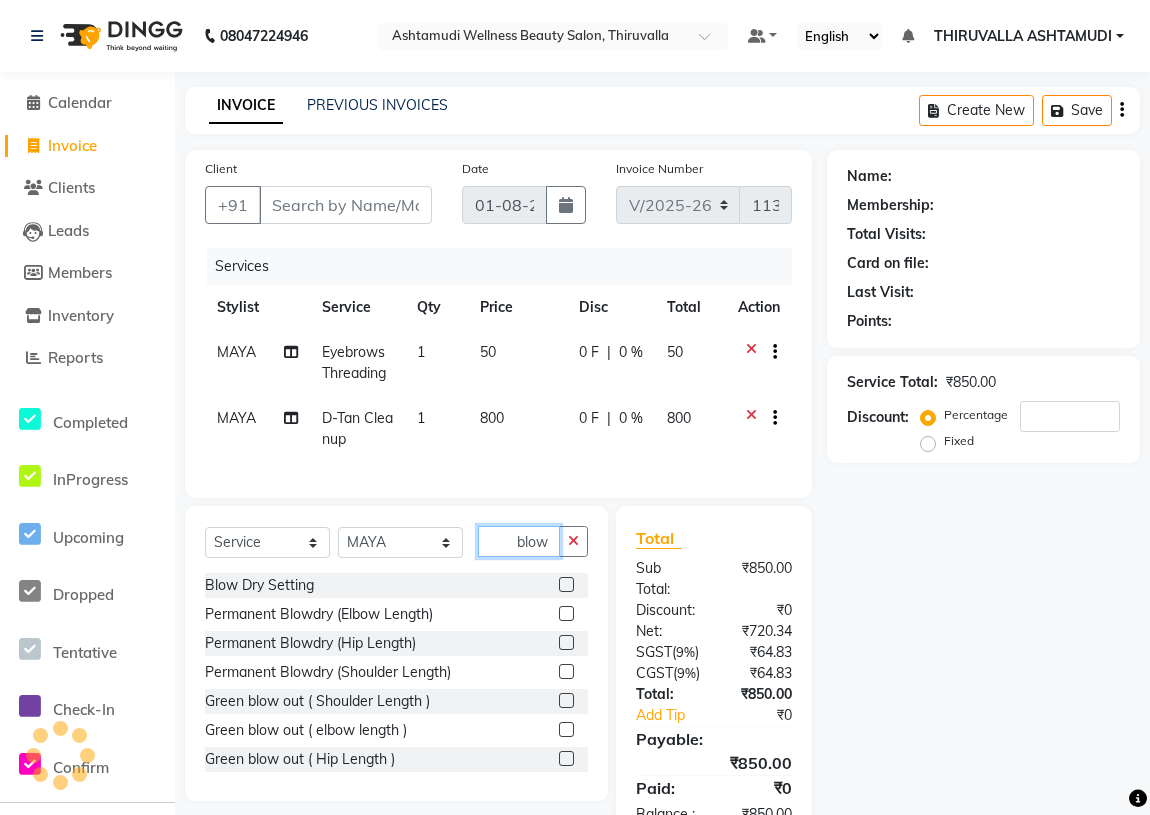 type on "blow" 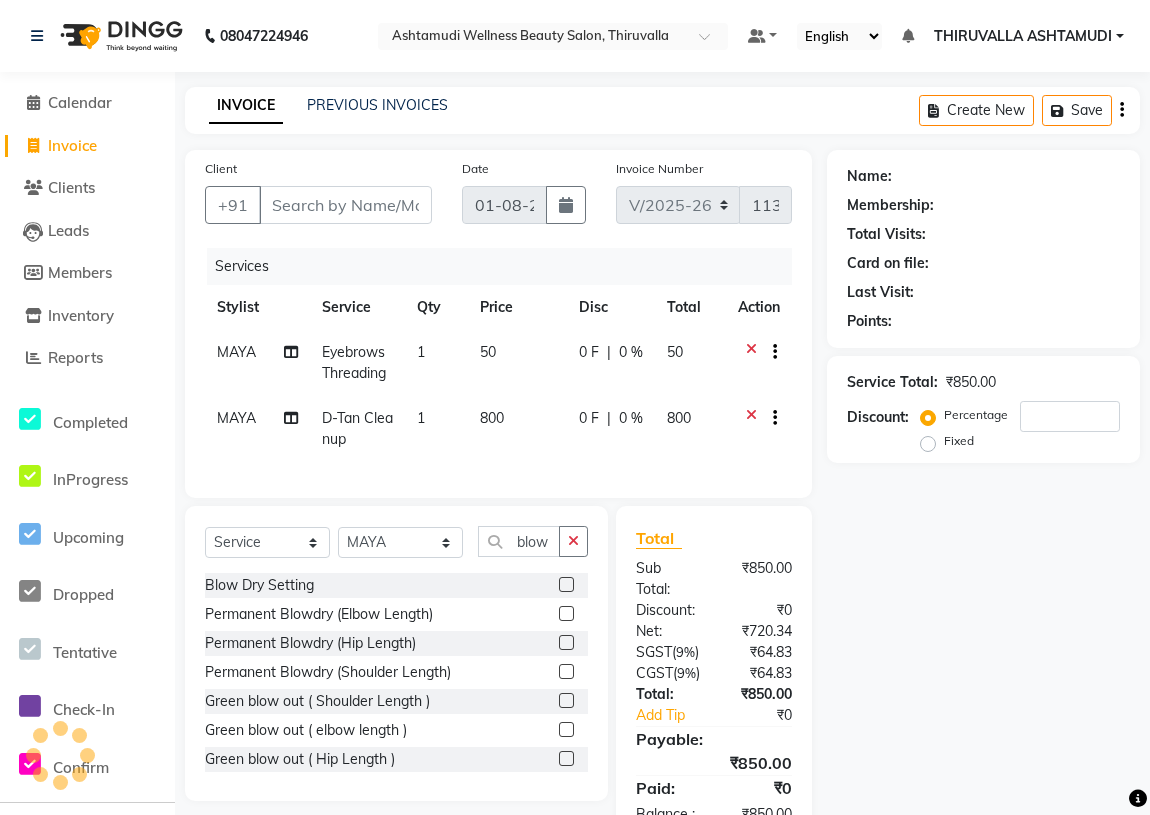 click 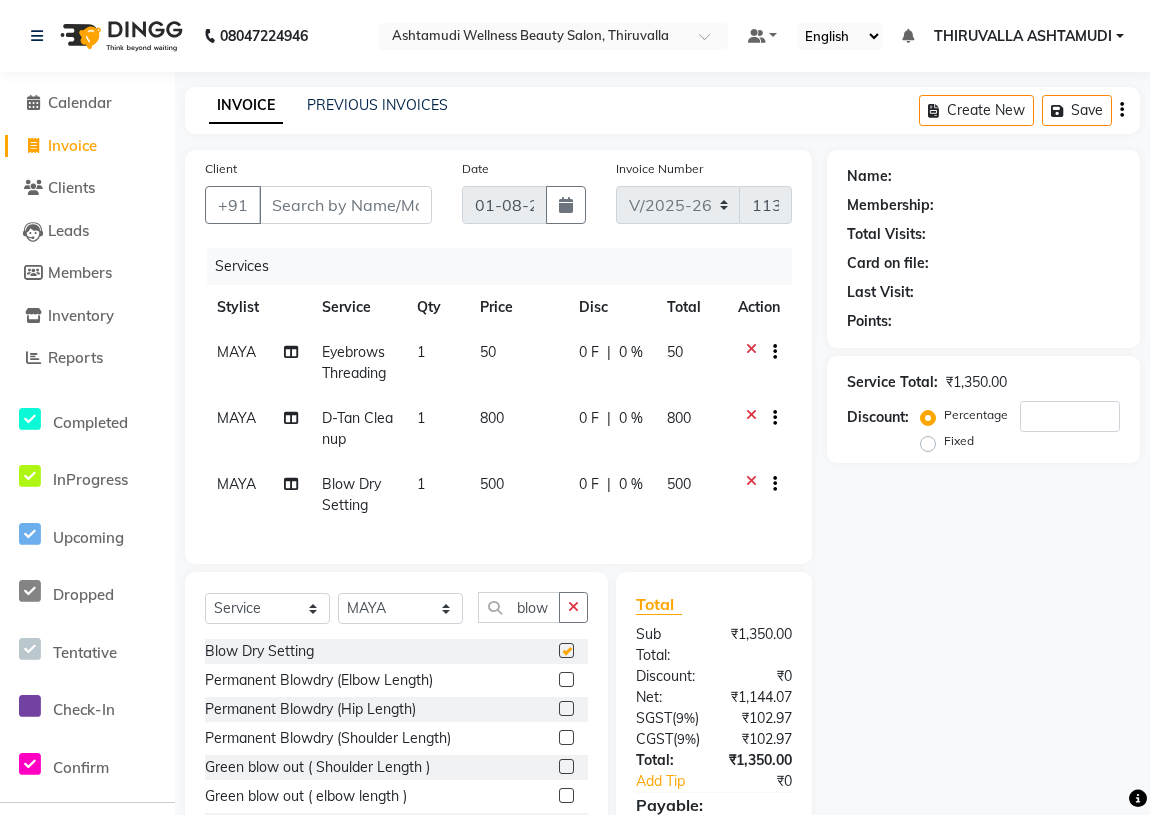 checkbox on "false" 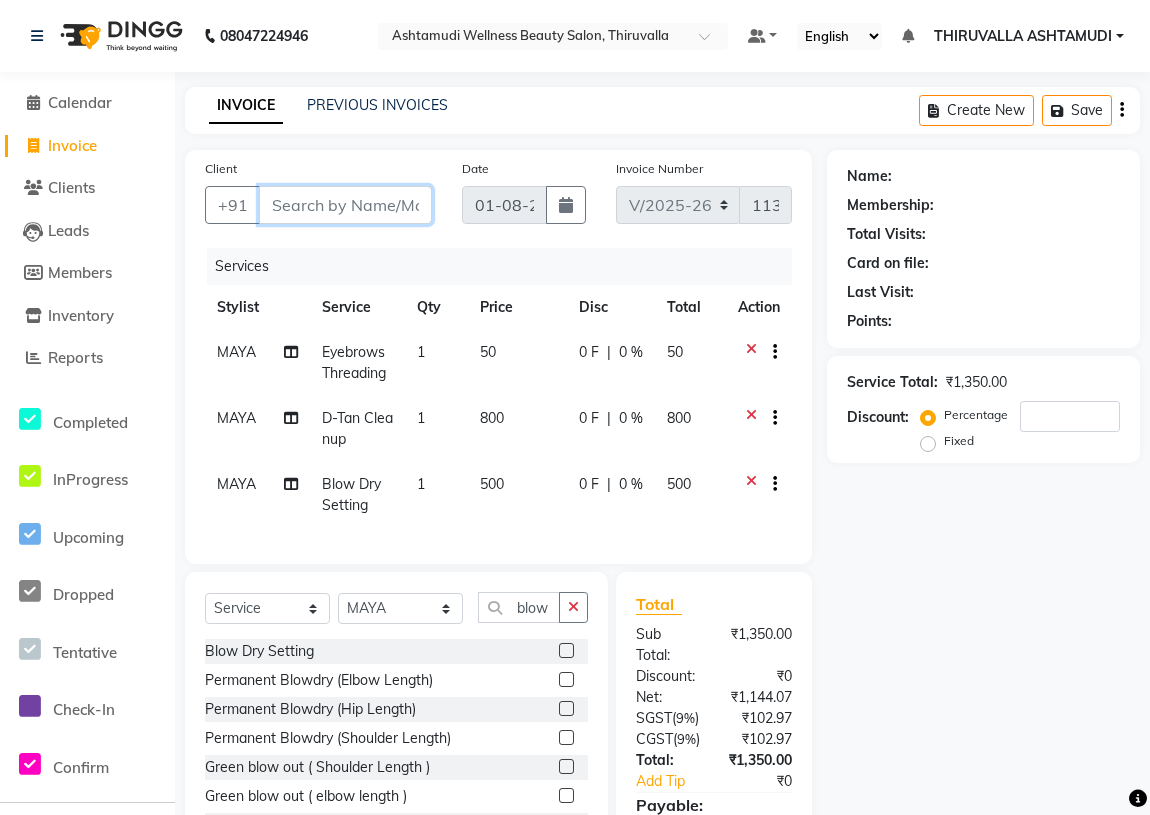click on "Client" at bounding box center [345, 205] 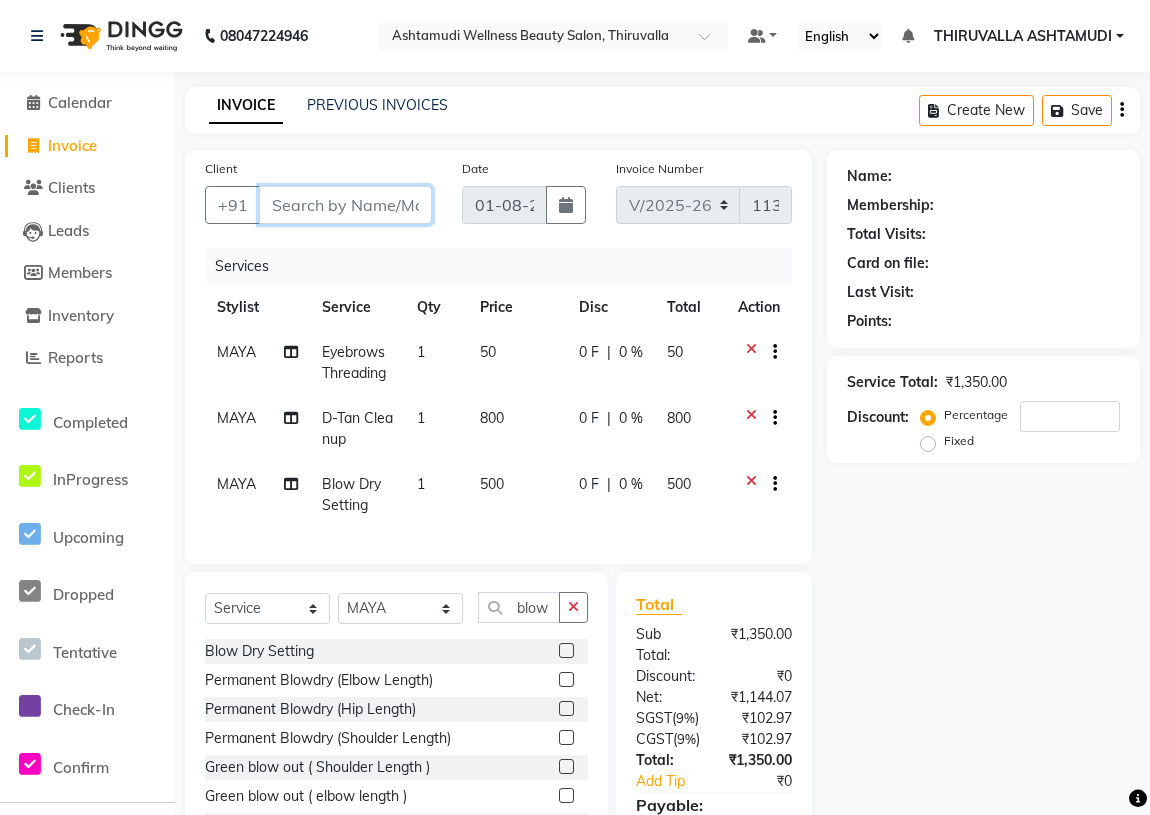 click on "Client" at bounding box center (345, 205) 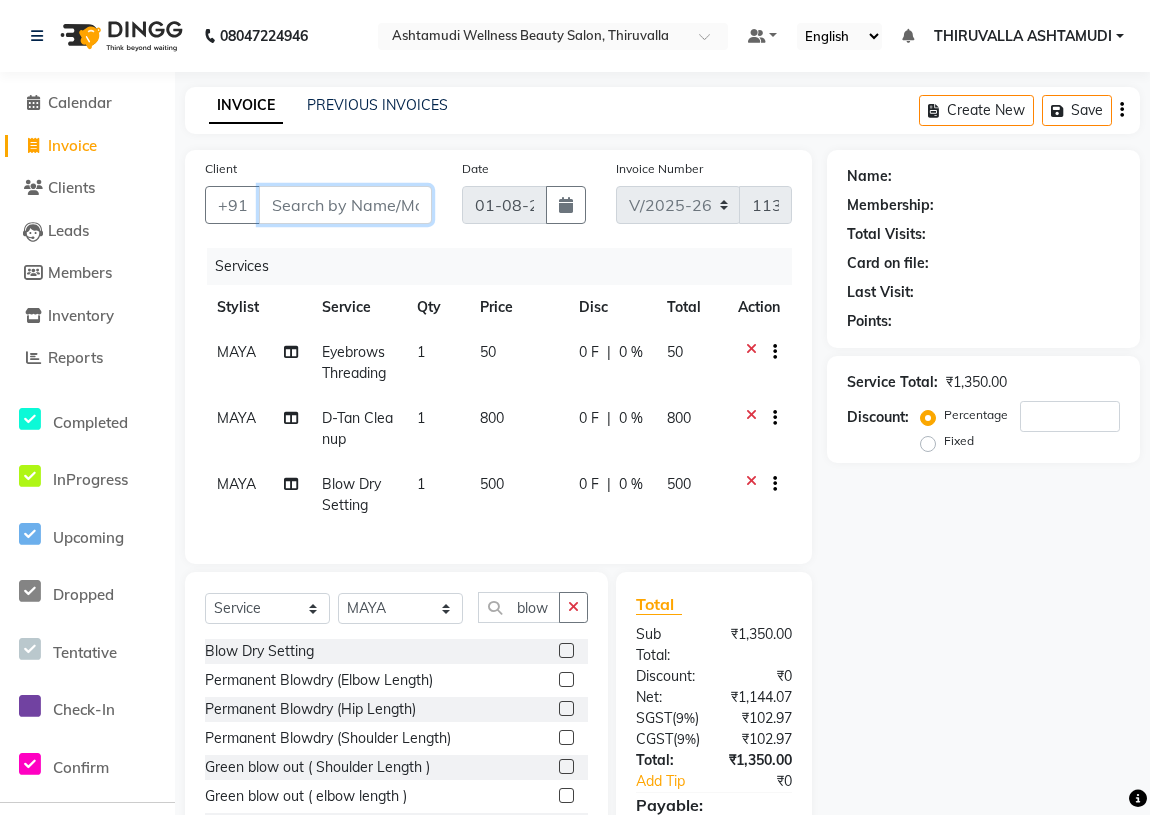 type on "9" 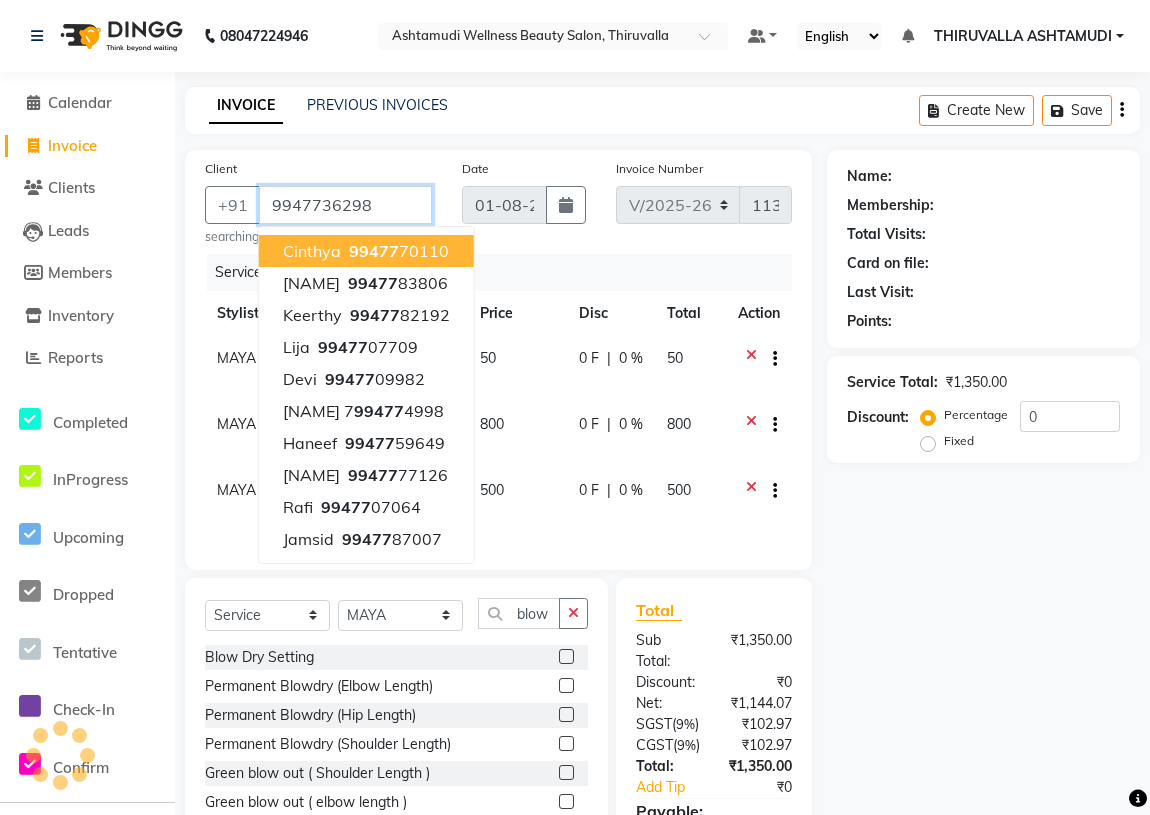 type on "9947736298" 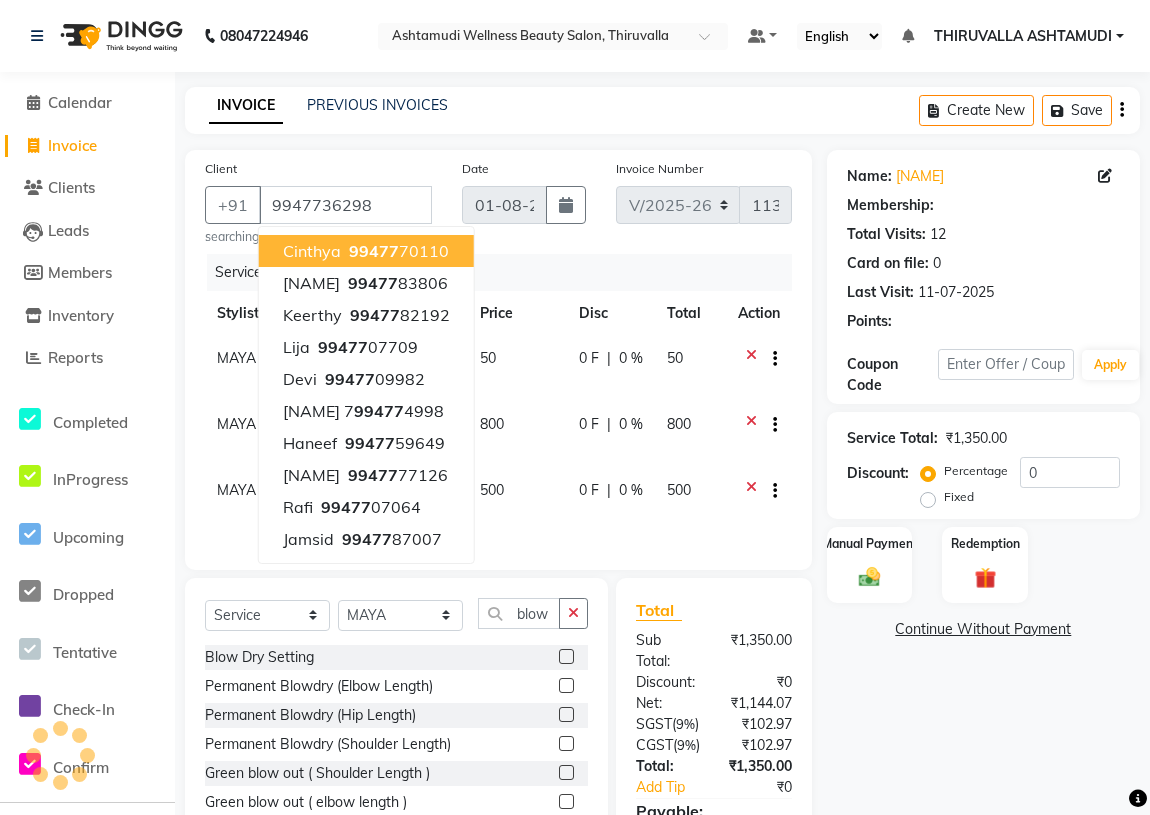 select on "1: Object" 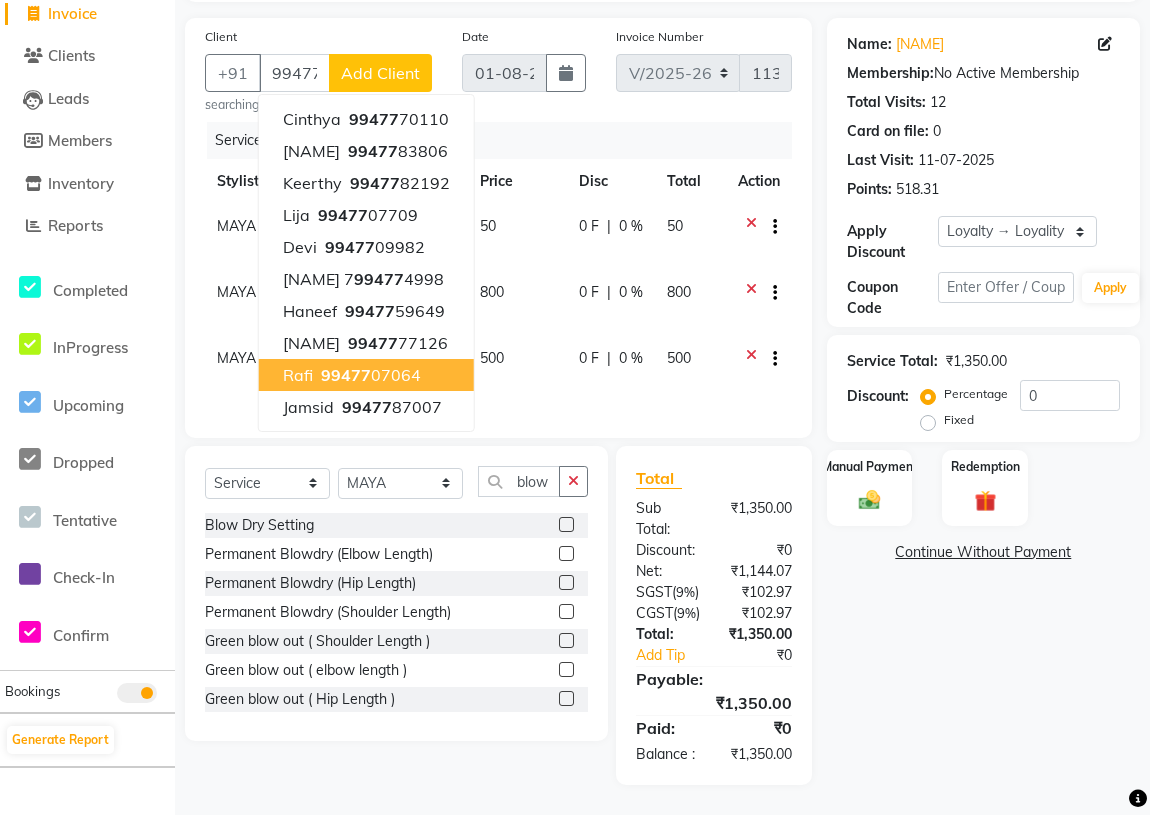 scroll, scrollTop: 209, scrollLeft: 0, axis: vertical 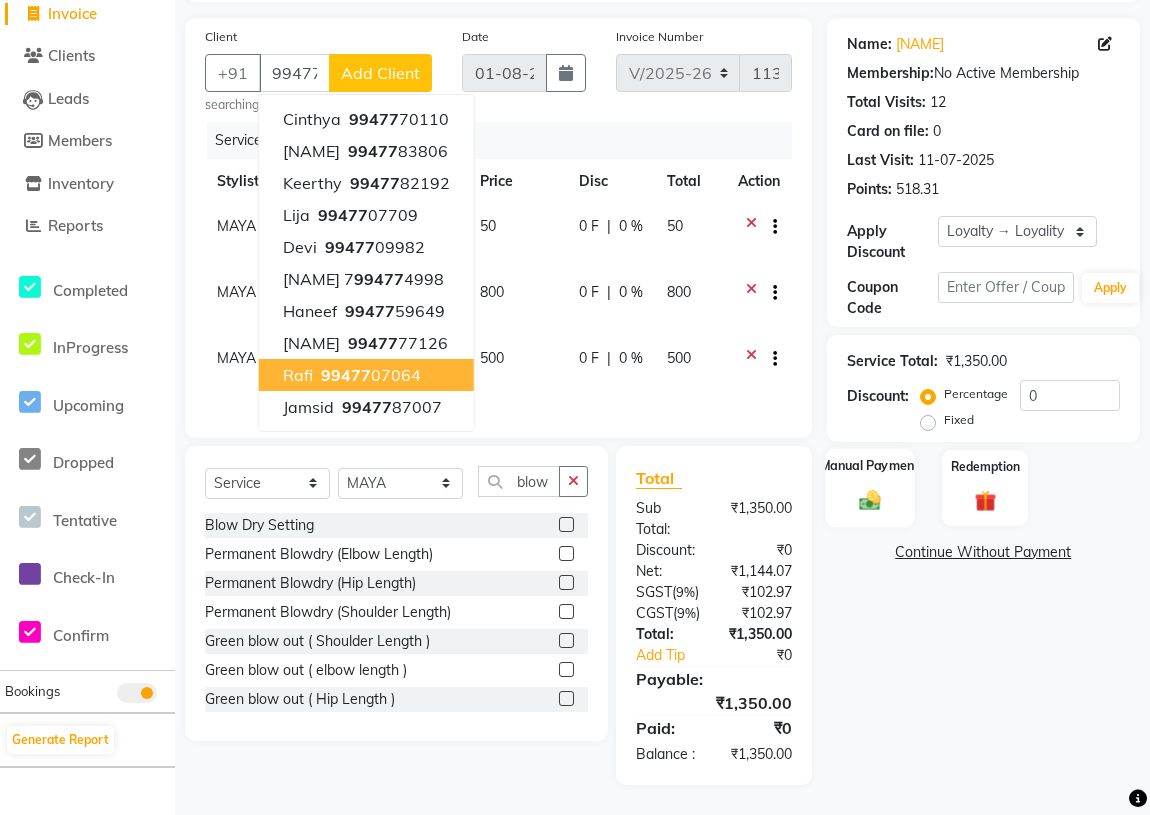 click 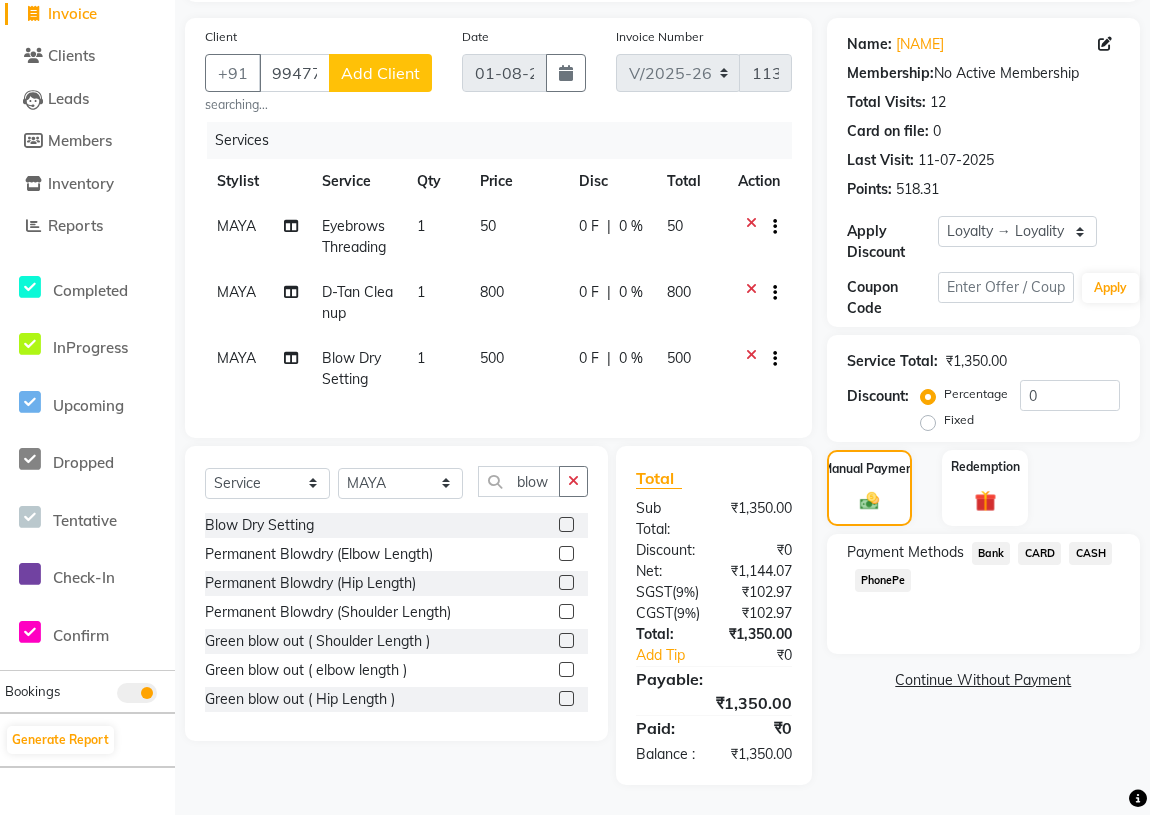 click on "CARD" 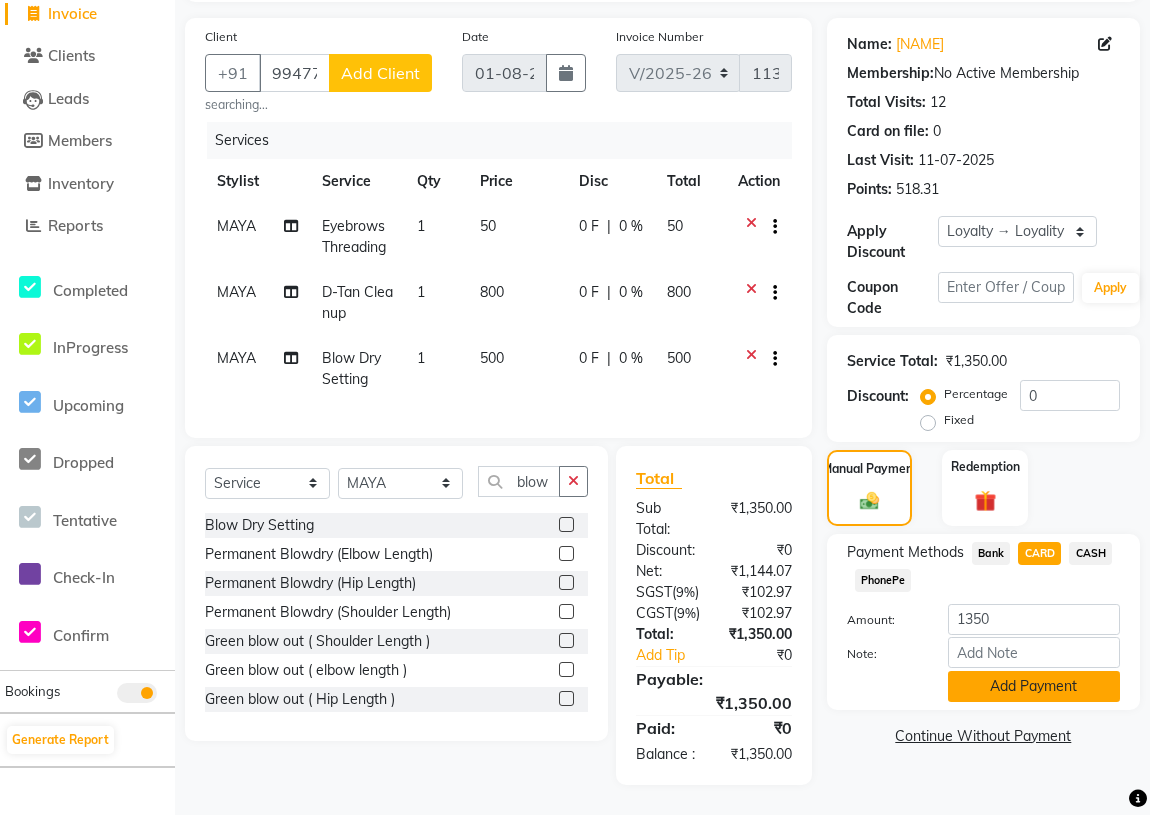click on "Add Payment" 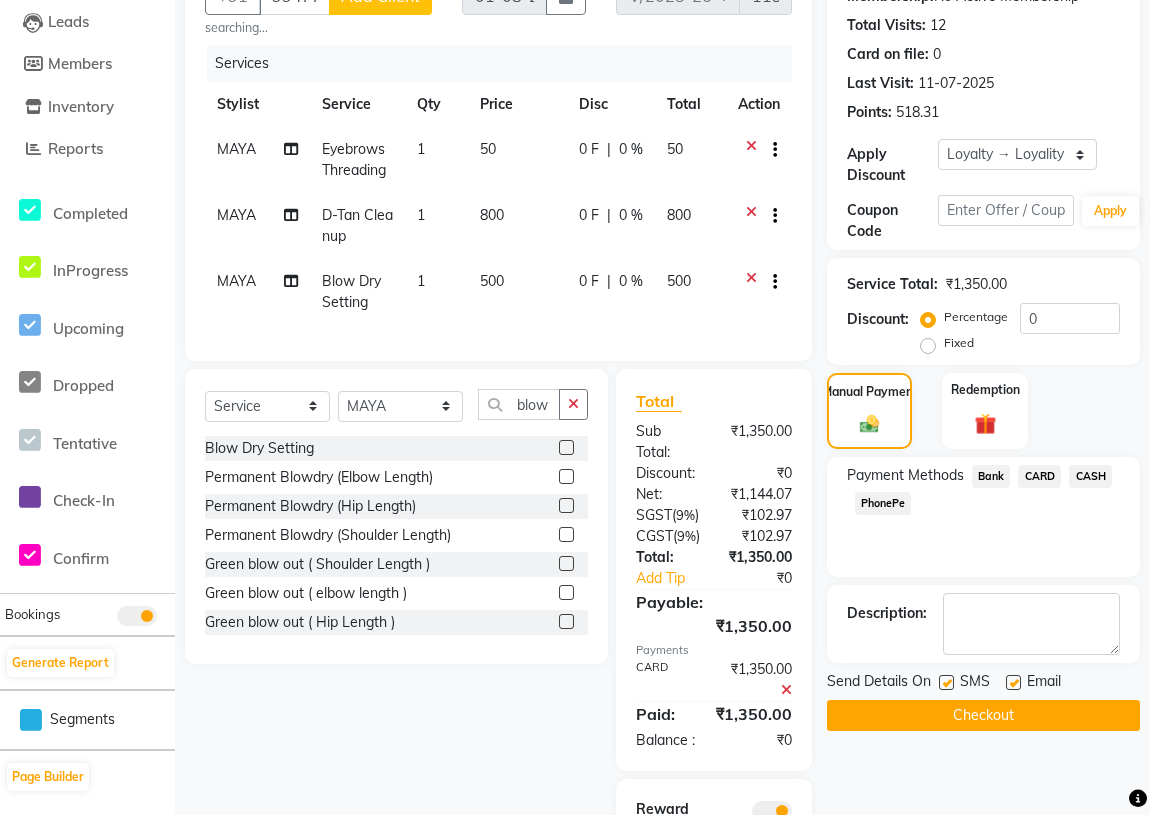click 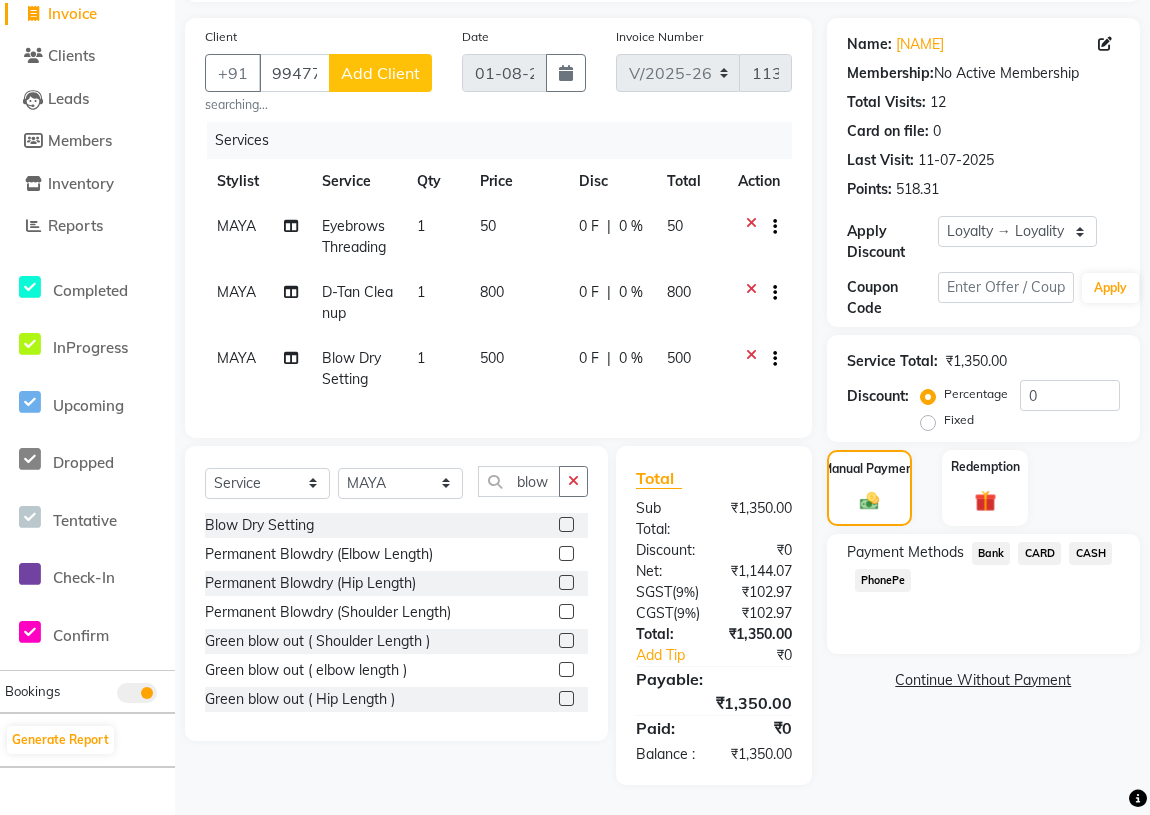 click on "PhonePe" 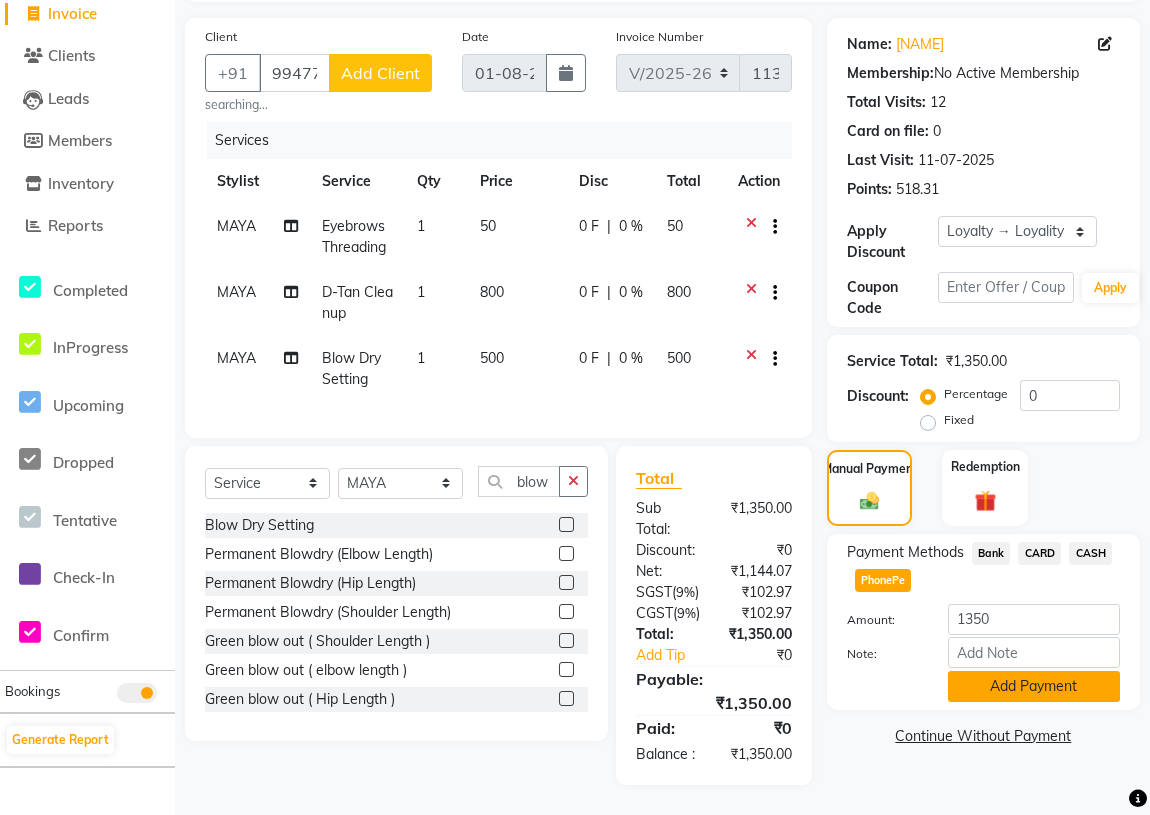 click on "Add Payment" 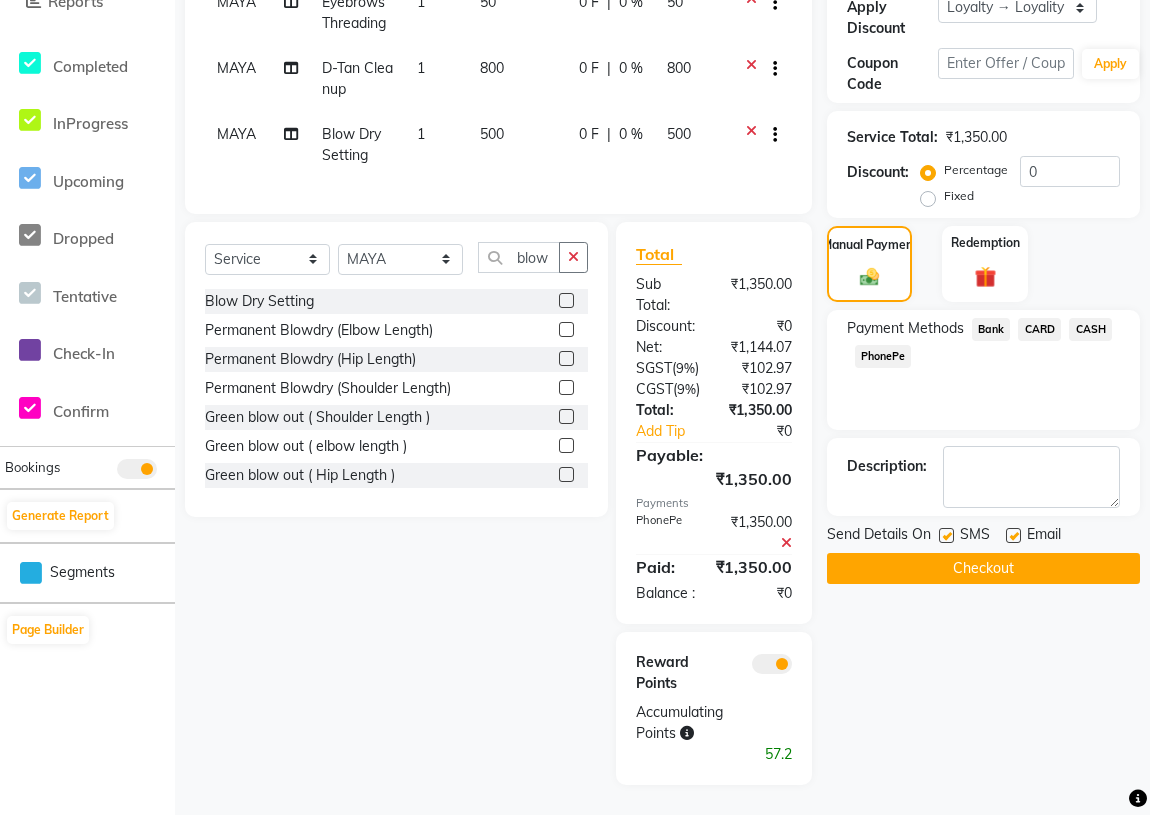 scroll, scrollTop: 433, scrollLeft: 0, axis: vertical 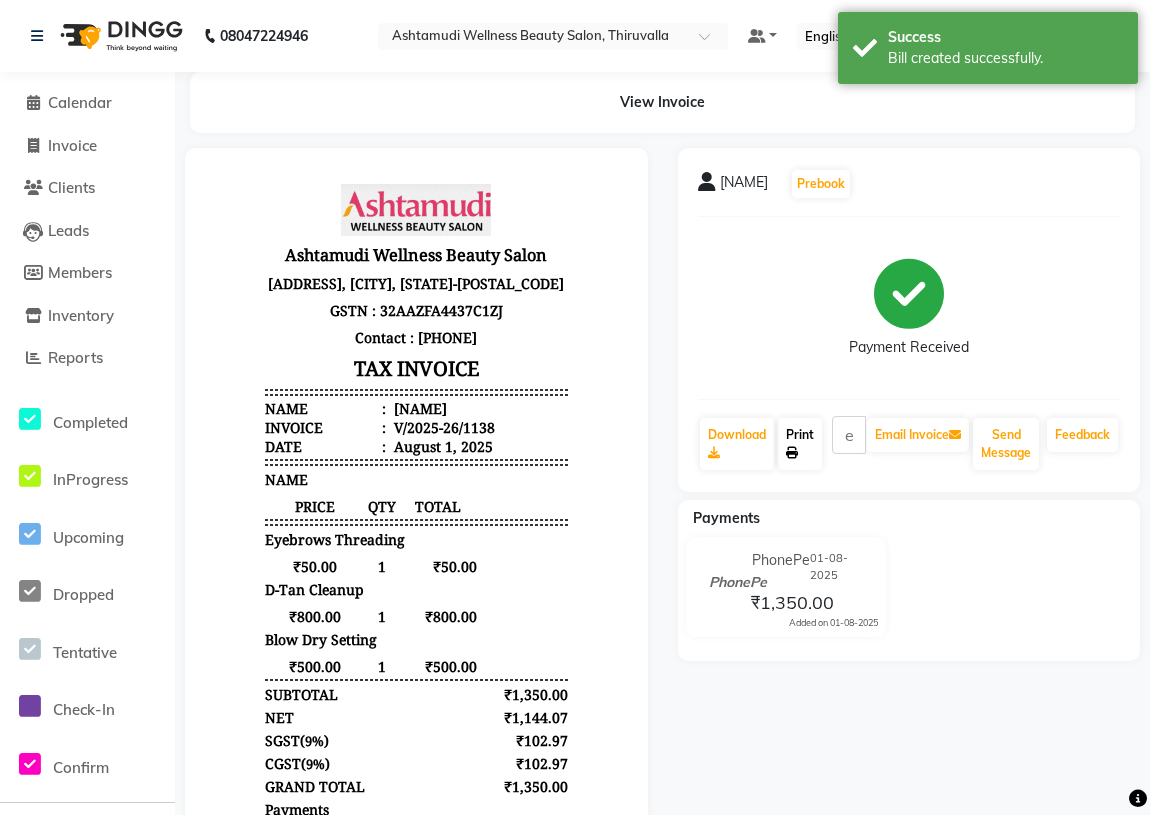 click on "Print" 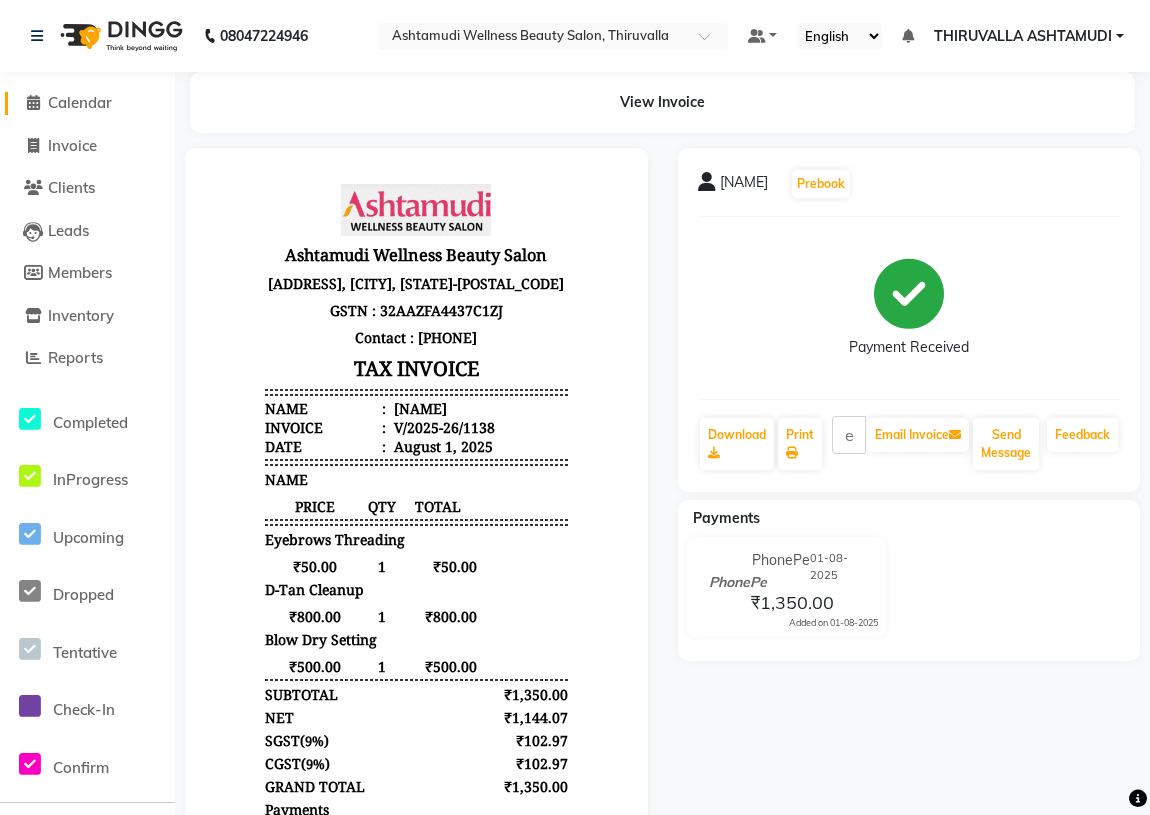 click on "Calendar" 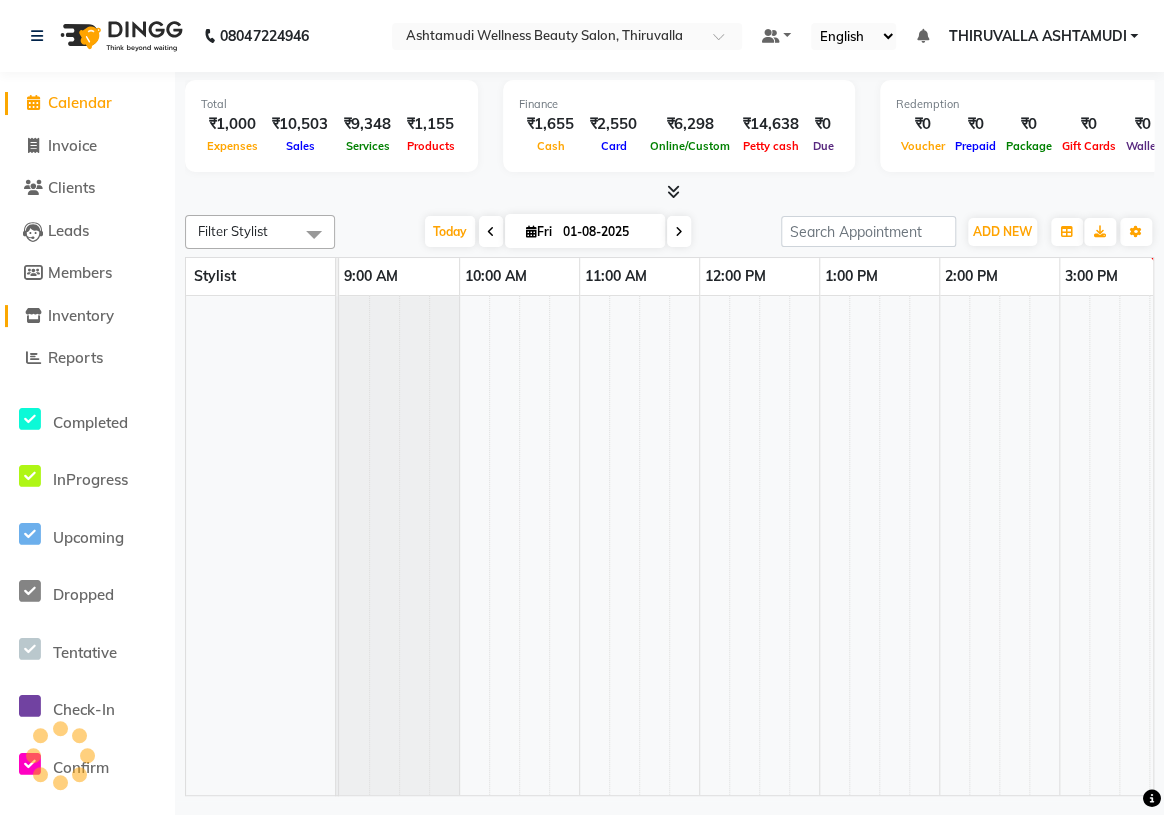 scroll, scrollTop: 0, scrollLeft: 720, axis: horizontal 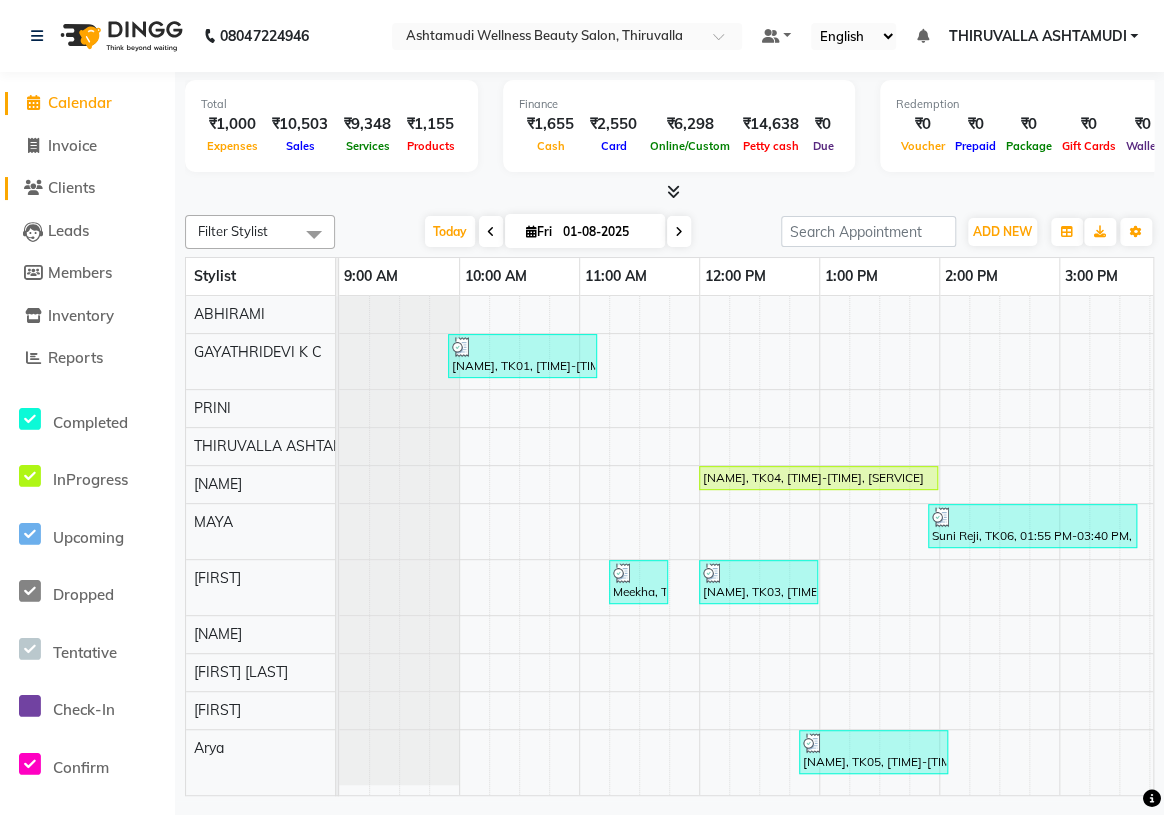click on "Clients" 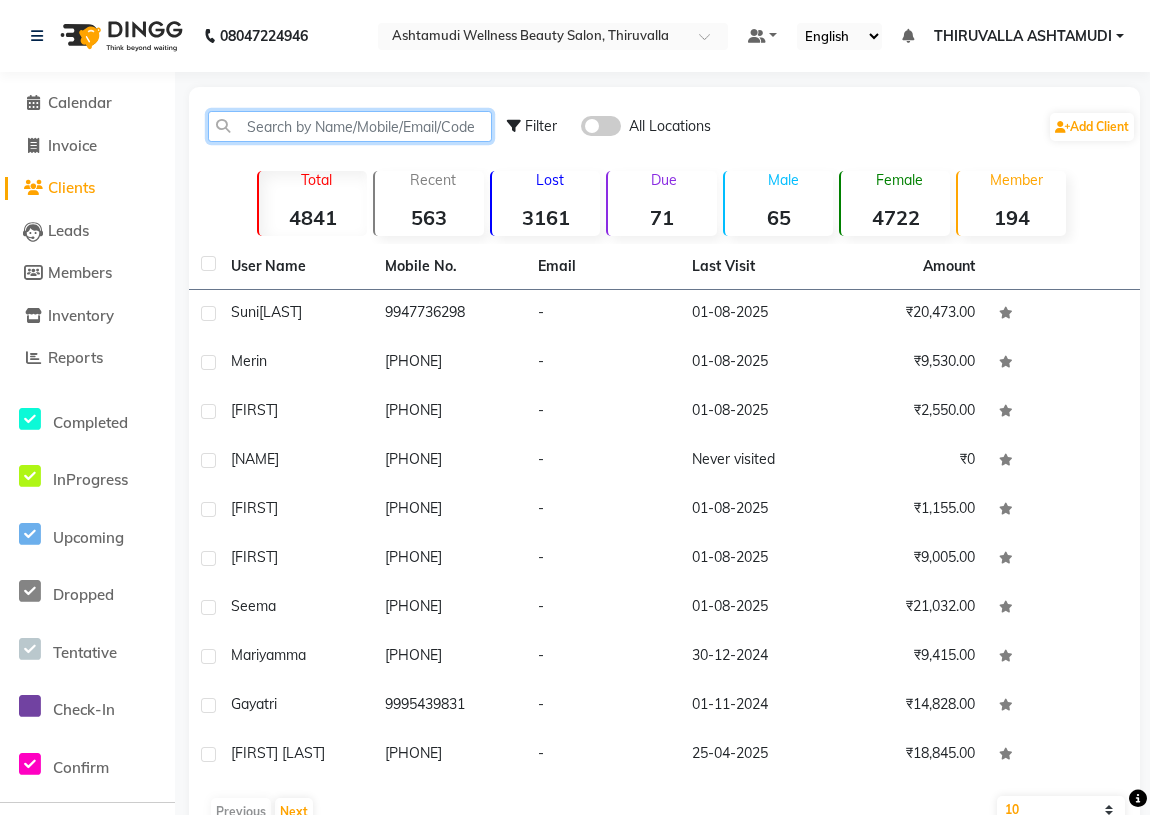 click 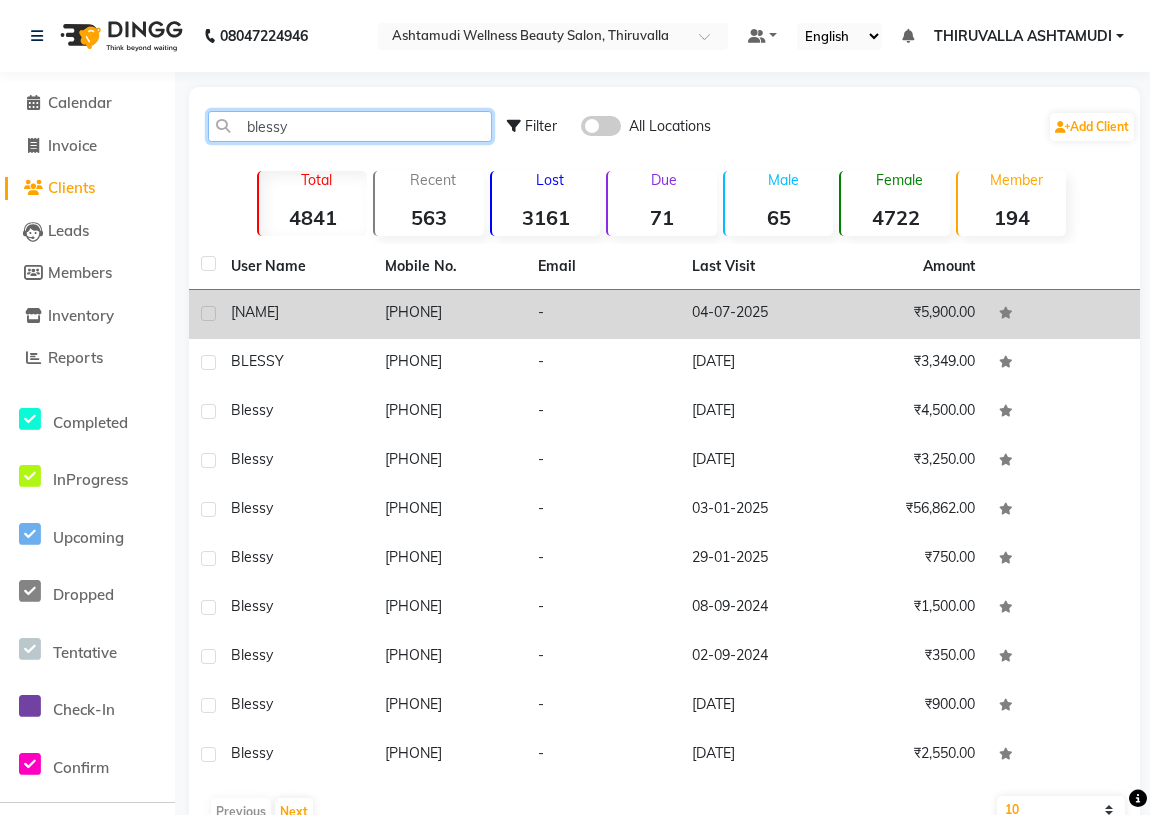 type on "blessy" 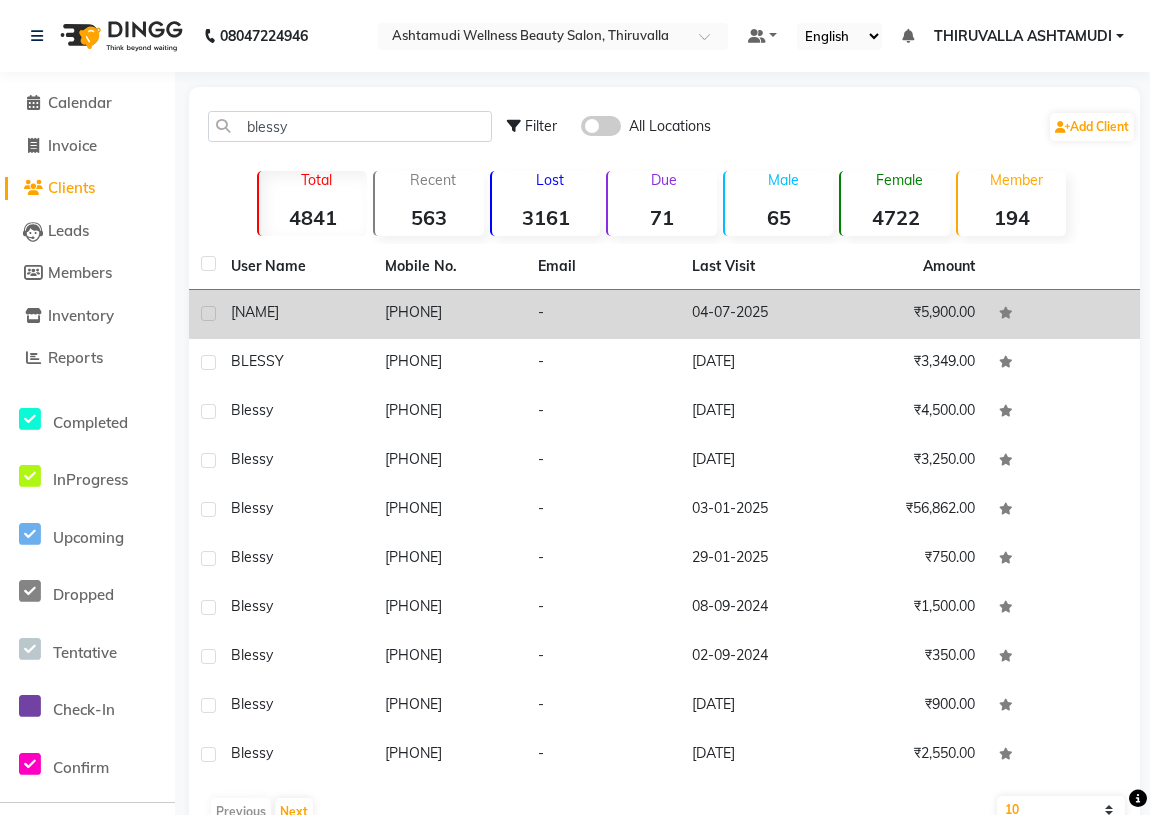 click on "[PHONE]" 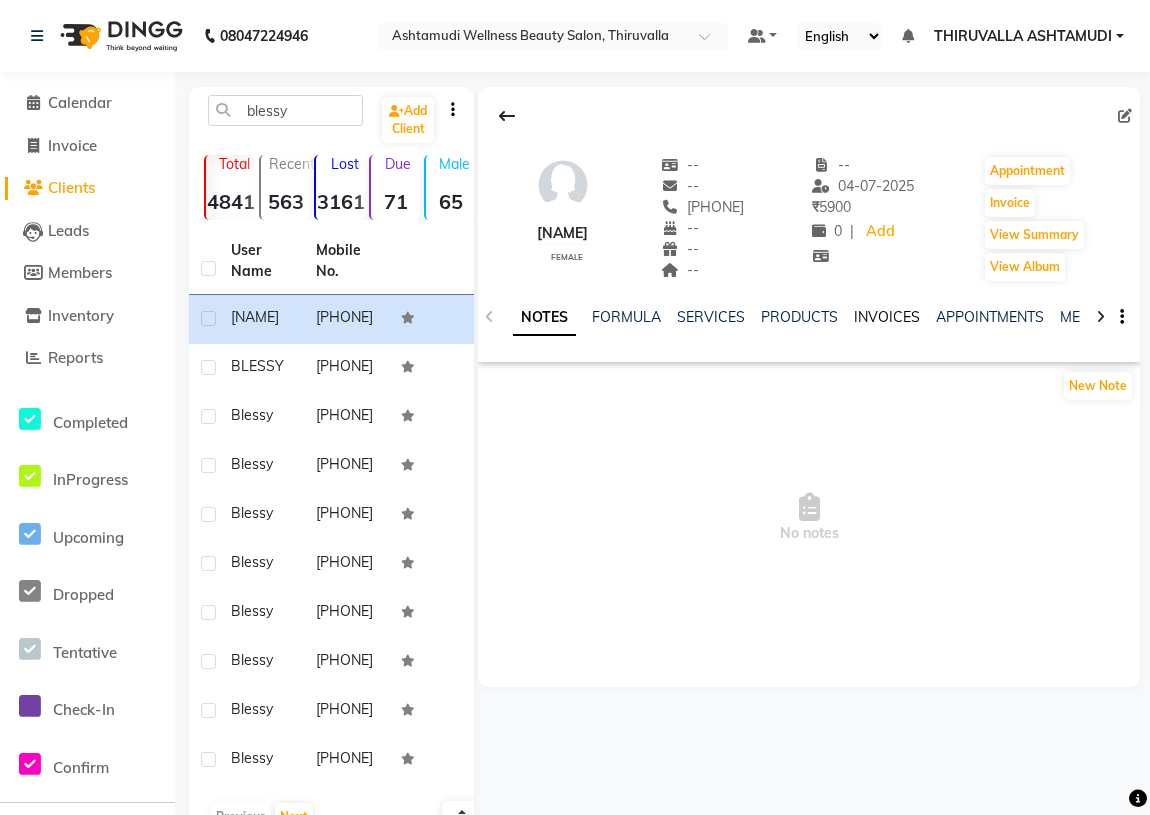 click on "INVOICES" 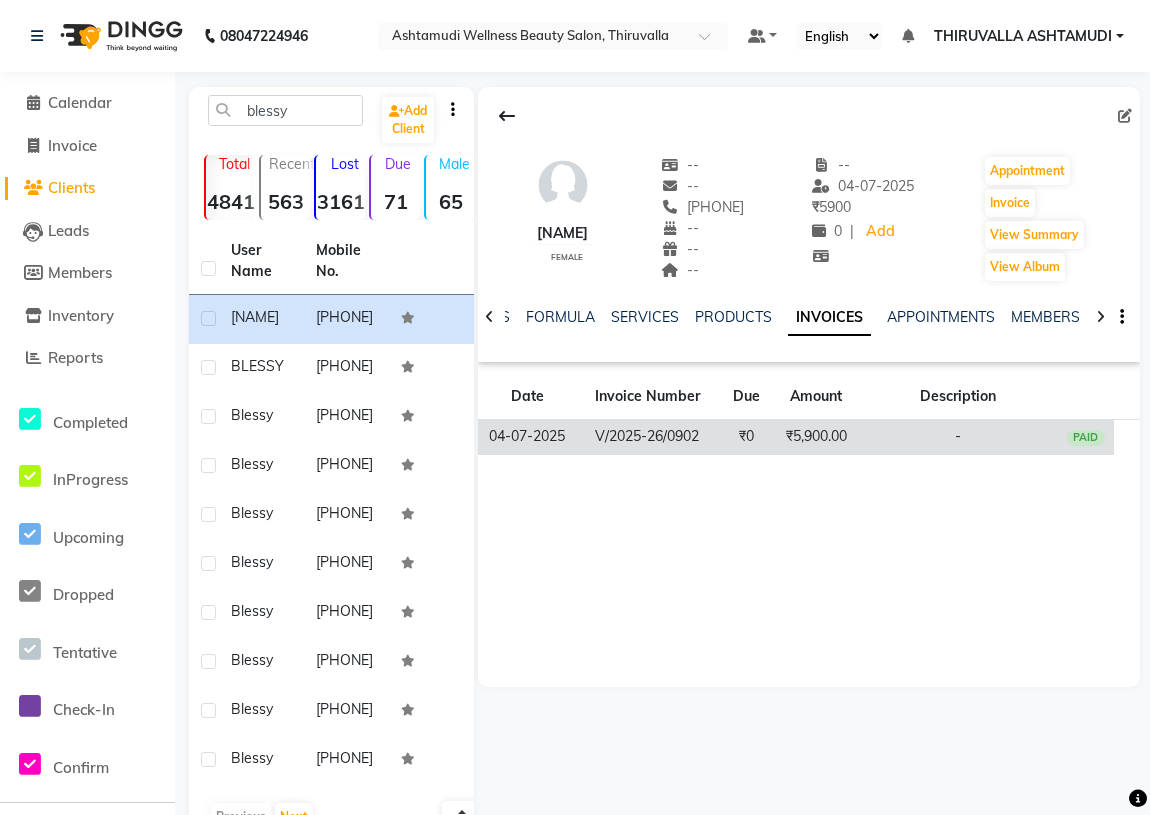 click on "V/2025-26/0902" 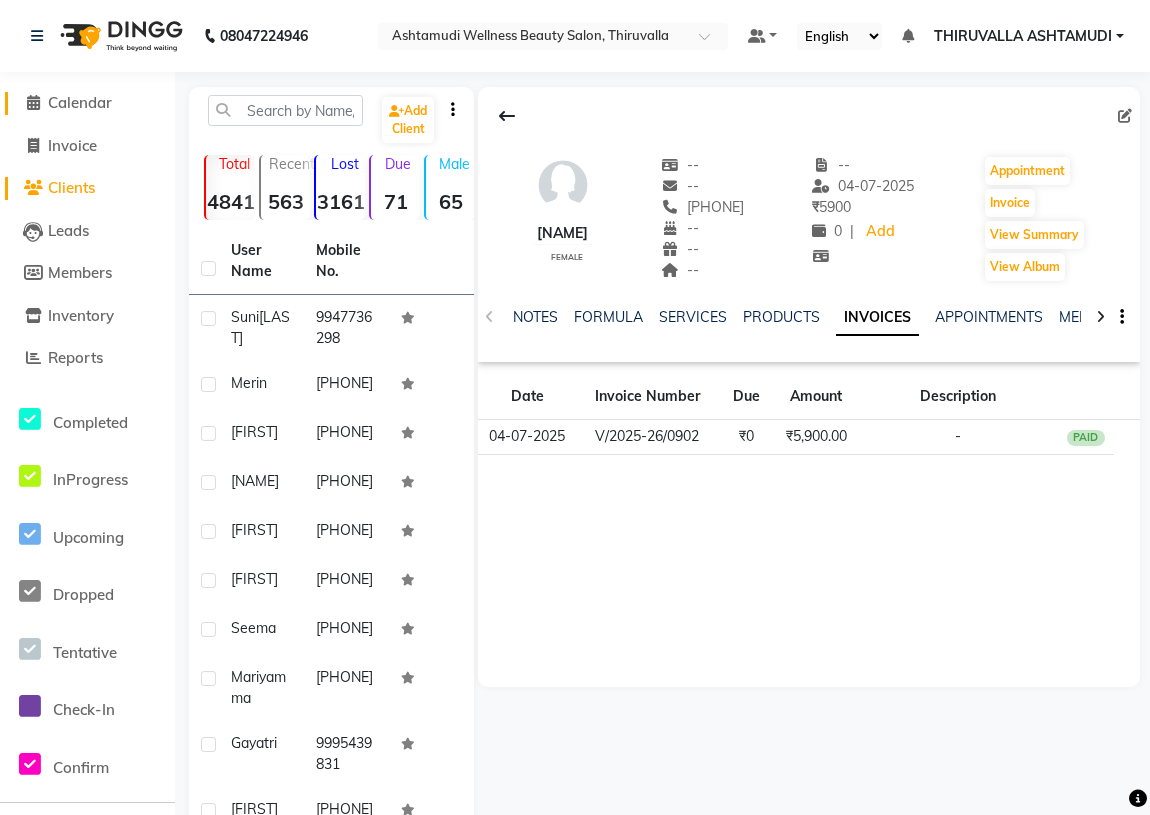 click on "Calendar" 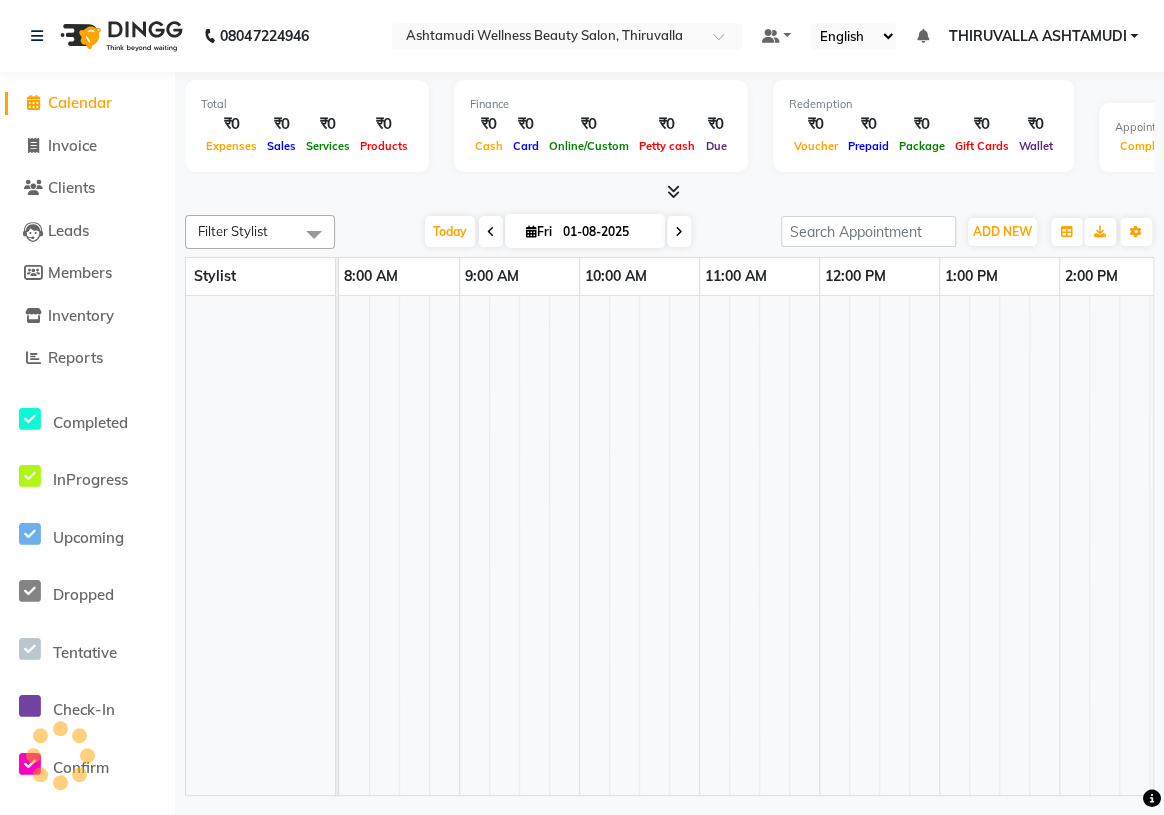 scroll, scrollTop: 0, scrollLeft: 840, axis: horizontal 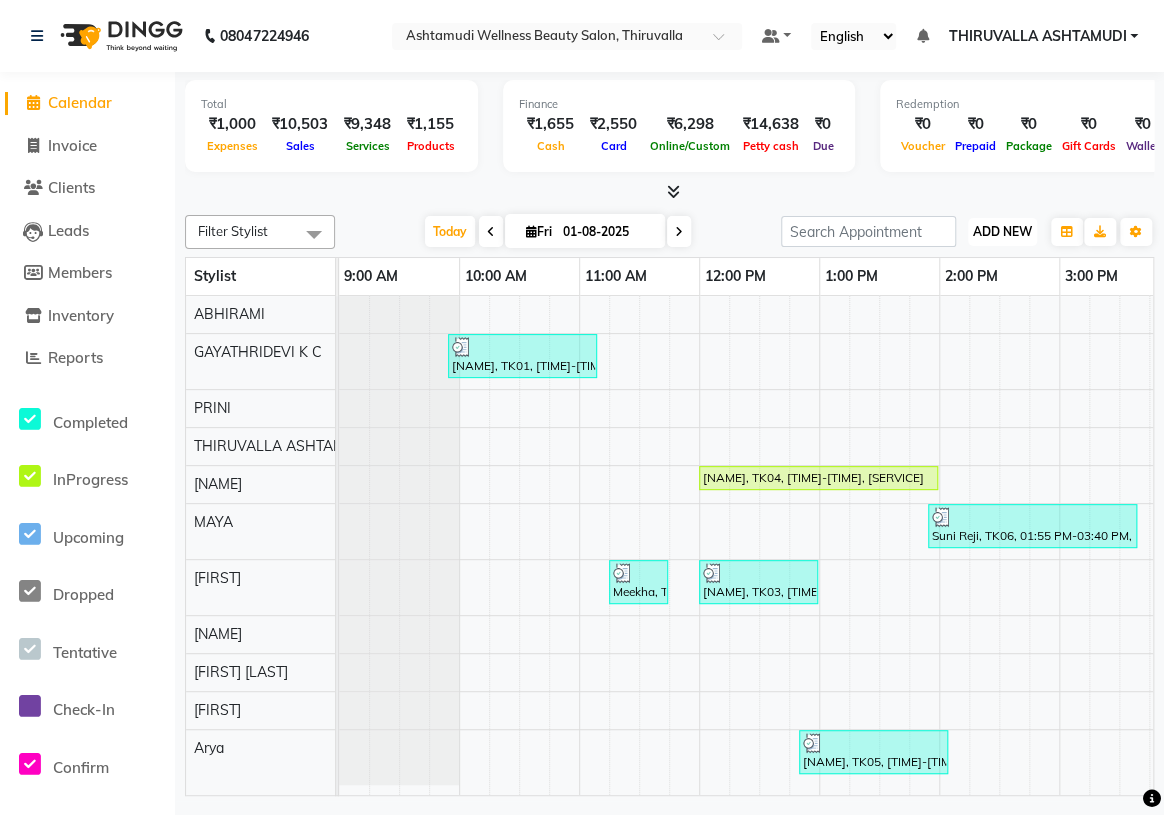click on "ADD NEW" at bounding box center [1002, 231] 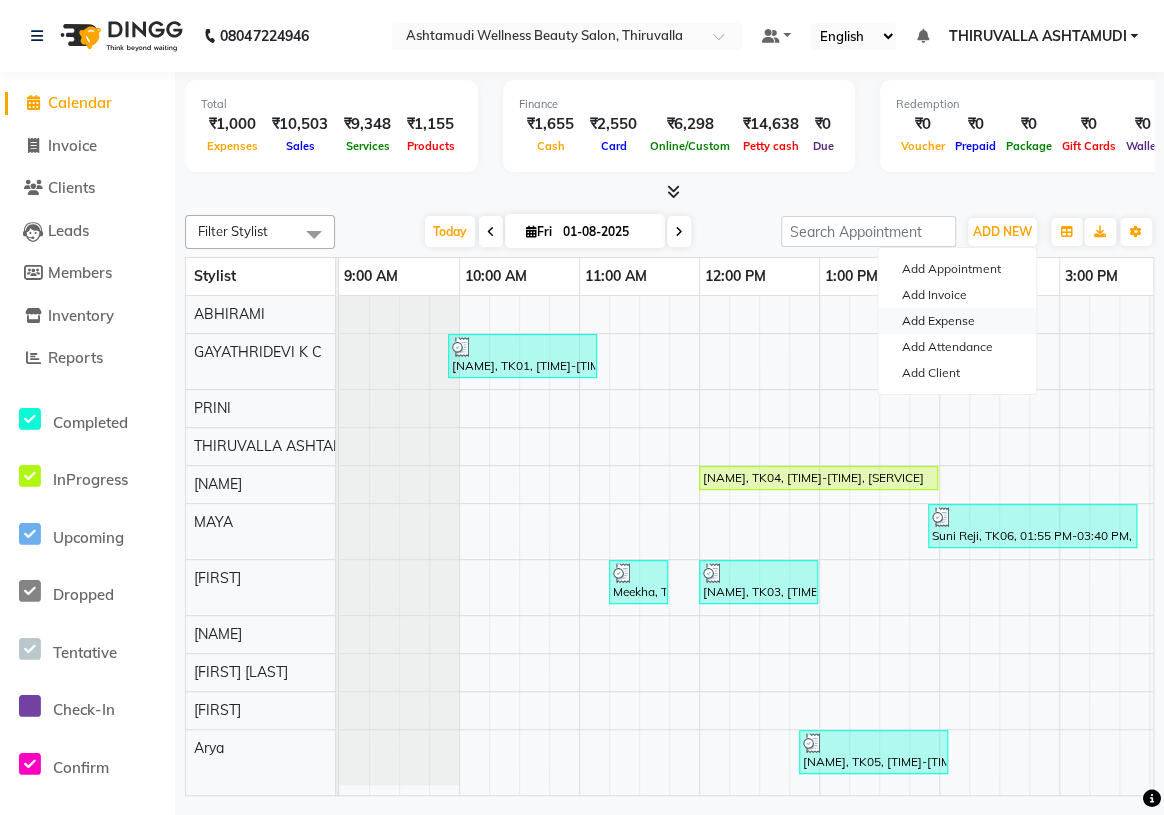 click on "Add Expense" at bounding box center [957, 321] 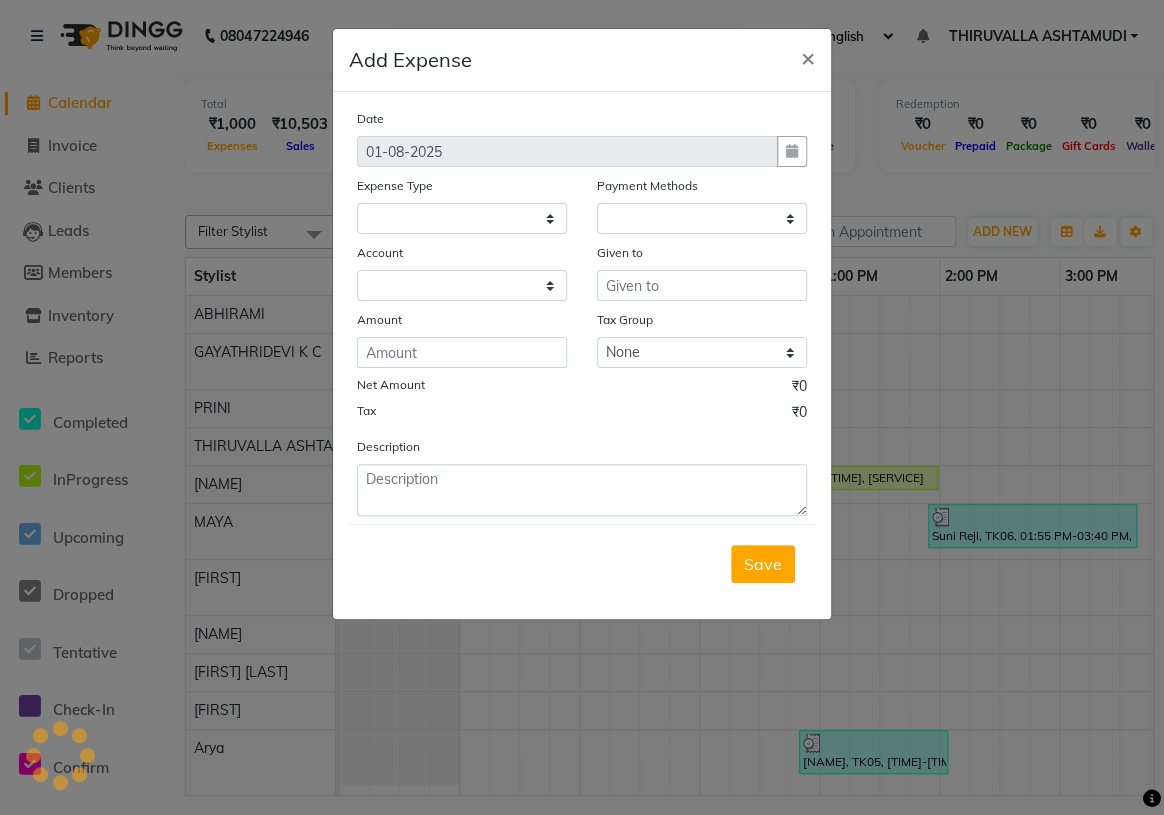 select 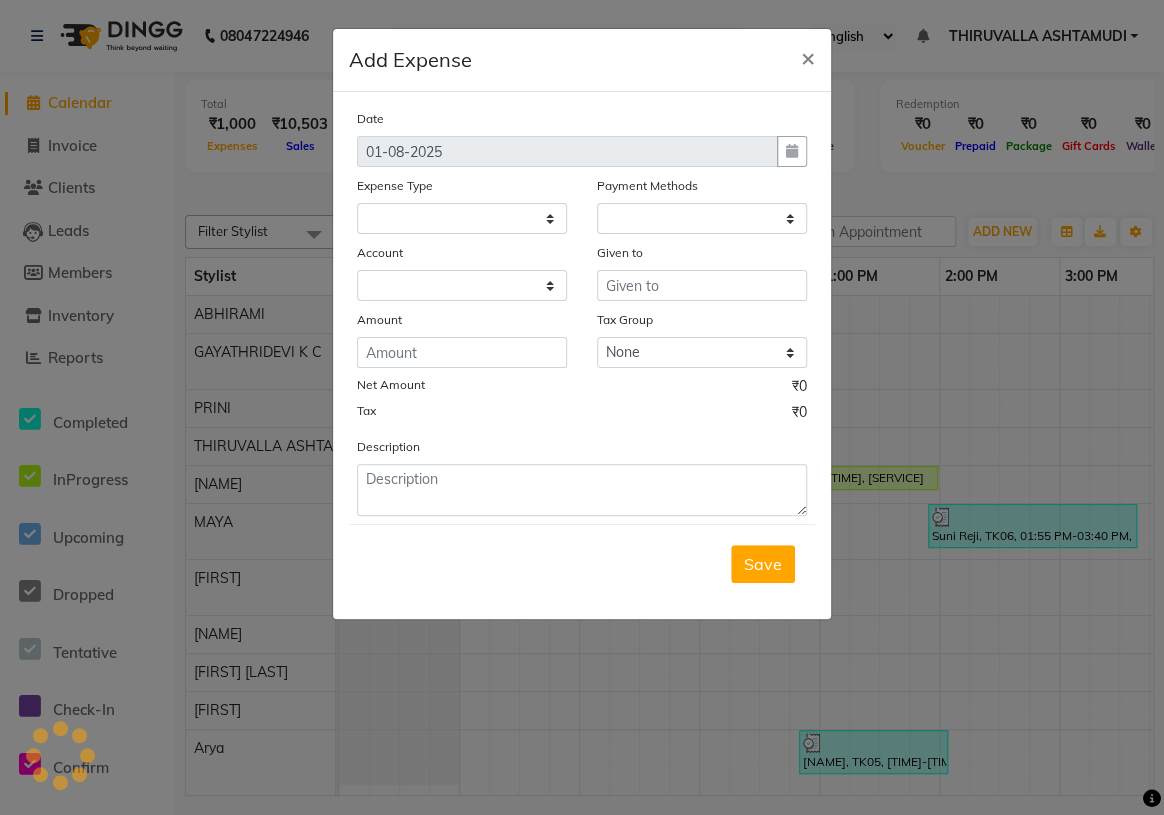 select on "1" 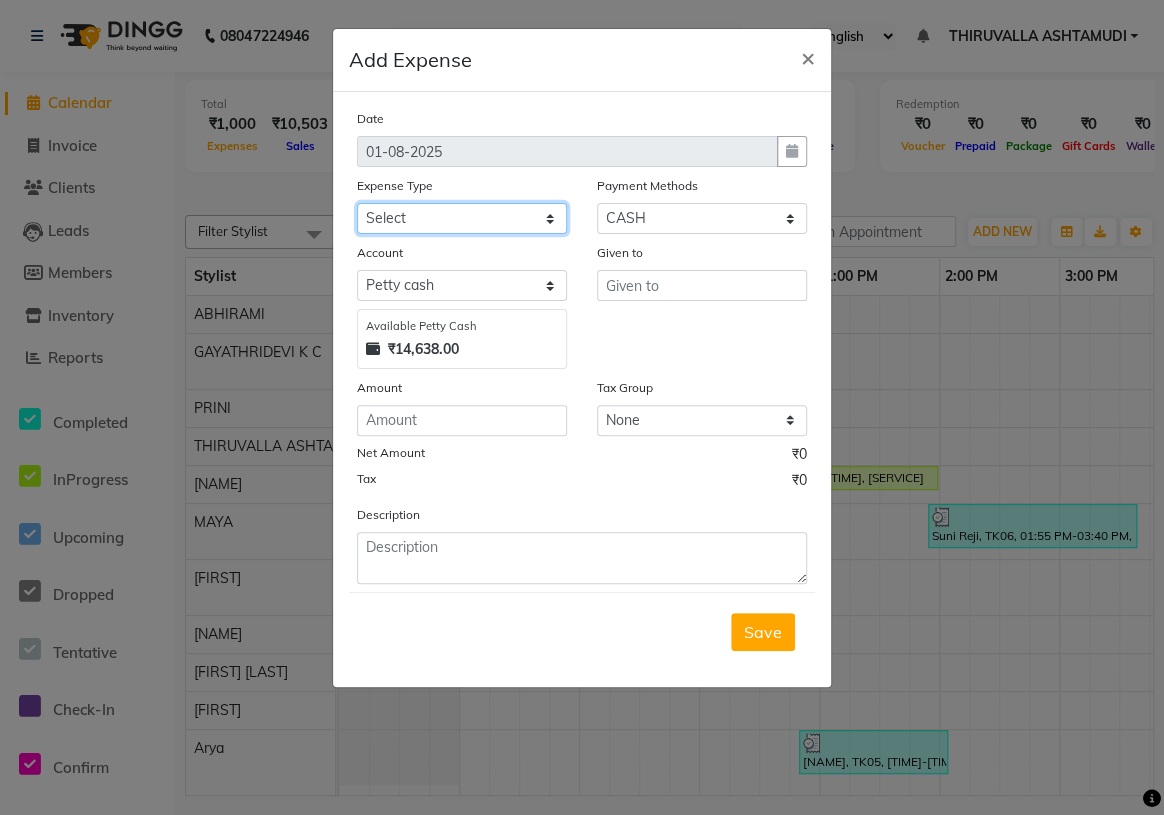 click on "Select ACCOMODATION EXPENSES ADVERTISEMENT SALES PROMOTIONAL EXPENSES Bonus BRIDAL ACCESSORIES REFUND BRIDAL COMMISSION BRIDAL FOOD BRIDAL INCENTIVES BRIDAL ORNAMENTS REFUND BRIDAL TA CASH DEPOSIT RAK BANK COMPUTER ACCESSORIES MOBILE PHONE Donation and Charity Expenses ELECTRICITY CHARGES ELECTRONICS FITTINGS Event Expense FISH FOOD EXPENSES FOOD REFRESHMENT FOR CLIENTS FOOD REFRESHMENT FOR STAFFS Freight And Forwarding Charges FUEL FOR GENERATOR FURNITURE AND EQUIPMENTS Gifts for Clients GIFTS FOR STAFFS GOKULAM CHITS HOSTEL RENT LAUNDRY EXPENSES LICENSE OTHER FEES LOADING UNLOADING CHARGES Medical Expenses MEHNDI PAYMENTS MISCELLANEOUS EXPENSES NEWSPAPER PERIODICALS Ornaments Maintenance Expense OVERTIME ALLOWANCES Payment For Pest Control Perfomance based incentives POSTAGE COURIER CHARGES Printing PRINTING STATIONERY EXPENSES PROFESSIONAL TAX REPAIRS MAINTENANCE ROUND OFF Salary SALARY ADVANCE Sales Incentives Membership Card SALES INCENTIVES PRODUCT SALES INCENTIVES SERVICES SALON ESSENTIALS SALON RENT" 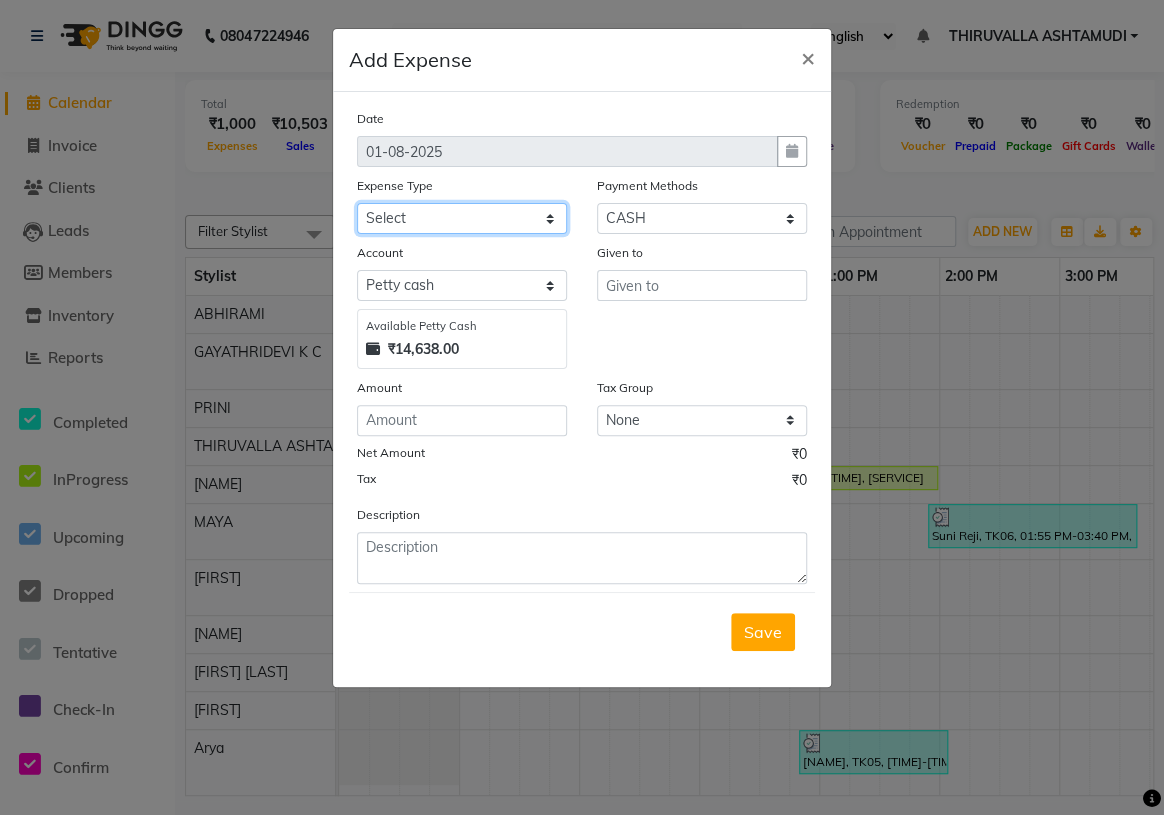 select on "6175" 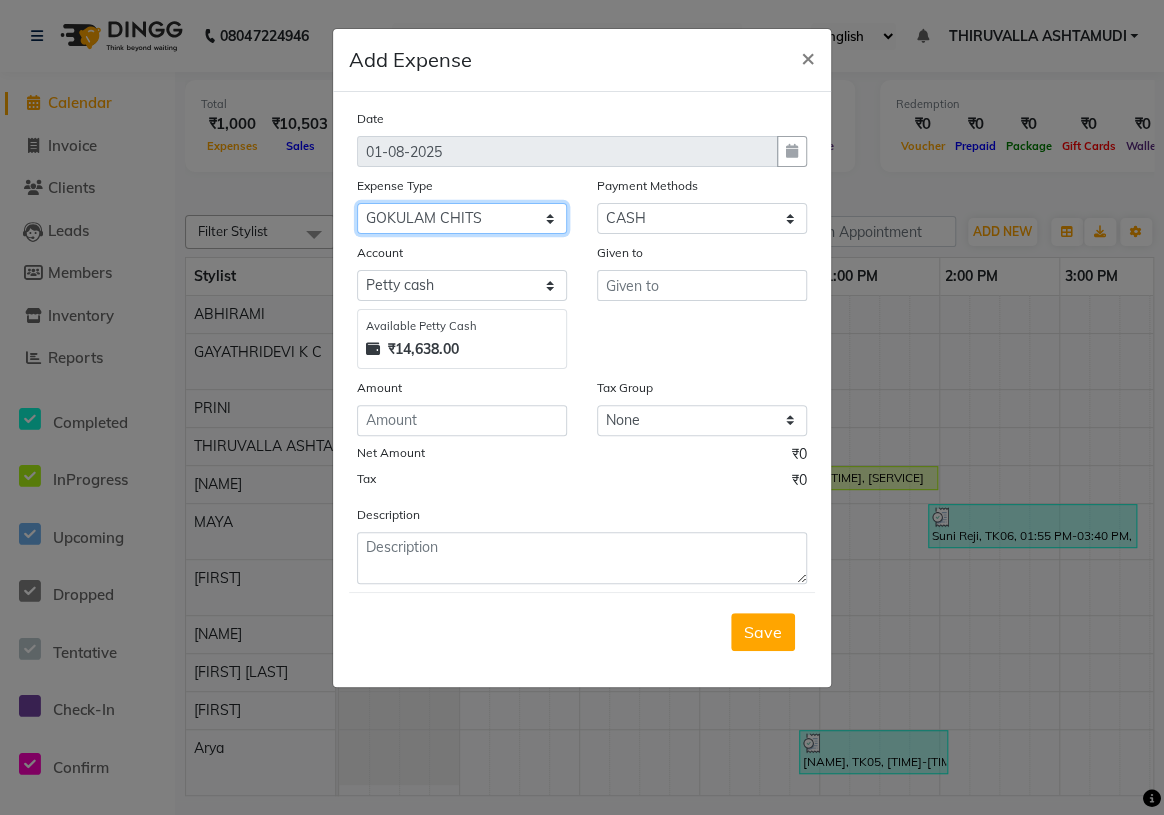 click on "Select ACCOMODATION EXPENSES ADVERTISEMENT SALES PROMOTIONAL EXPENSES Bonus BRIDAL ACCESSORIES REFUND BRIDAL COMMISSION BRIDAL FOOD BRIDAL INCENTIVES BRIDAL ORNAMENTS REFUND BRIDAL TA CASH DEPOSIT RAK BANK COMPUTER ACCESSORIES MOBILE PHONE Donation and Charity Expenses ELECTRICITY CHARGES ELECTRONICS FITTINGS Event Expense FISH FOOD EXPENSES FOOD REFRESHMENT FOR CLIENTS FOOD REFRESHMENT FOR STAFFS Freight And Forwarding Charges FUEL FOR GENERATOR FURNITURE AND EQUIPMENTS Gifts for Clients GIFTS FOR STAFFS GOKULAM CHITS HOSTEL RENT LAUNDRY EXPENSES LICENSE OTHER FEES LOADING UNLOADING CHARGES Medical Expenses MEHNDI PAYMENTS MISCELLANEOUS EXPENSES NEWSPAPER PERIODICALS Ornaments Maintenance Expense OVERTIME ALLOWANCES Payment For Pest Control Perfomance based incentives POSTAGE COURIER CHARGES Printing PRINTING STATIONERY EXPENSES PROFESSIONAL TAX REPAIRS MAINTENANCE ROUND OFF Salary SALARY ADVANCE Sales Incentives Membership Card SALES INCENTIVES PRODUCT SALES INCENTIVES SERVICES SALON ESSENTIALS SALON RENT" 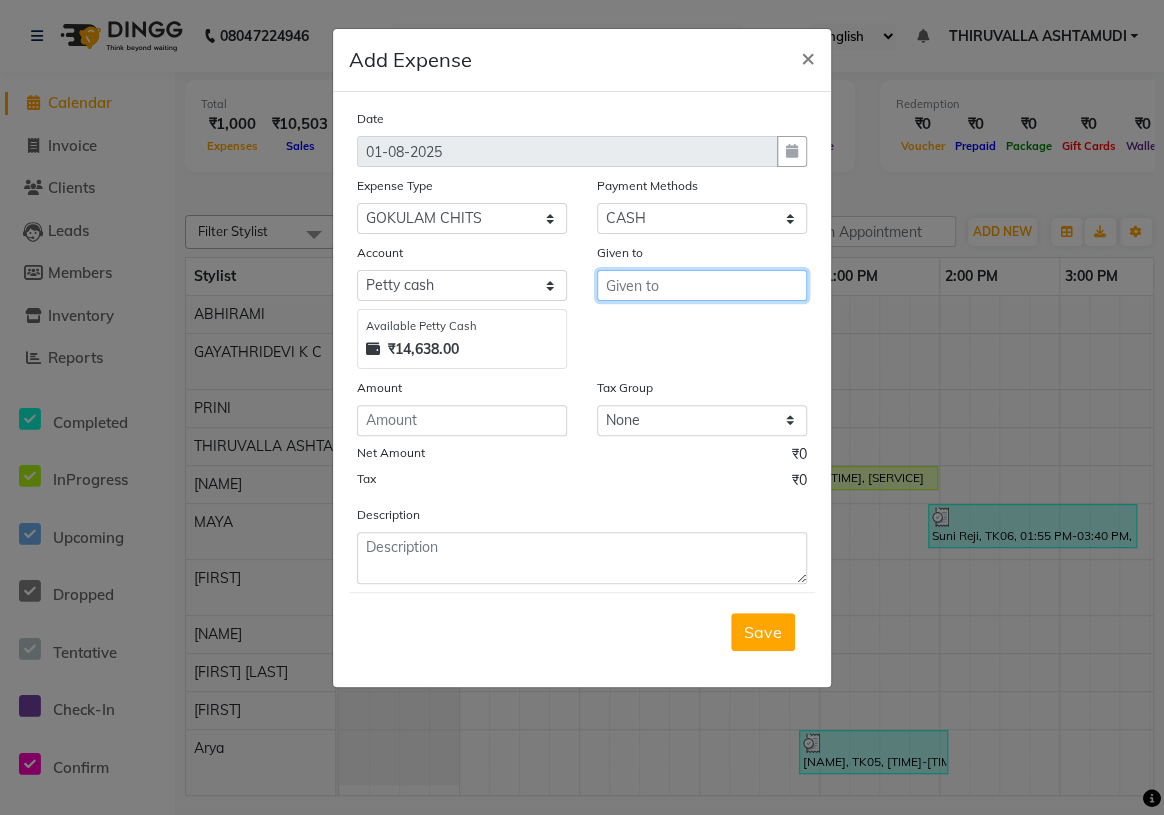 click at bounding box center [702, 285] 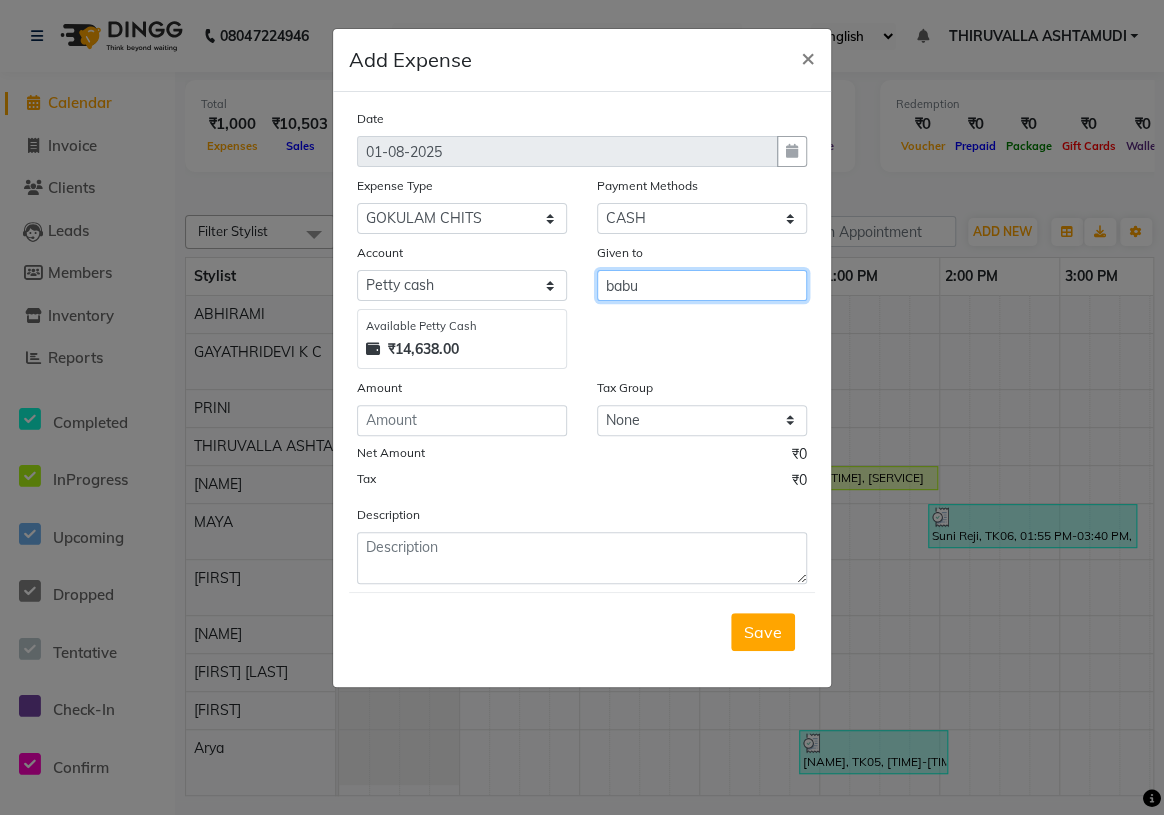 type on "babu" 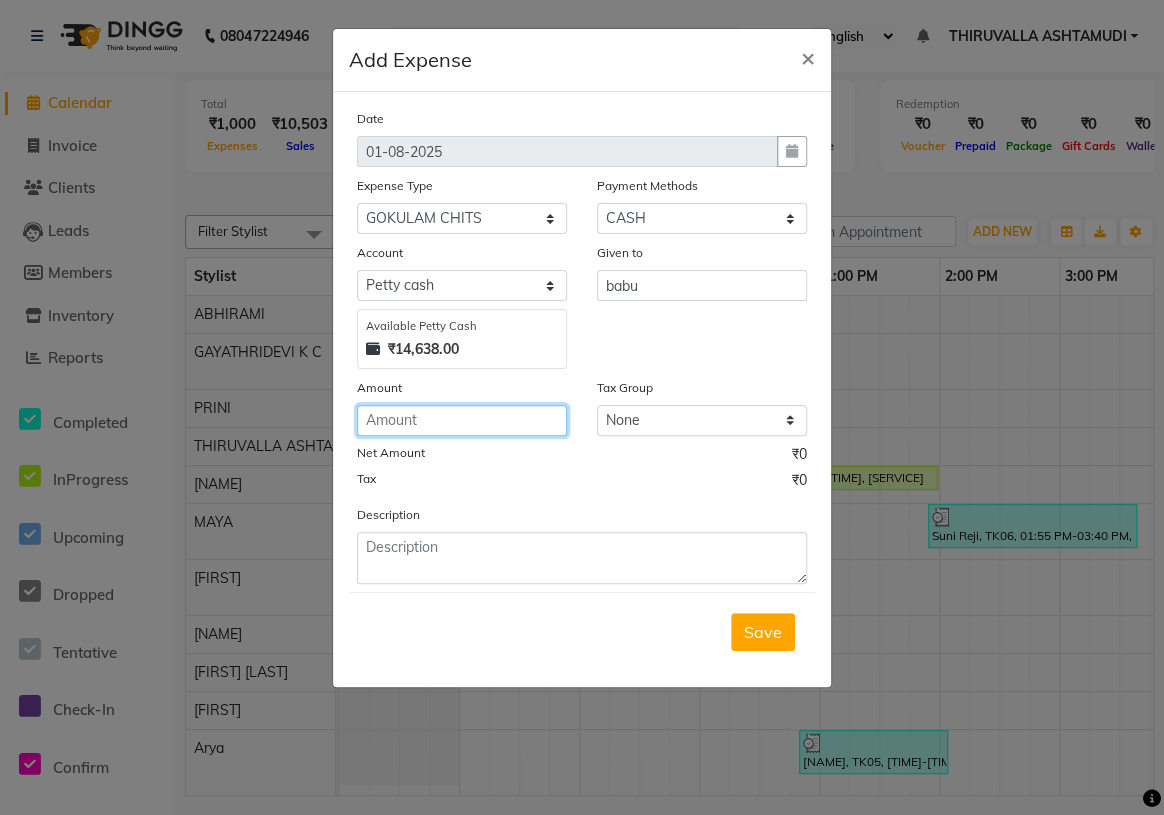 click 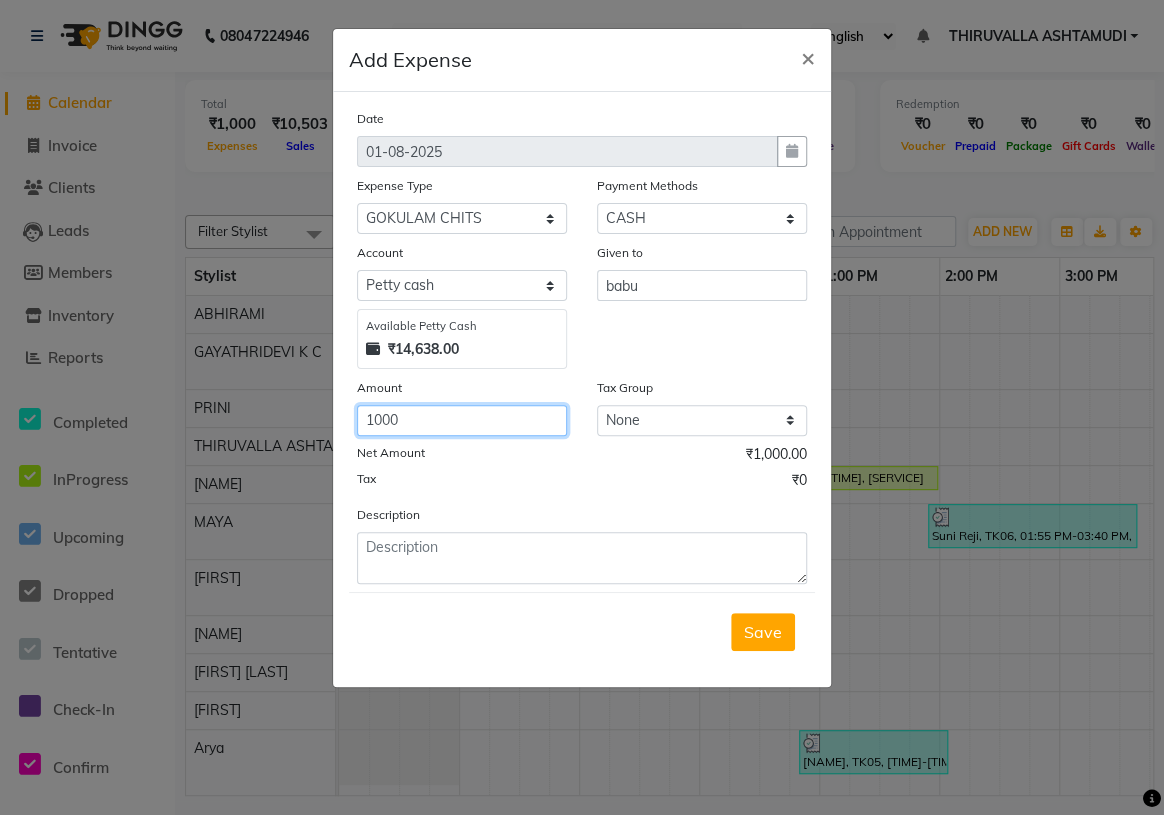 type on "1000" 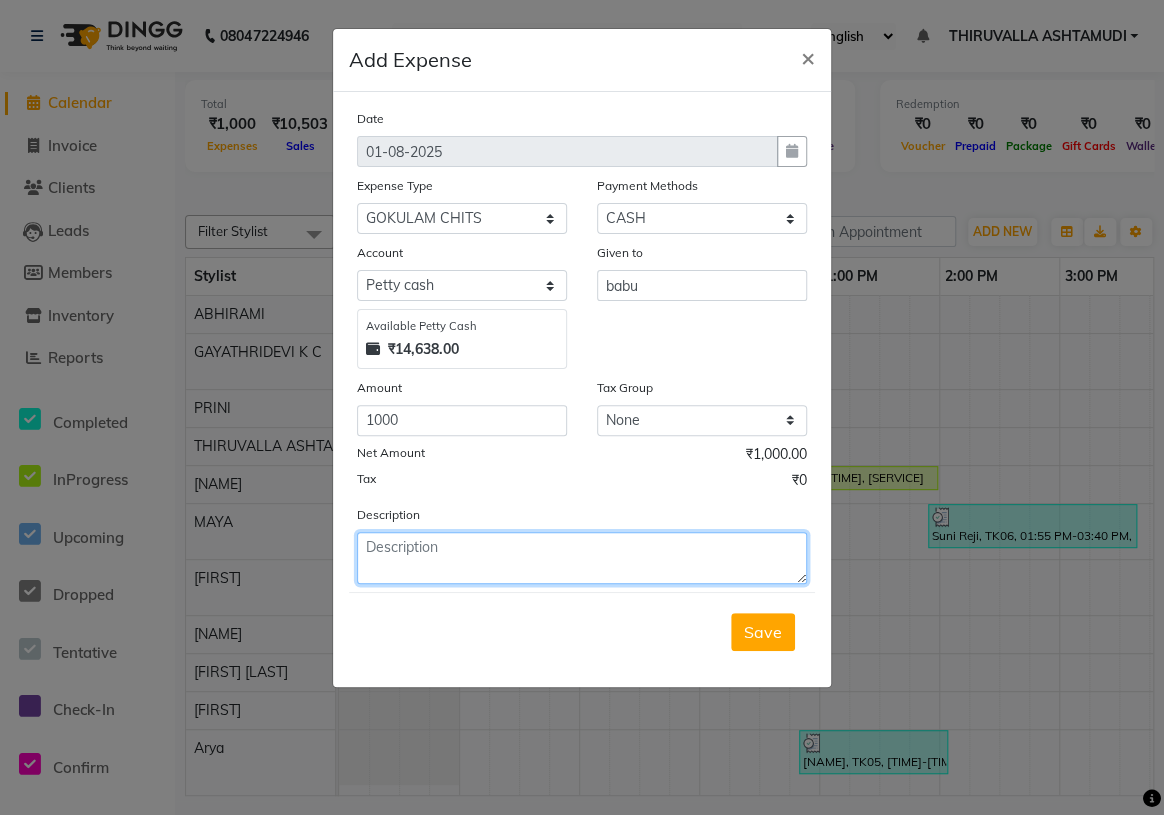 click 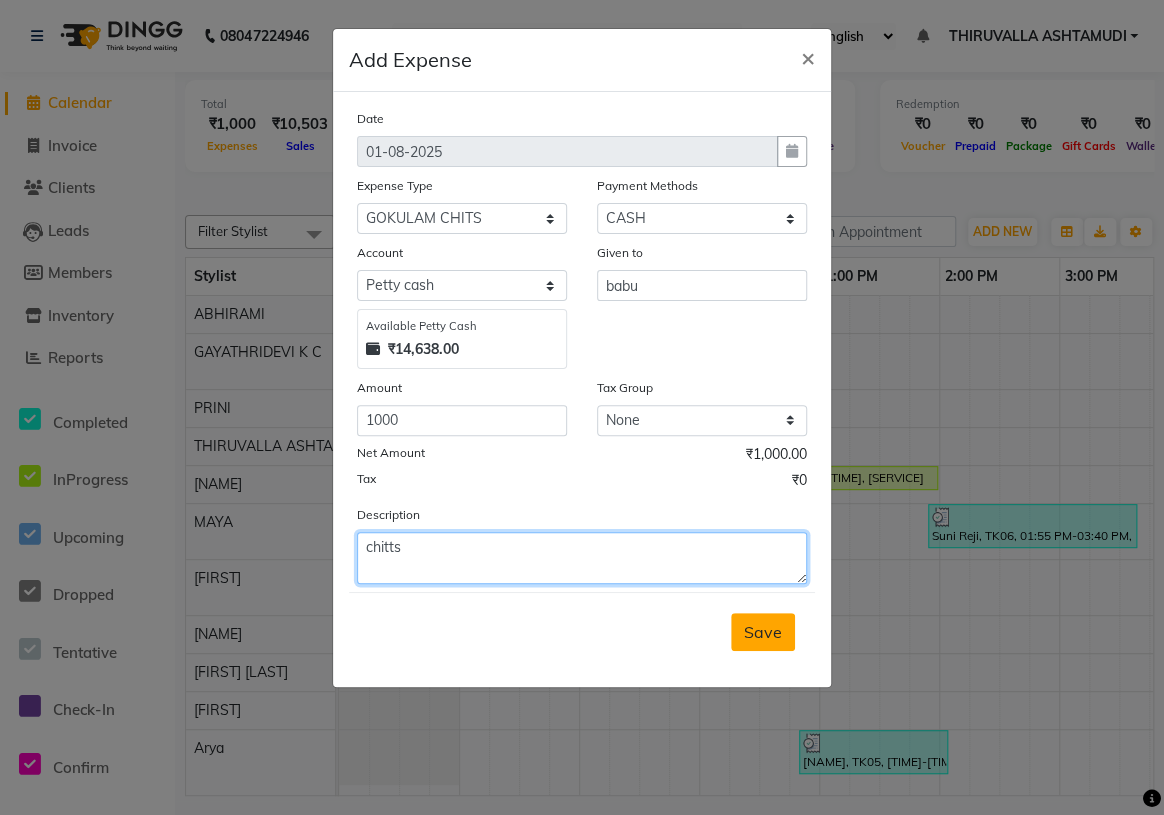 type on "chitts" 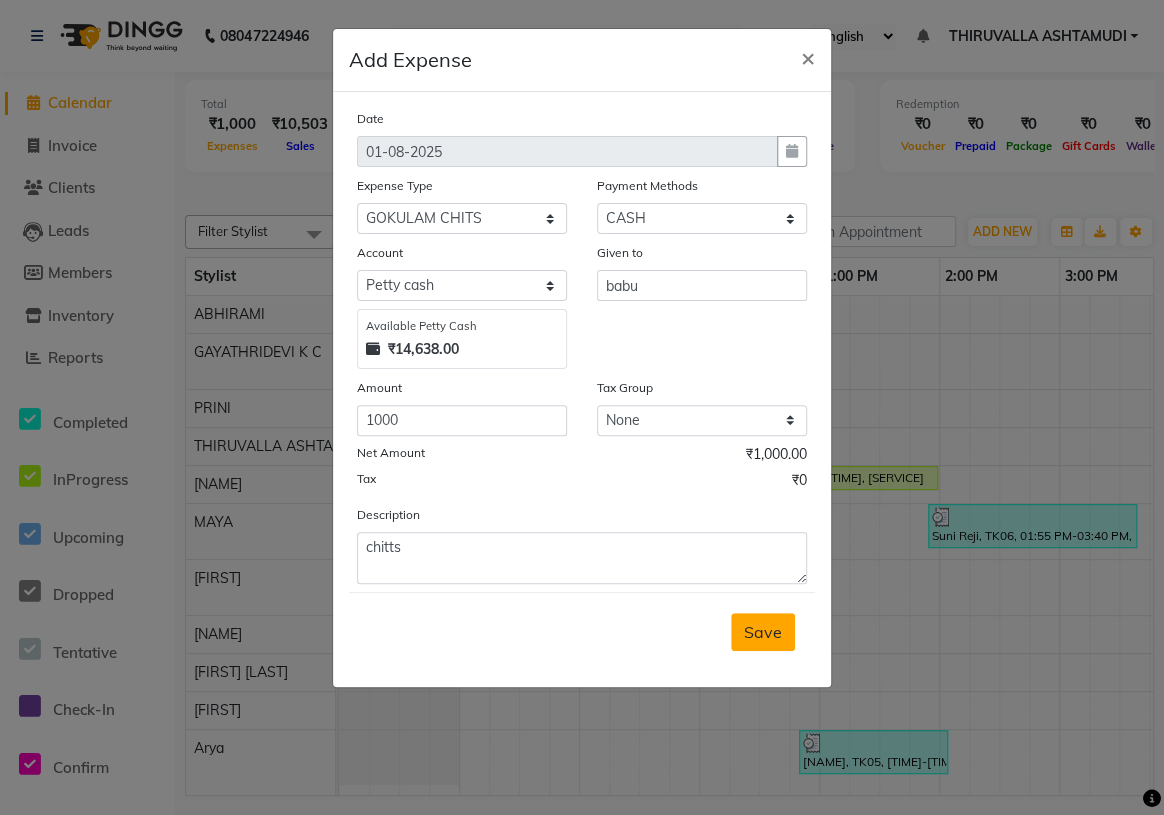 click on "Save" at bounding box center [763, 632] 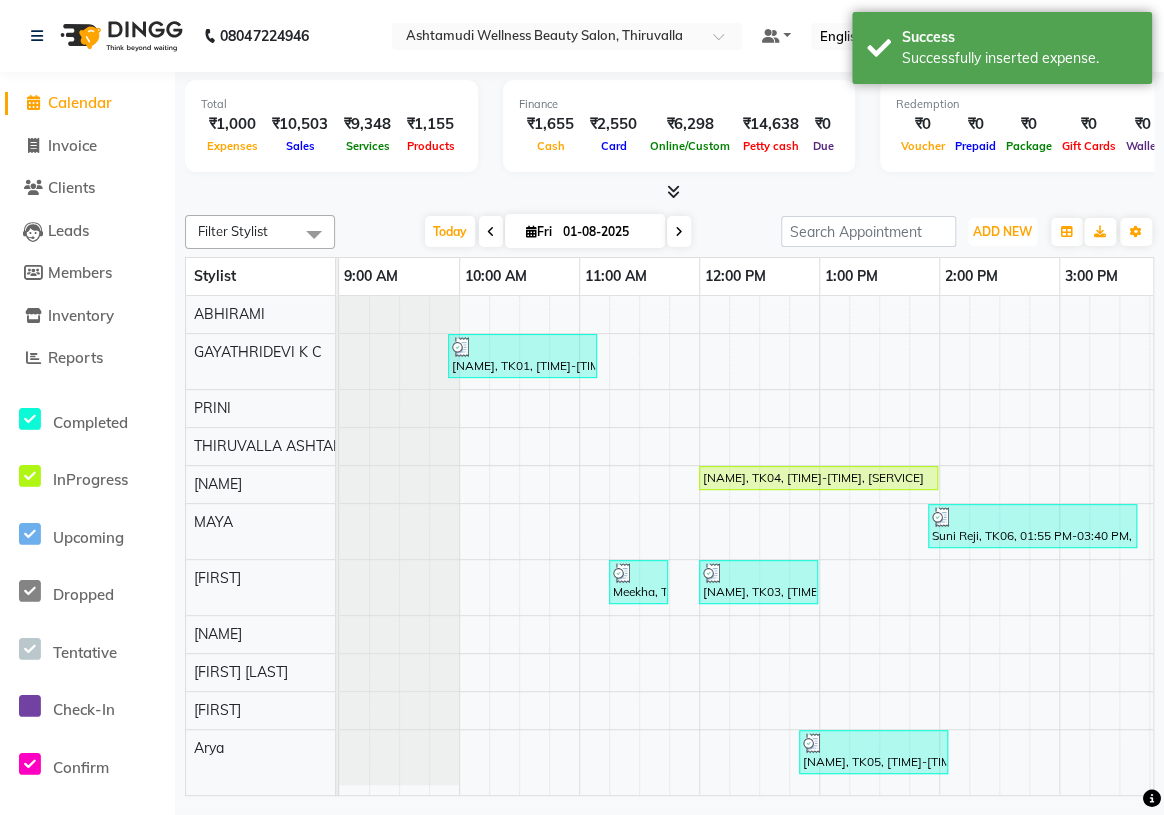 drag, startPoint x: 1003, startPoint y: 229, endPoint x: 989, endPoint y: 249, distance: 24.41311 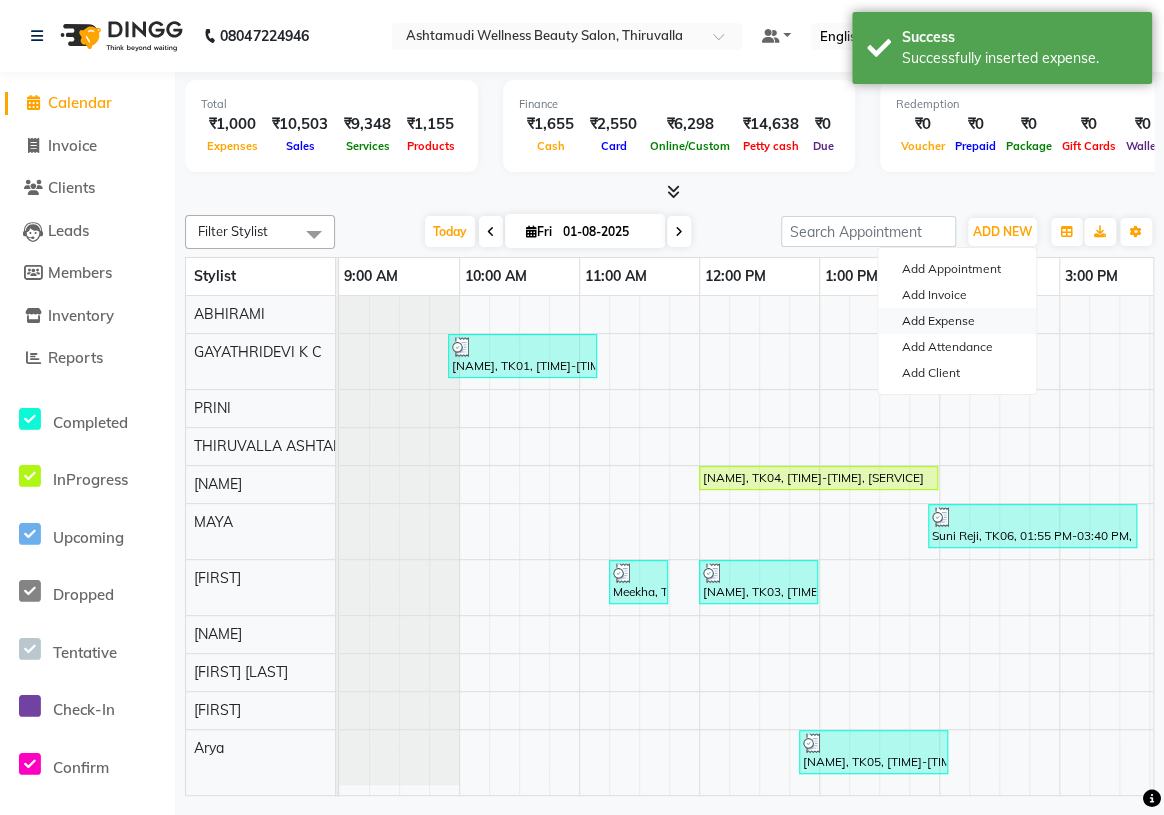click on "Add Expense" at bounding box center [957, 321] 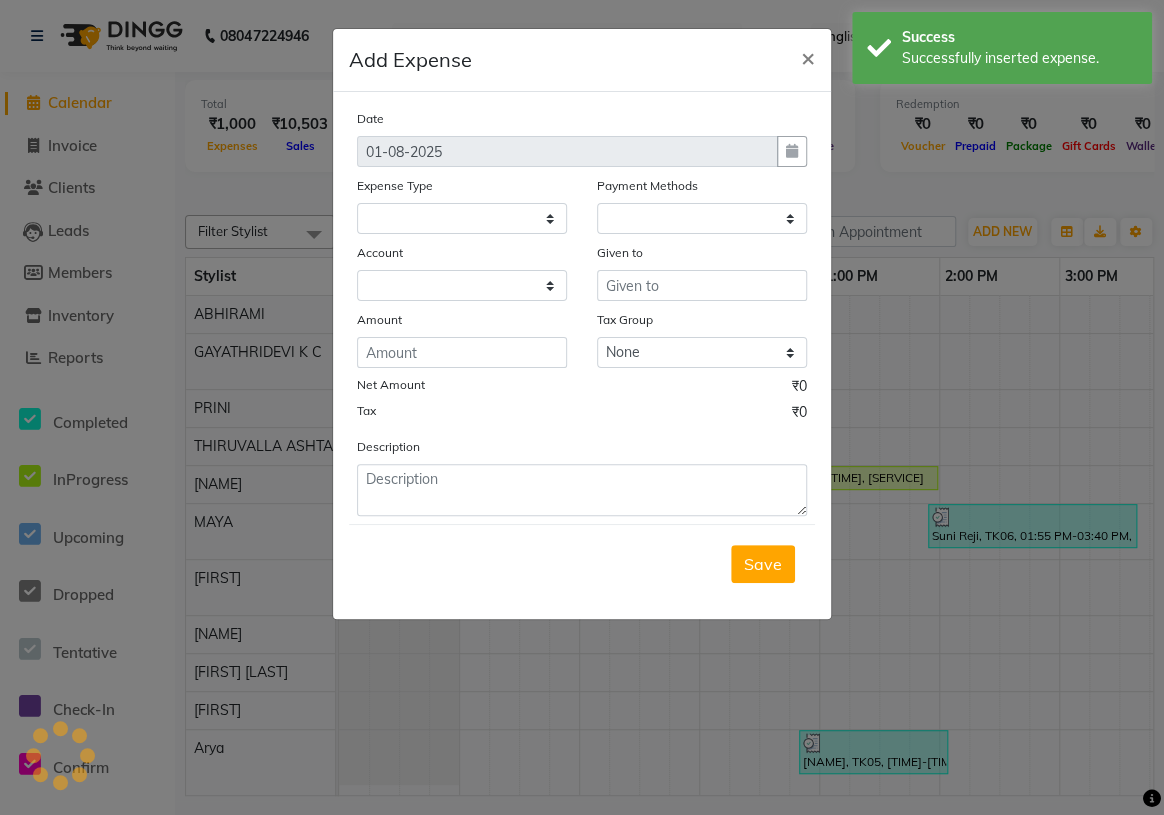 select on "3466" 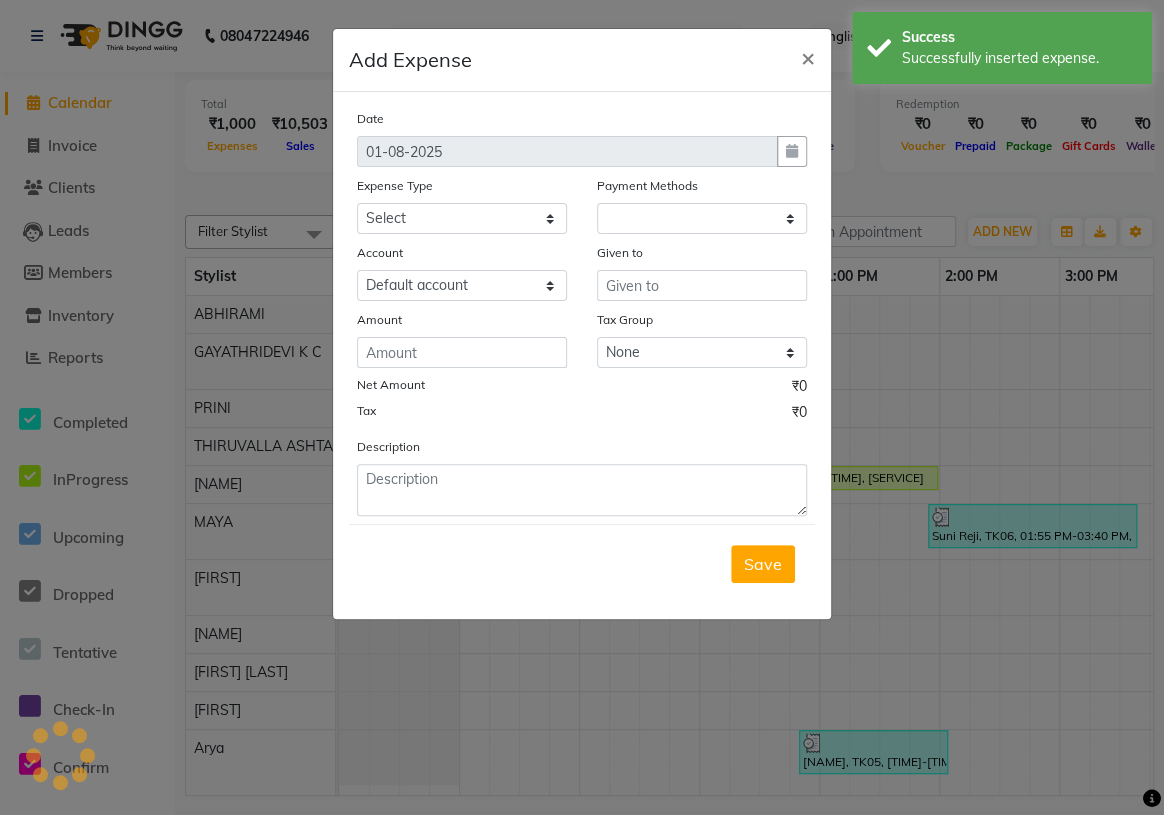 select on "1" 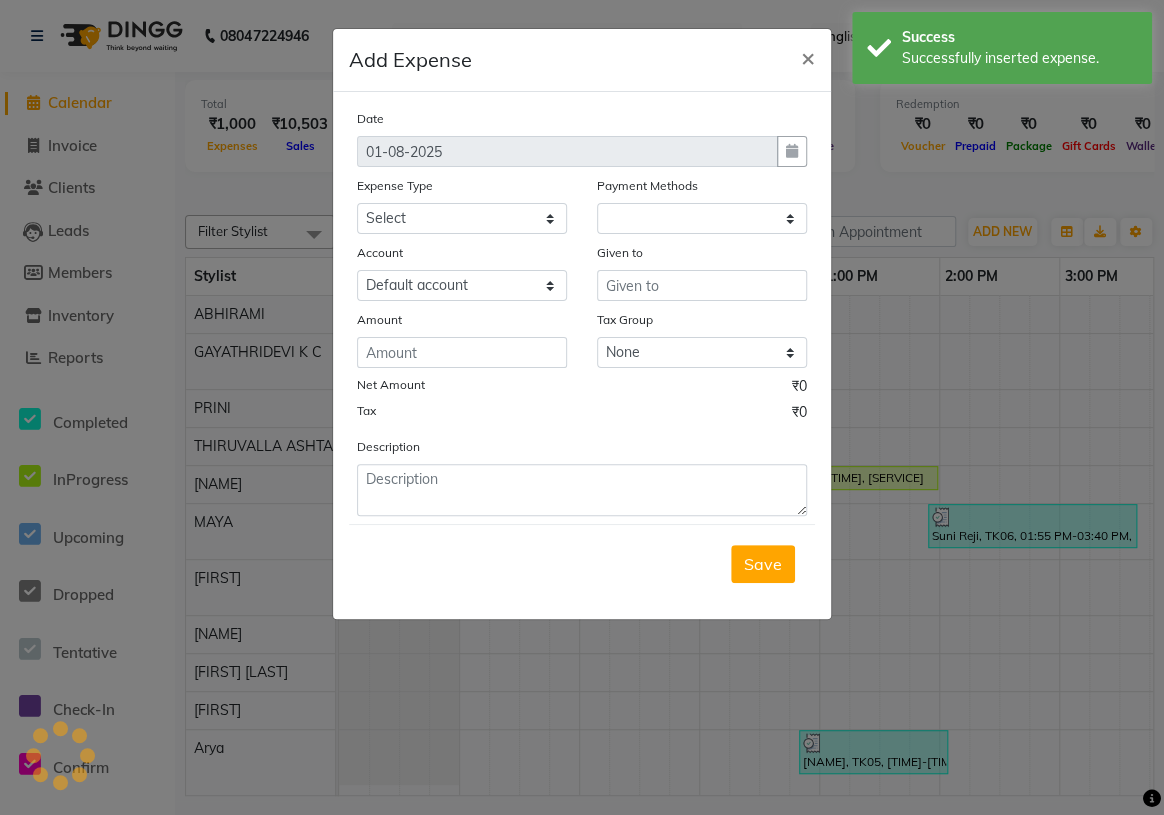select on "3465" 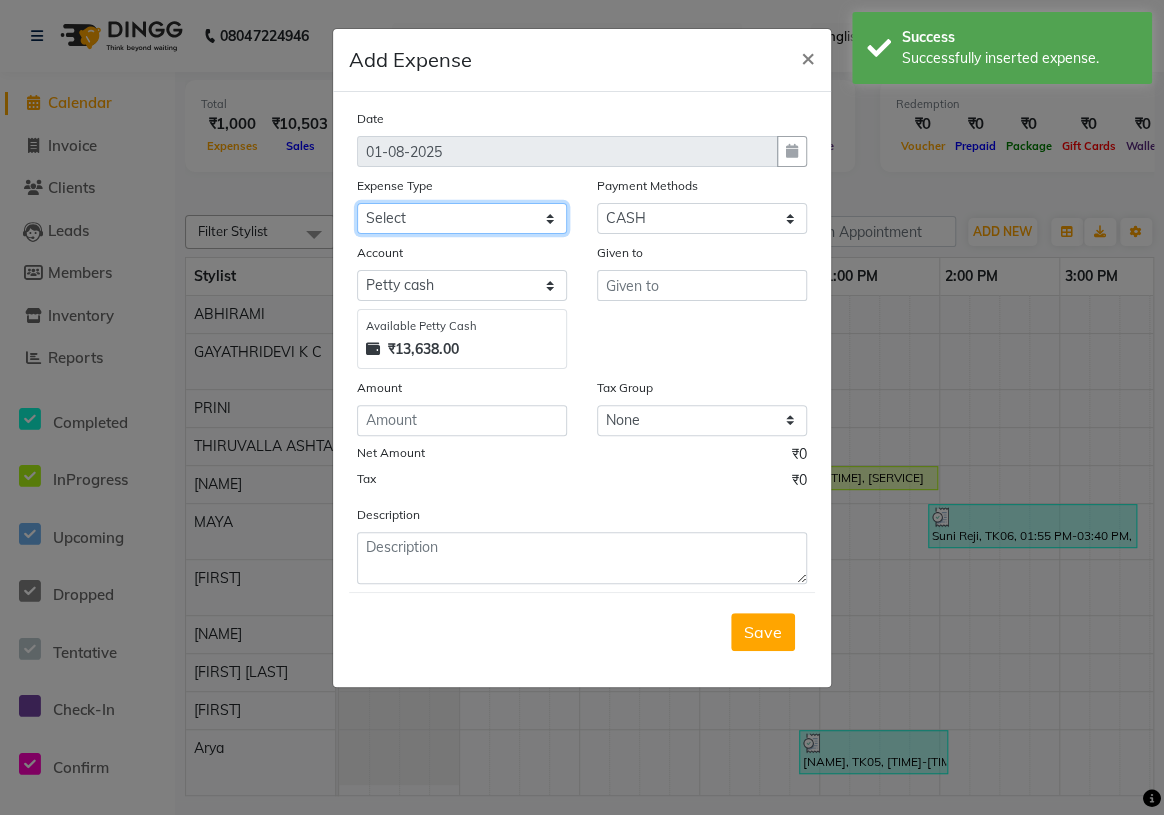 click on "Select ACCOMODATION EXPENSES ADVERTISEMENT SALES PROMOTIONAL EXPENSES Bonus BRIDAL ACCESSORIES REFUND BRIDAL COMMISSION BRIDAL FOOD BRIDAL INCENTIVES BRIDAL ORNAMENTS REFUND BRIDAL TA CASH DEPOSIT RAK BANK COMPUTER ACCESSORIES MOBILE PHONE Donation and Charity Expenses ELECTRICITY CHARGES ELECTRONICS FITTINGS Event Expense FISH FOOD EXPENSES FOOD REFRESHMENT FOR CLIENTS FOOD REFRESHMENT FOR STAFFS Freight And Forwarding Charges FUEL FOR GENERATOR FURNITURE AND EQUIPMENTS Gifts for Clients GIFTS FOR STAFFS GOKULAM CHITS HOSTEL RENT LAUNDRY EXPENSES LICENSE OTHER FEES LOADING UNLOADING CHARGES Medical Expenses MEHNDI PAYMENTS MISCELLANEOUS EXPENSES NEWSPAPER PERIODICALS Ornaments Maintenance Expense OVERTIME ALLOWANCES Payment For Pest Control Perfomance based incentives POSTAGE COURIER CHARGES Printing PRINTING STATIONERY EXPENSES PROFESSIONAL TAX REPAIRS MAINTENANCE ROUND OFF Salary SALARY ADVANCE Sales Incentives Membership Card SALES INCENTIVES PRODUCT SALES INCENTIVES SERVICES SALON ESSENTIALS SALON RENT" 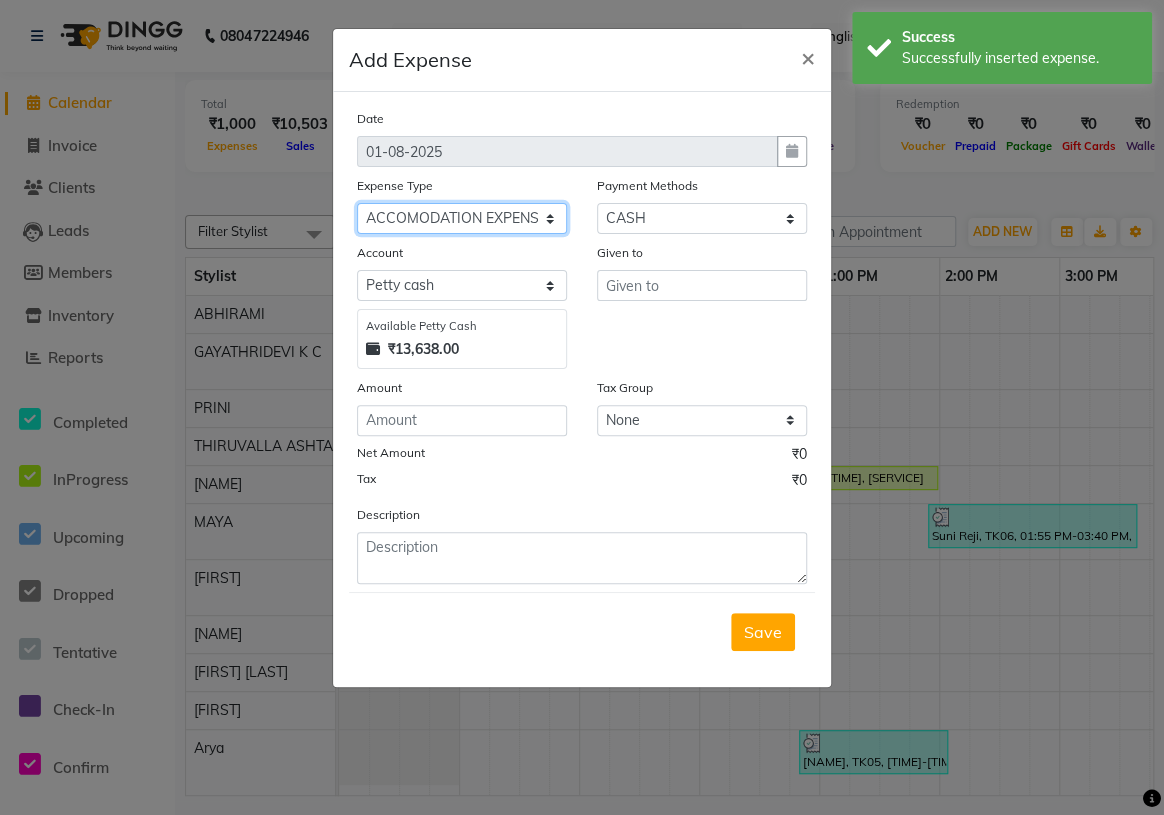 click on "Select ACCOMODATION EXPENSES ADVERTISEMENT SALES PROMOTIONAL EXPENSES Bonus BRIDAL ACCESSORIES REFUND BRIDAL COMMISSION BRIDAL FOOD BRIDAL INCENTIVES BRIDAL ORNAMENTS REFUND BRIDAL TA CASH DEPOSIT RAK BANK COMPUTER ACCESSORIES MOBILE PHONE Donation and Charity Expenses ELECTRICITY CHARGES ELECTRONICS FITTINGS Event Expense FISH FOOD EXPENSES FOOD REFRESHMENT FOR CLIENTS FOOD REFRESHMENT FOR STAFFS Freight And Forwarding Charges FUEL FOR GENERATOR FURNITURE AND EQUIPMENTS Gifts for Clients GIFTS FOR STAFFS GOKULAM CHITS HOSTEL RENT LAUNDRY EXPENSES LICENSE OTHER FEES LOADING UNLOADING CHARGES Medical Expenses MEHNDI PAYMENTS MISCELLANEOUS EXPENSES NEWSPAPER PERIODICALS Ornaments Maintenance Expense OVERTIME ALLOWANCES Payment For Pest Control Perfomance based incentives POSTAGE COURIER CHARGES Printing PRINTING STATIONERY EXPENSES PROFESSIONAL TAX REPAIRS MAINTENANCE ROUND OFF Salary SALARY ADVANCE Sales Incentives Membership Card SALES INCENTIVES PRODUCT SALES INCENTIVES SERVICES SALON ESSENTIALS SALON RENT" 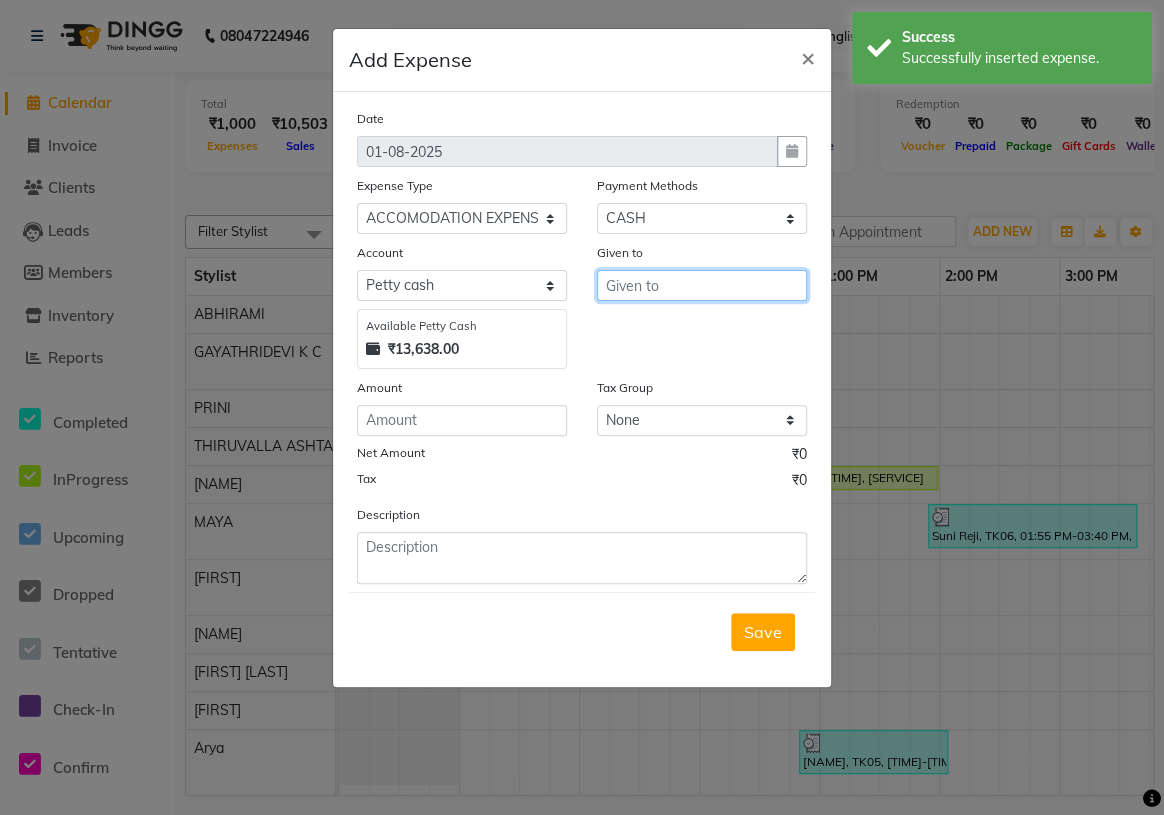 click at bounding box center (702, 285) 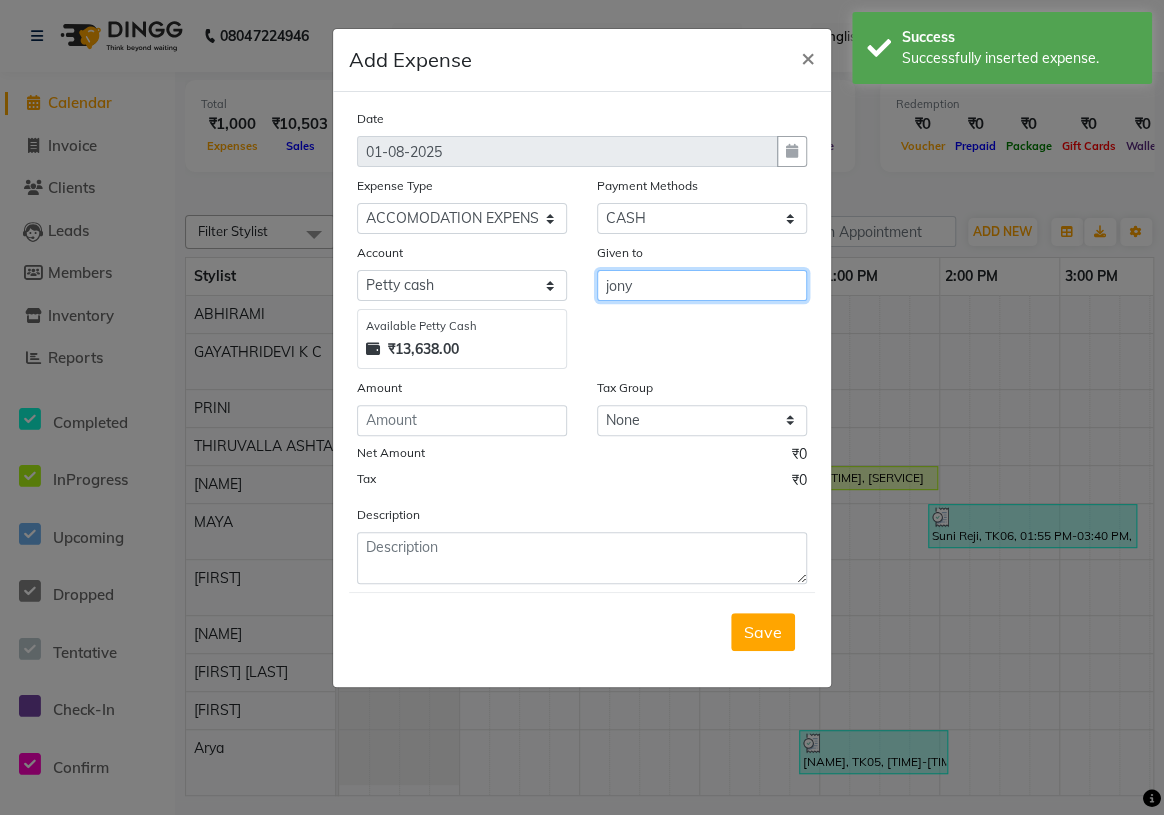 type on "jony" 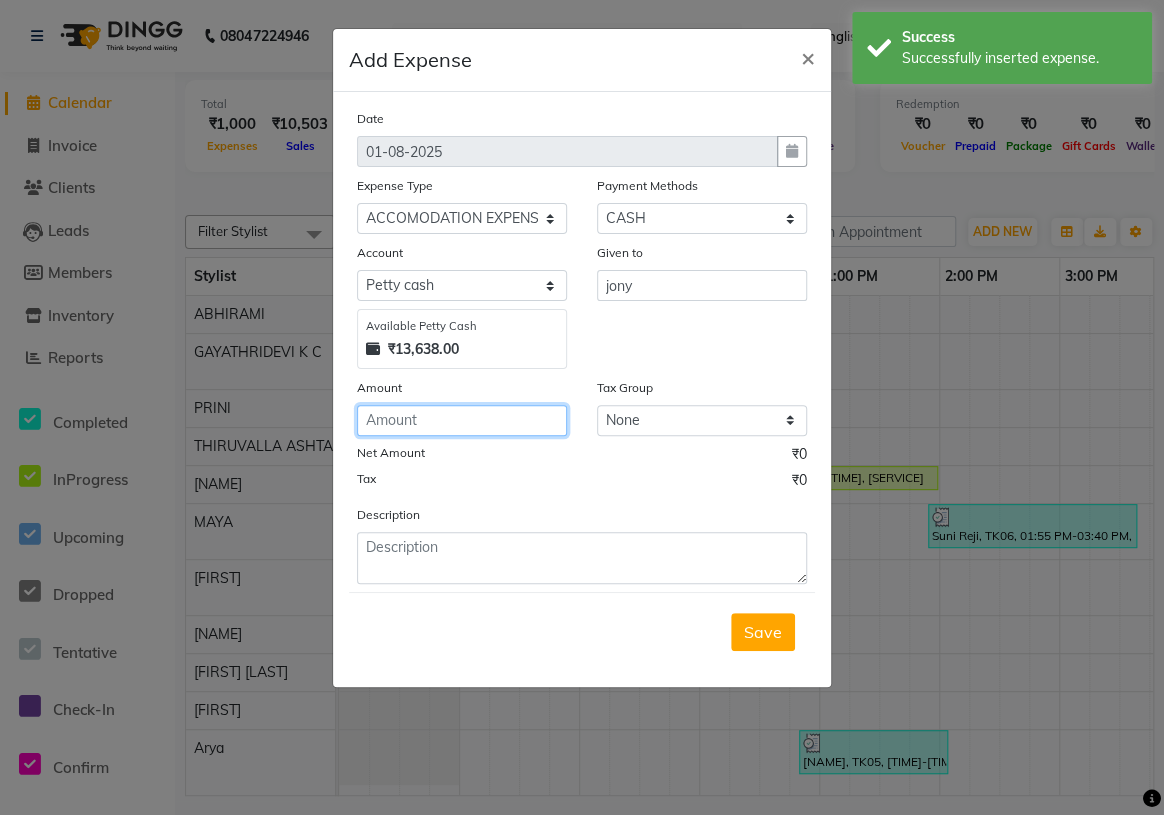 click 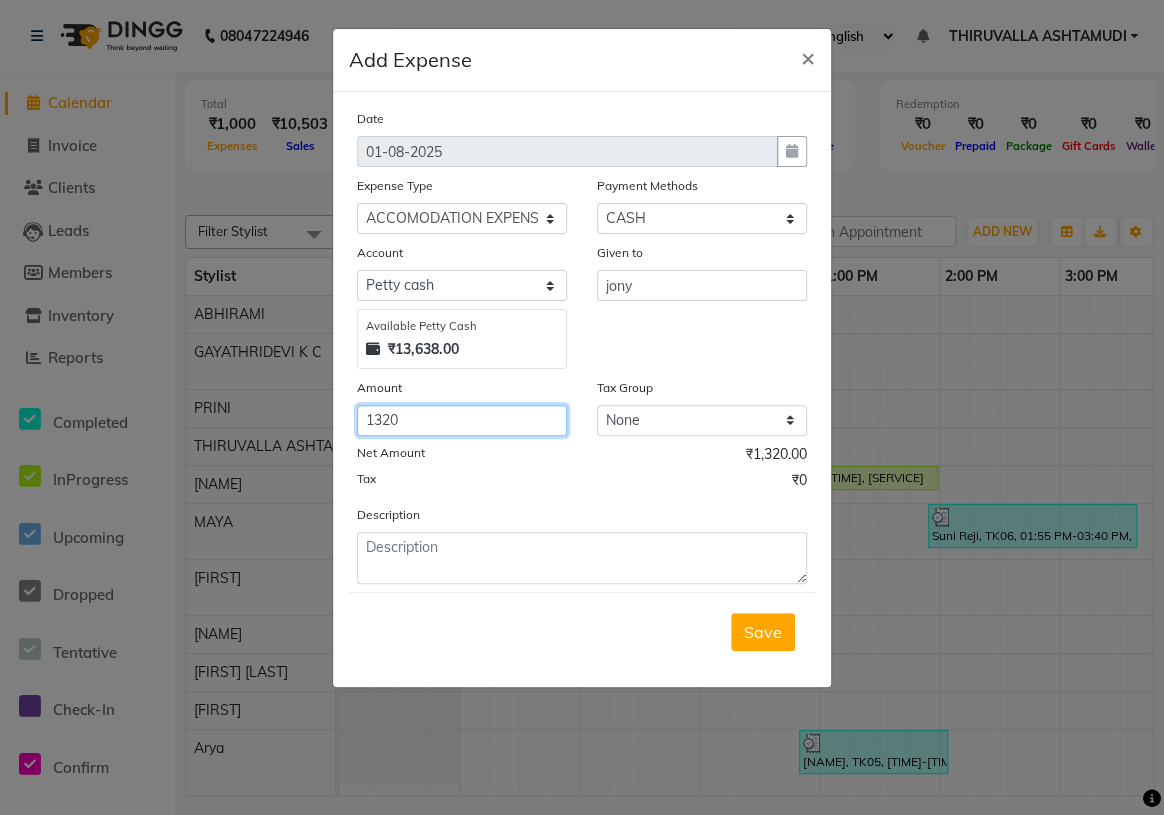type on "1320" 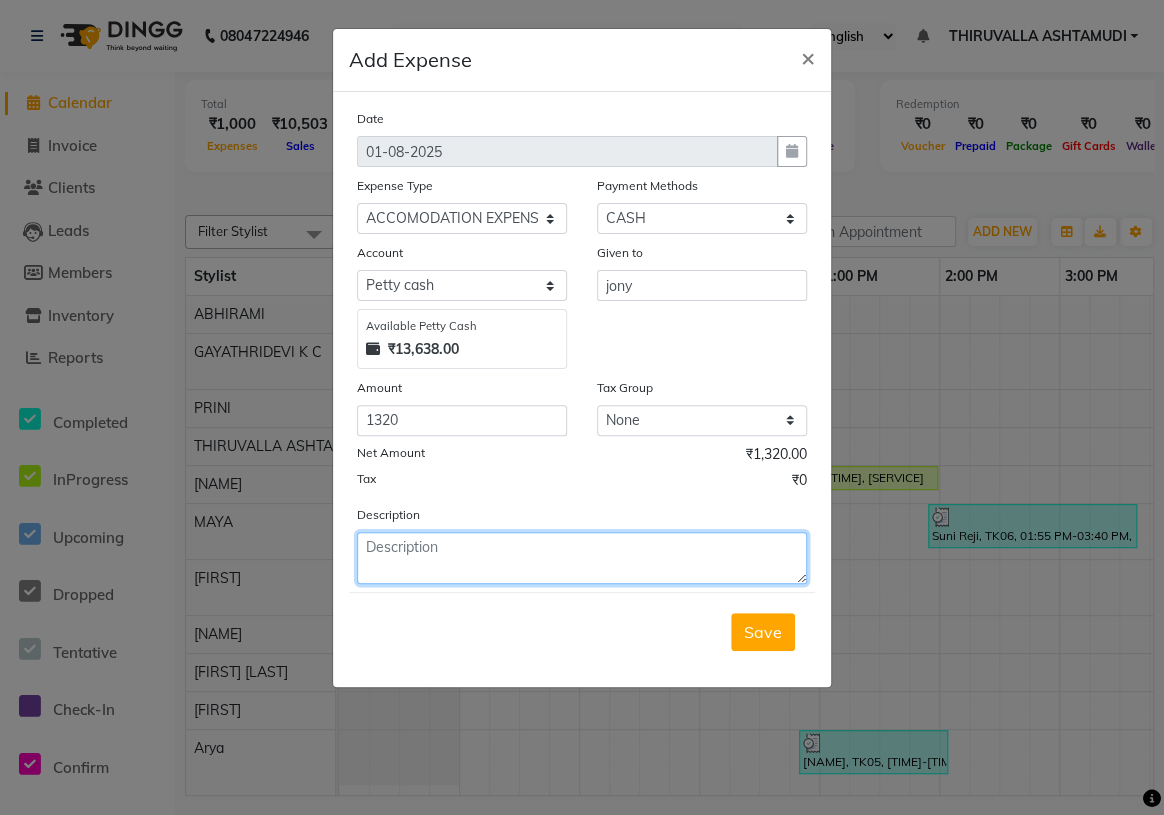 click 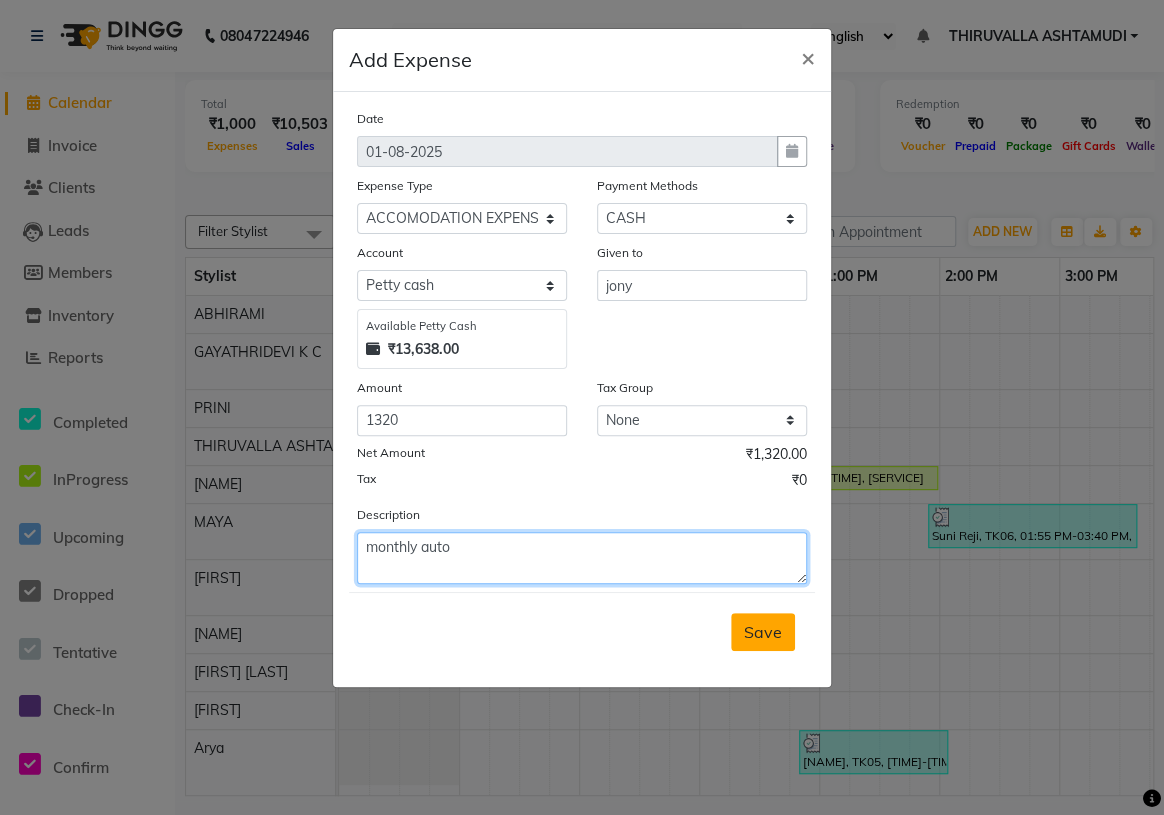 type on "monthly auto" 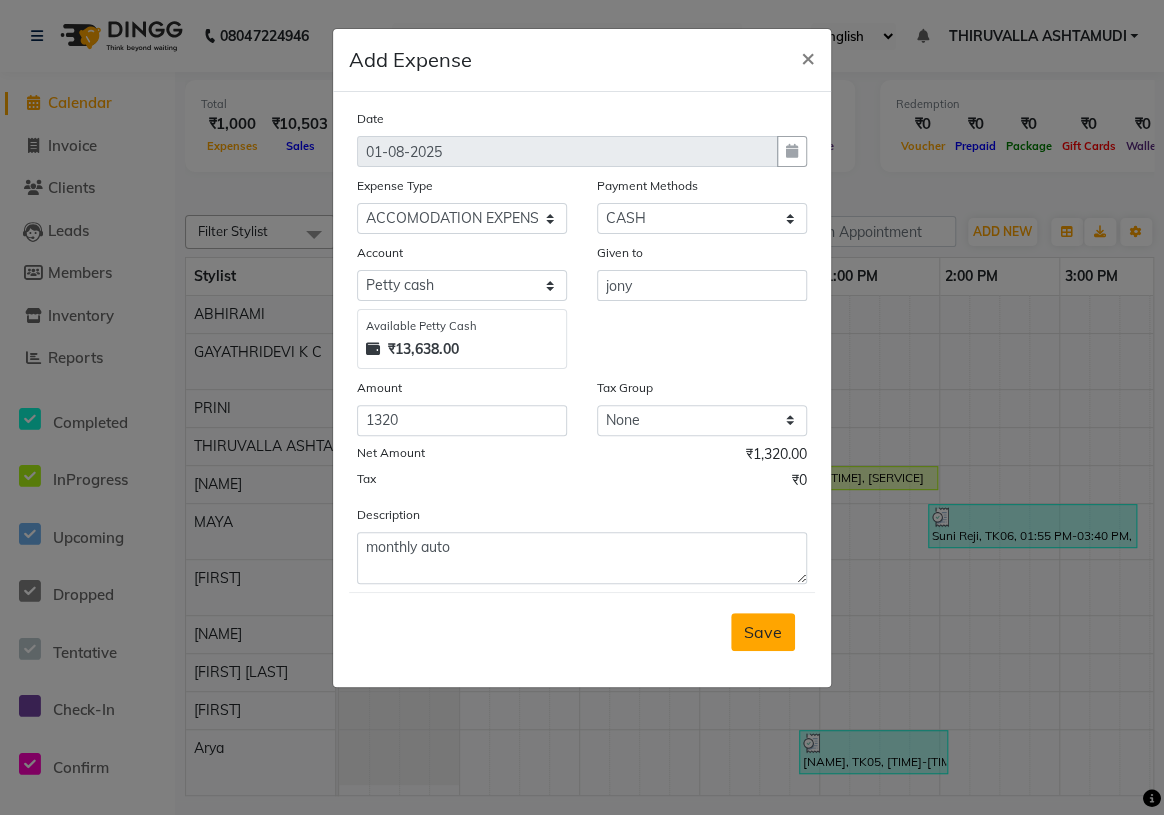 click on "Save" at bounding box center [763, 632] 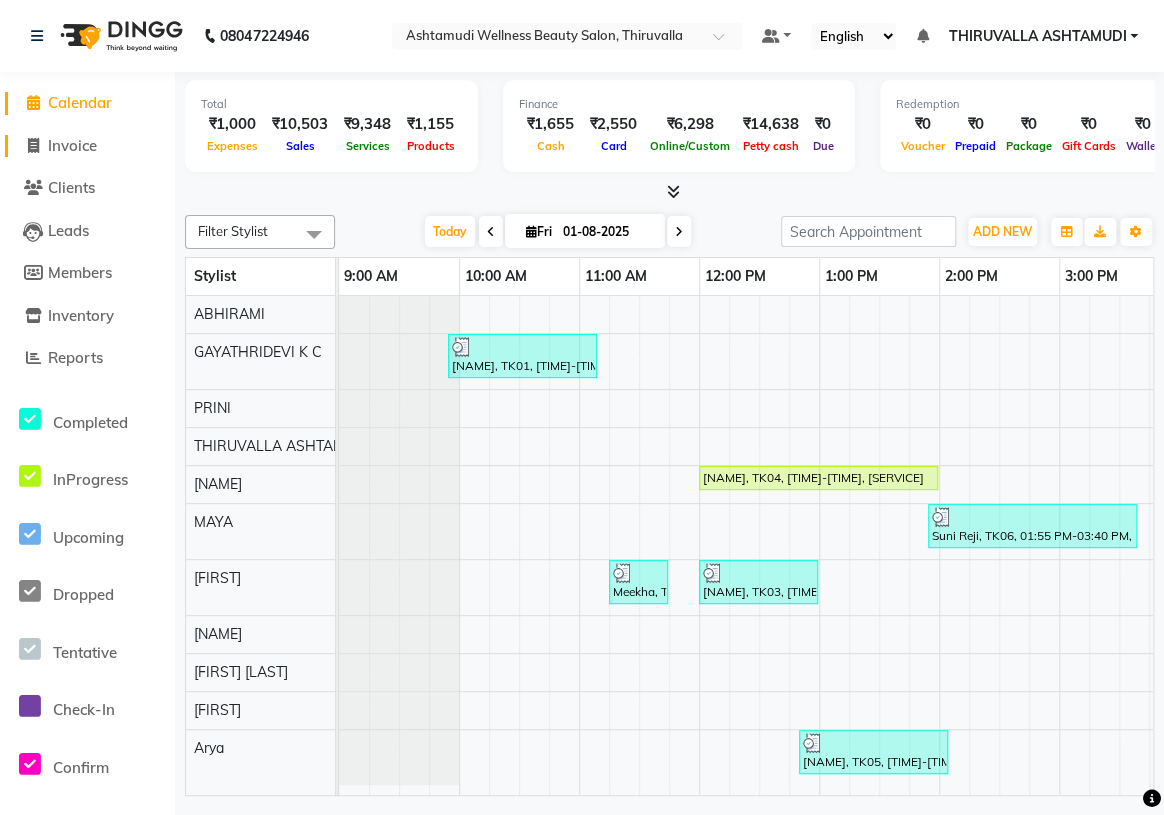 click 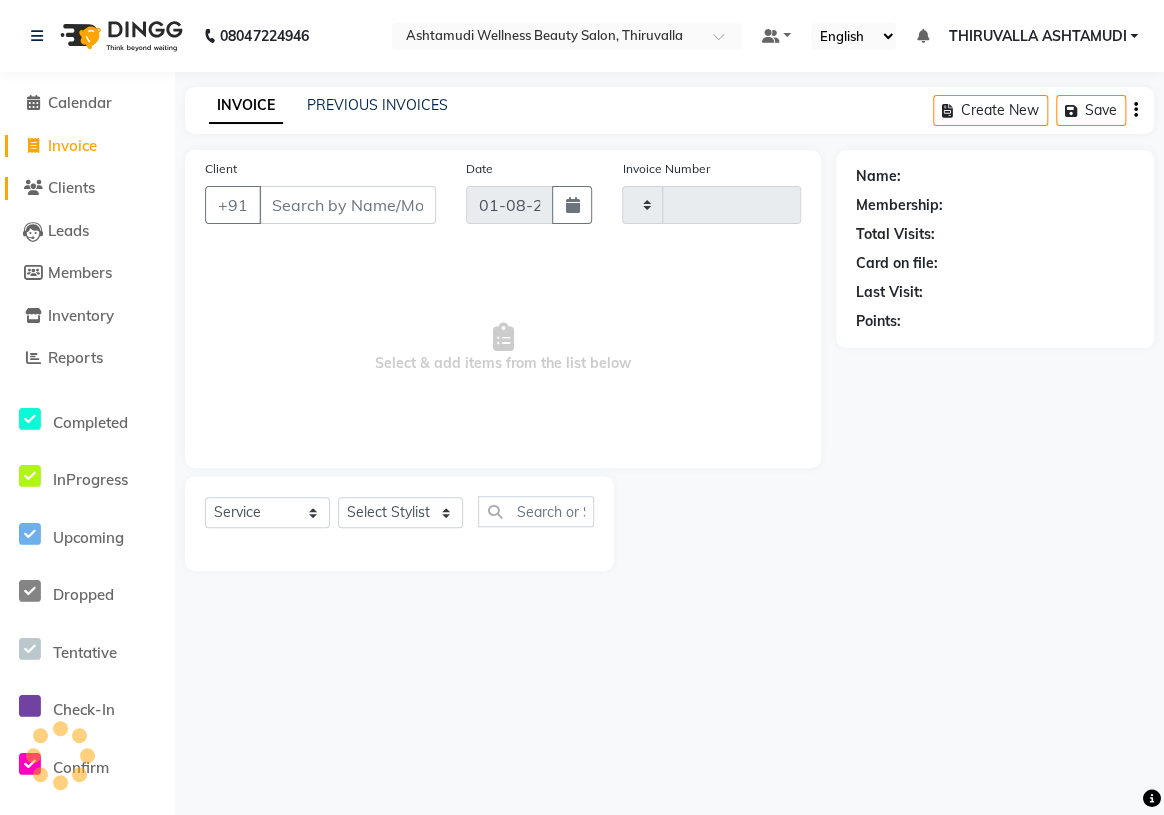 type on "1139" 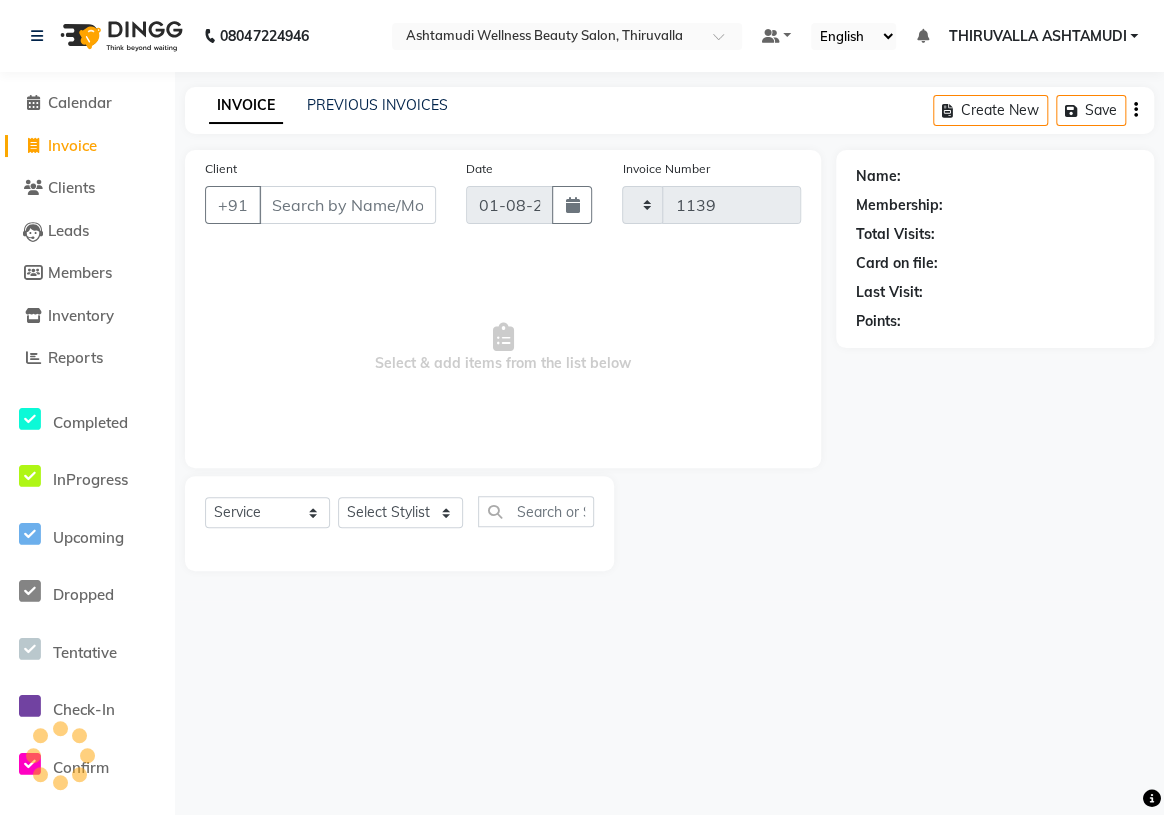 select on "4634" 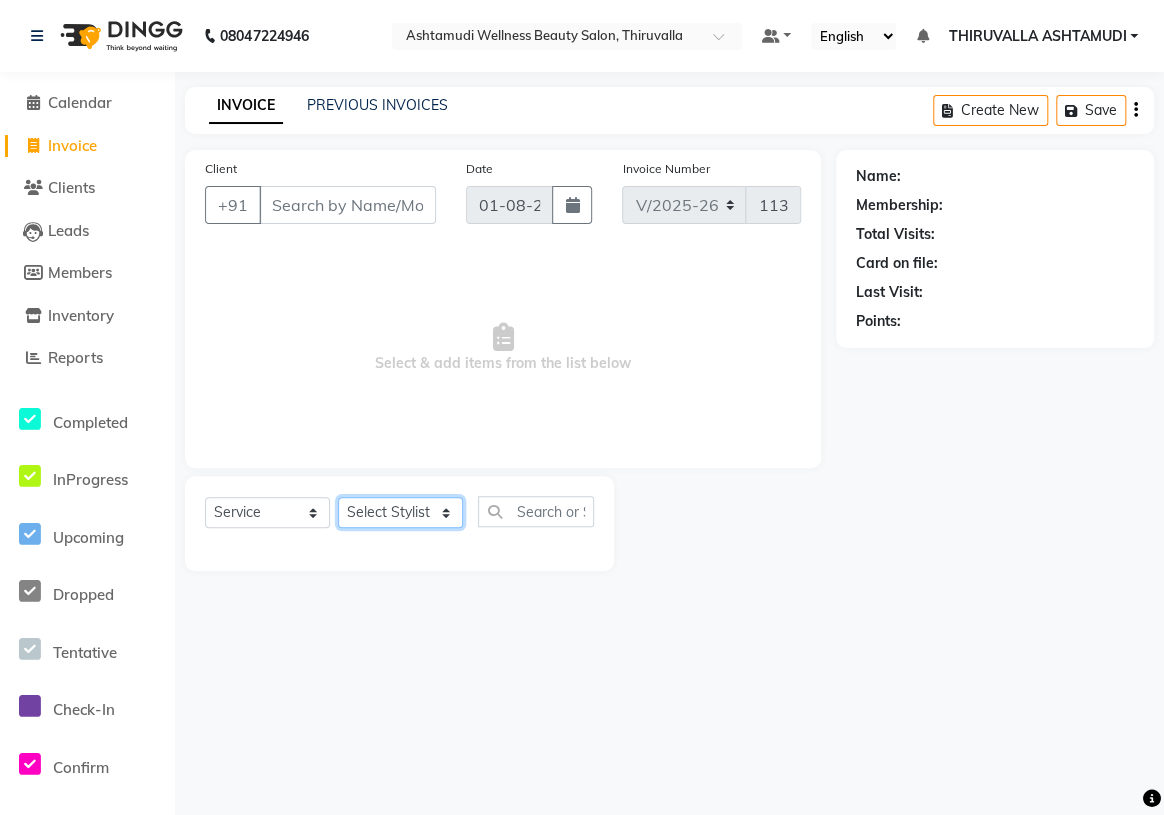 click on "Select Stylist" 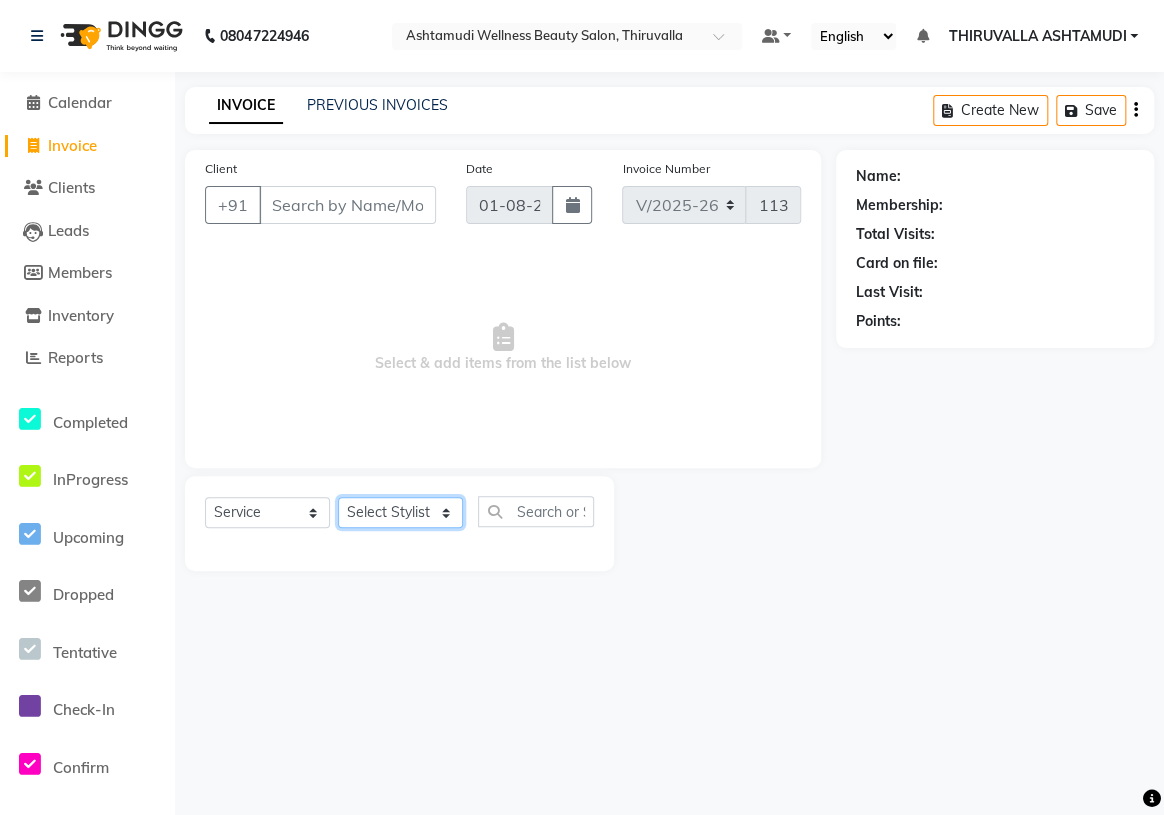 click on "Select Stylist [NAME]		 [NAME] [NAME] [NAME] [NAME]	K C	[NAME] KHEM [NAME] [NAME] [NAME] [NAME] [NAME]		 [NAME] [NAME] [NAME] [NAME] [NAME] [NAME] [NAME] [NAME]" 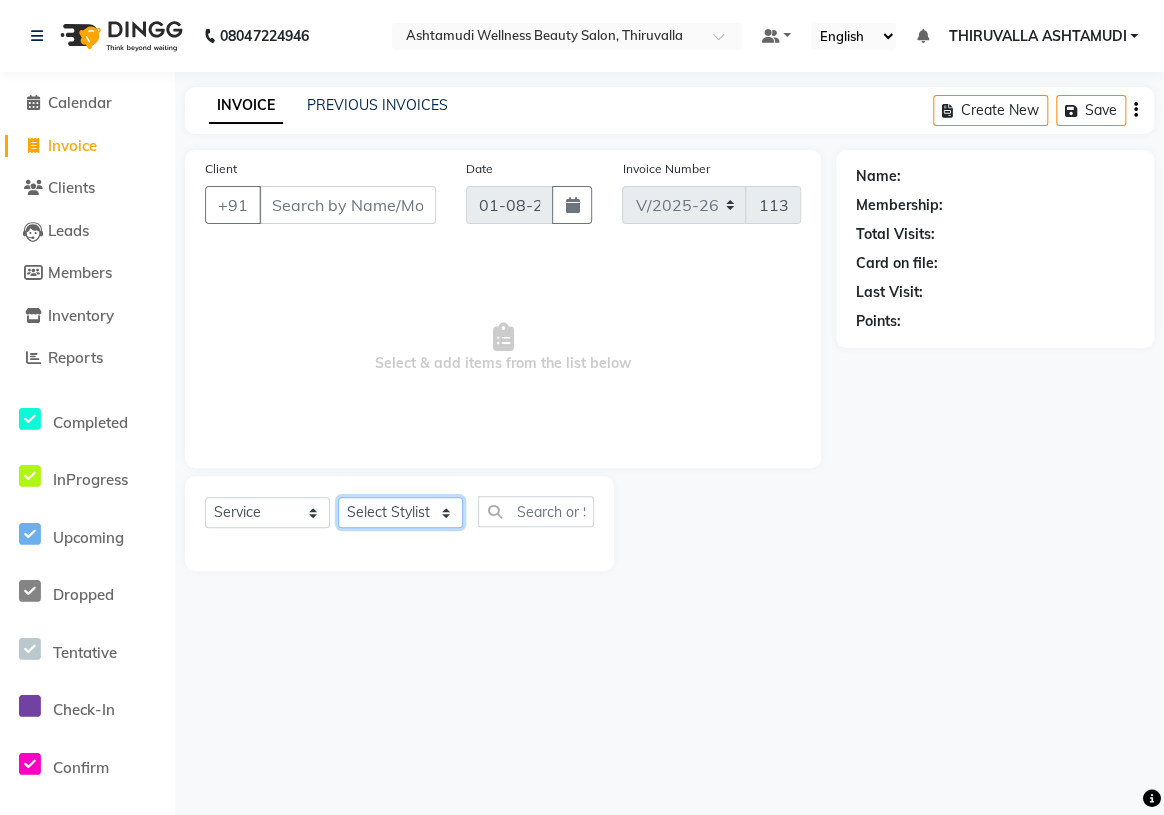 select on "87760" 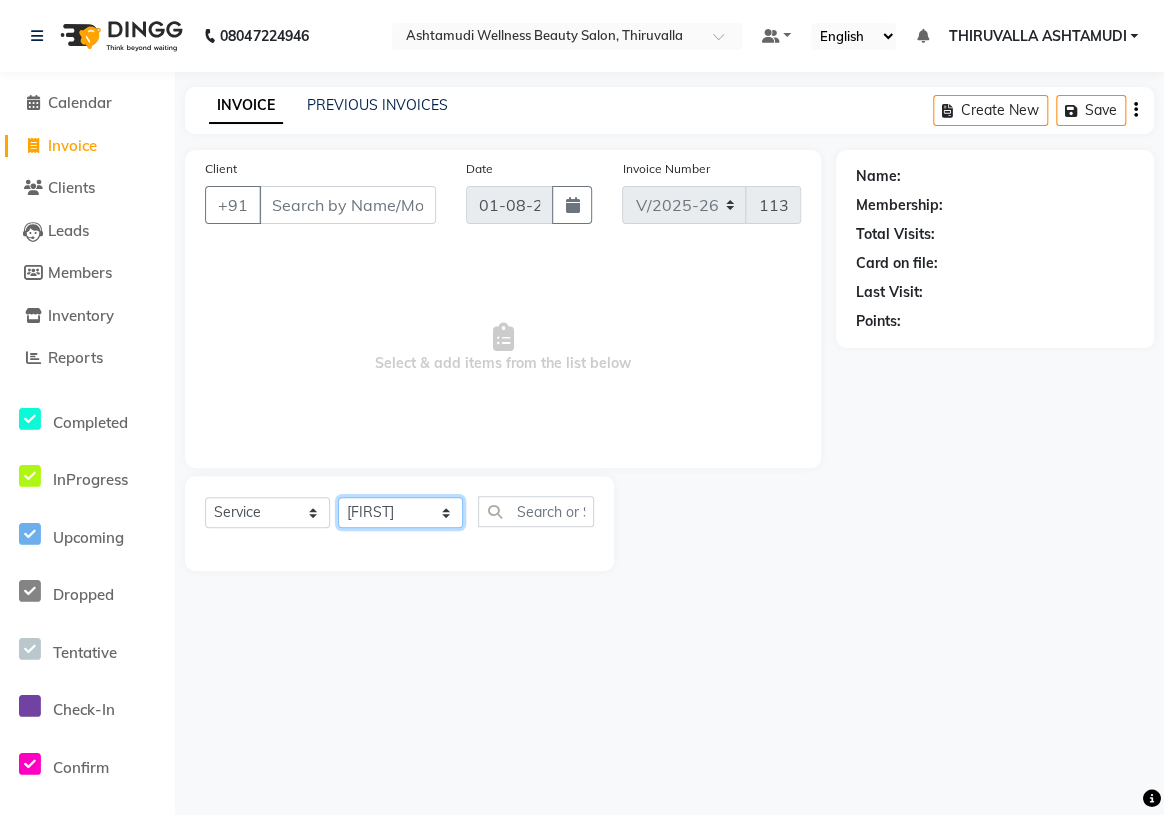 click on "Select Stylist [NAME]		 [NAME] [NAME] [NAME] [NAME]	K C	[NAME] KHEM [NAME] [NAME] [NAME] [NAME] [NAME]		 [NAME] [NAME] [NAME] [NAME] [NAME] [NAME] [NAME] [NAME]" 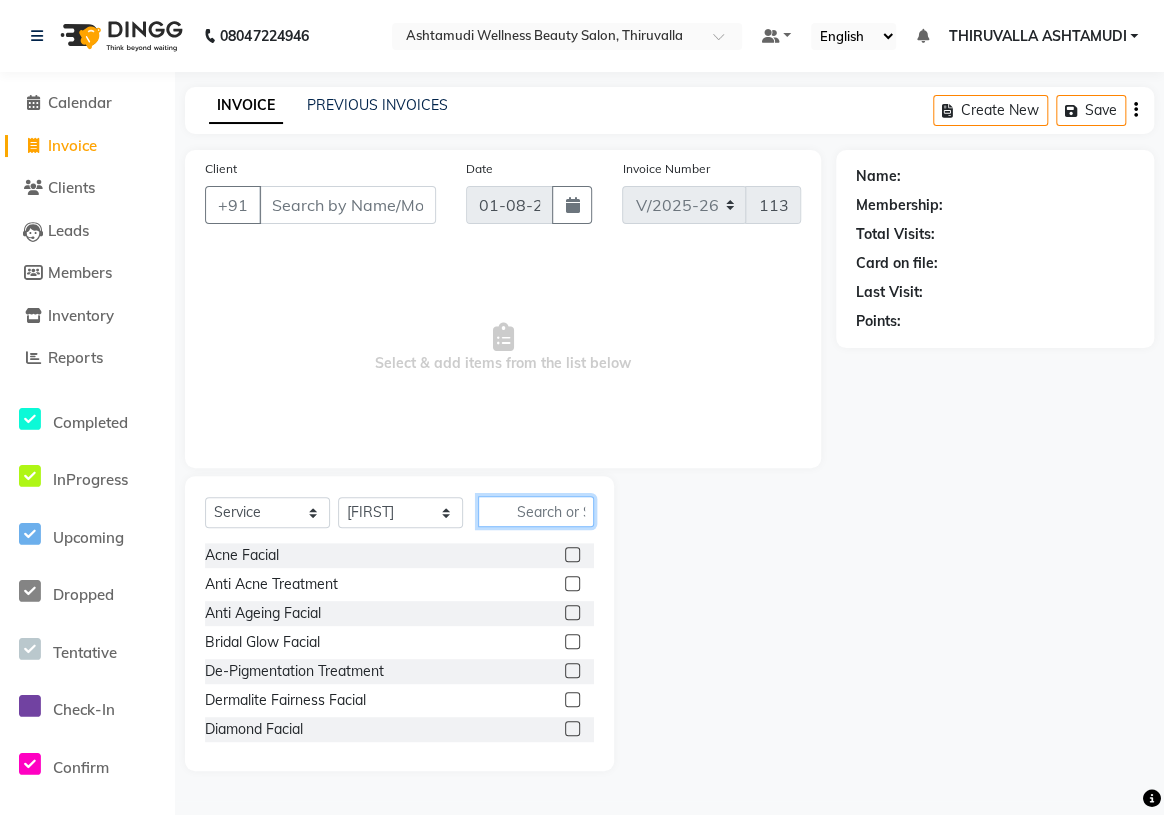 click 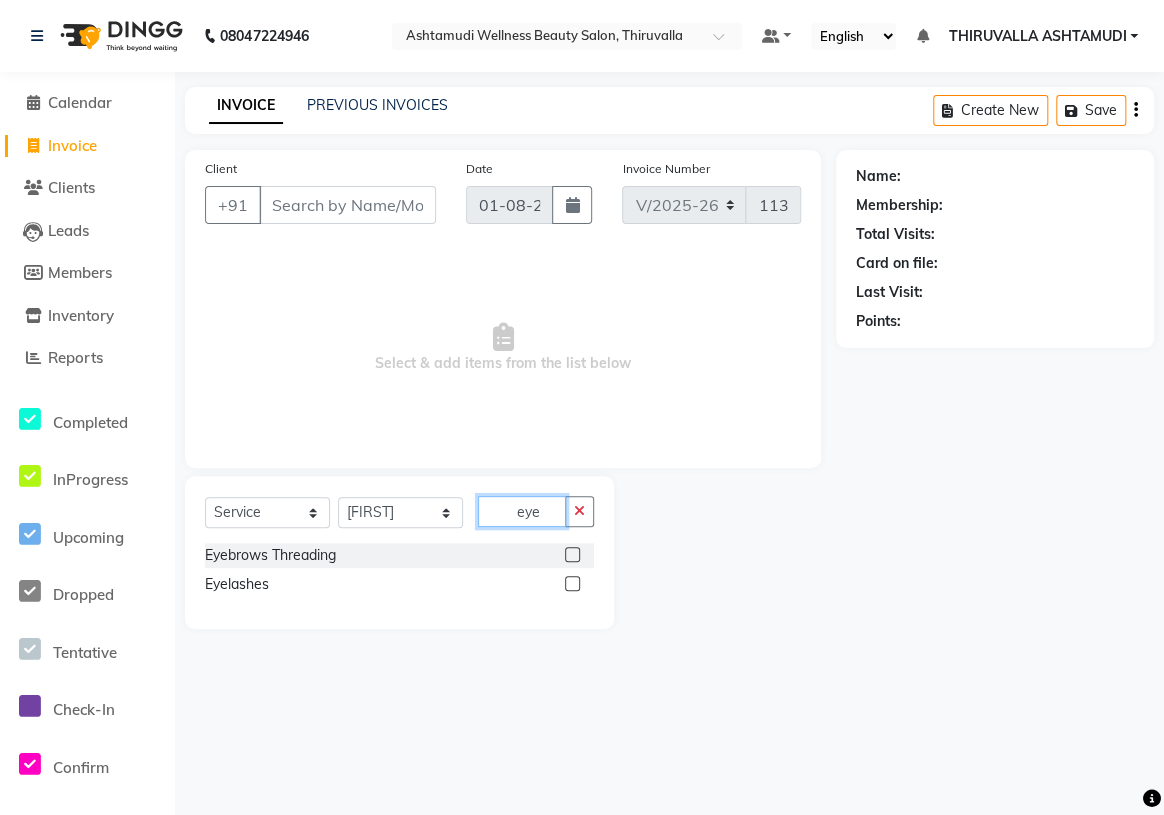 type on "eye" 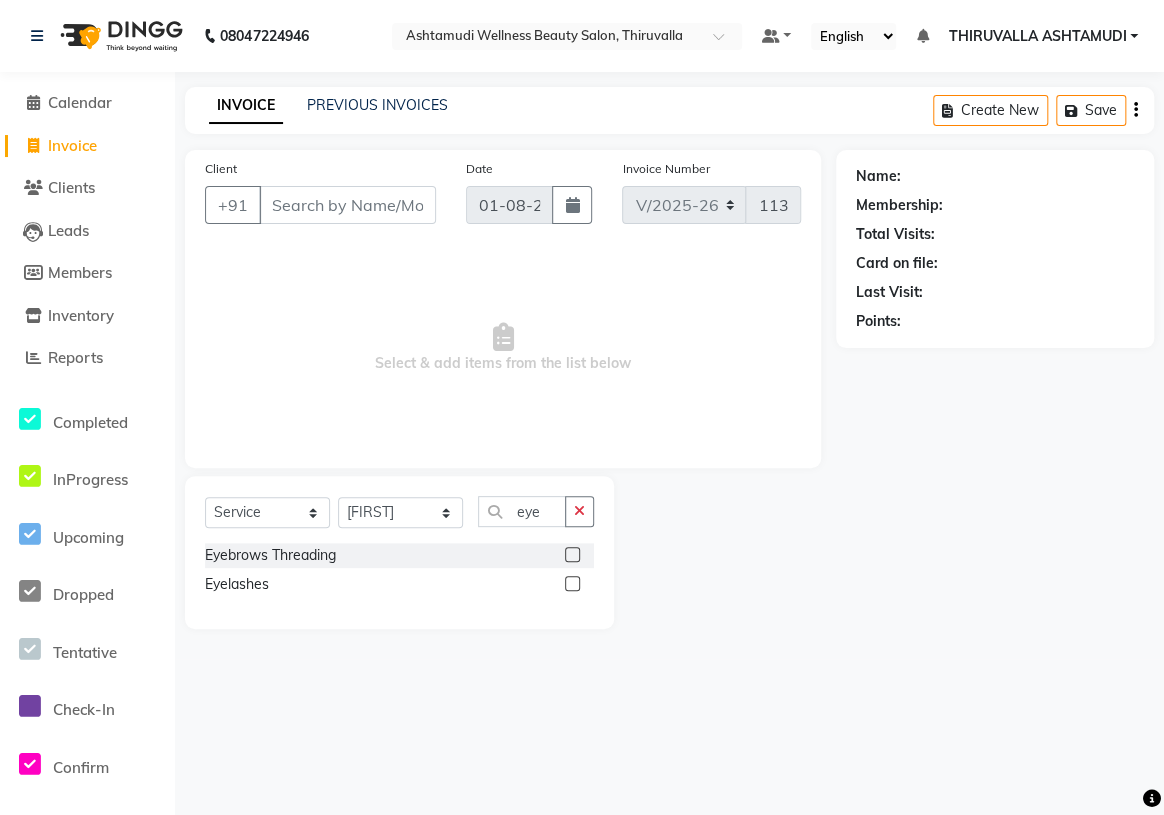 click 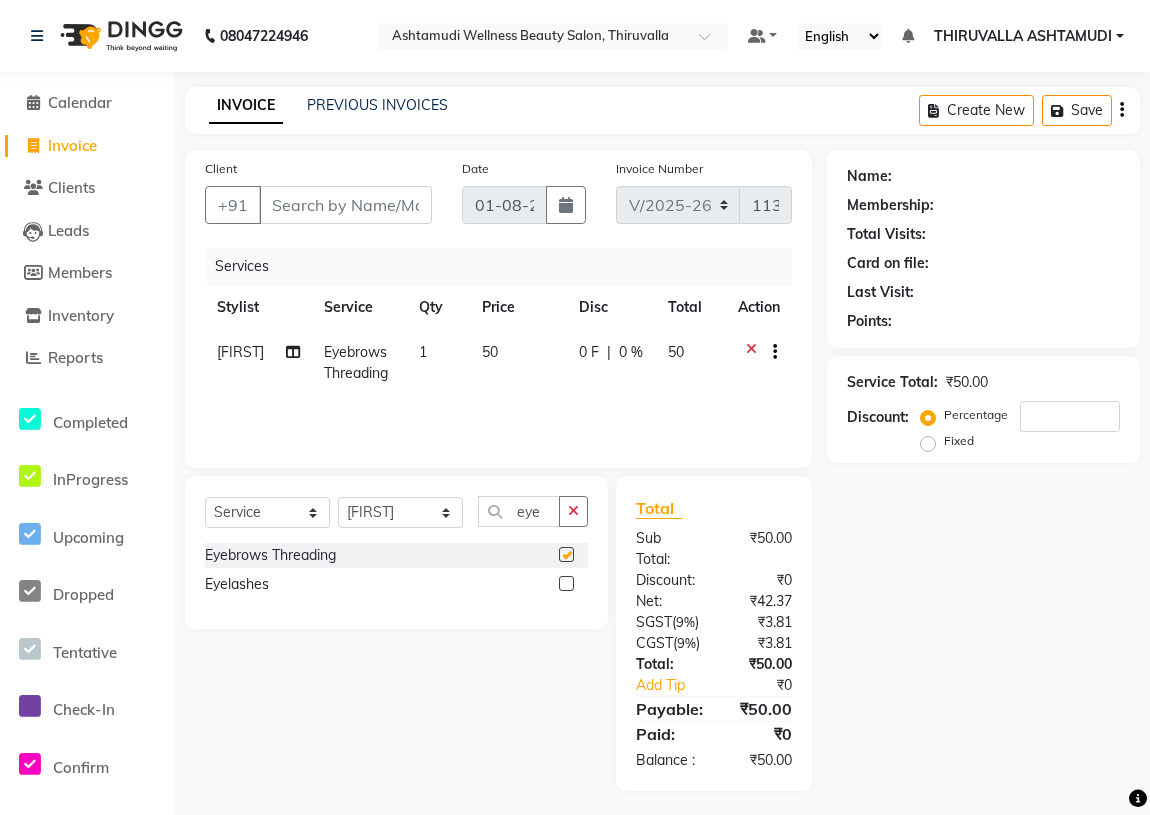 checkbox on "false" 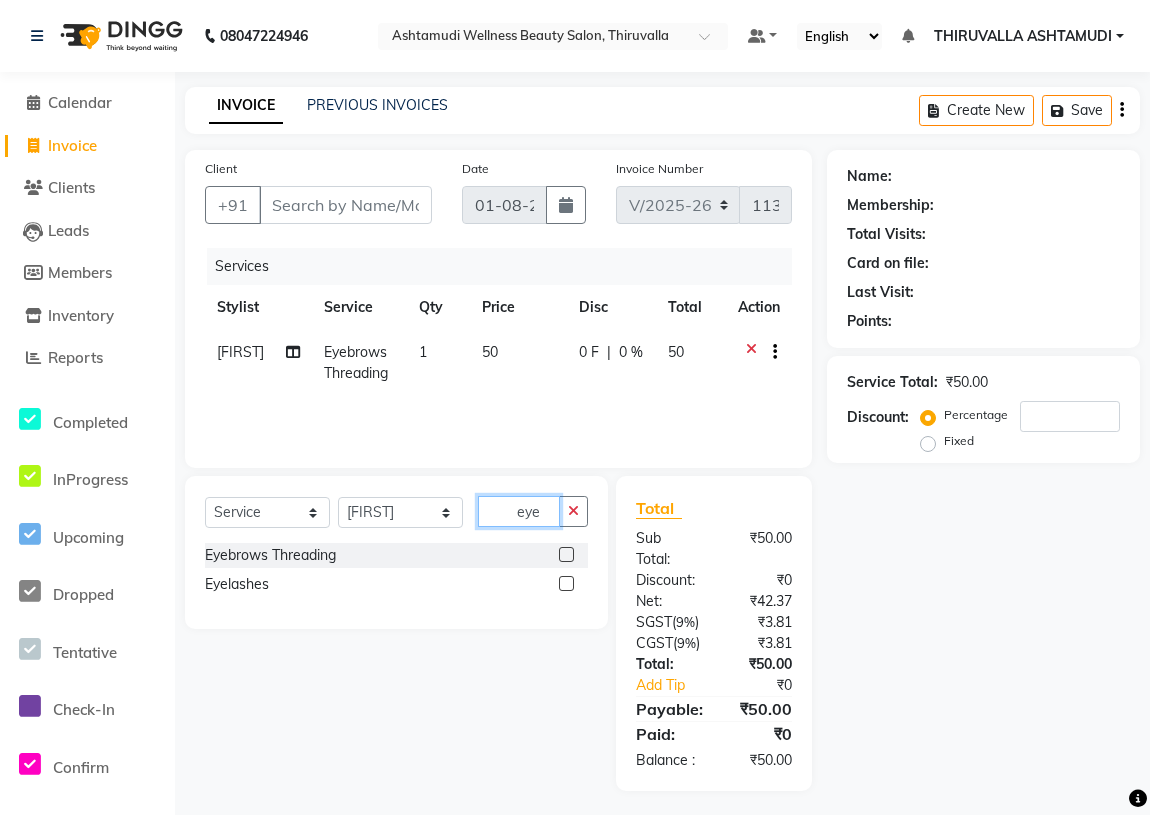 drag, startPoint x: 551, startPoint y: 519, endPoint x: 501, endPoint y: 516, distance: 50.08992 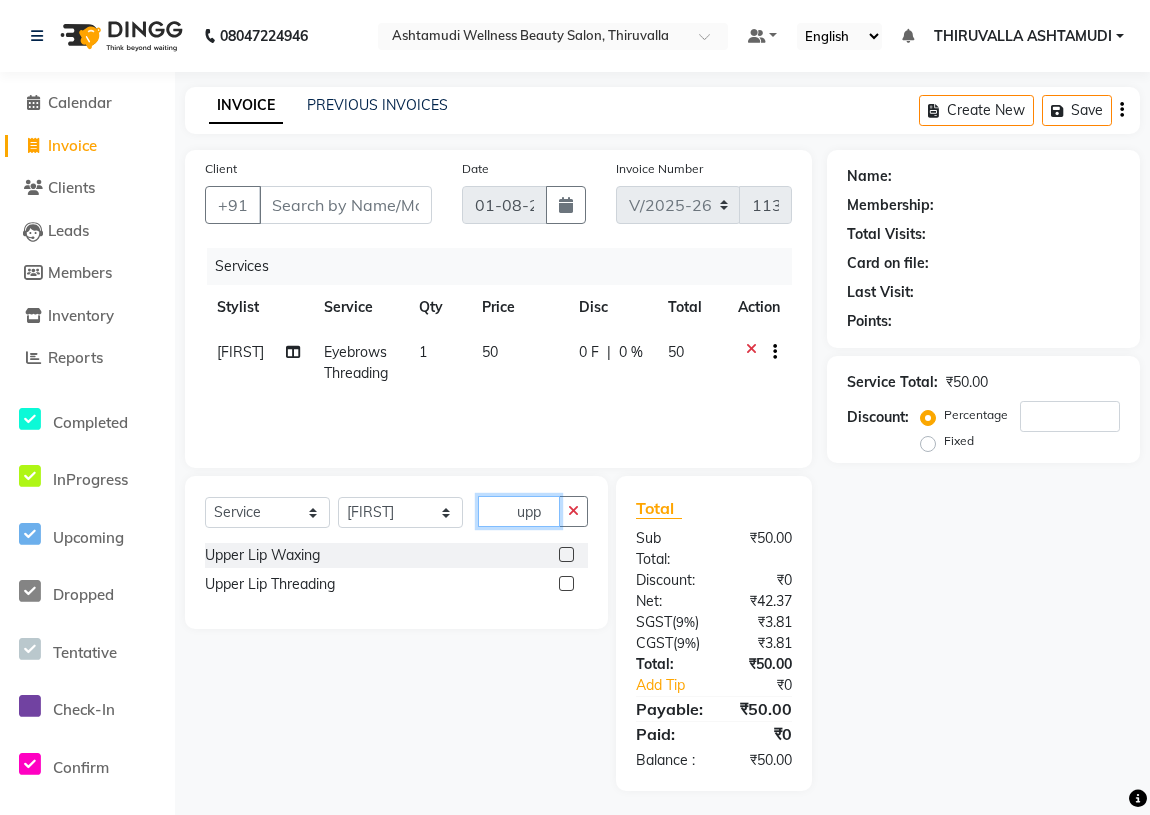 type on "upp" 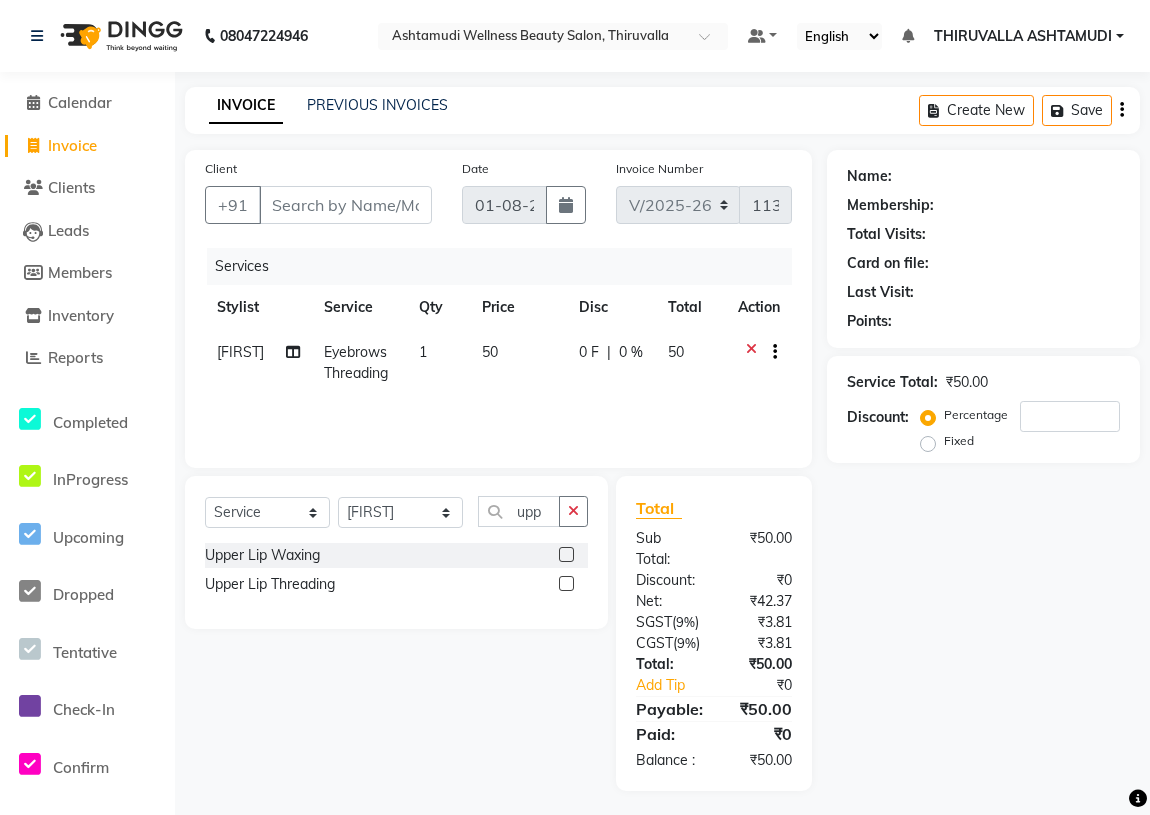 click on "Upper Lip Threading" 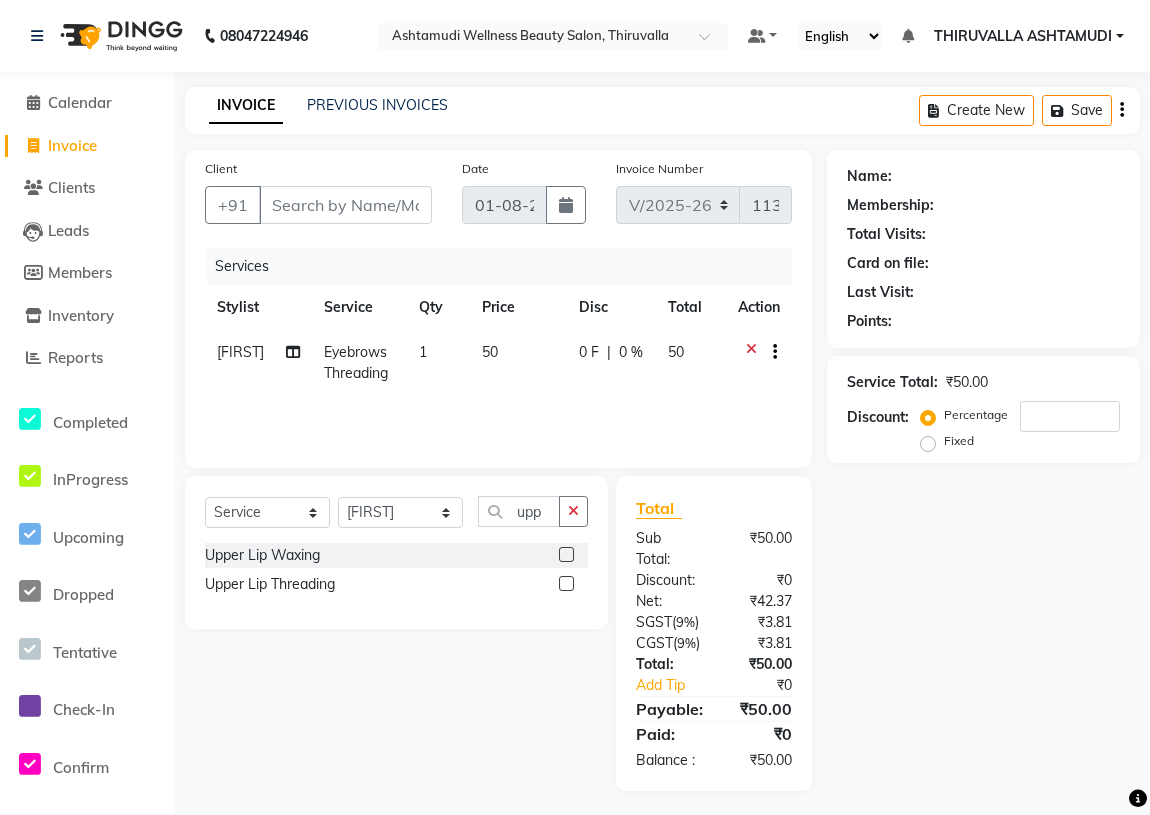 click 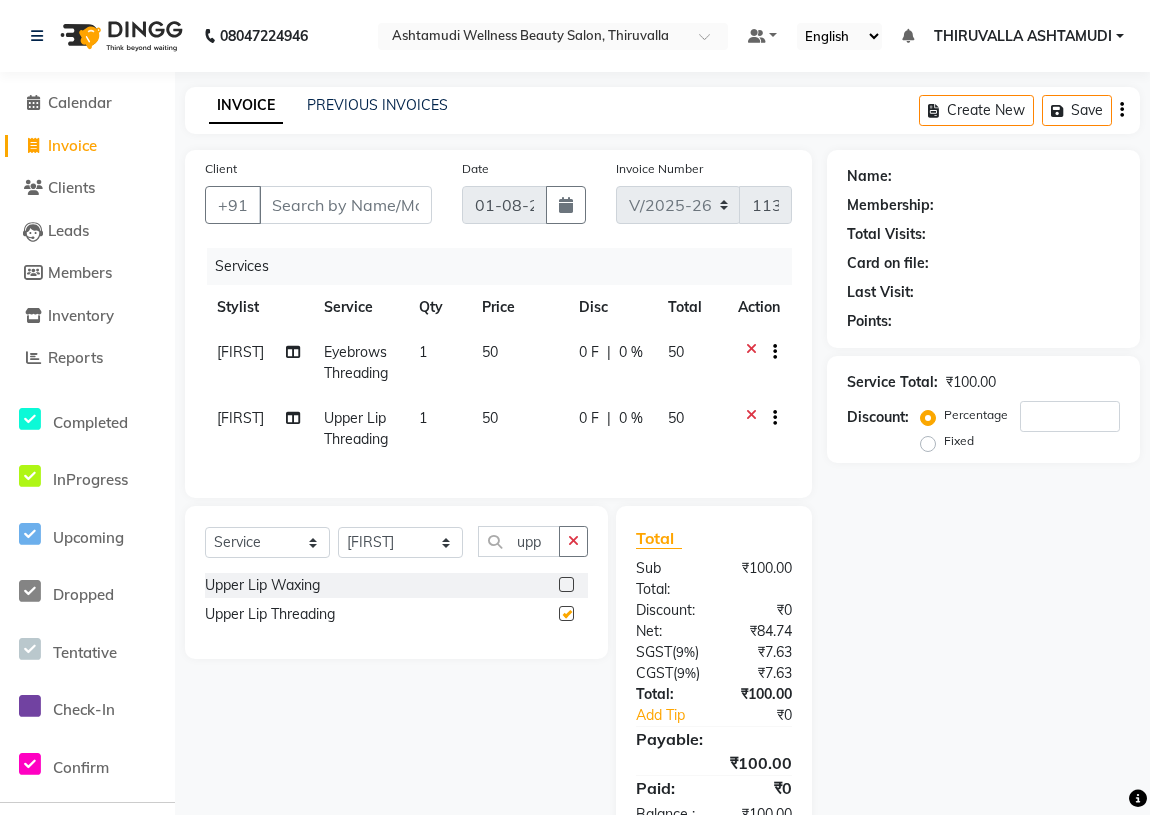 checkbox on "false" 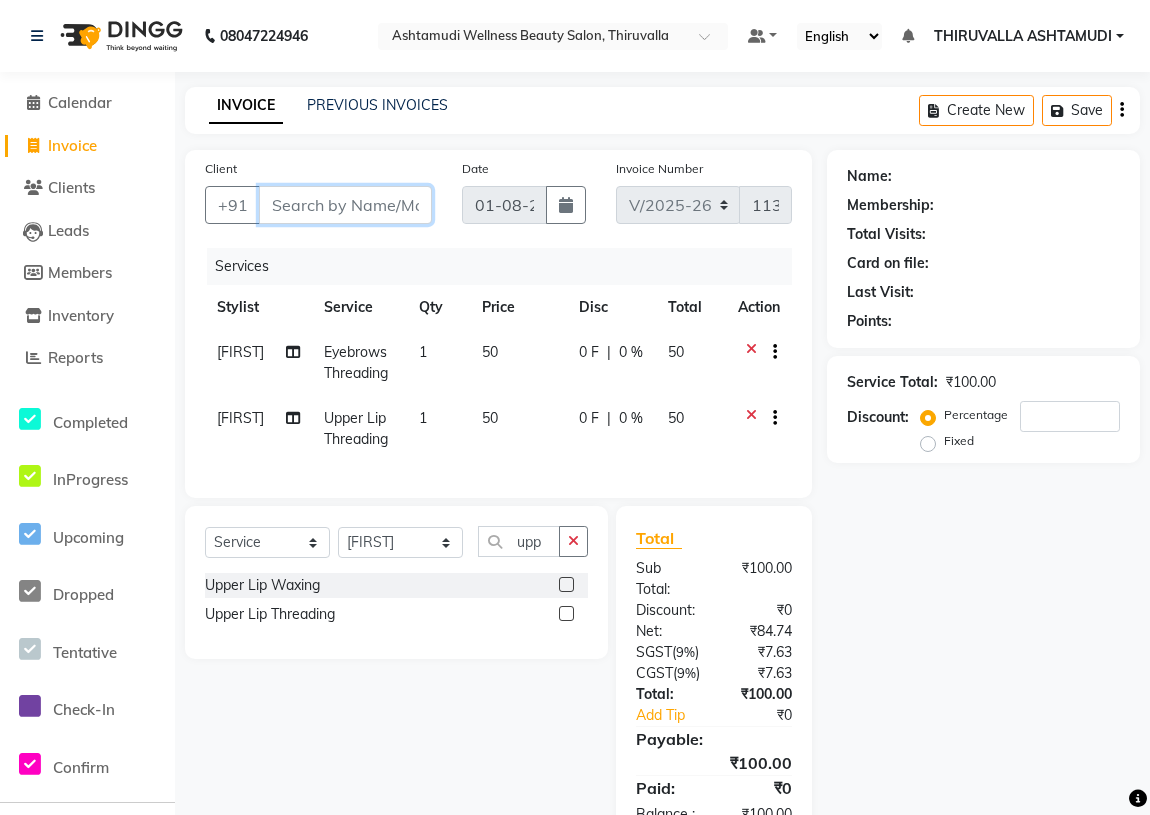 click on "Client" at bounding box center [345, 205] 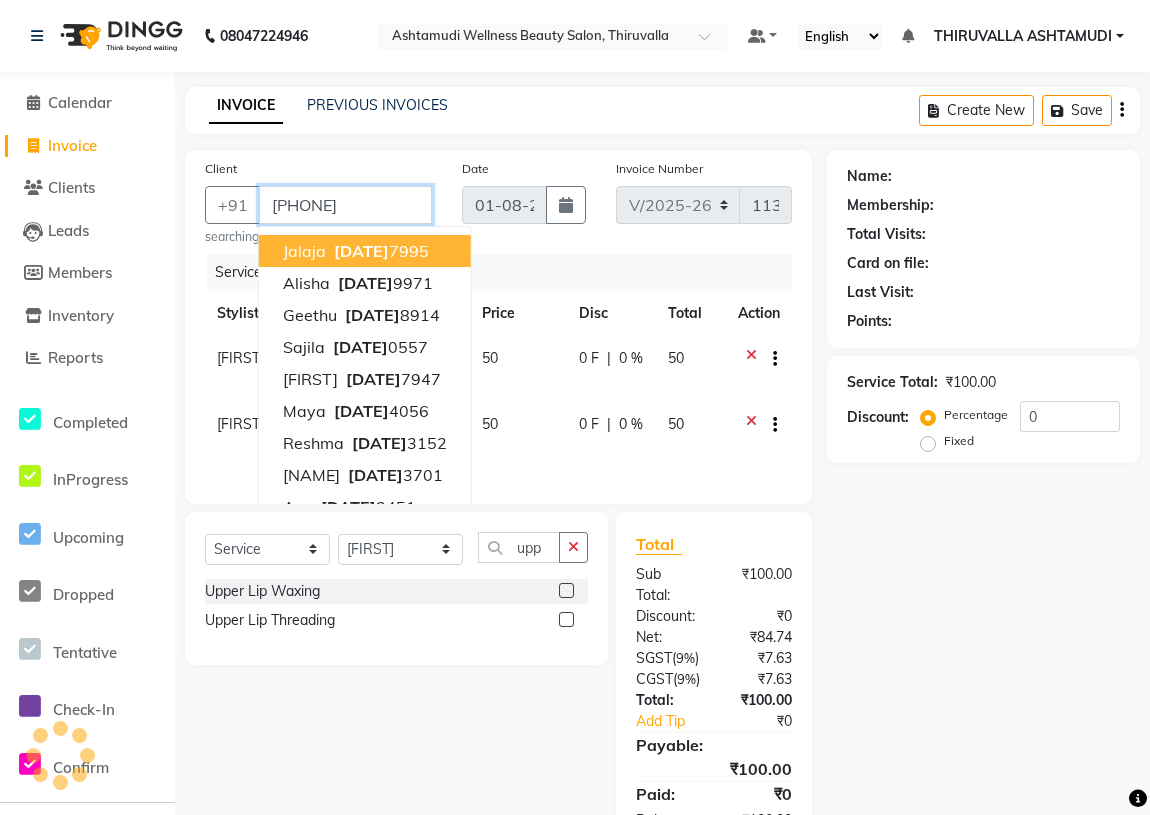 type on "[PHONE]" 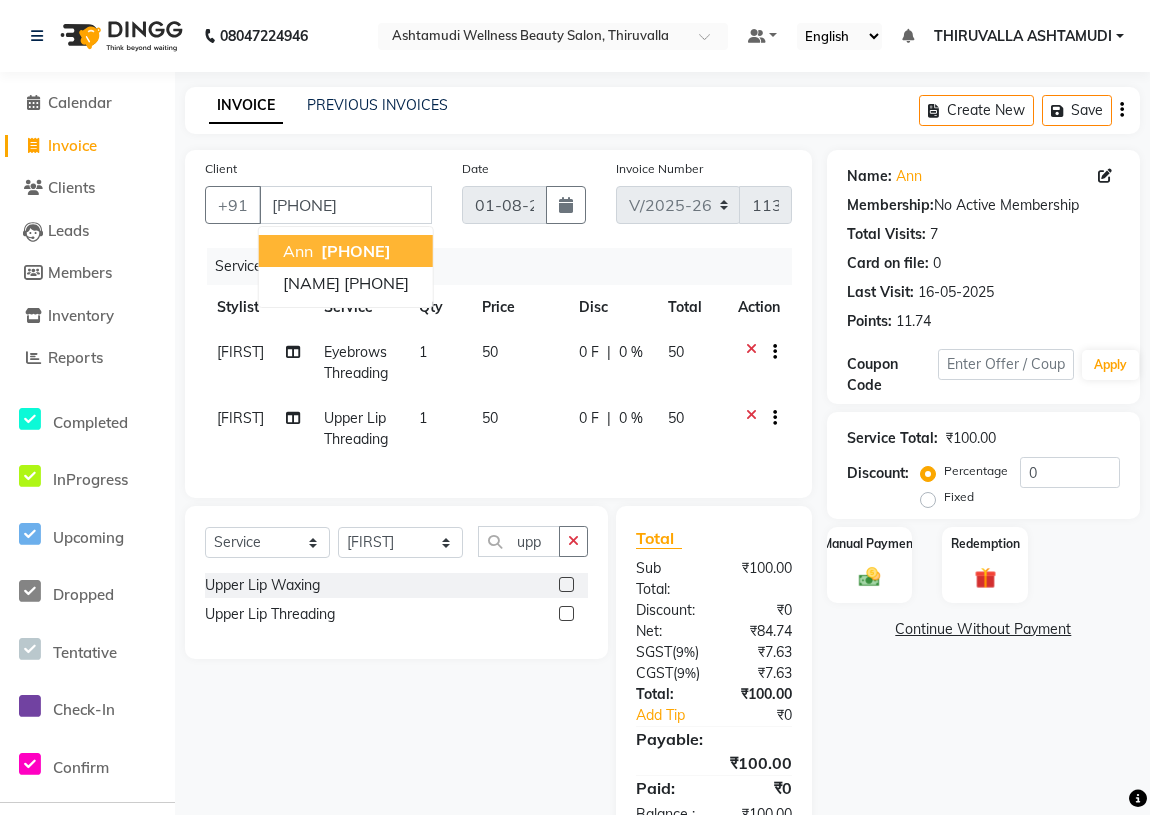 click on "[PHONE]" at bounding box center [356, 251] 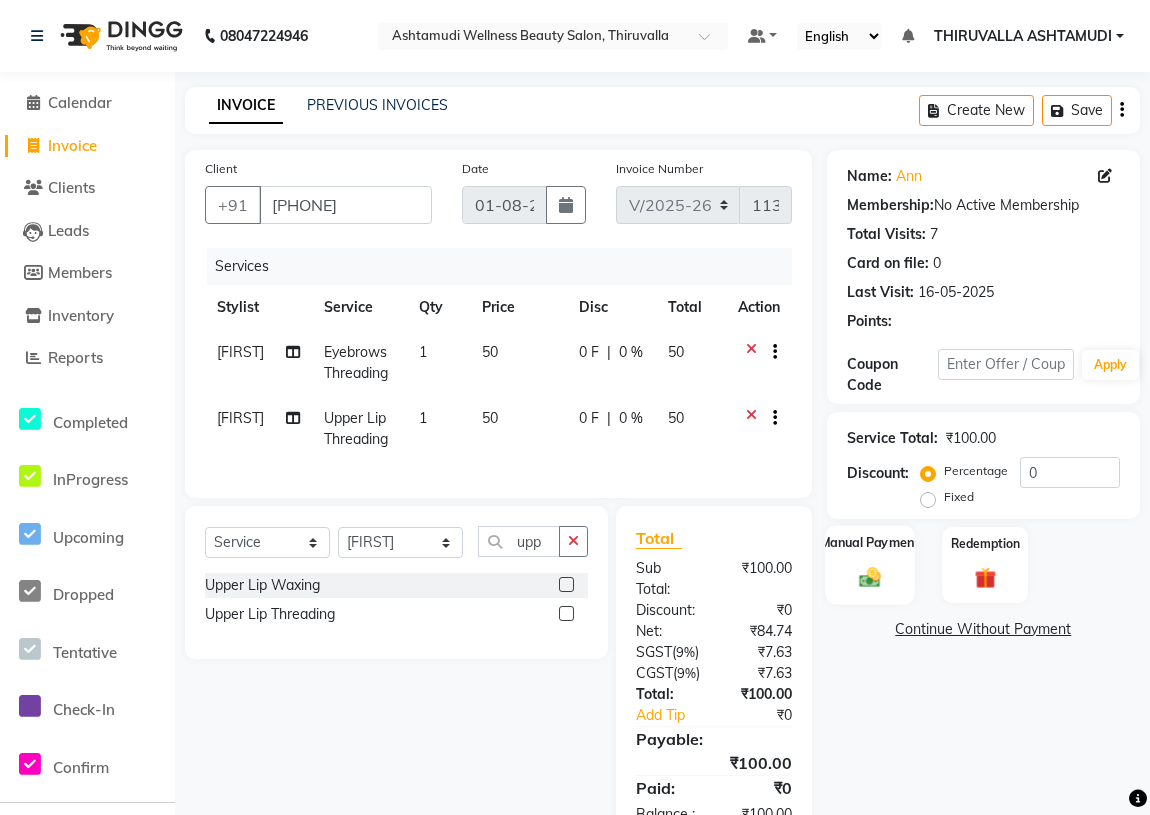 click 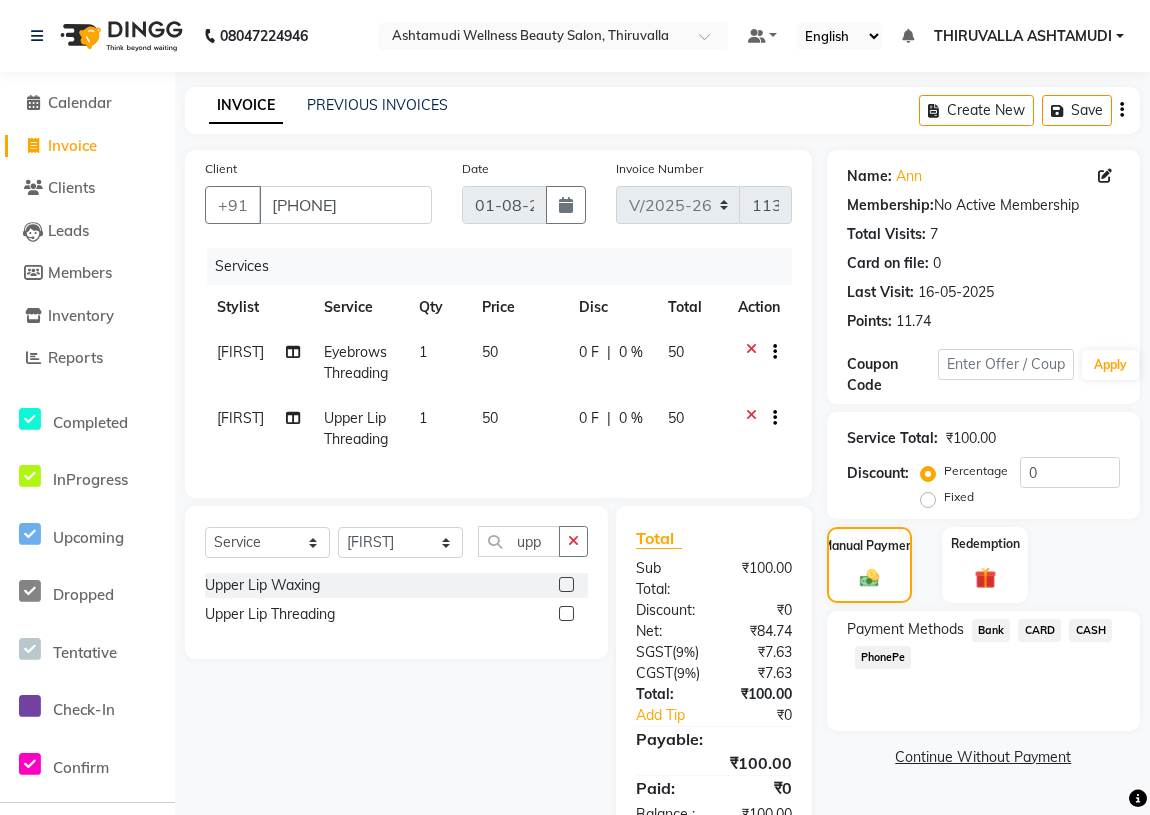 click on "CASH" 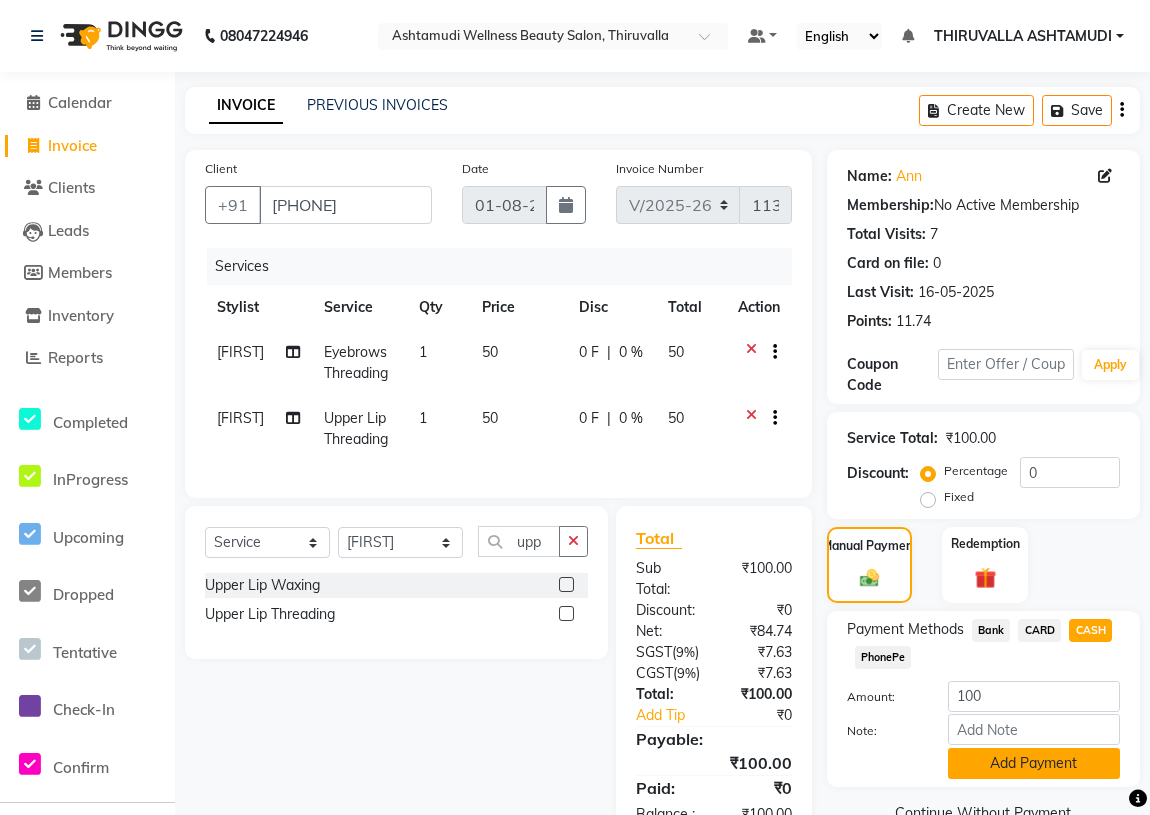 click on "Add Payment" 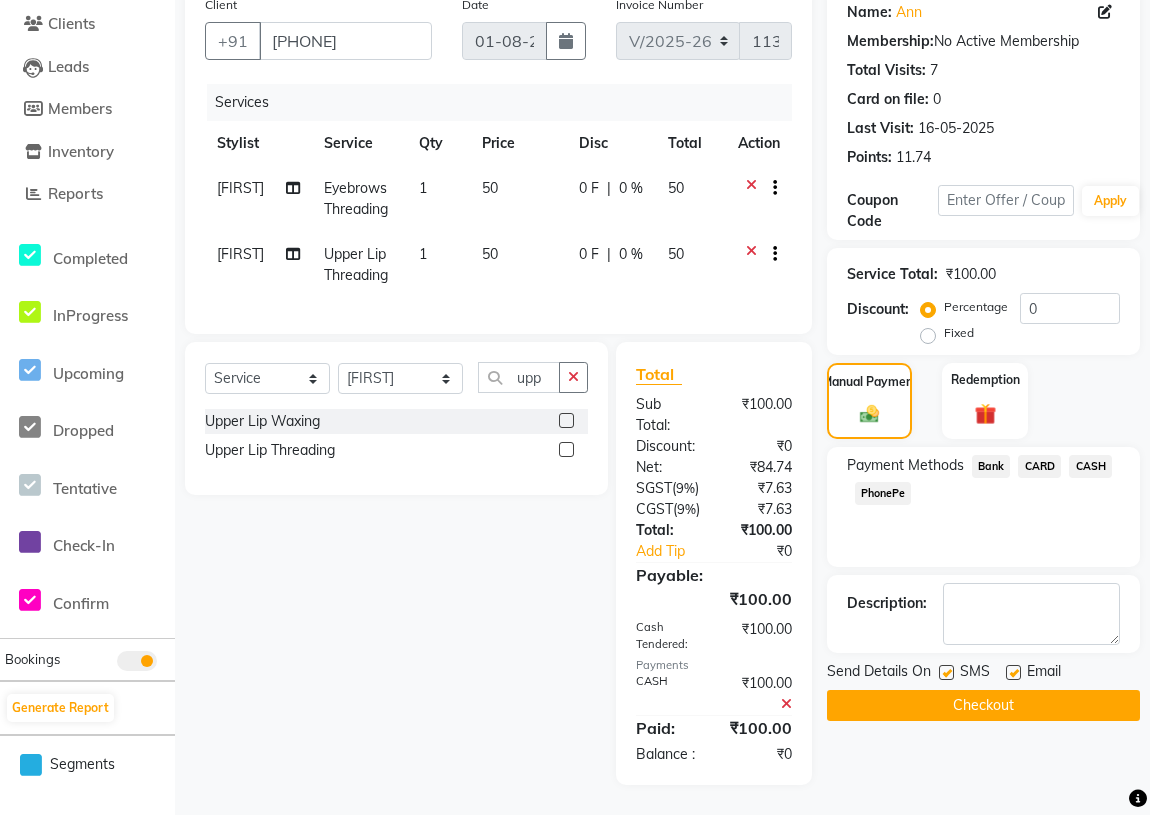 scroll, scrollTop: 241, scrollLeft: 0, axis: vertical 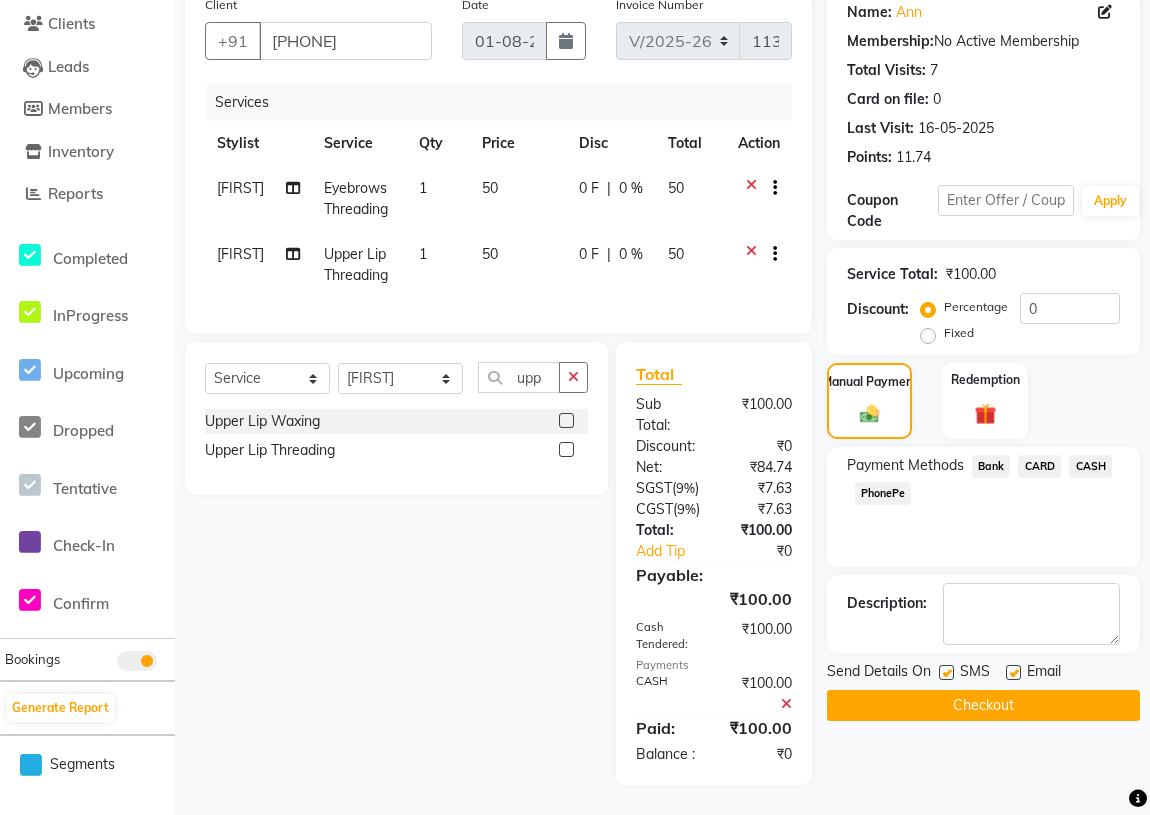 click on "Checkout" 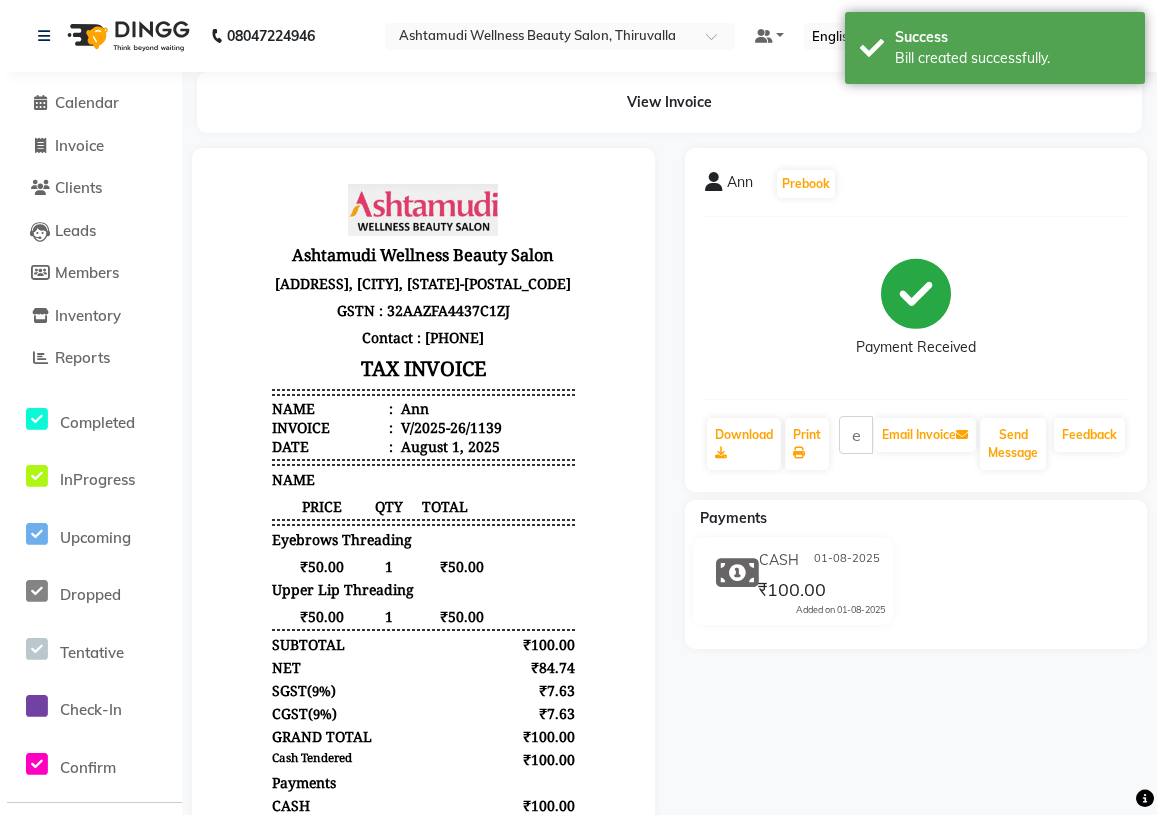 scroll, scrollTop: 0, scrollLeft: 0, axis: both 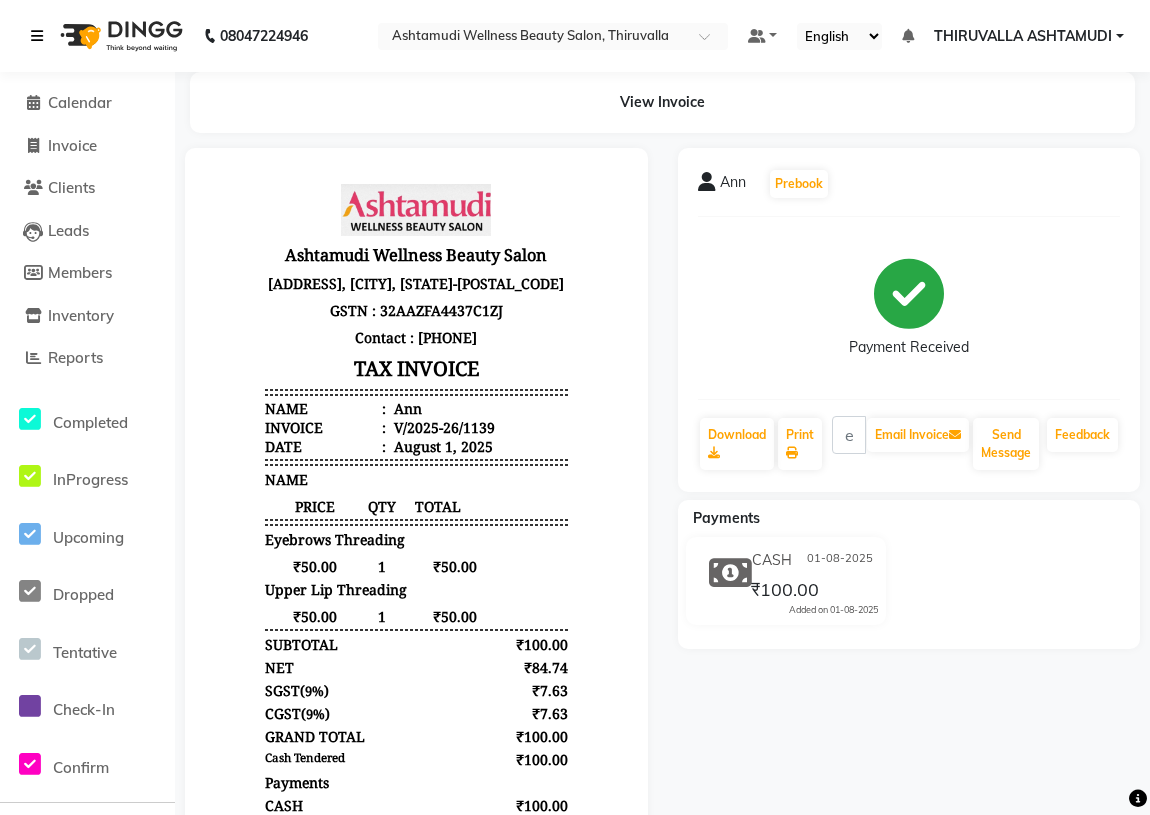 click at bounding box center [37, 36] 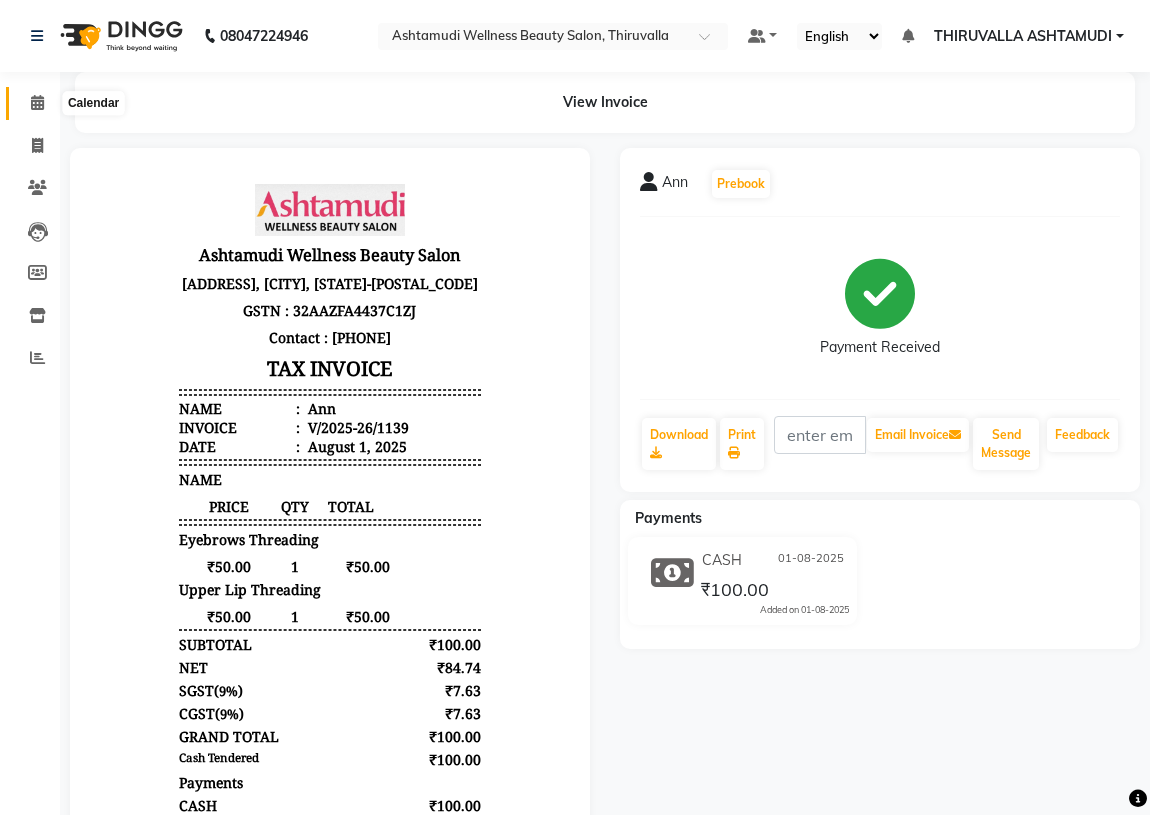 click 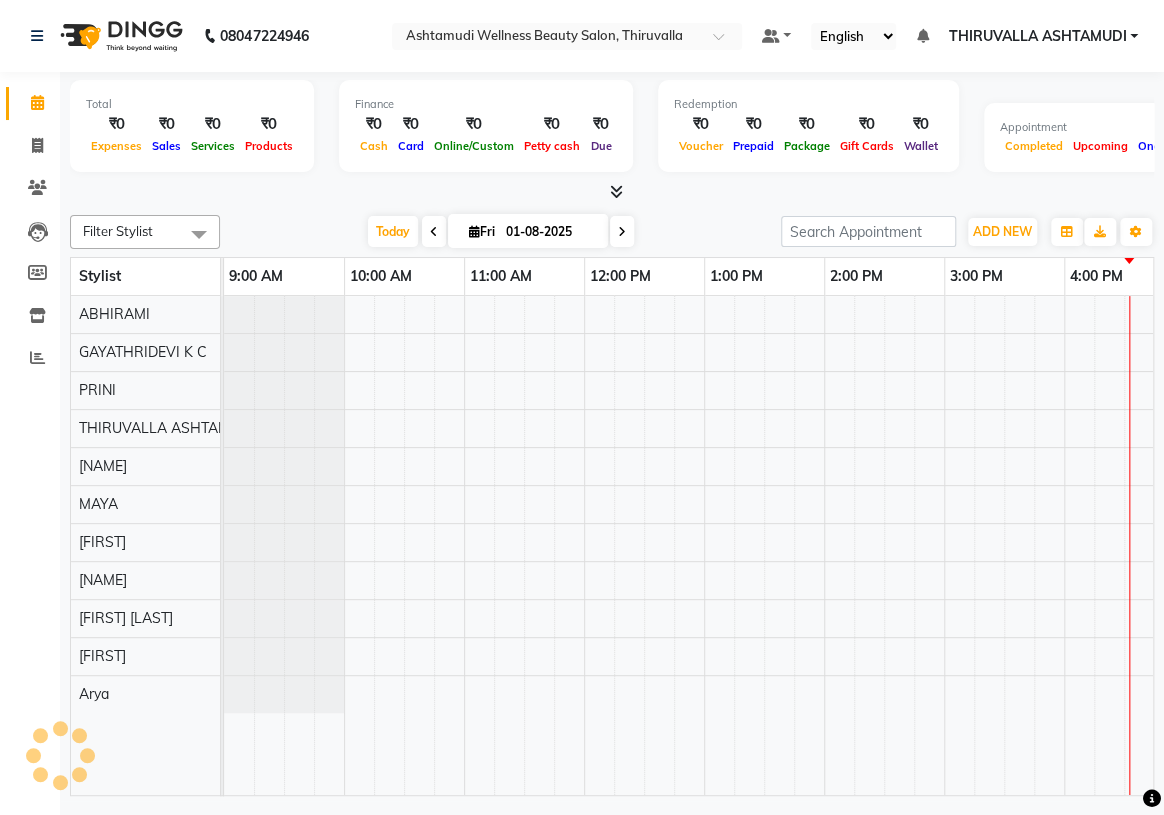 scroll, scrollTop: 0, scrollLeft: 750, axis: horizontal 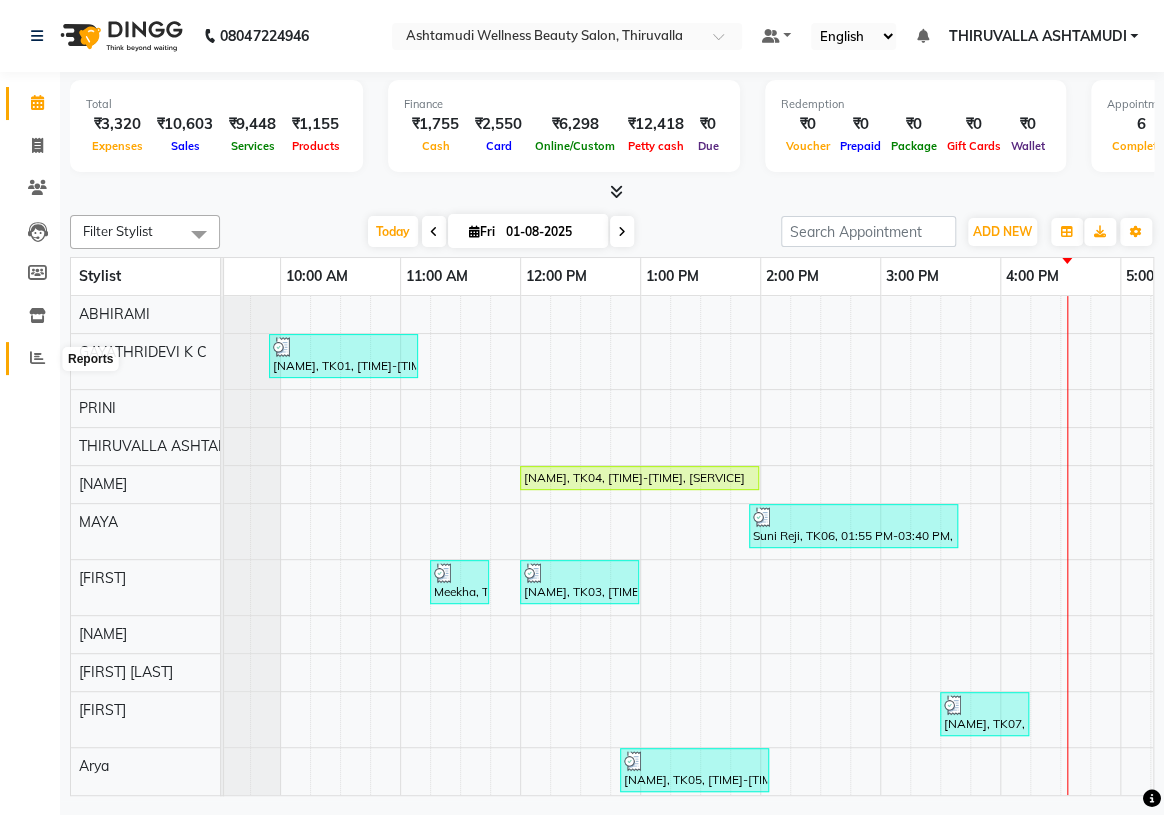 click 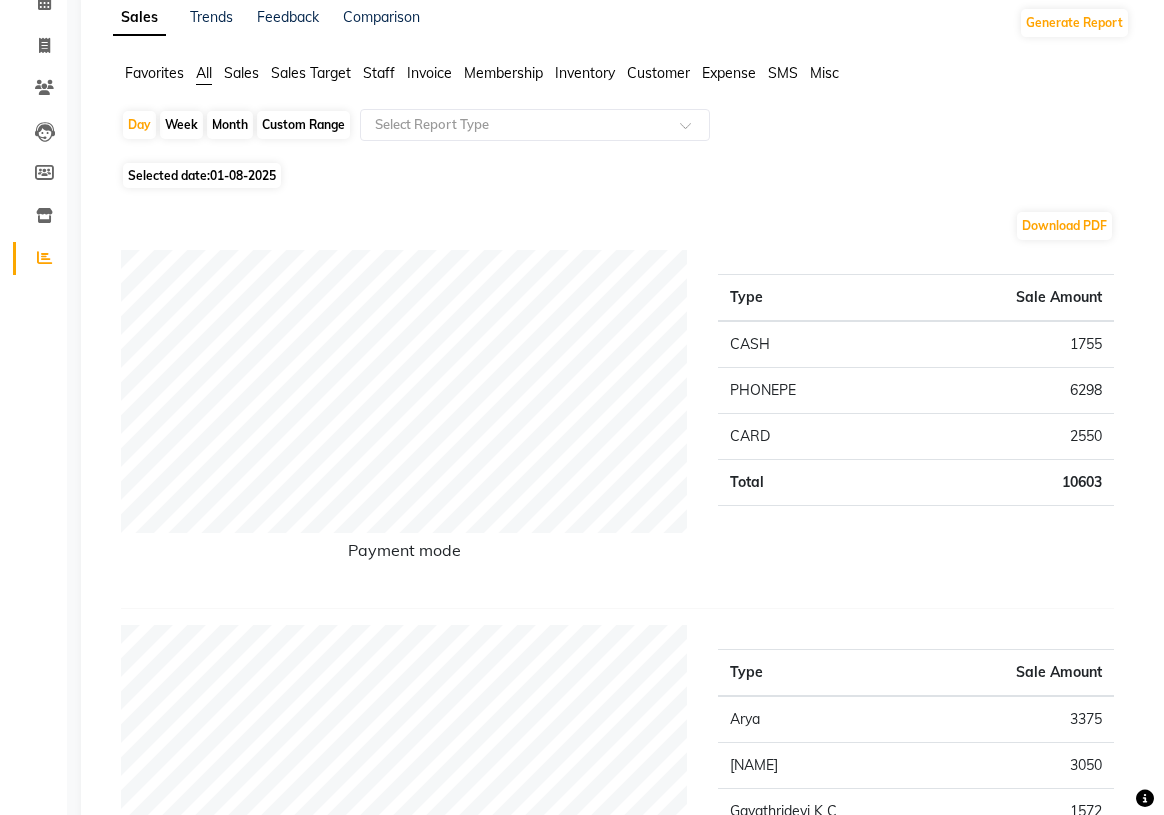 scroll, scrollTop: 0, scrollLeft: 0, axis: both 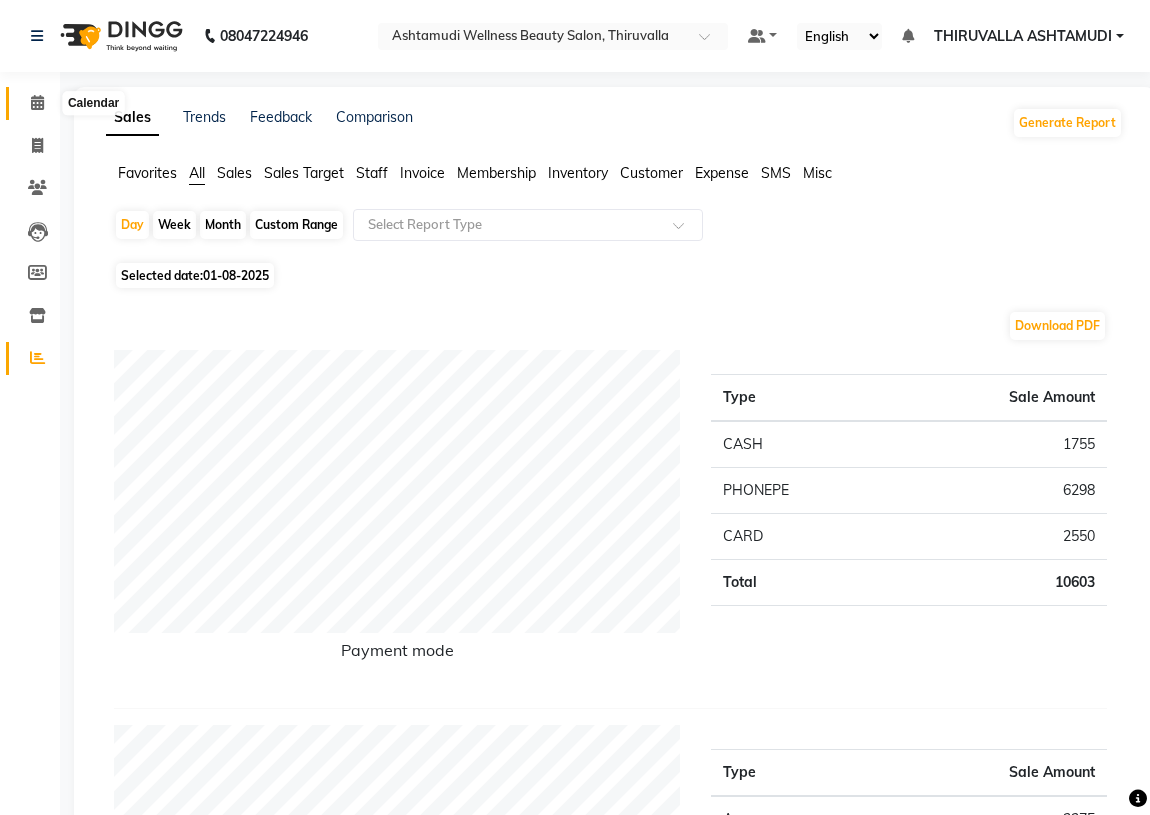 click 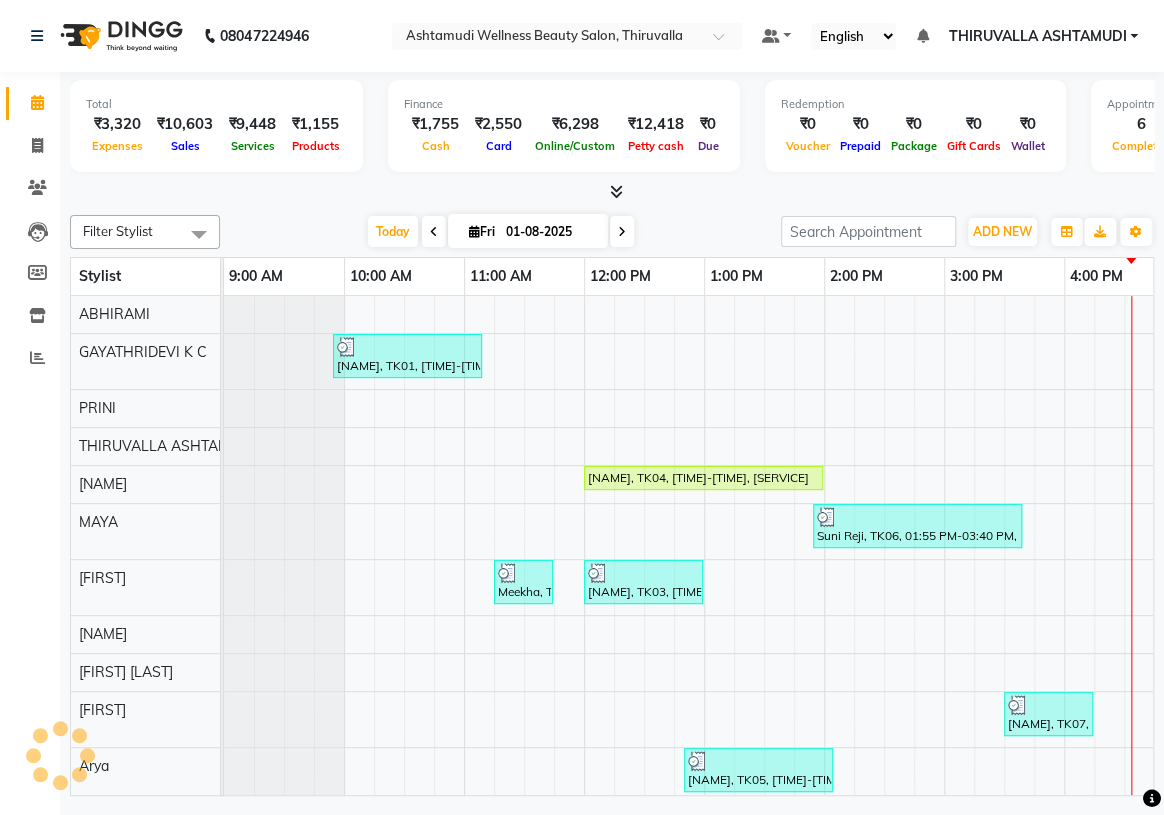 scroll, scrollTop: 0, scrollLeft: 750, axis: horizontal 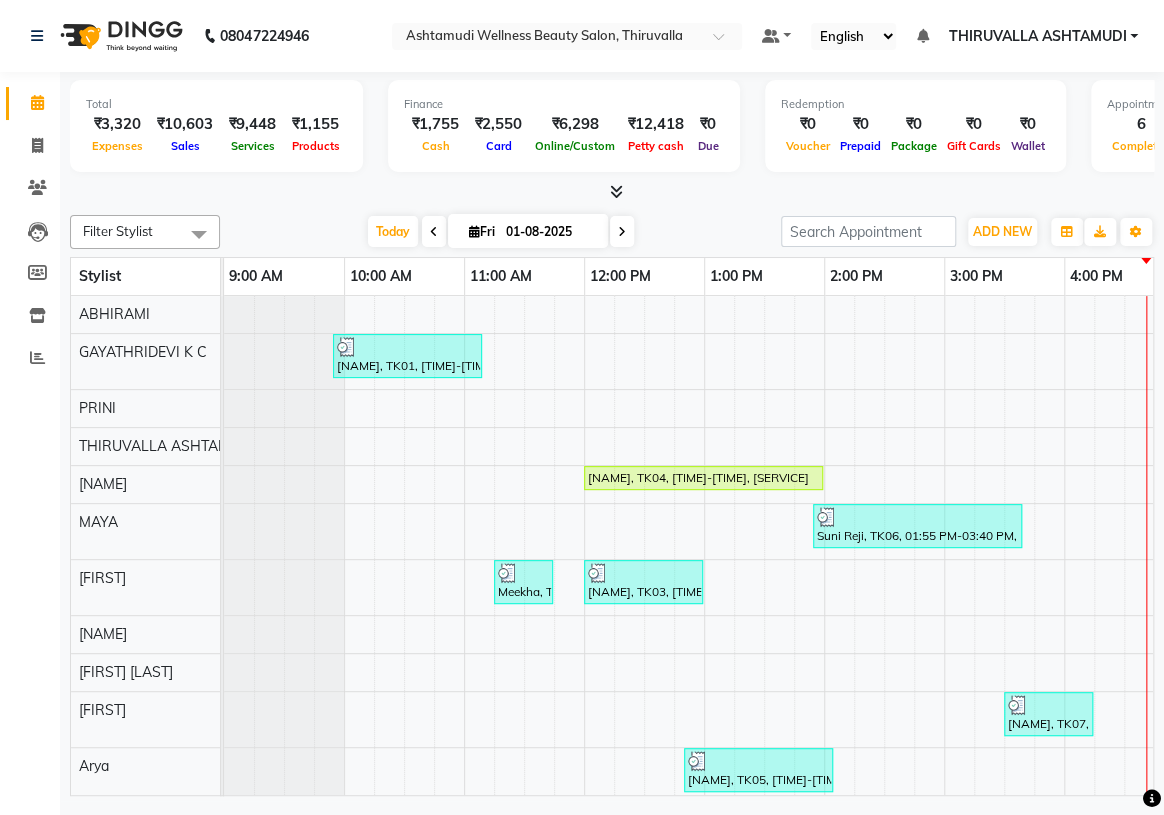 click at bounding box center [434, 232] 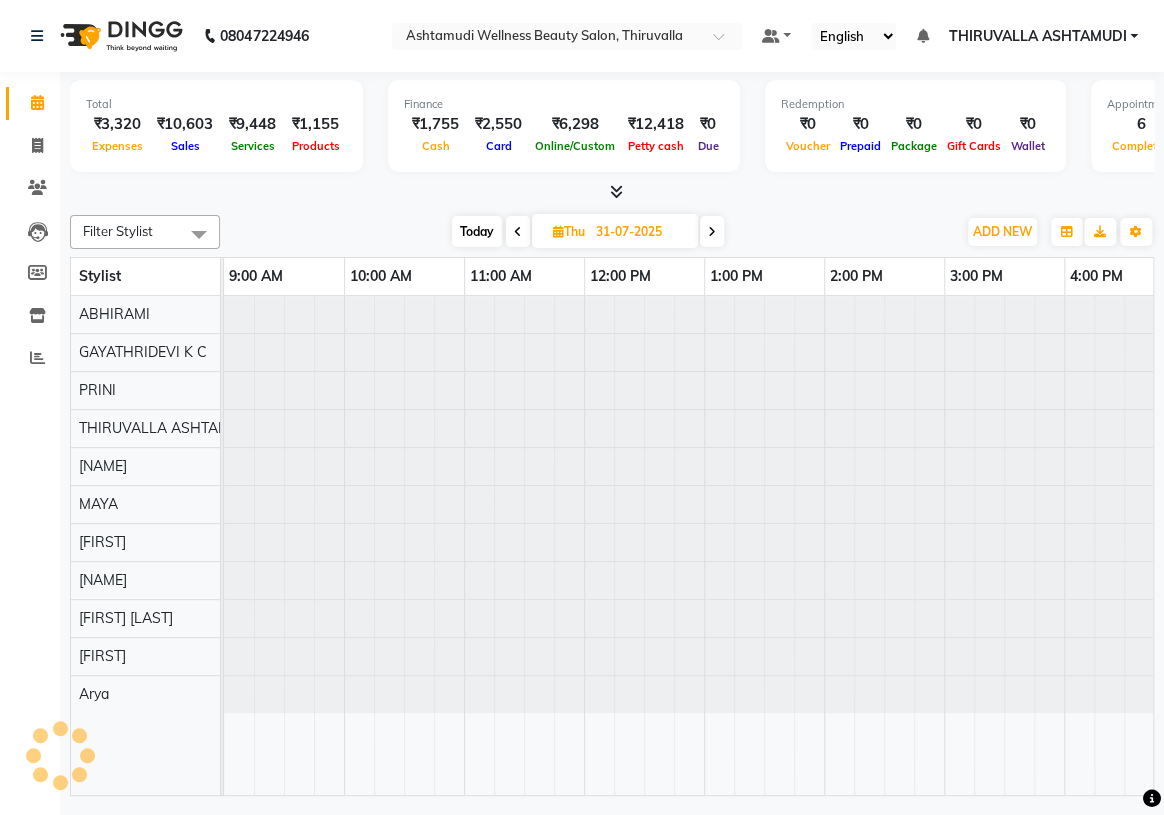 scroll, scrollTop: 0, scrollLeft: 750, axis: horizontal 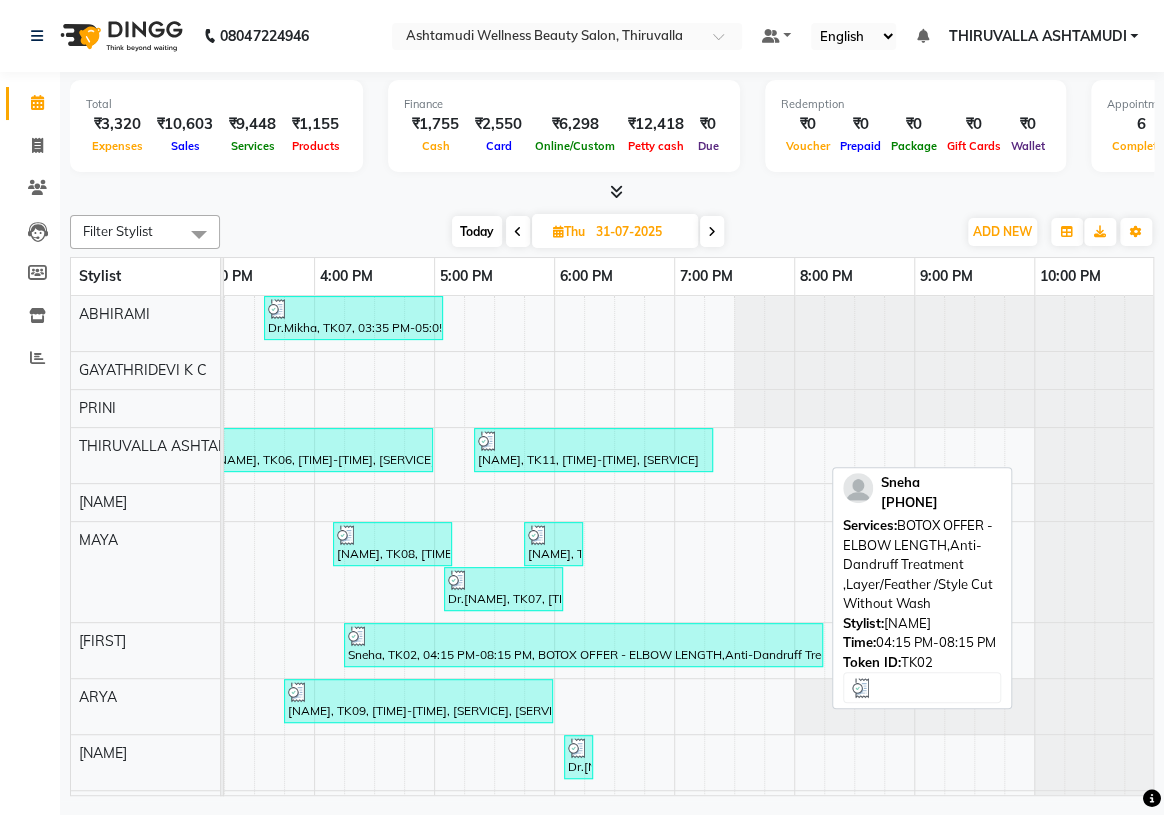 click at bounding box center [583, 636] 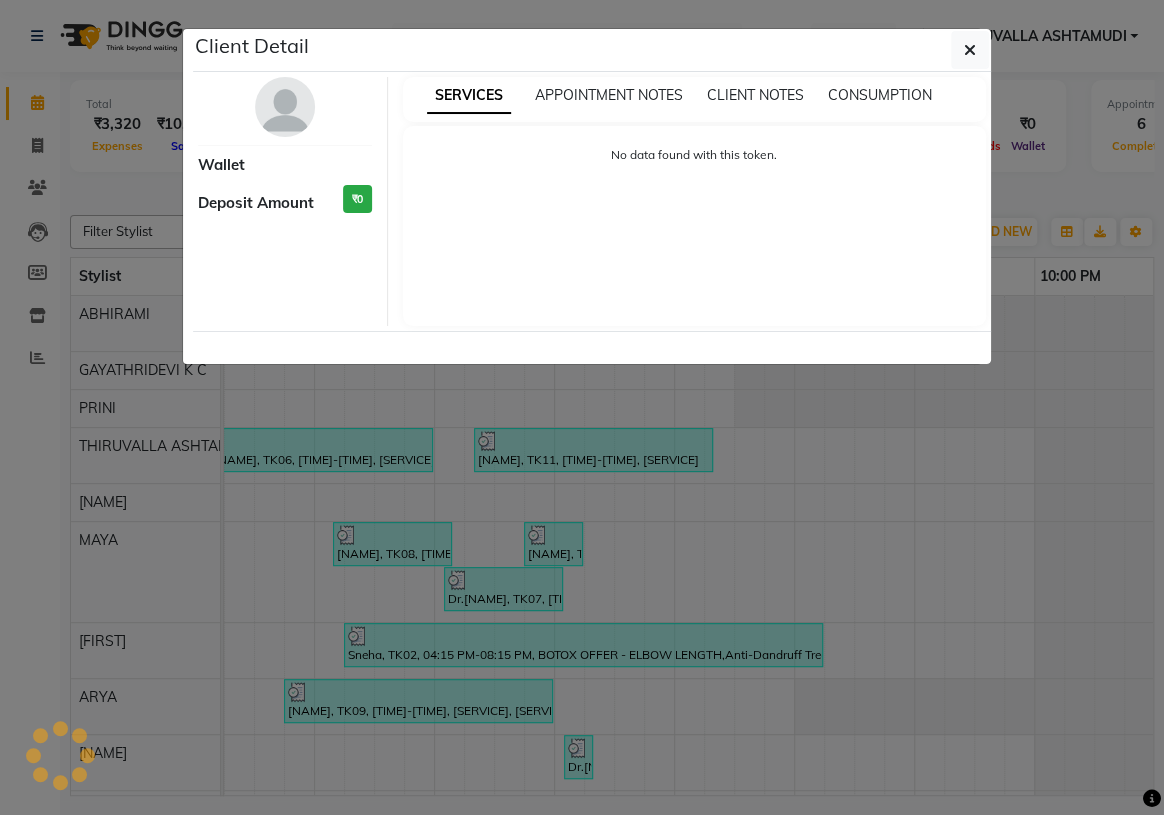 select on "3" 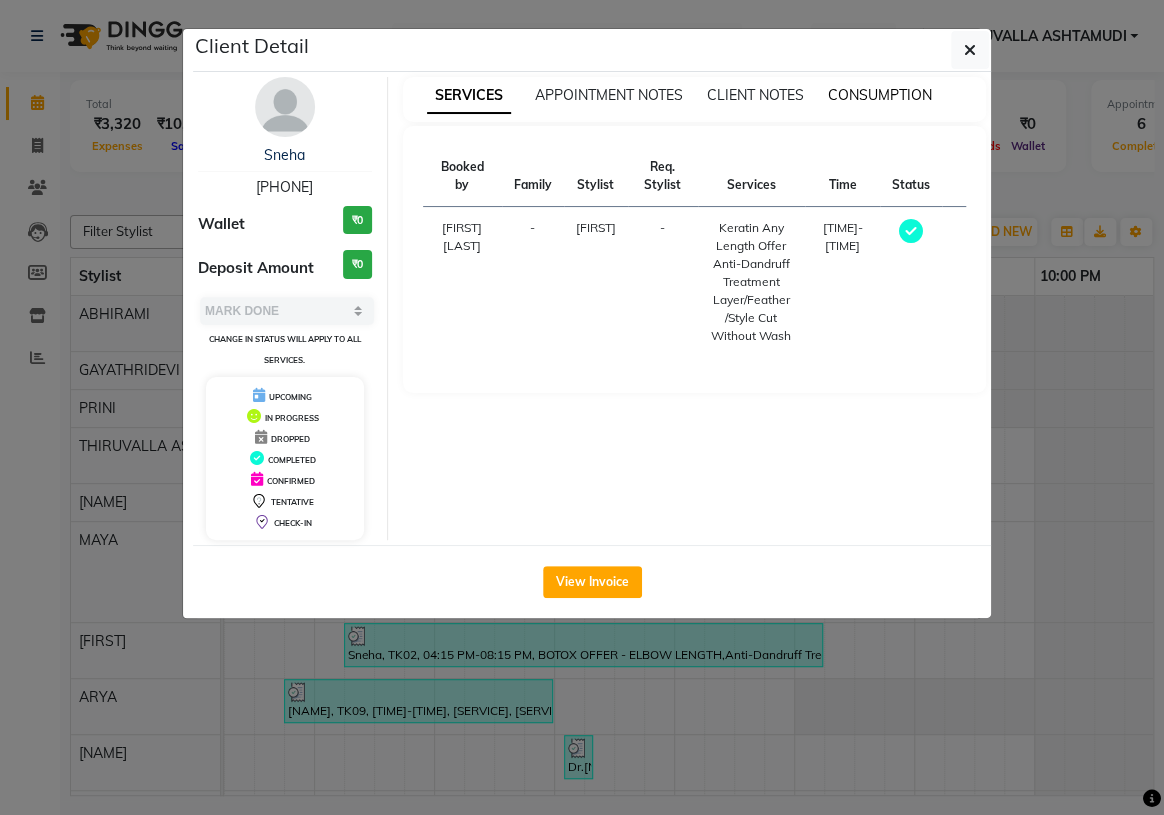 click on "CONSUMPTION" at bounding box center (880, 95) 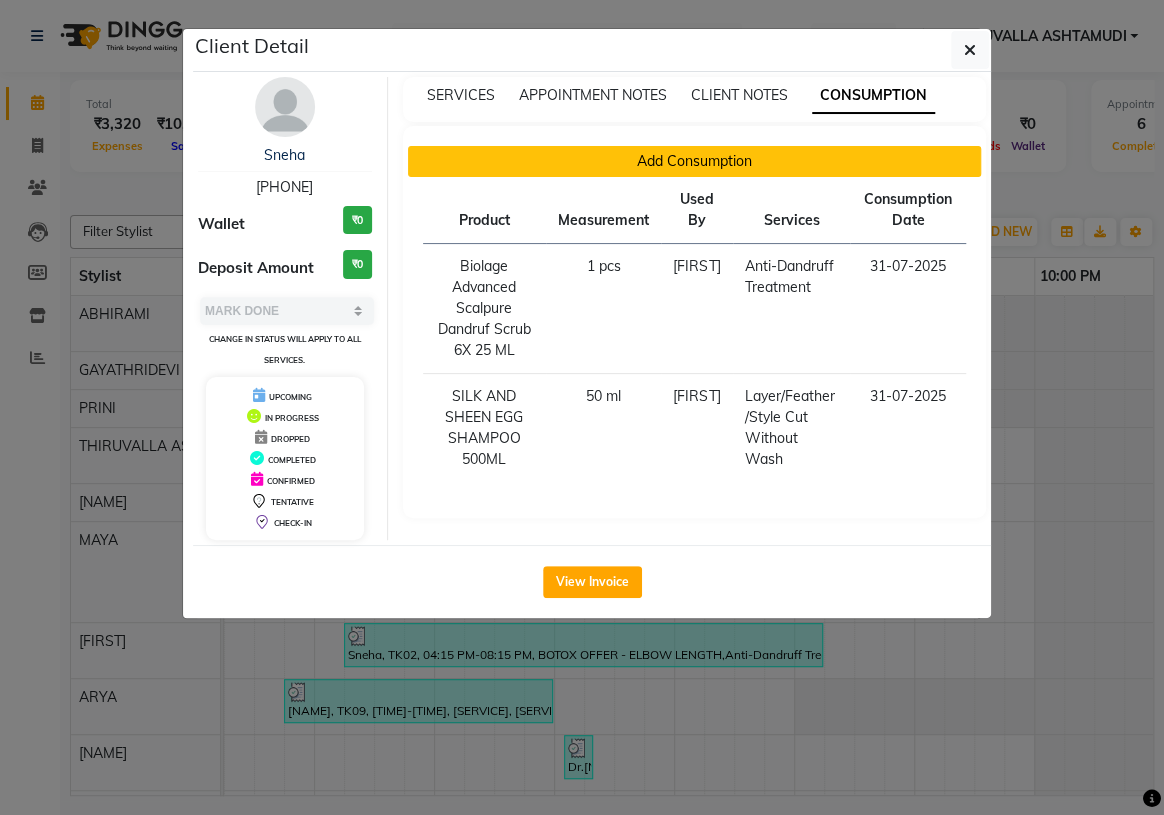 click on "Add Consumption" at bounding box center [695, 161] 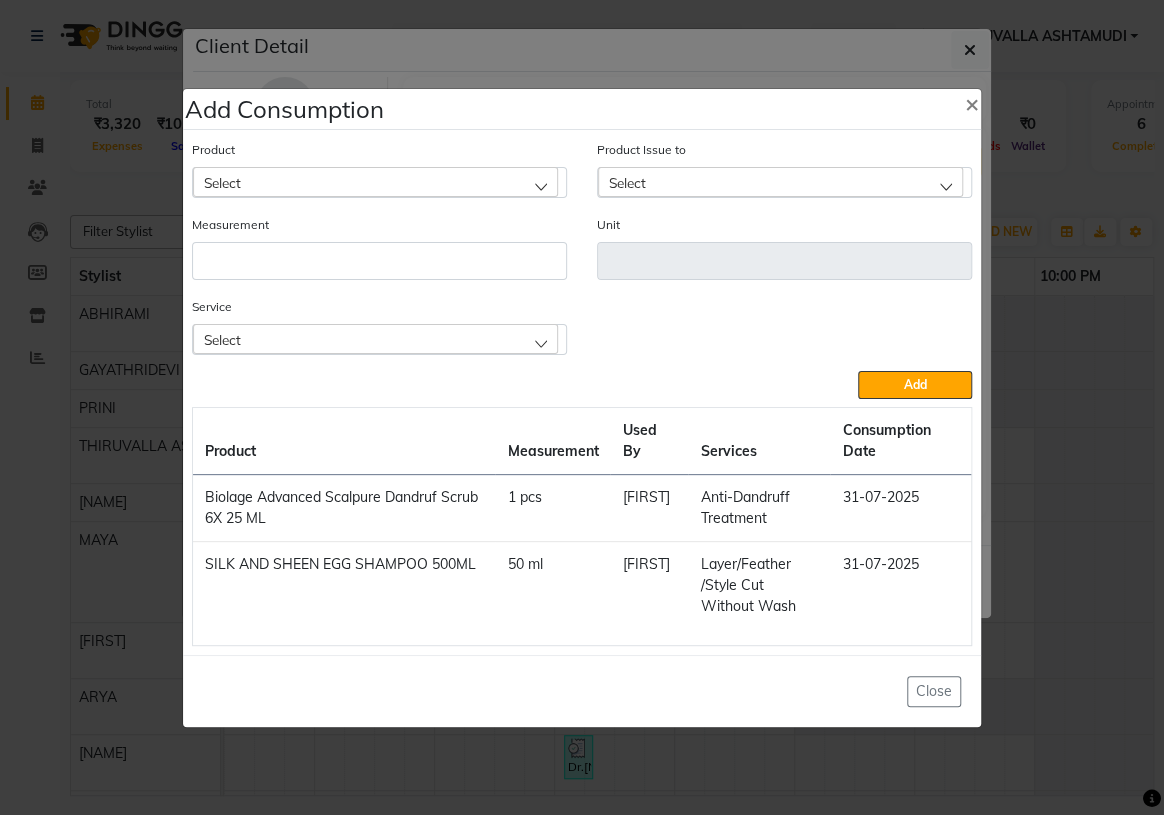 click on "Select" 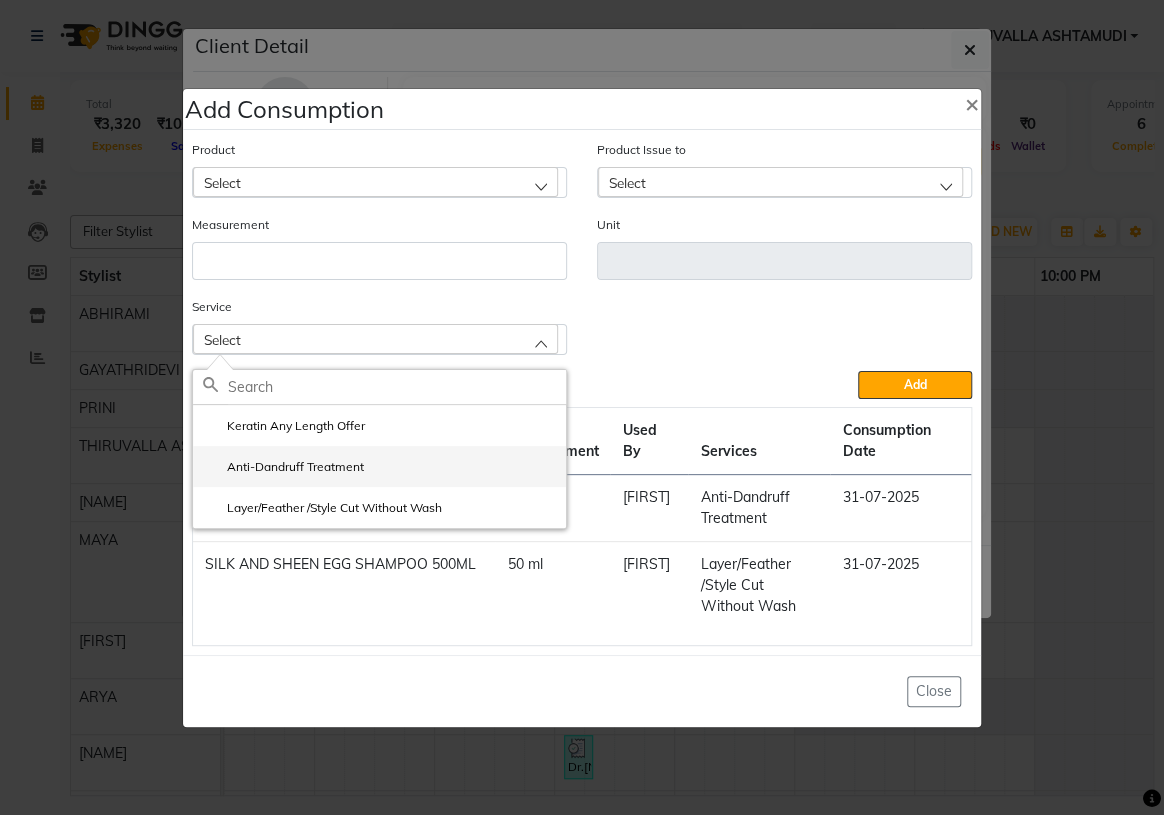 click on "Anti-Dandruff Treatment" 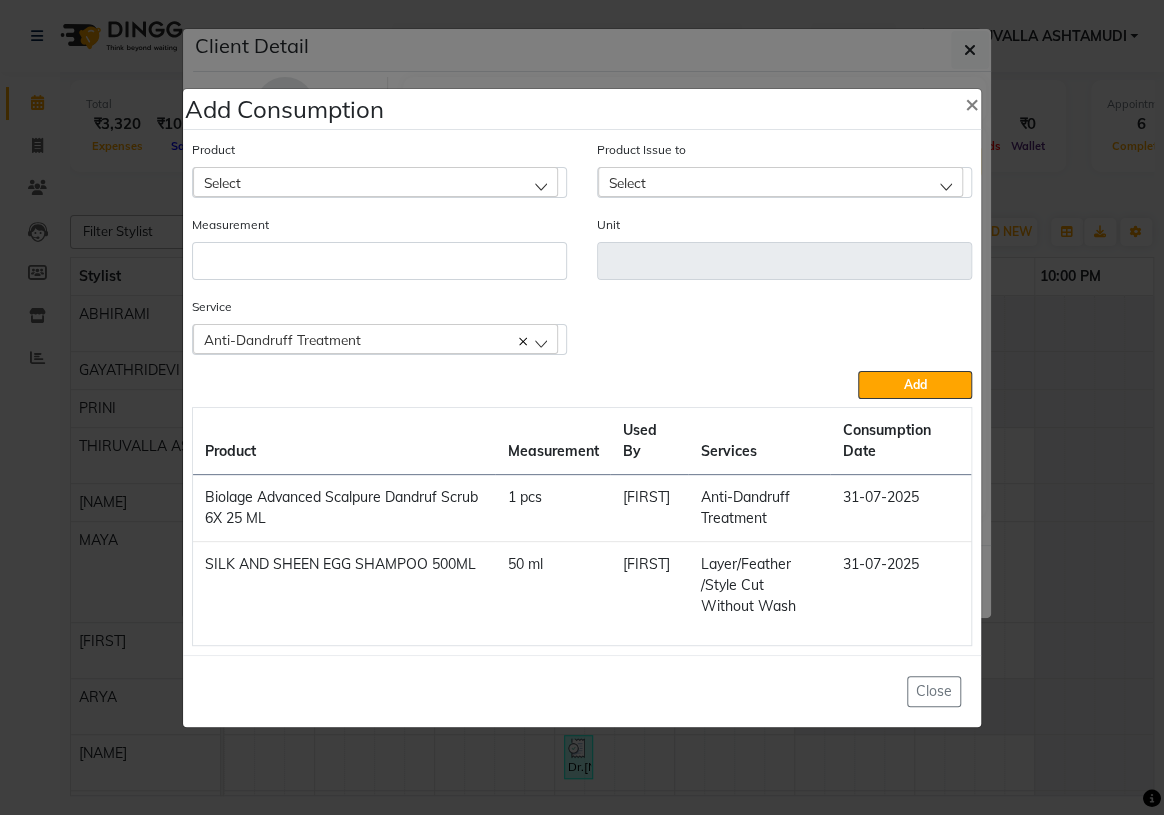 click on "Anti-Dandruff Treatment" 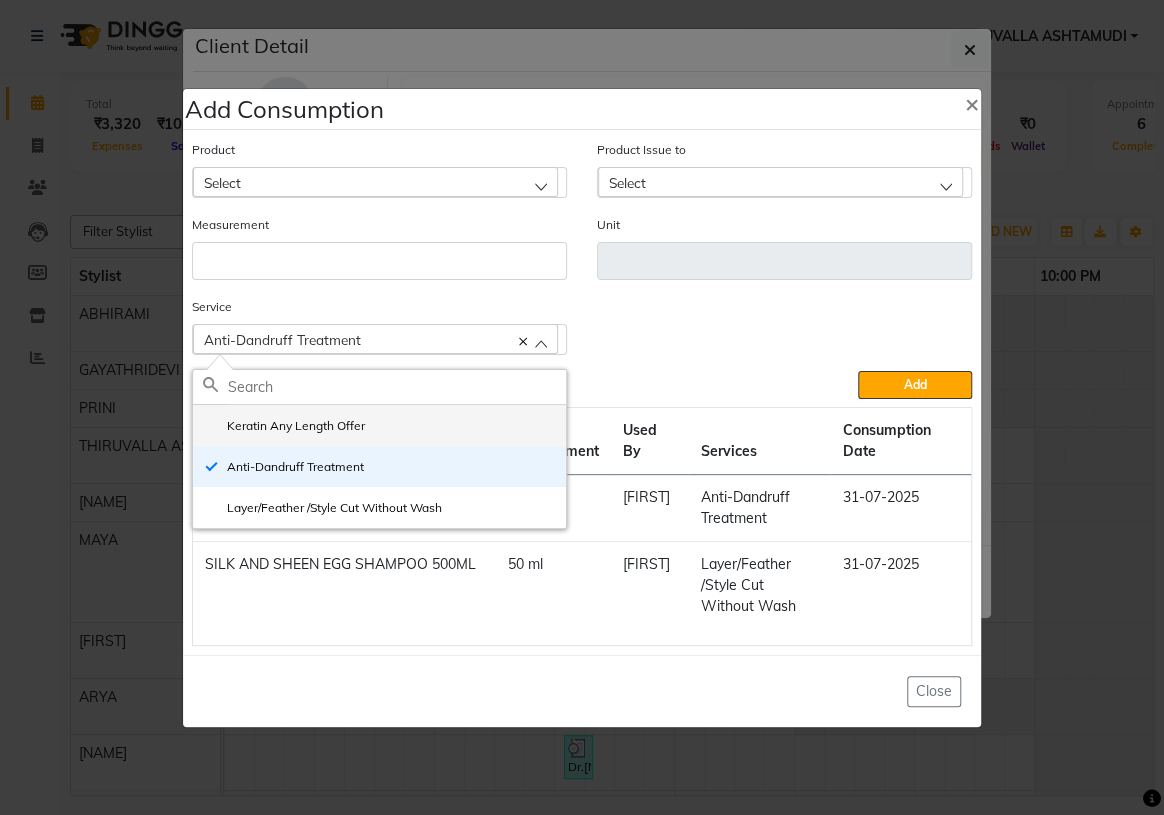 click on "Keratin Any Length Offer" 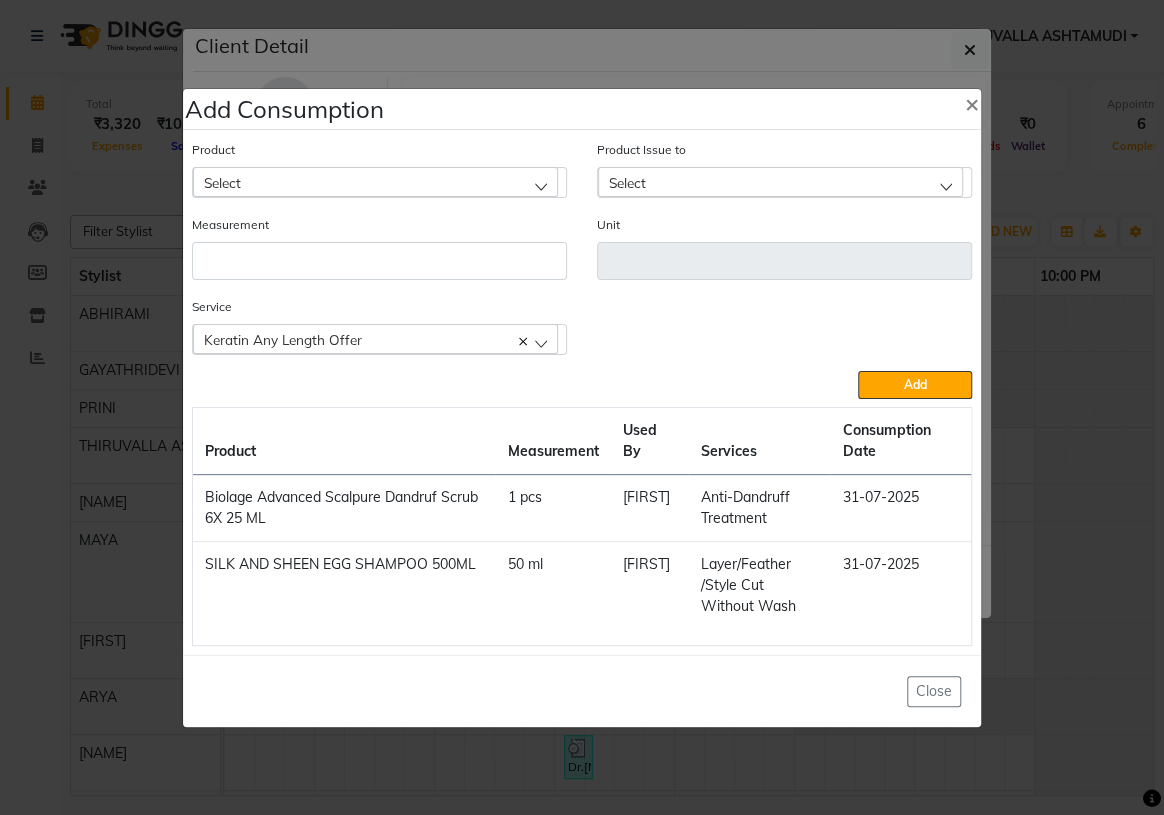 click on "Select" 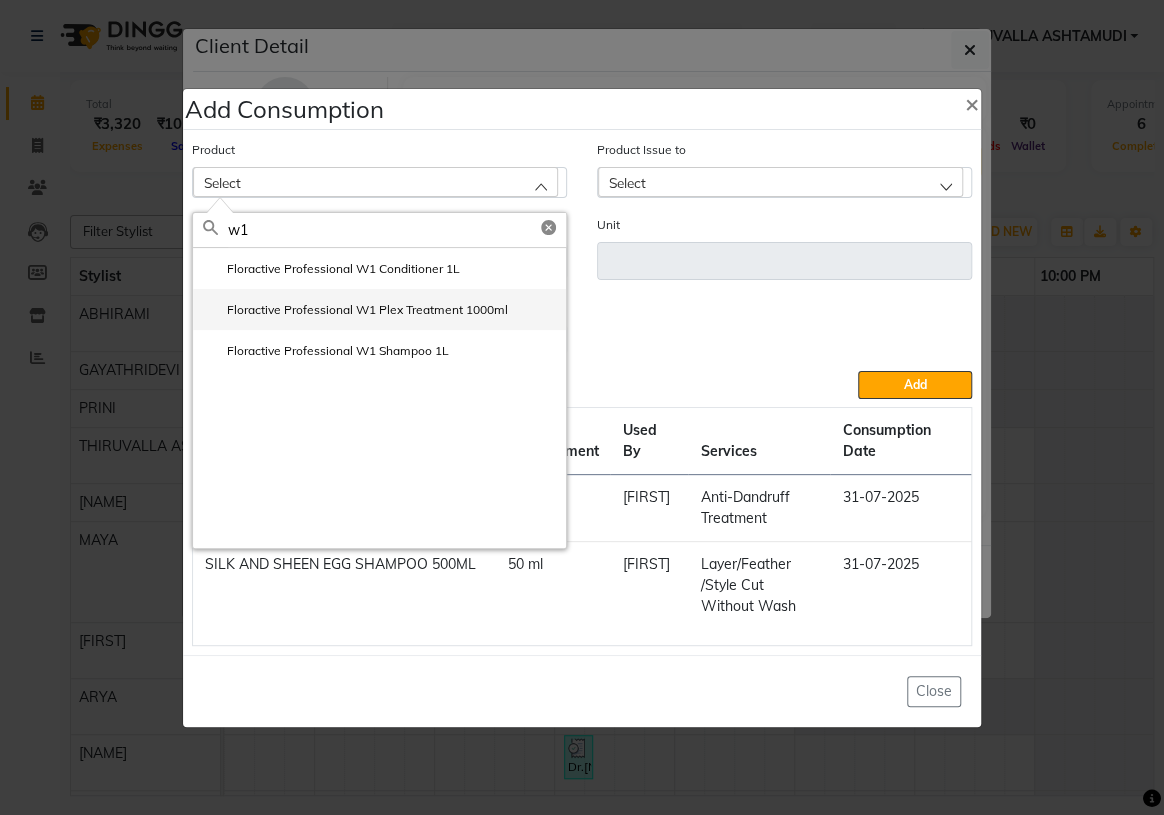 type on "w1" 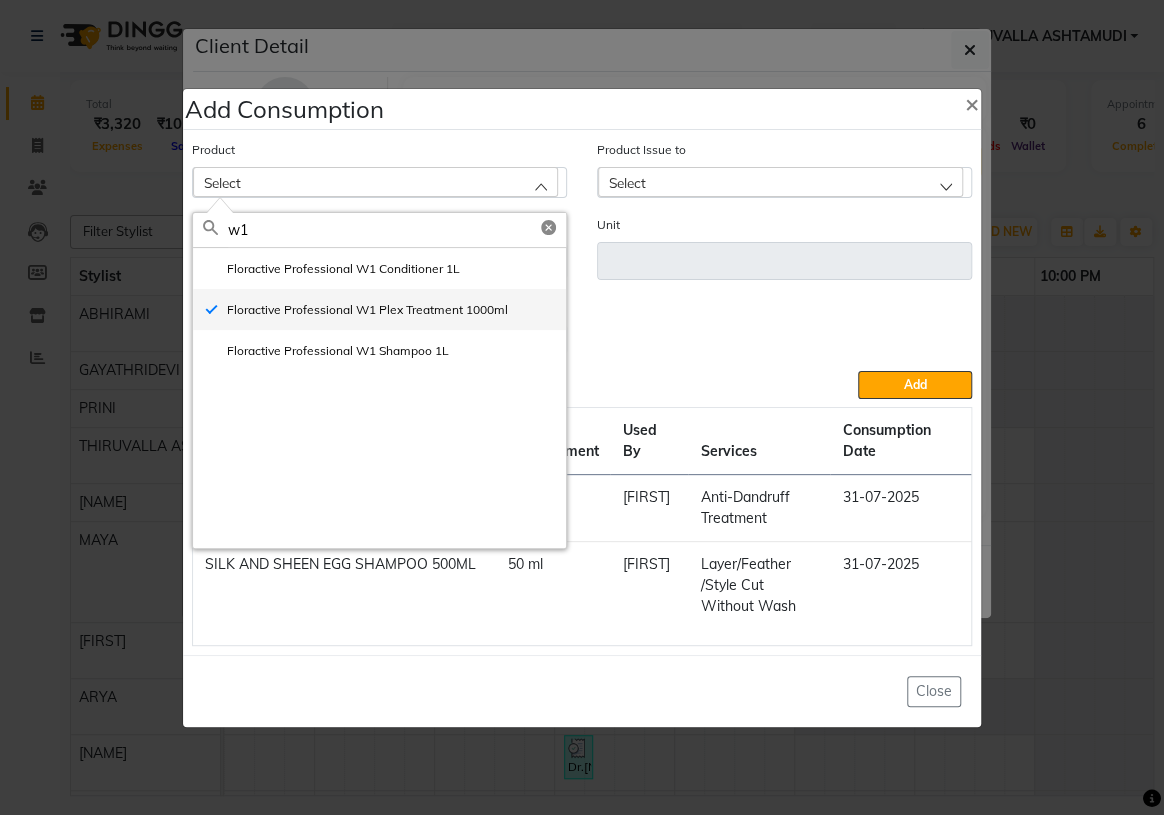 type on "ml" 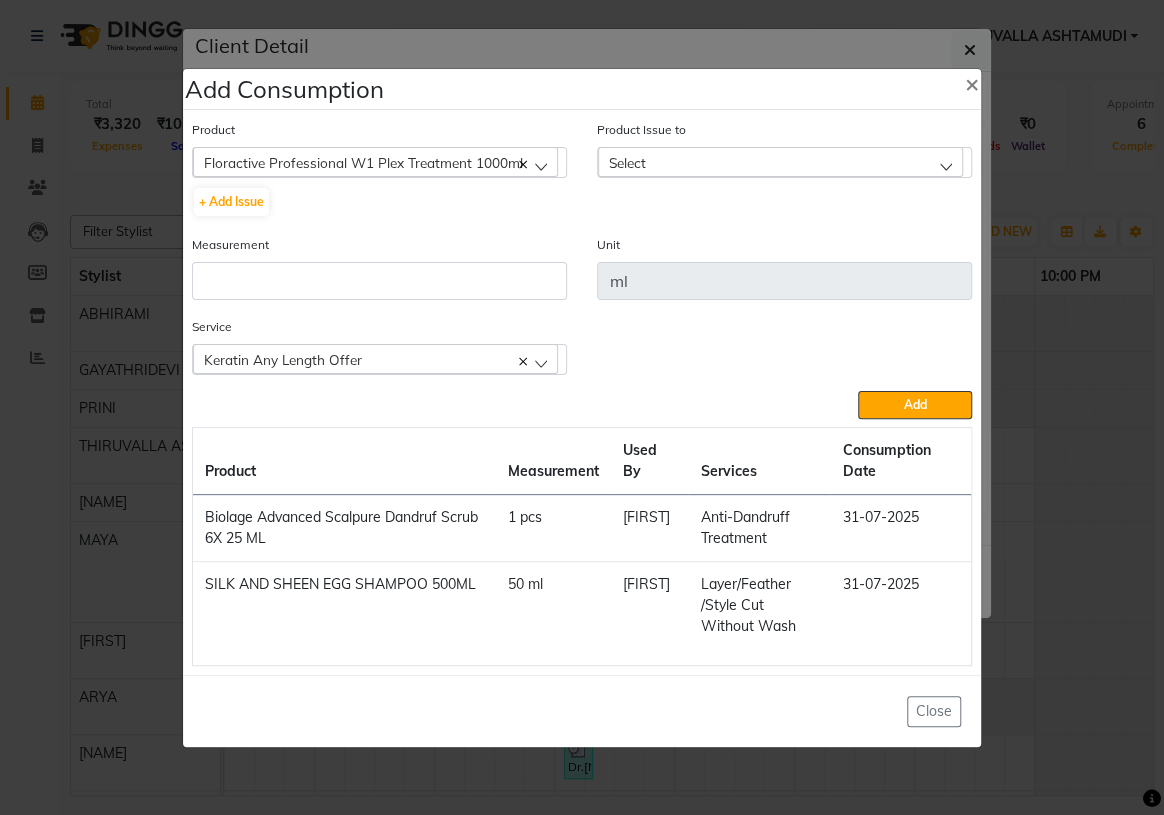 click on "Select" 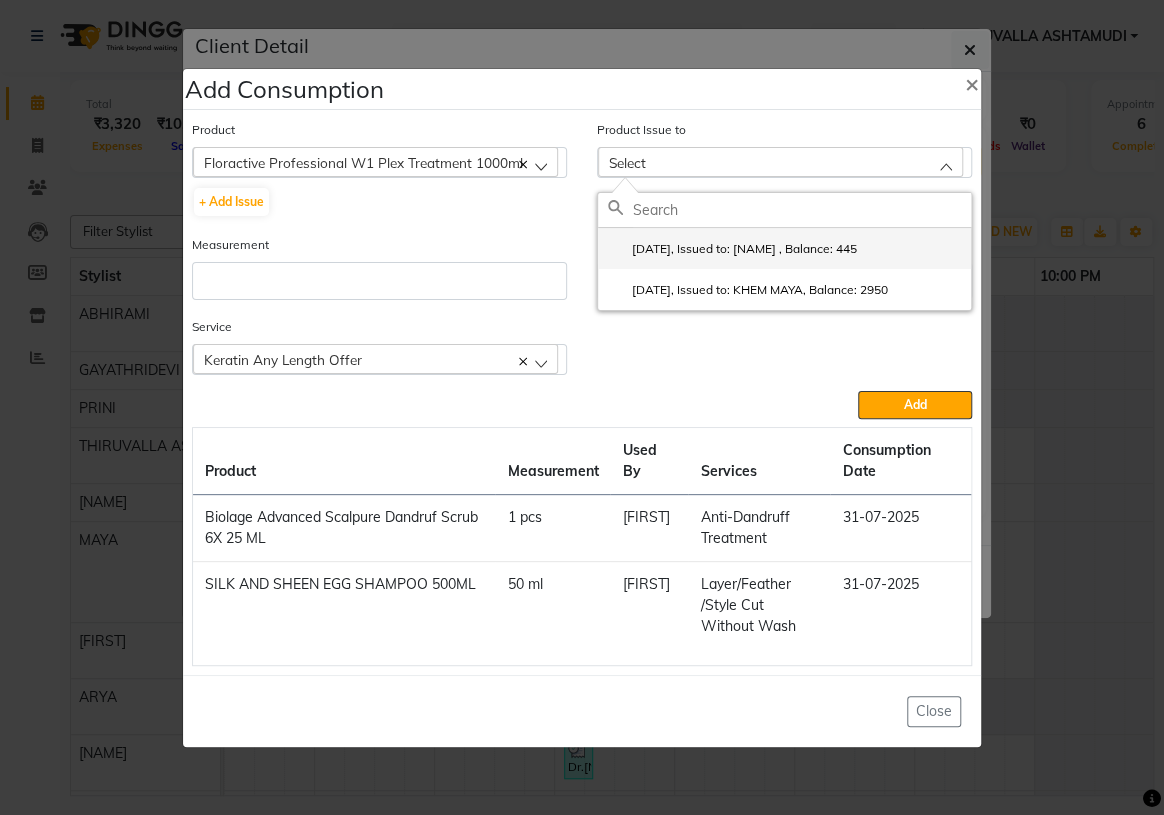 click on "[DATE], Issued to: [NAME]		, Balance: 445" 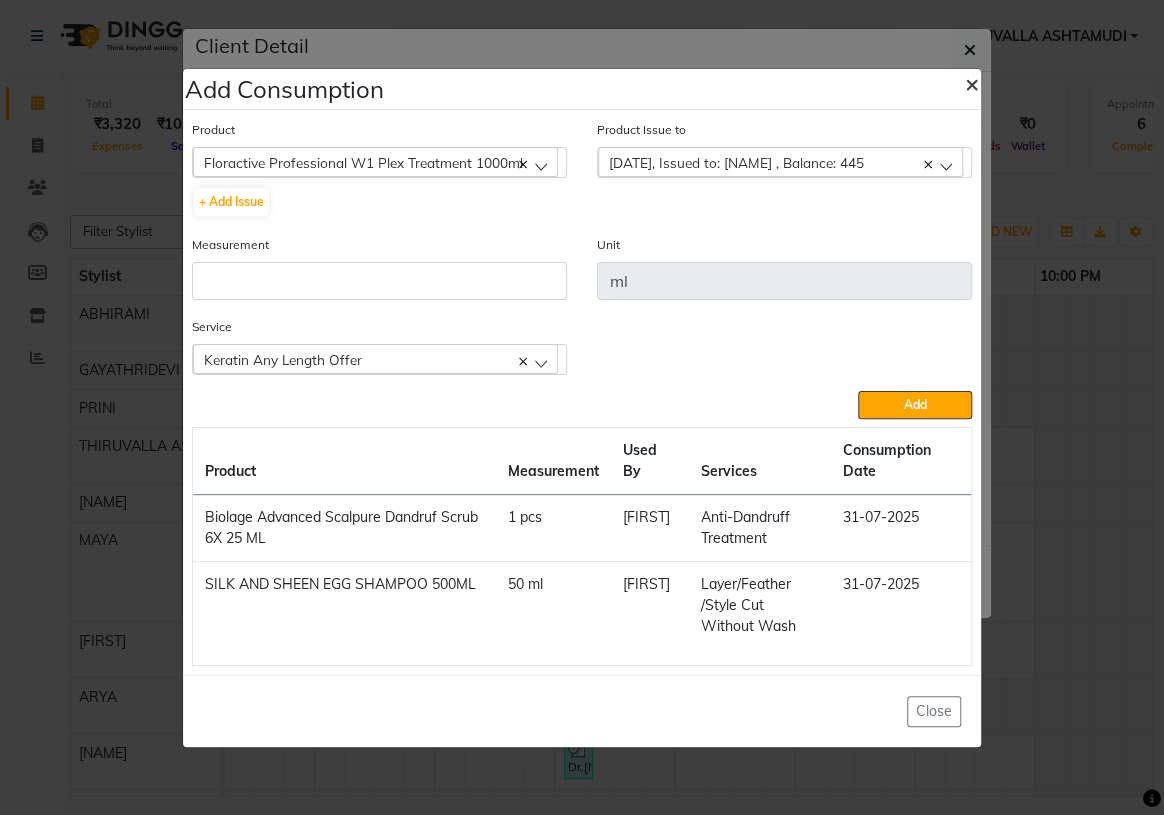 click on "×" 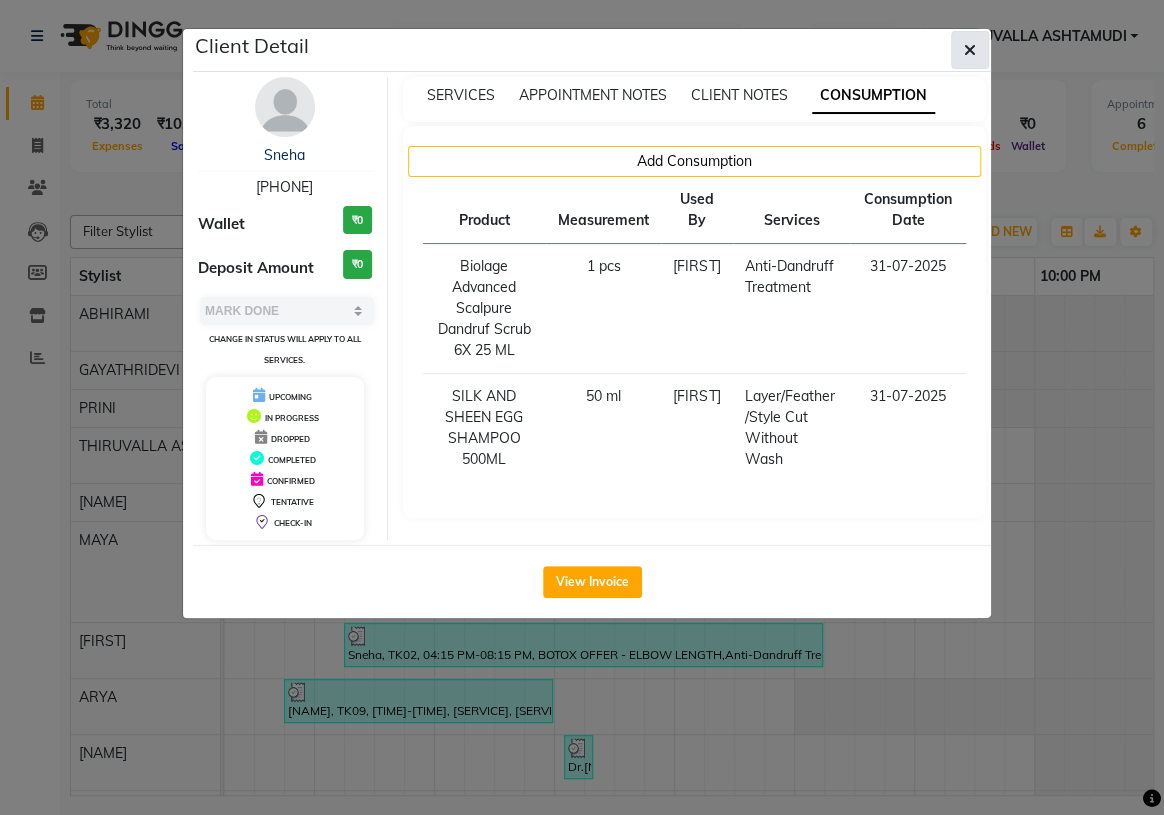 click 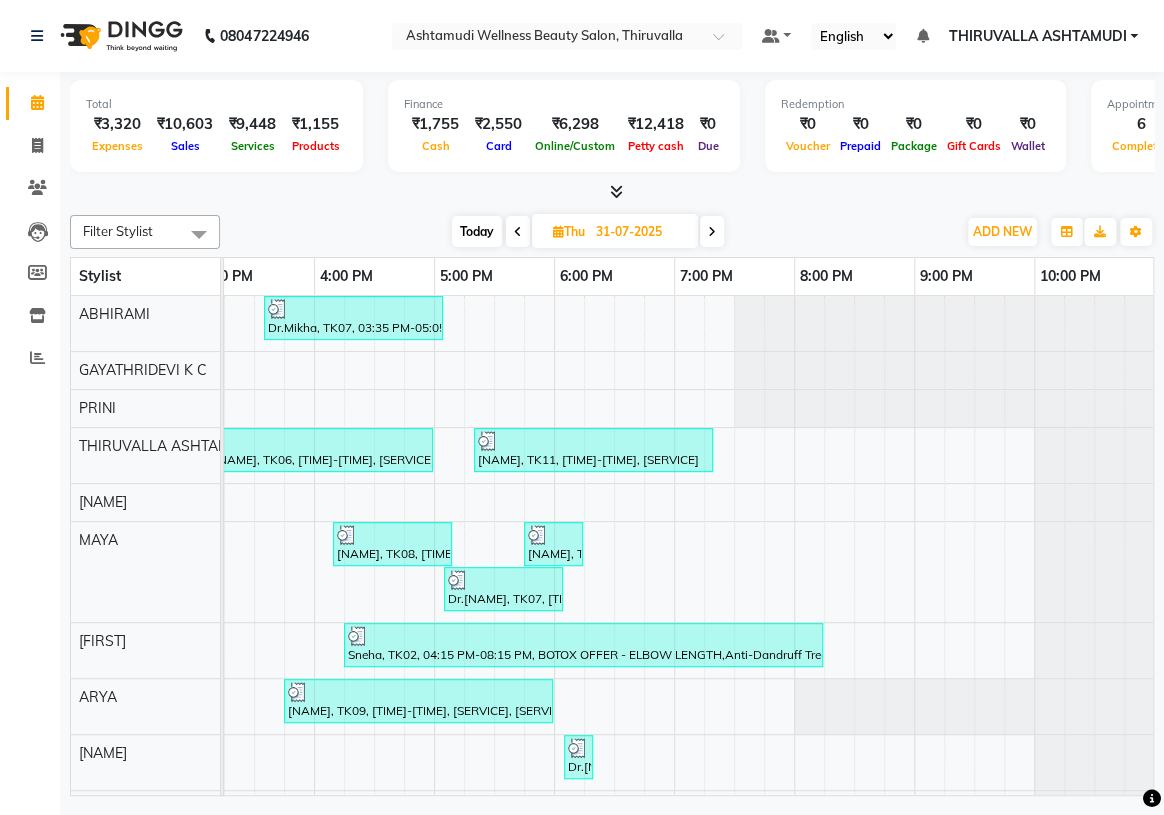click at bounding box center (712, 232) 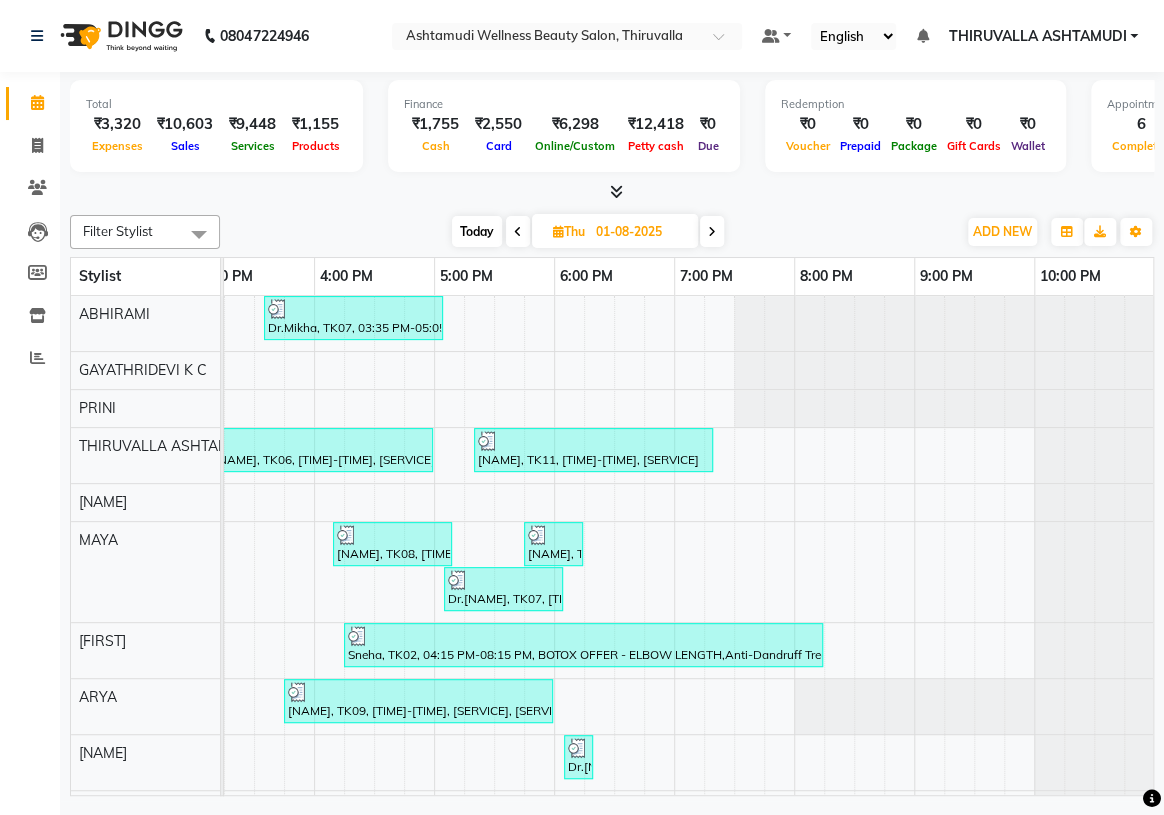 scroll, scrollTop: 0, scrollLeft: 0, axis: both 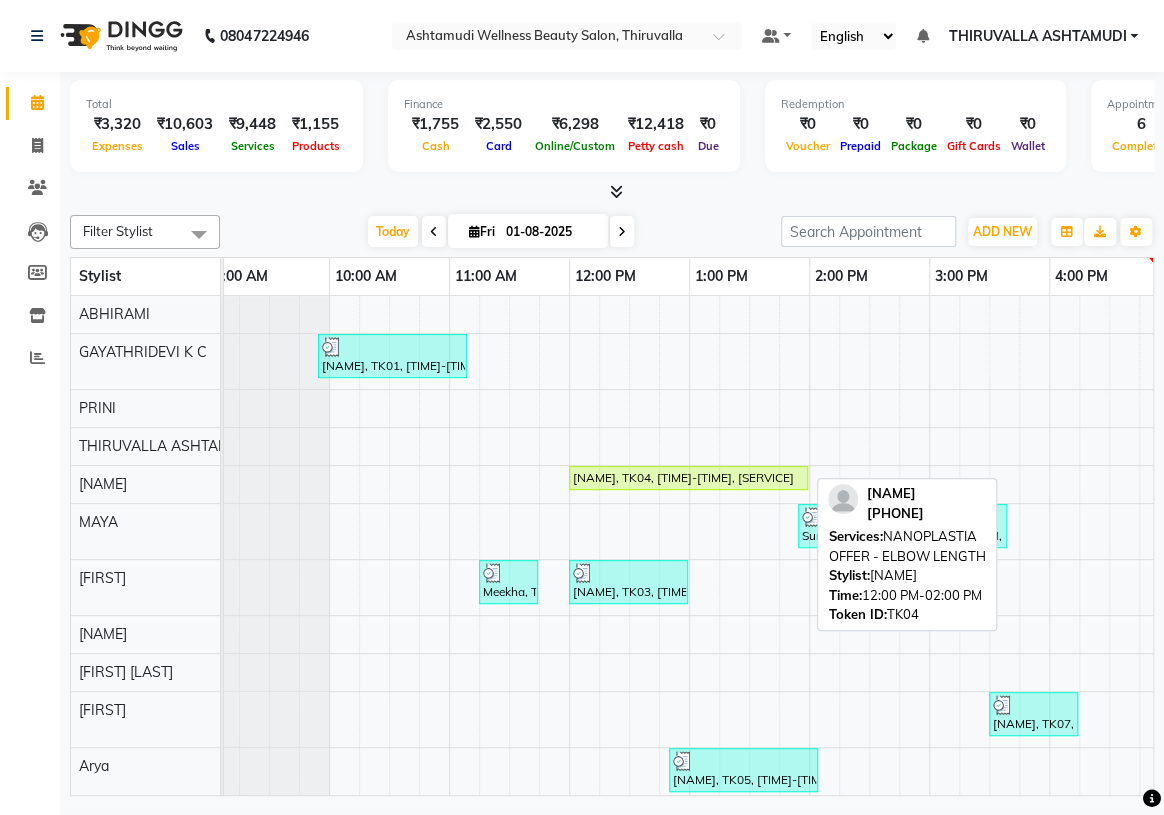 click on "[NAME], TK04, [TIME]-[TIME], [SERVICE]" at bounding box center [688, 478] 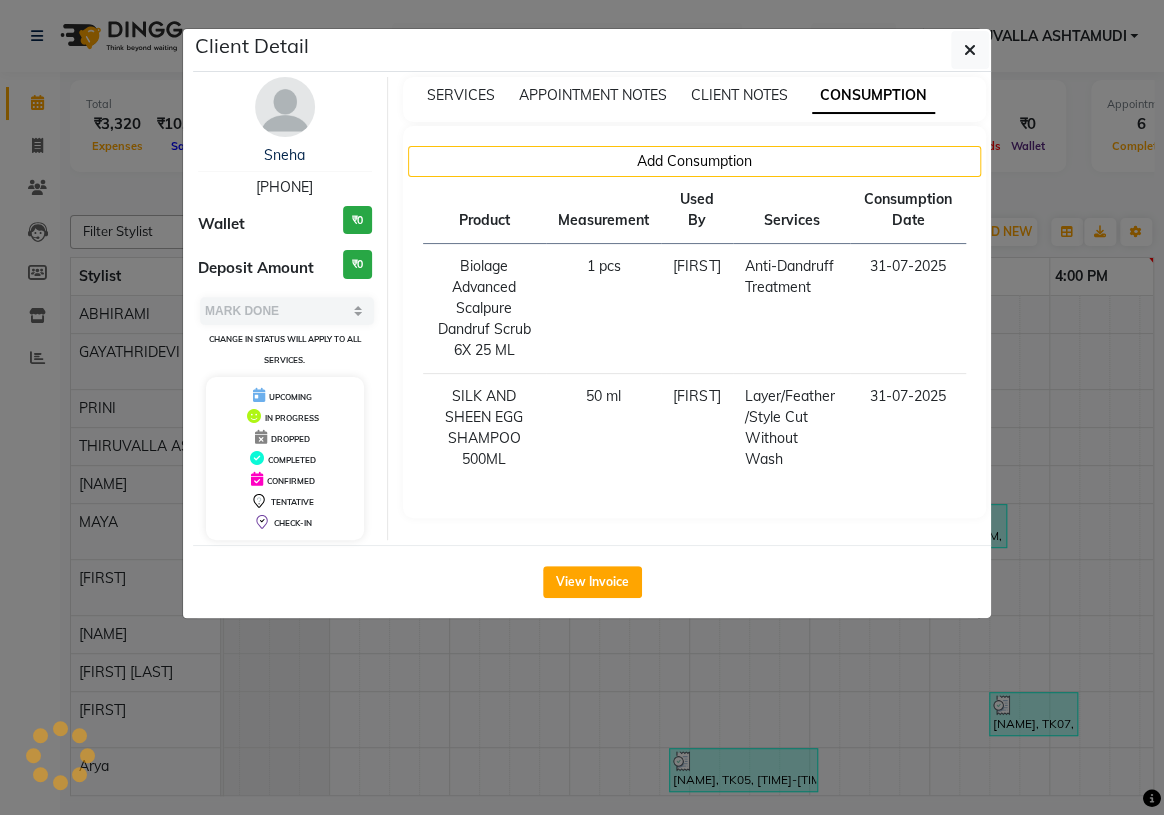select on "1" 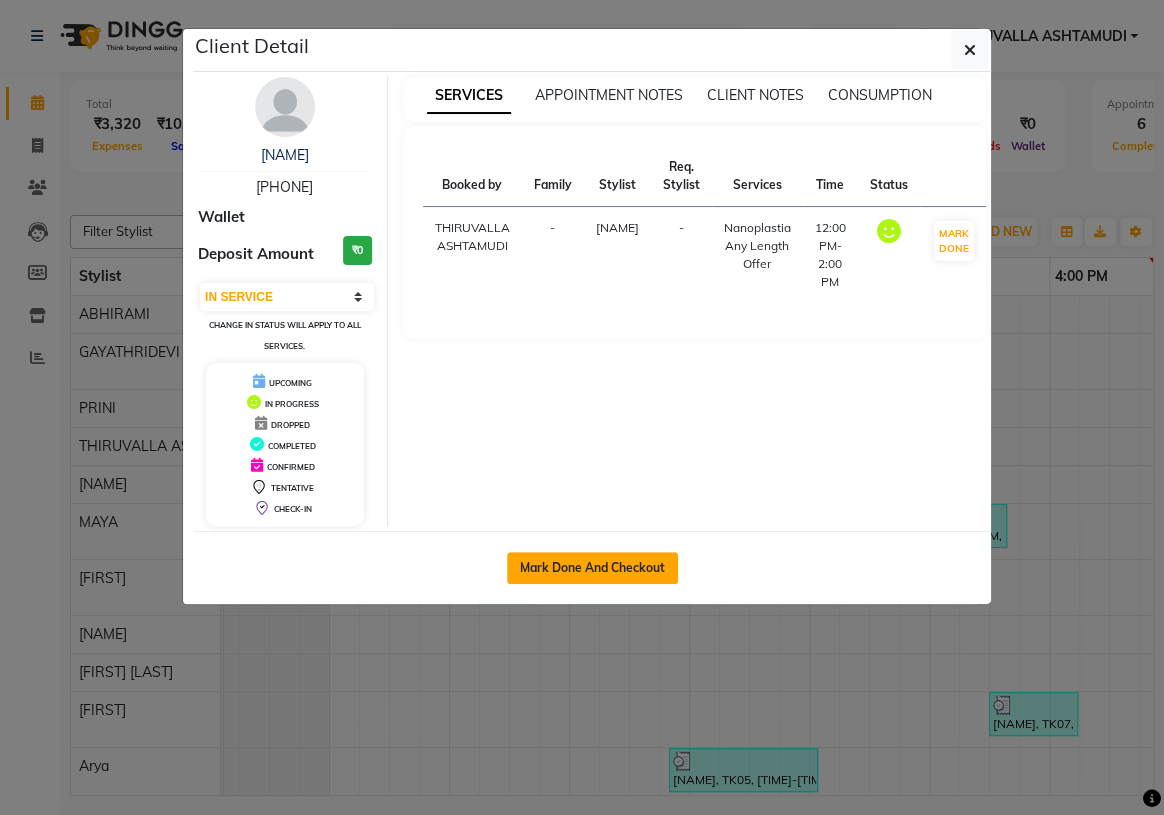 click on "Mark Done And Checkout" 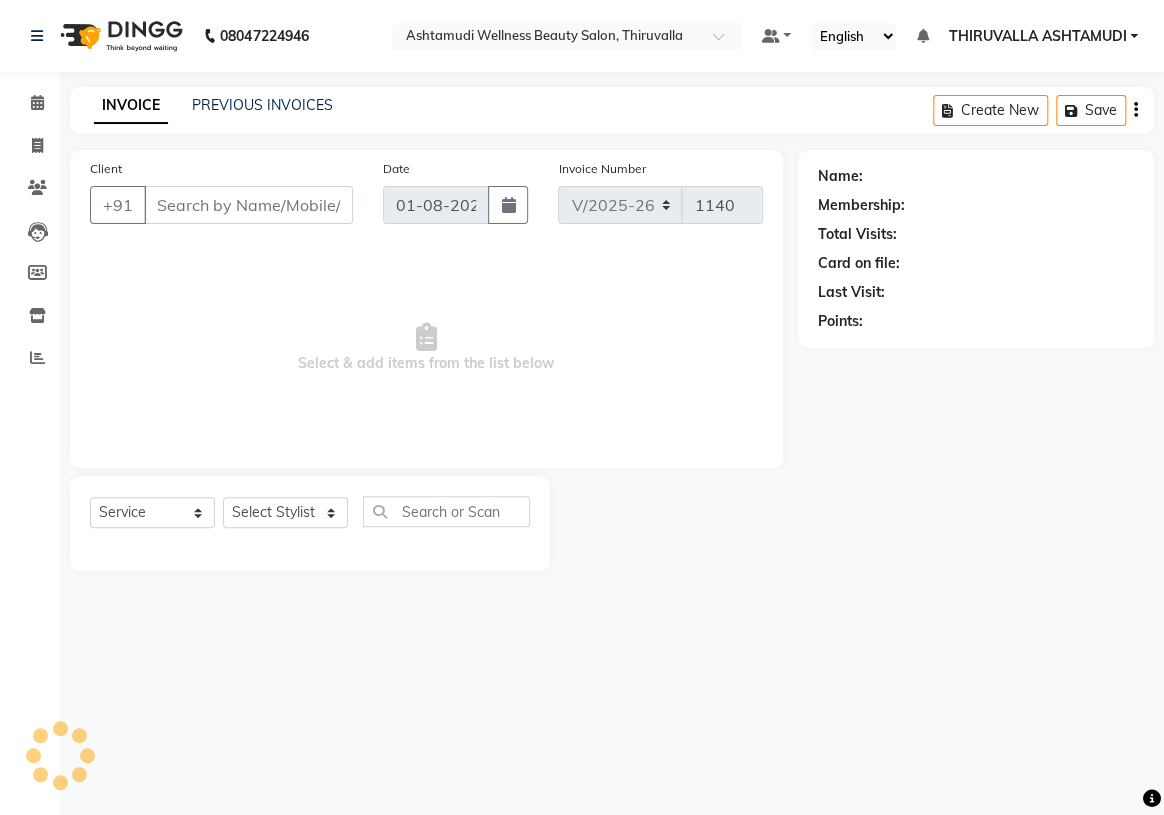 type on "[PHONE]" 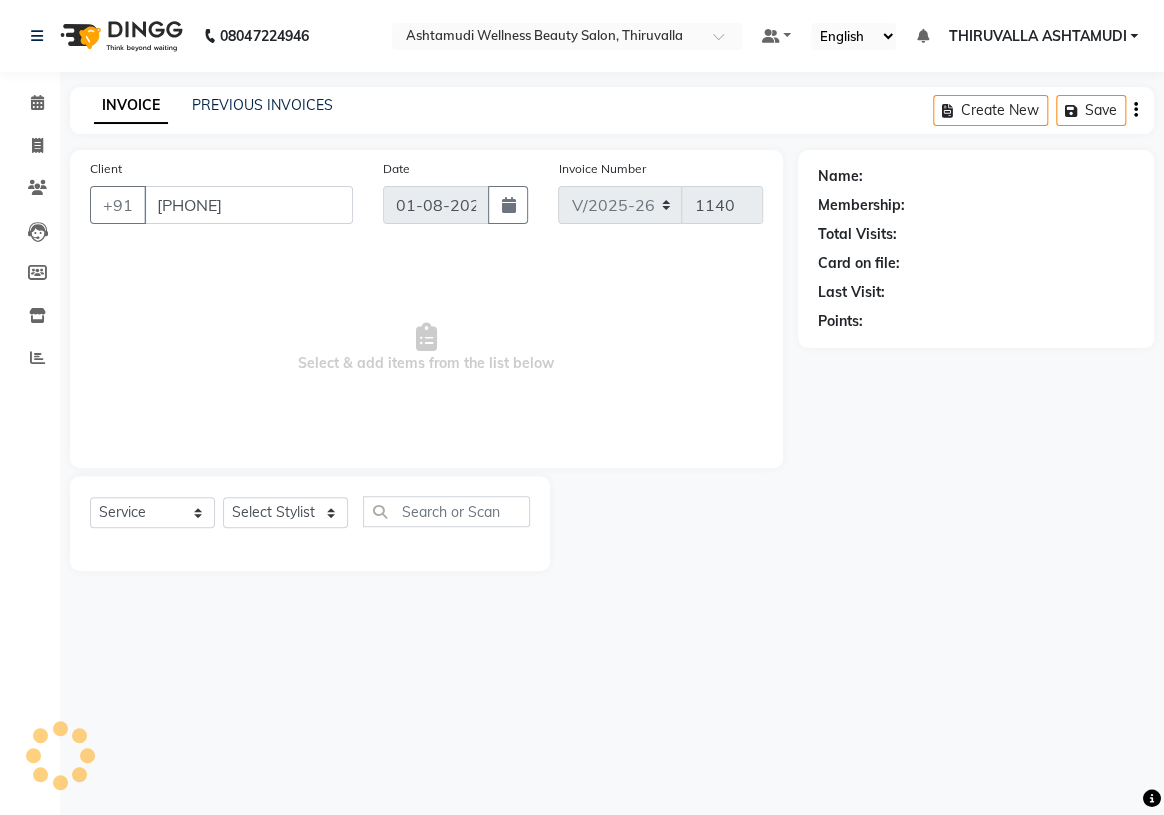 select on "29016" 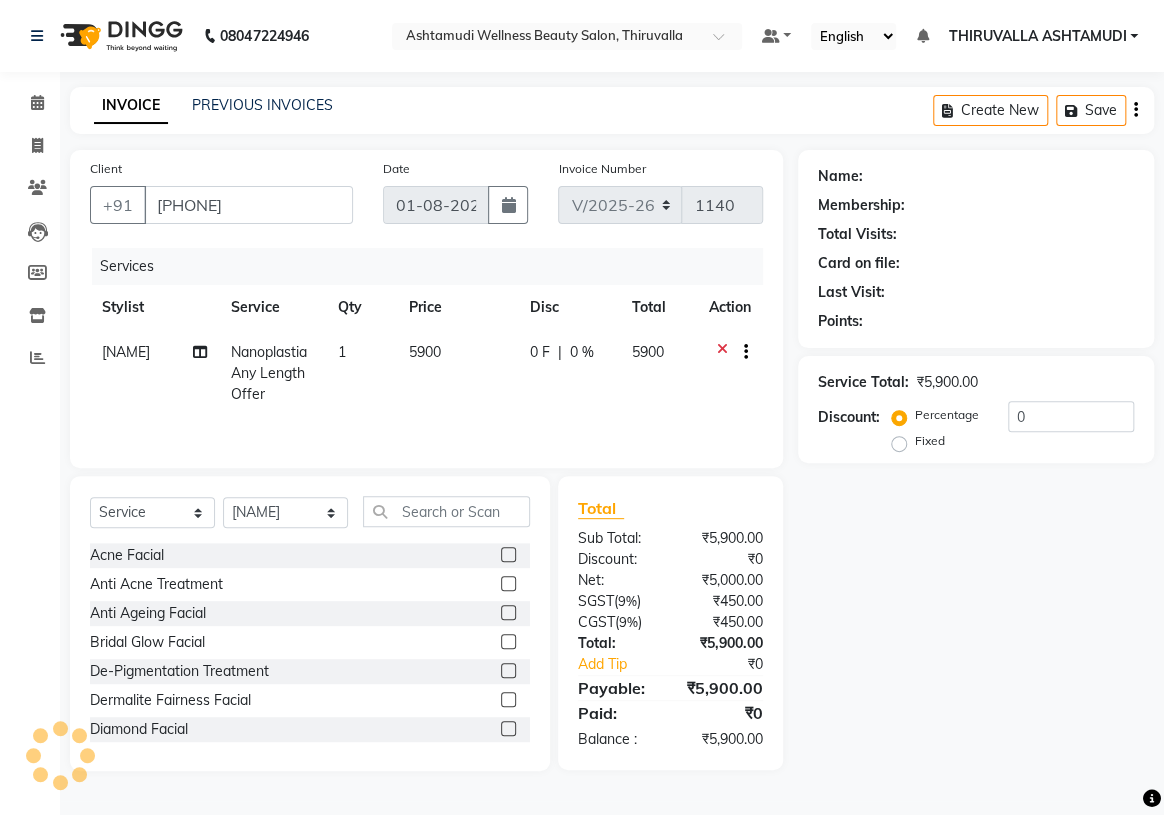select on "1: Object" 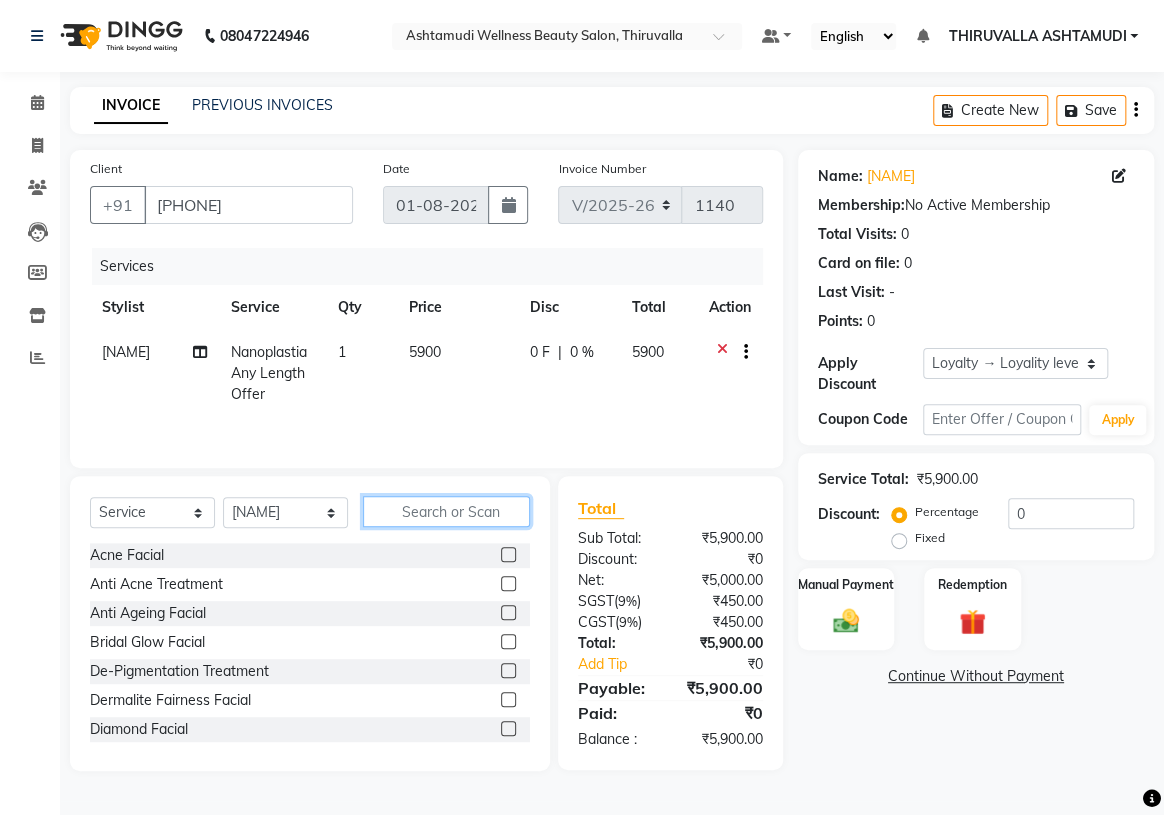 click 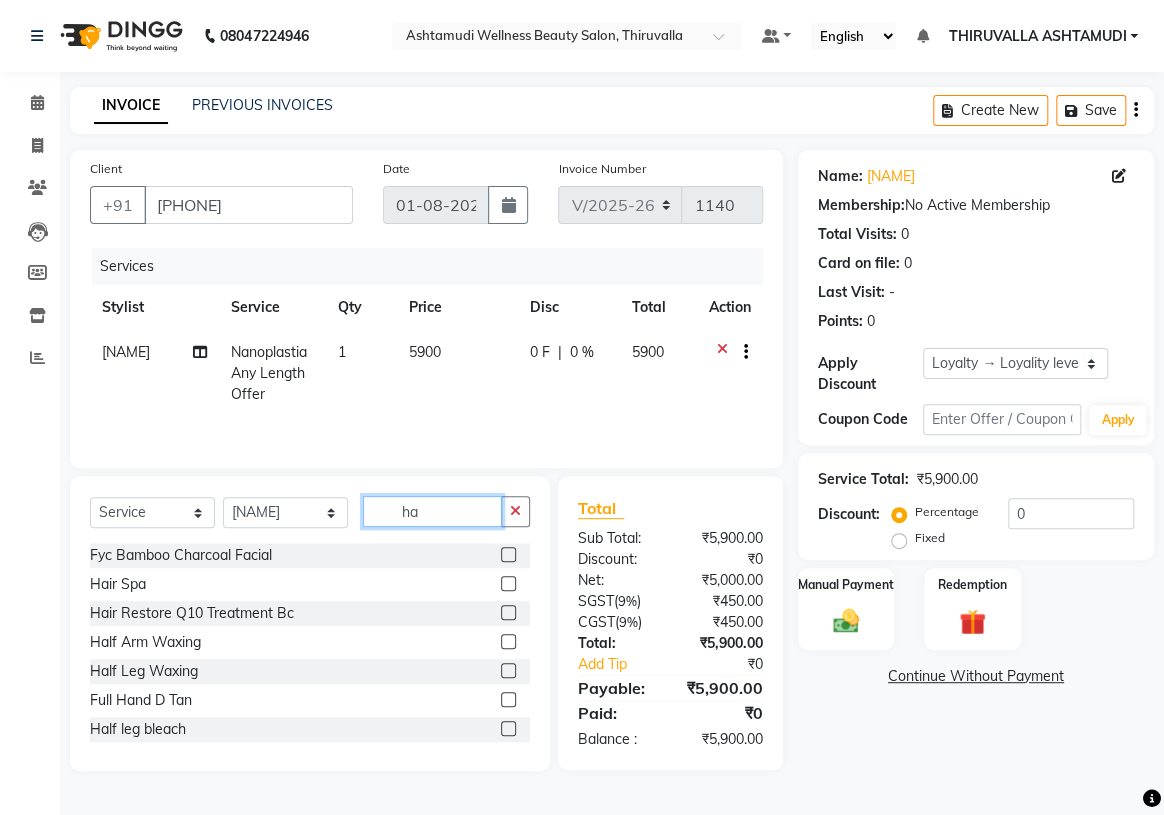 type on "h" 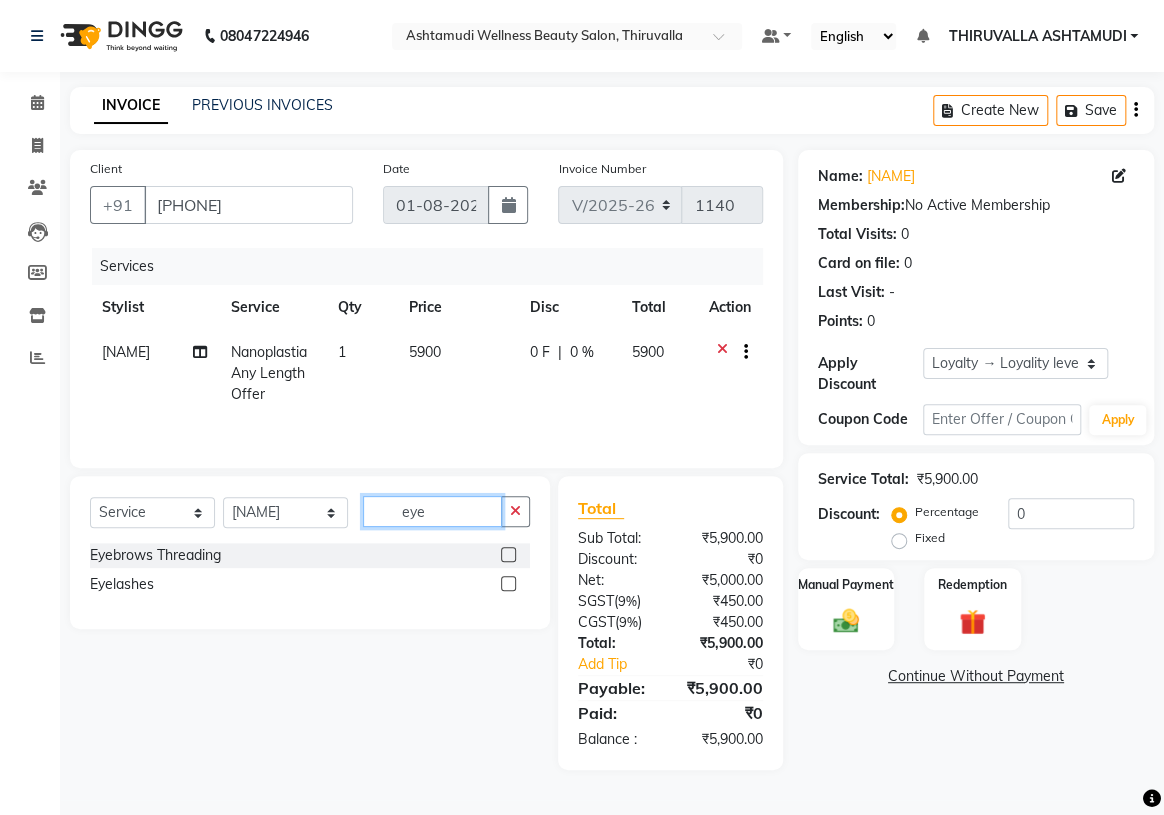type on "eye" 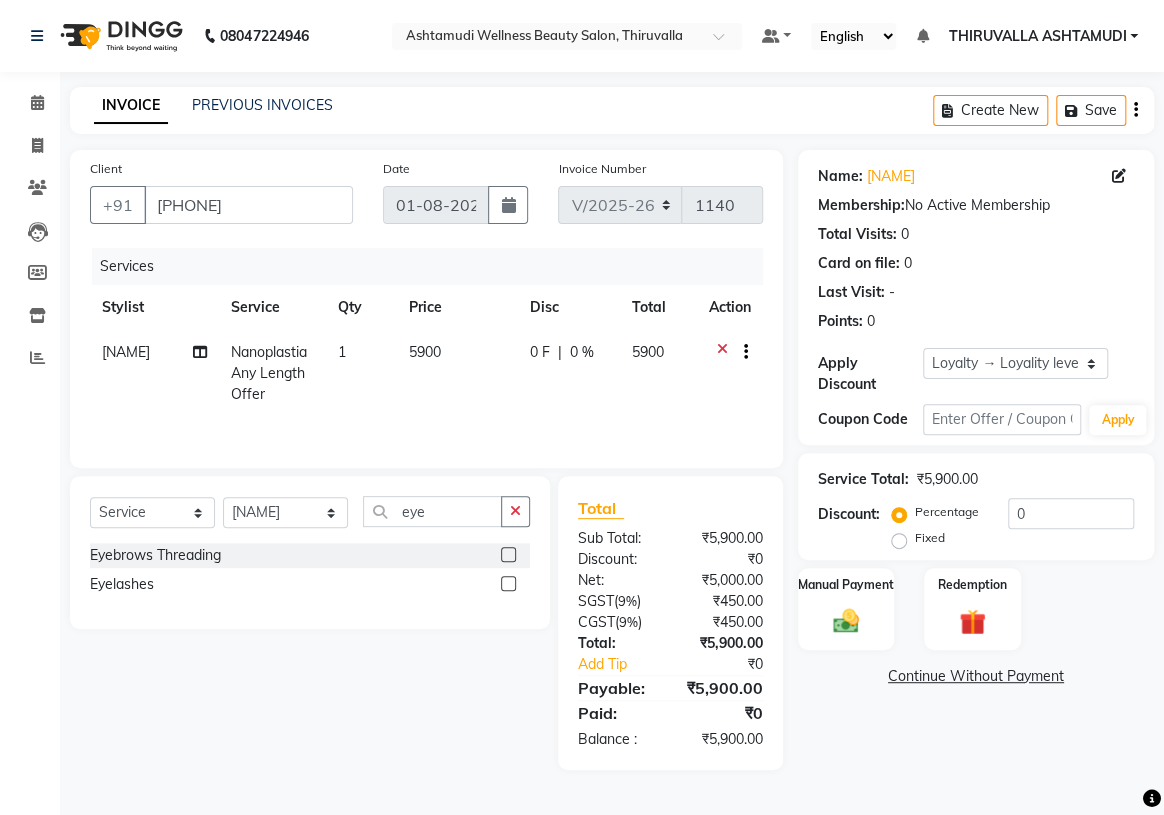 click 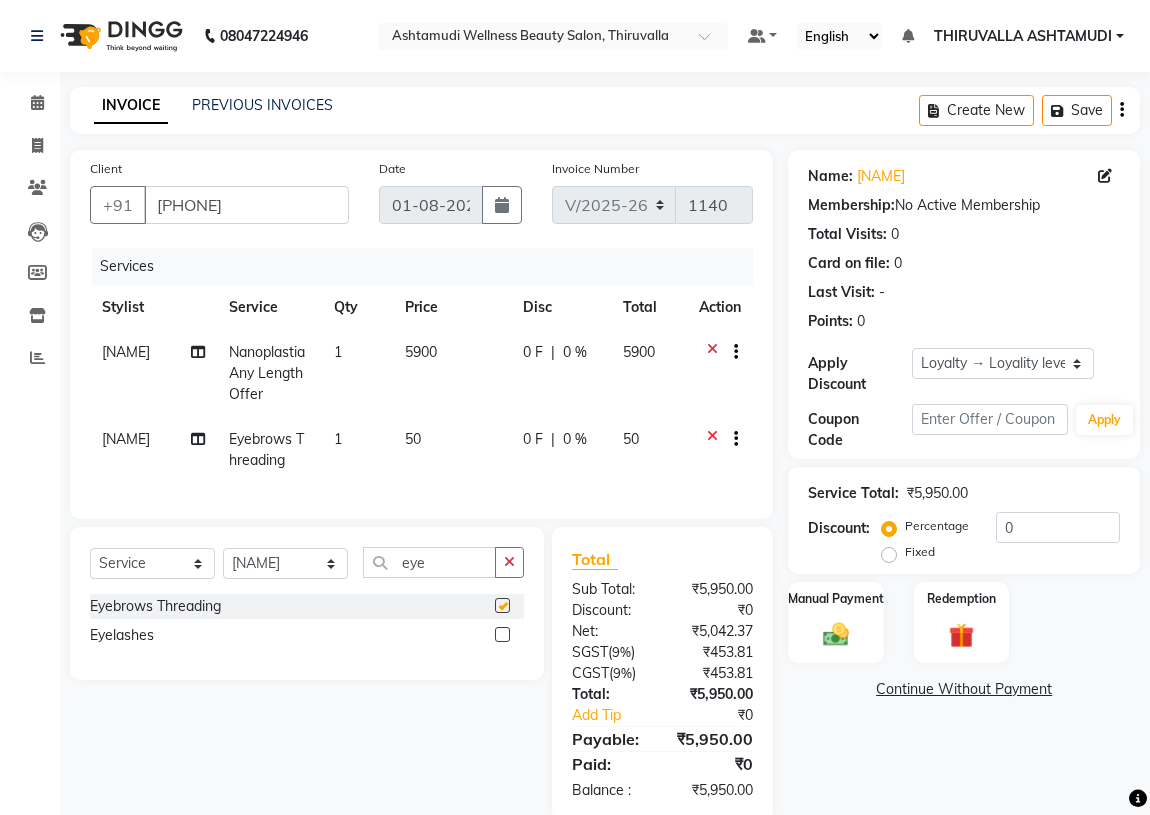 checkbox on "false" 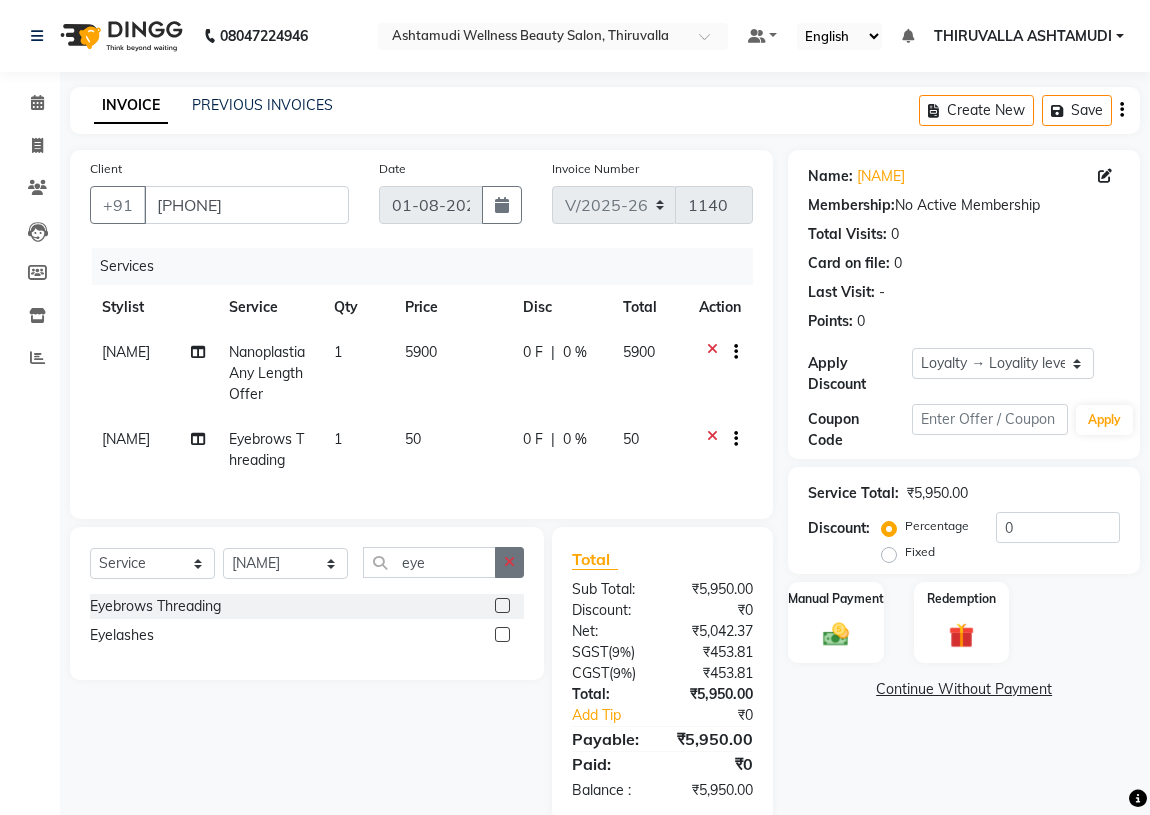click 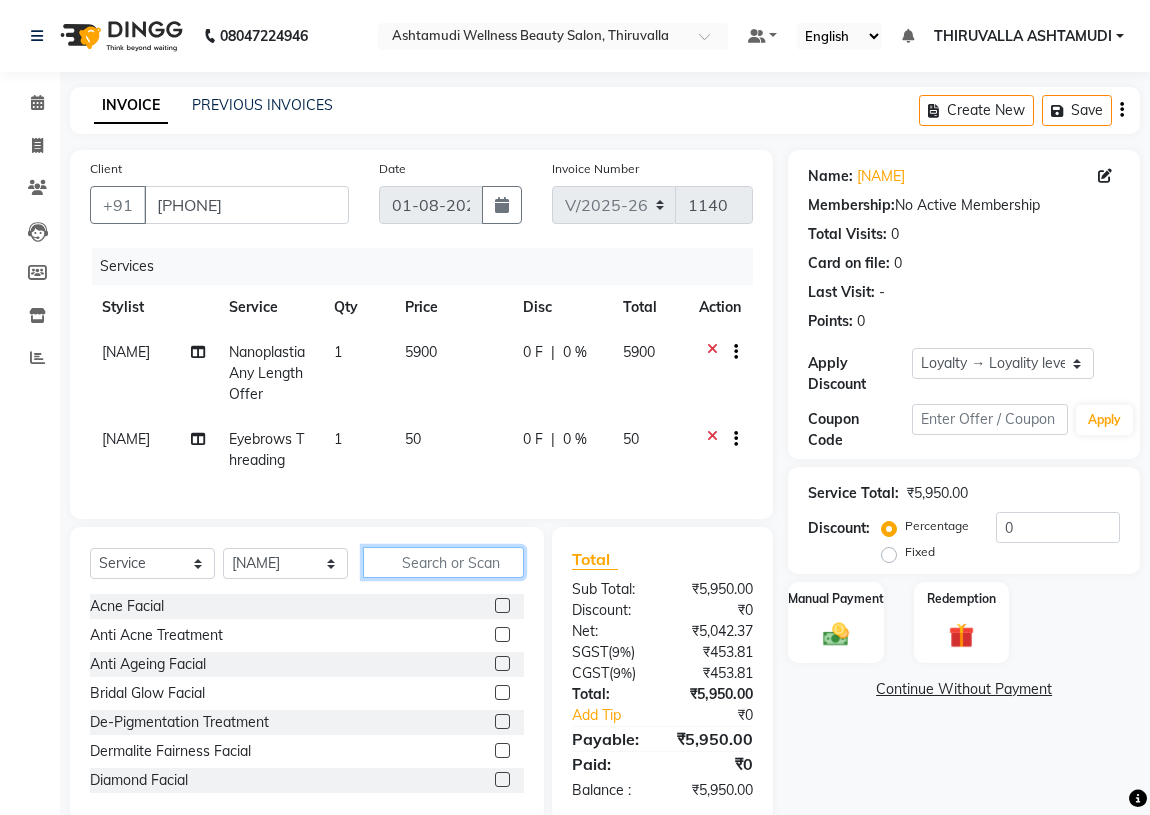 click 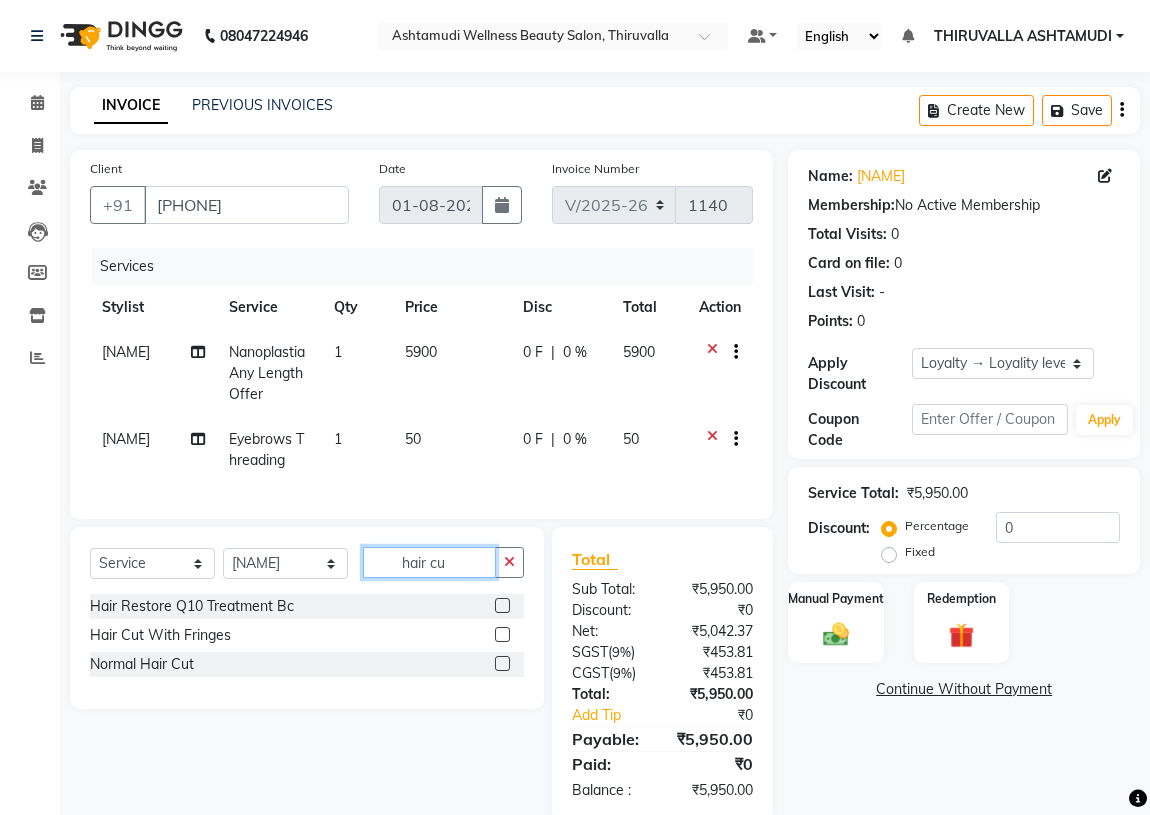 scroll, scrollTop: 0, scrollLeft: 0, axis: both 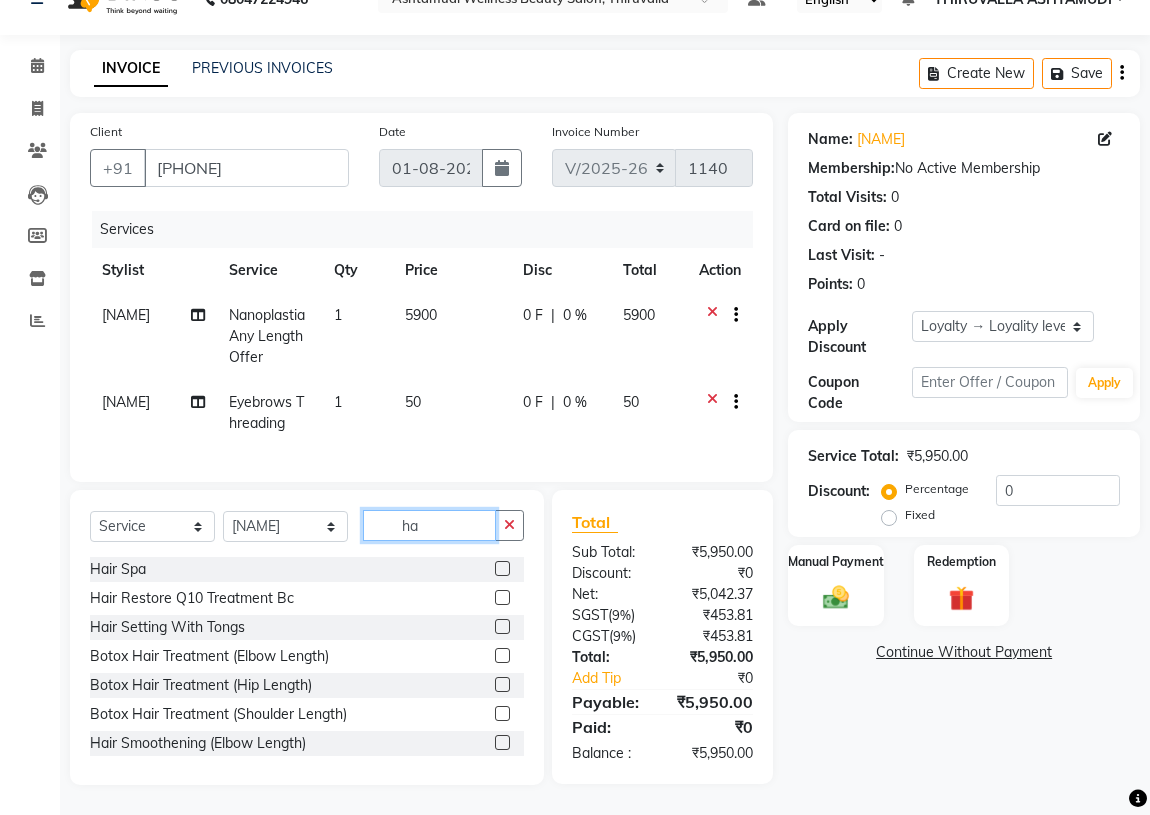 type on "h" 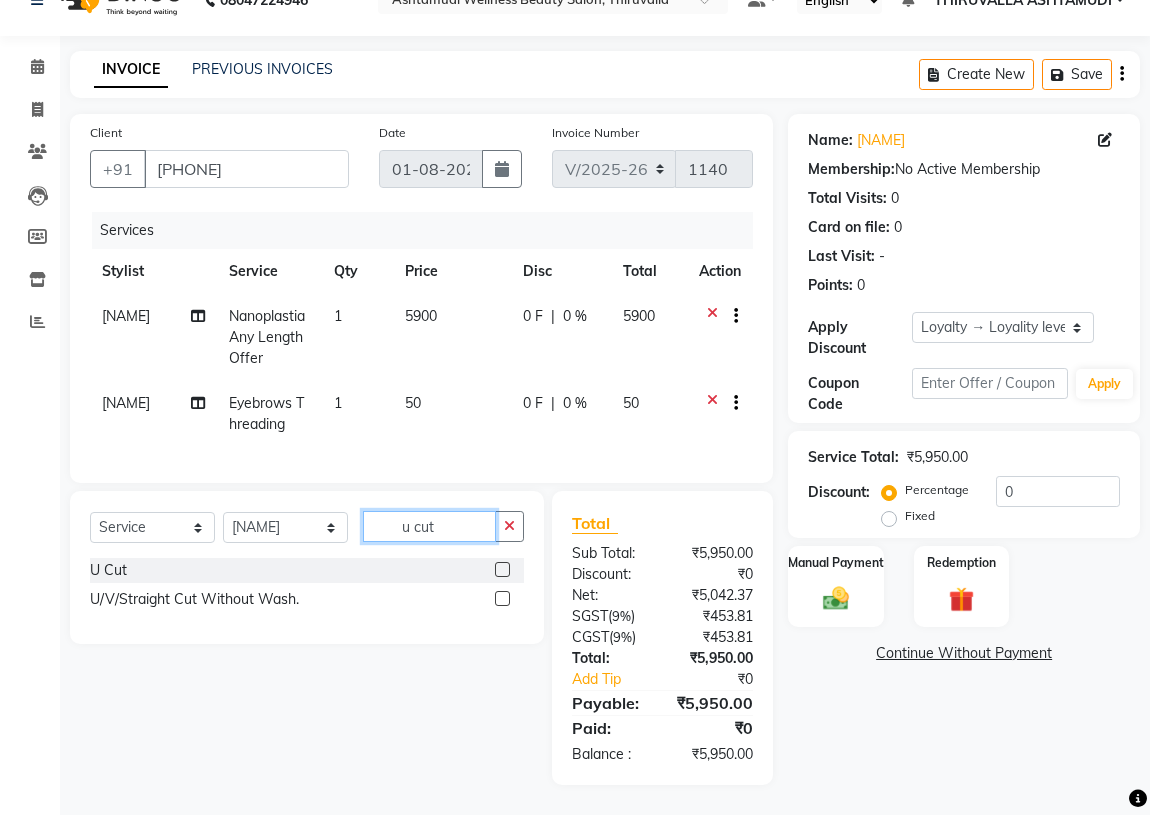 type on "u cut" 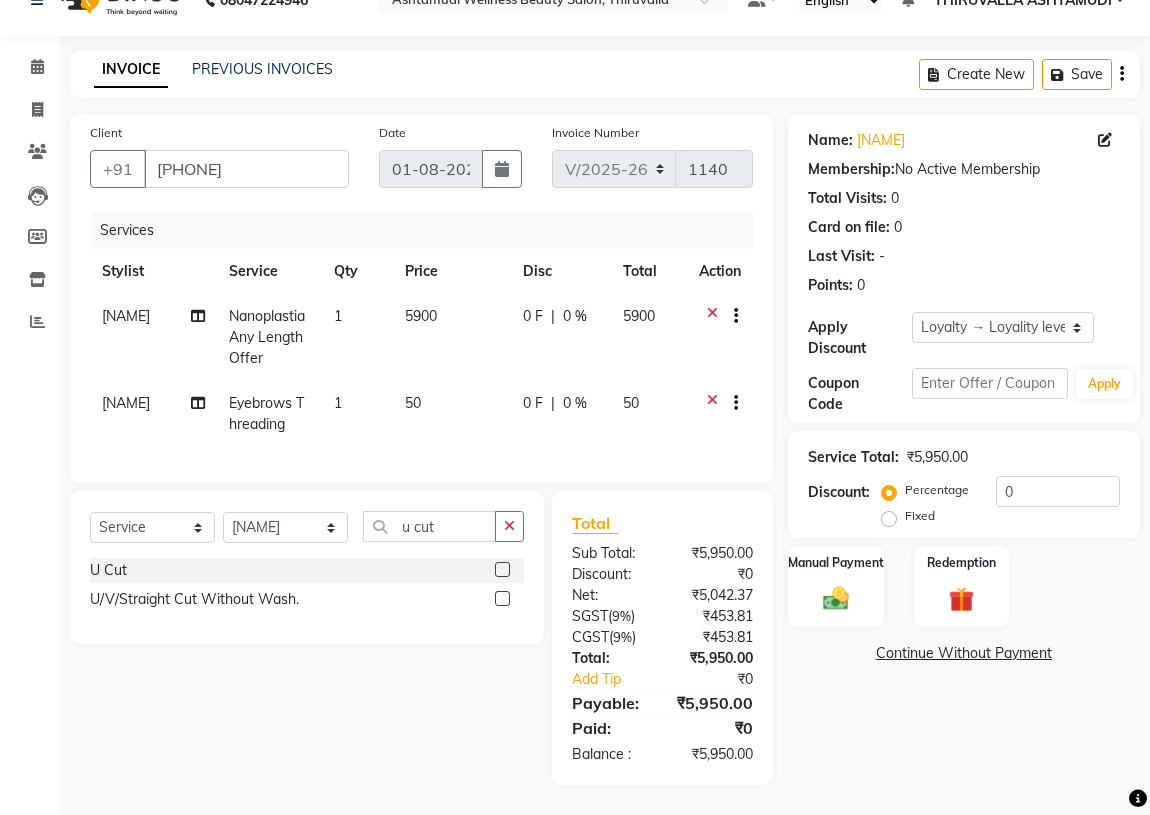 click 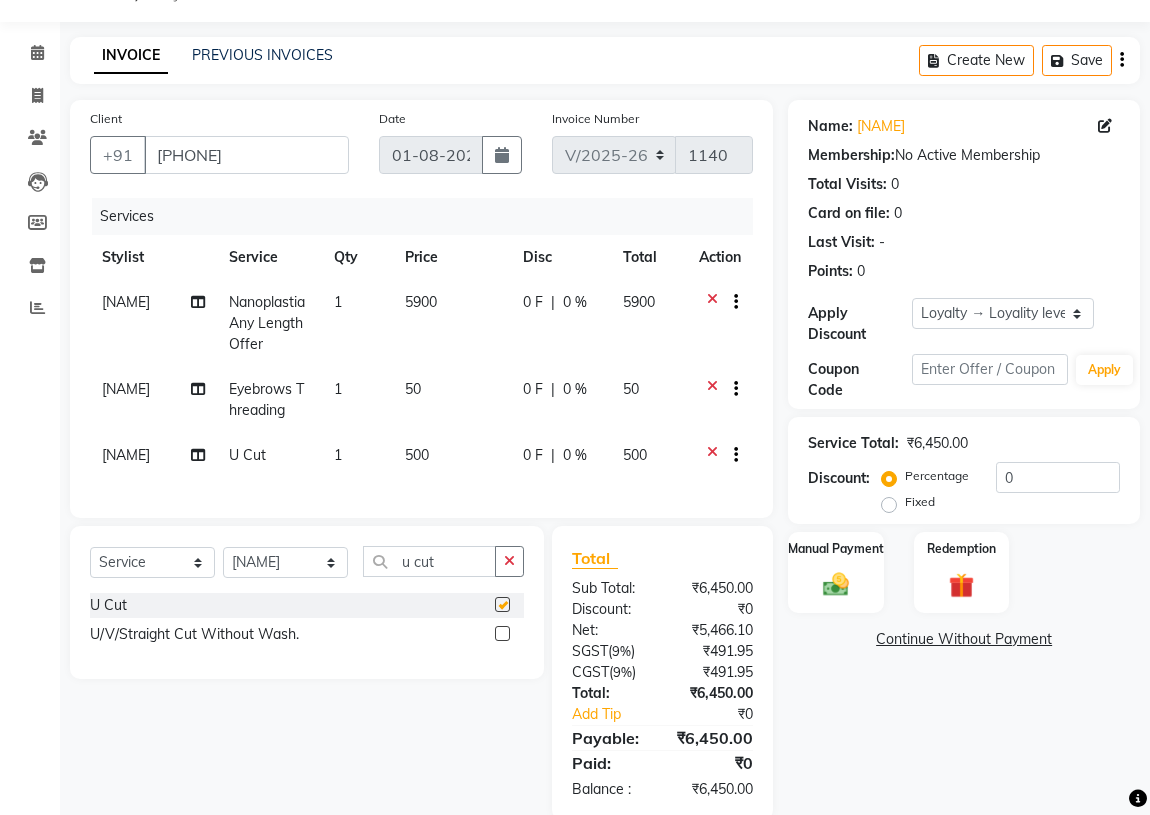 checkbox on "false" 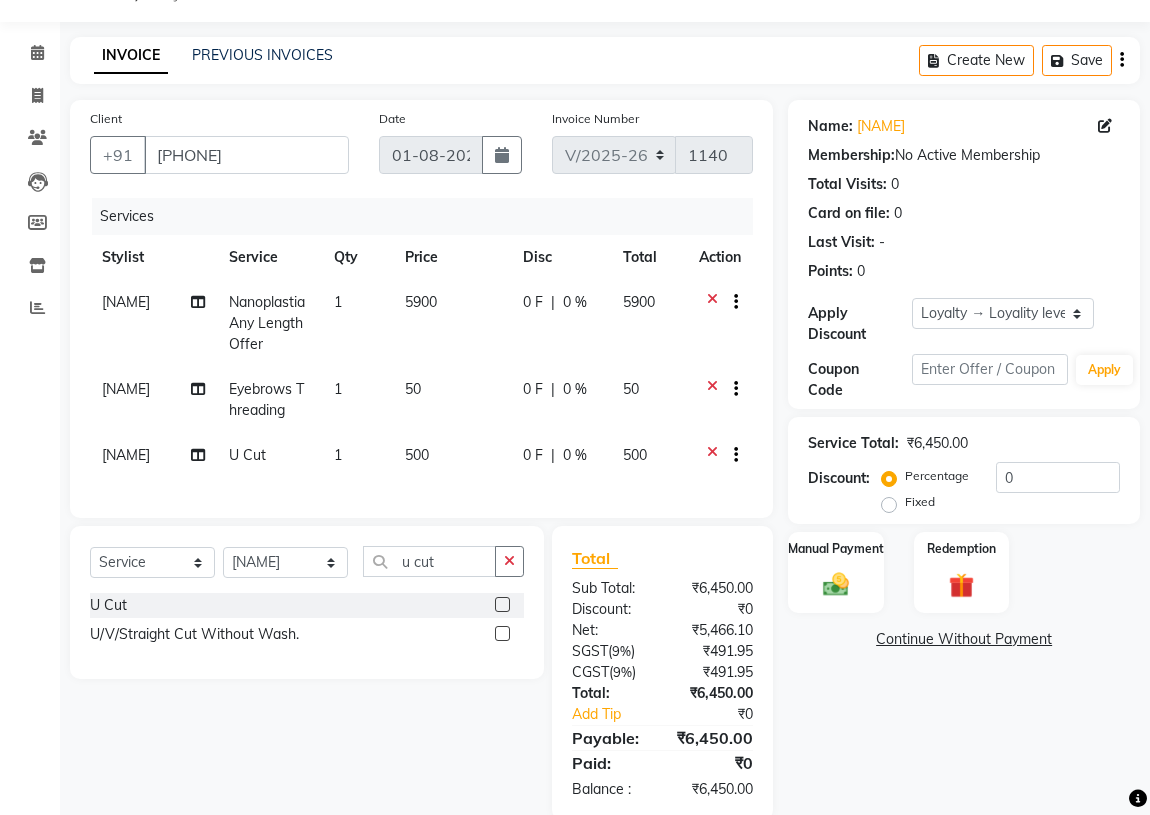 click 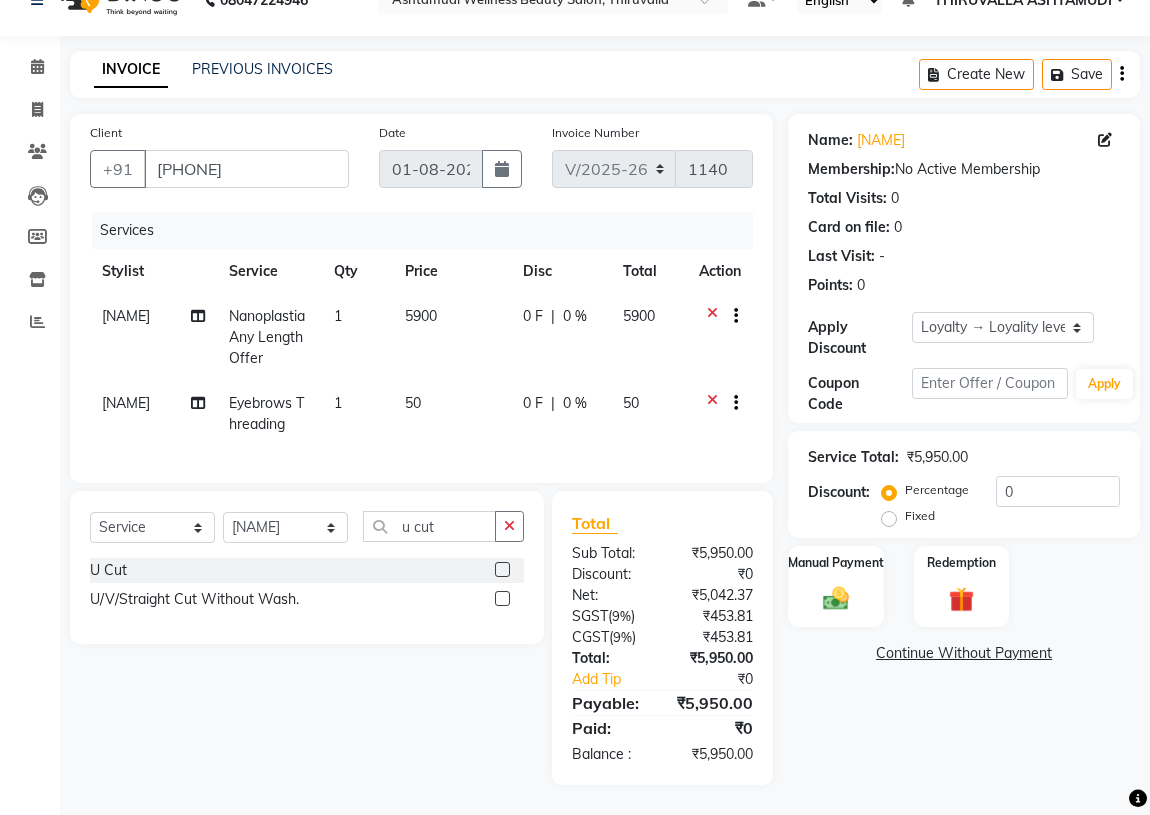 click 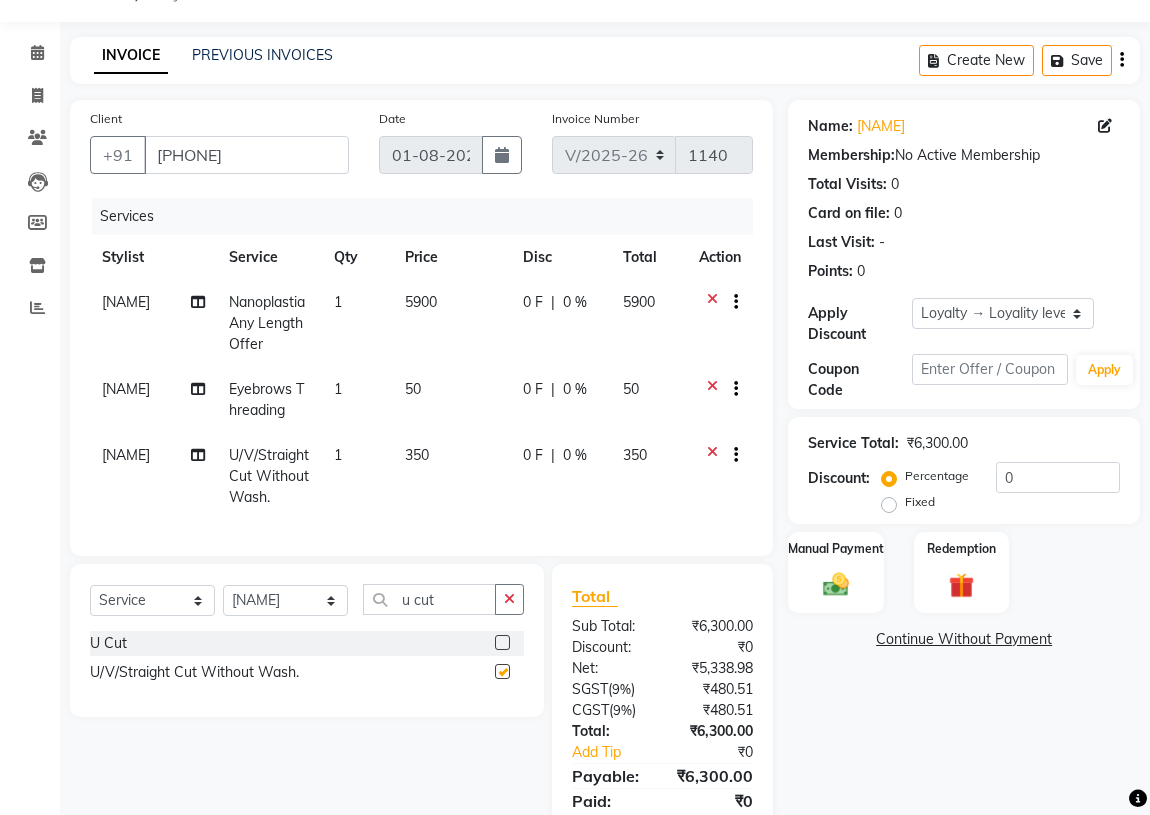 checkbox on "false" 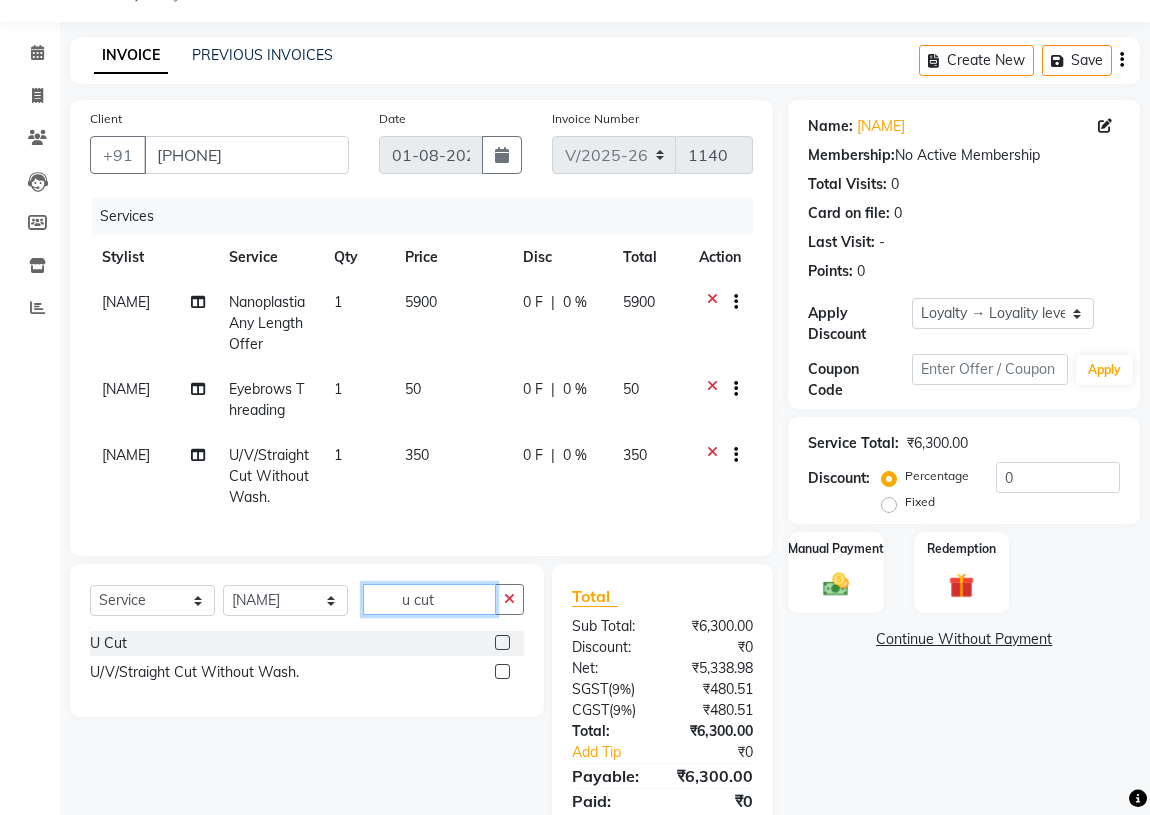 drag, startPoint x: 433, startPoint y: 610, endPoint x: 469, endPoint y: 595, distance: 39 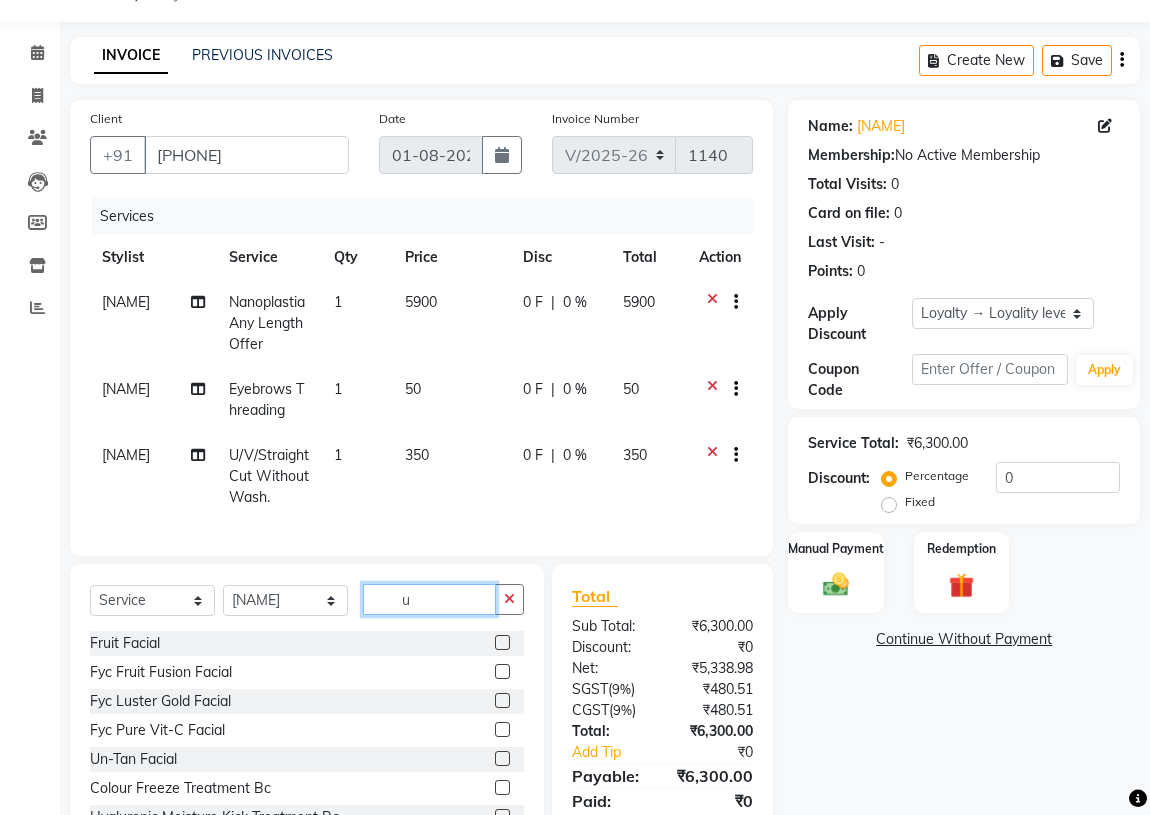 type on "u" 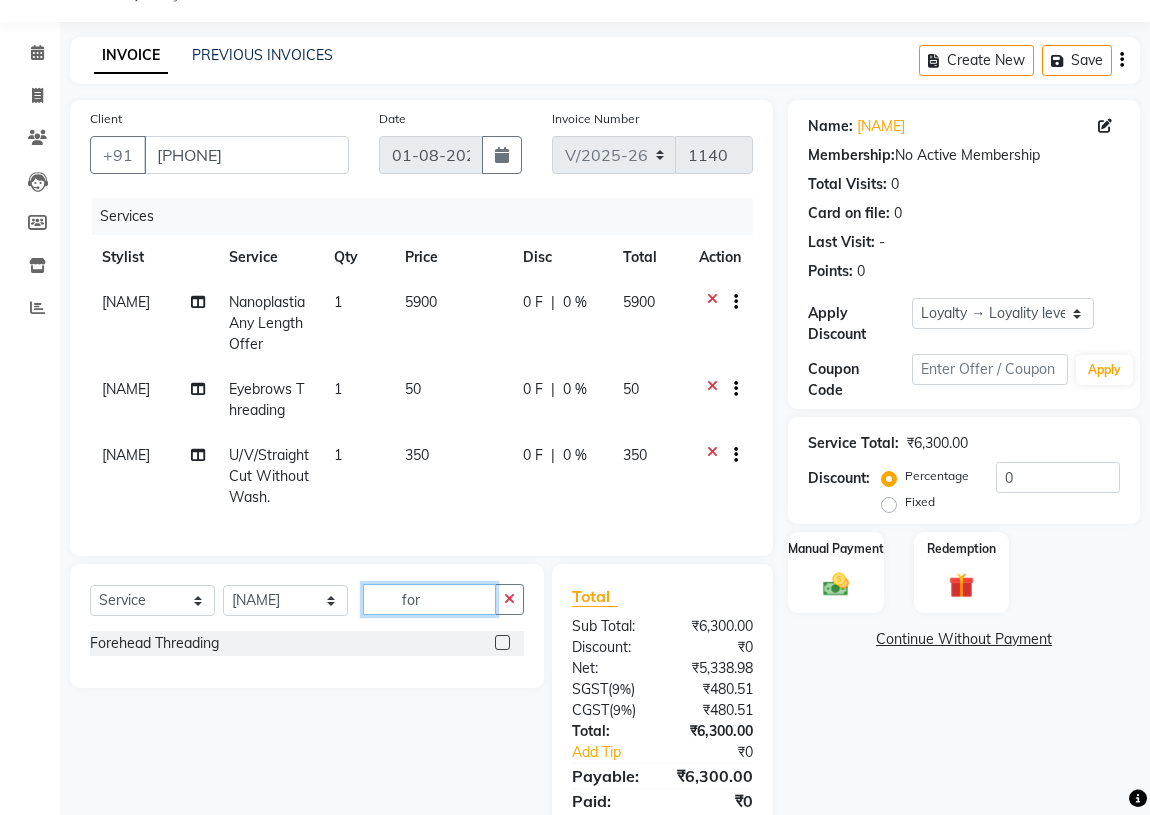 type on "for" 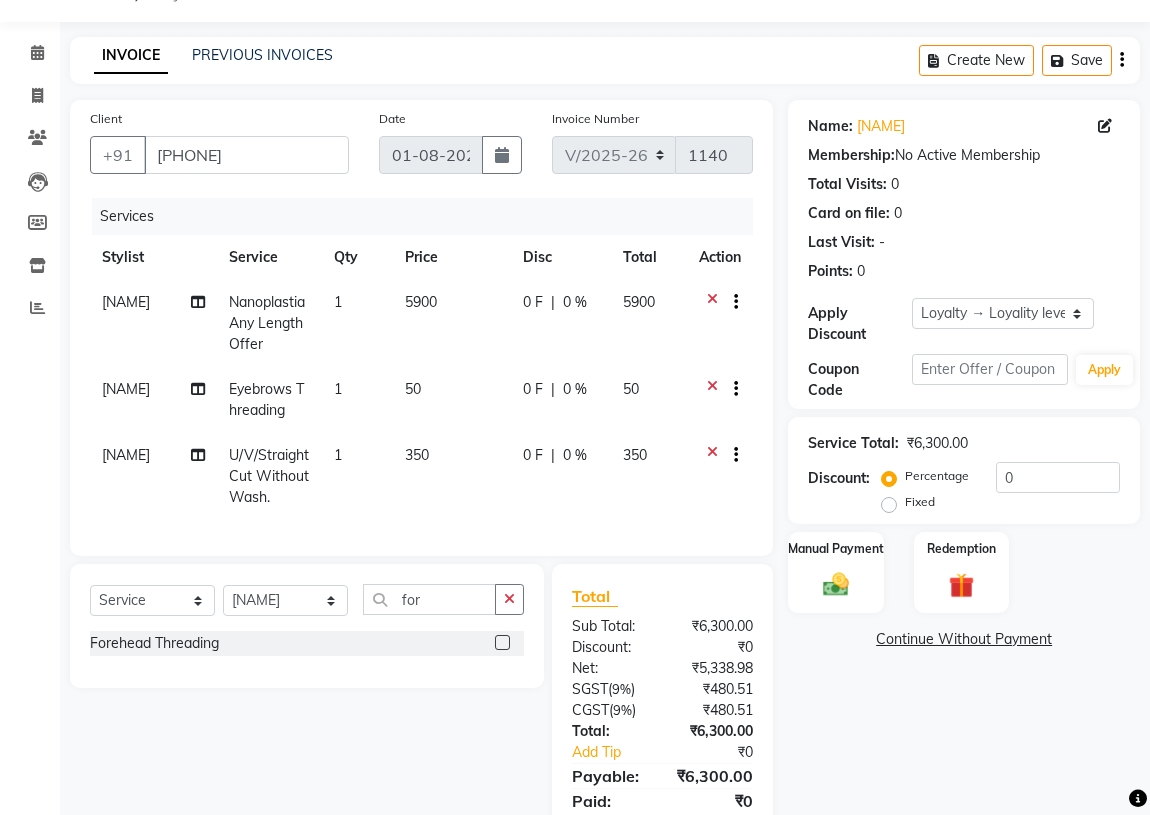 click 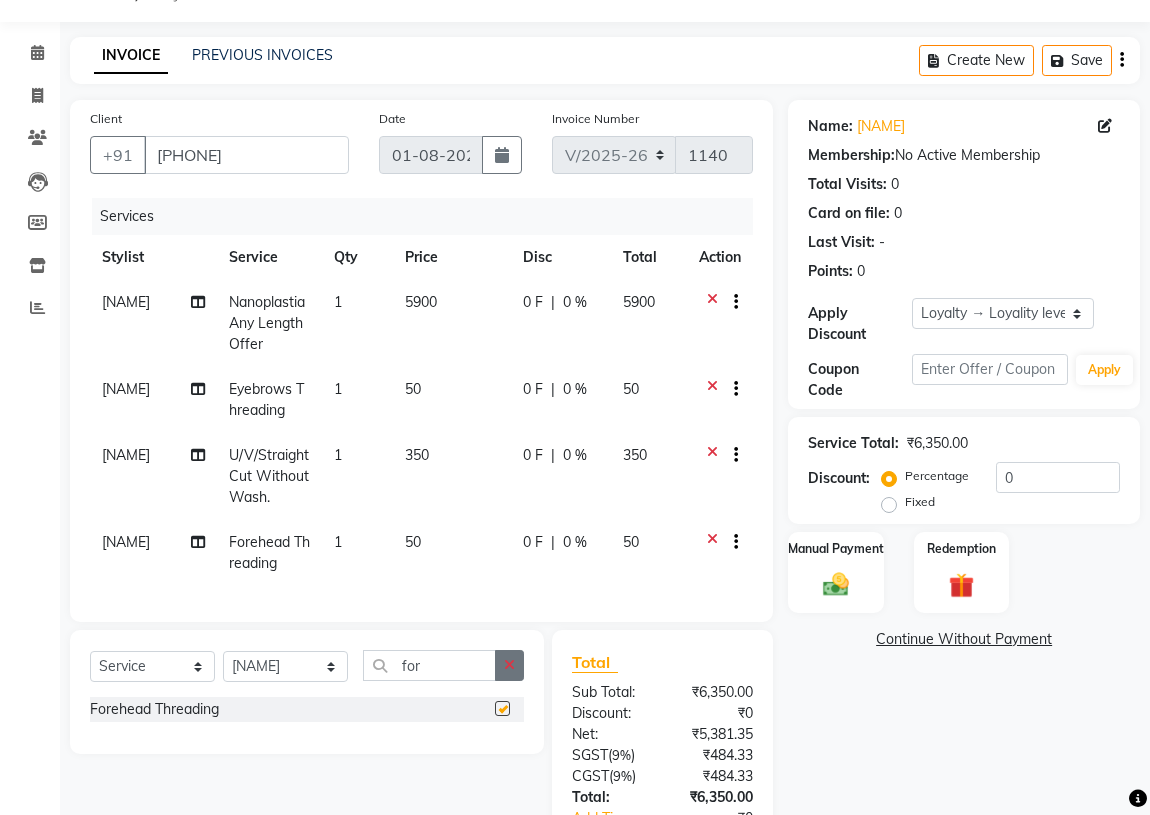 checkbox on "false" 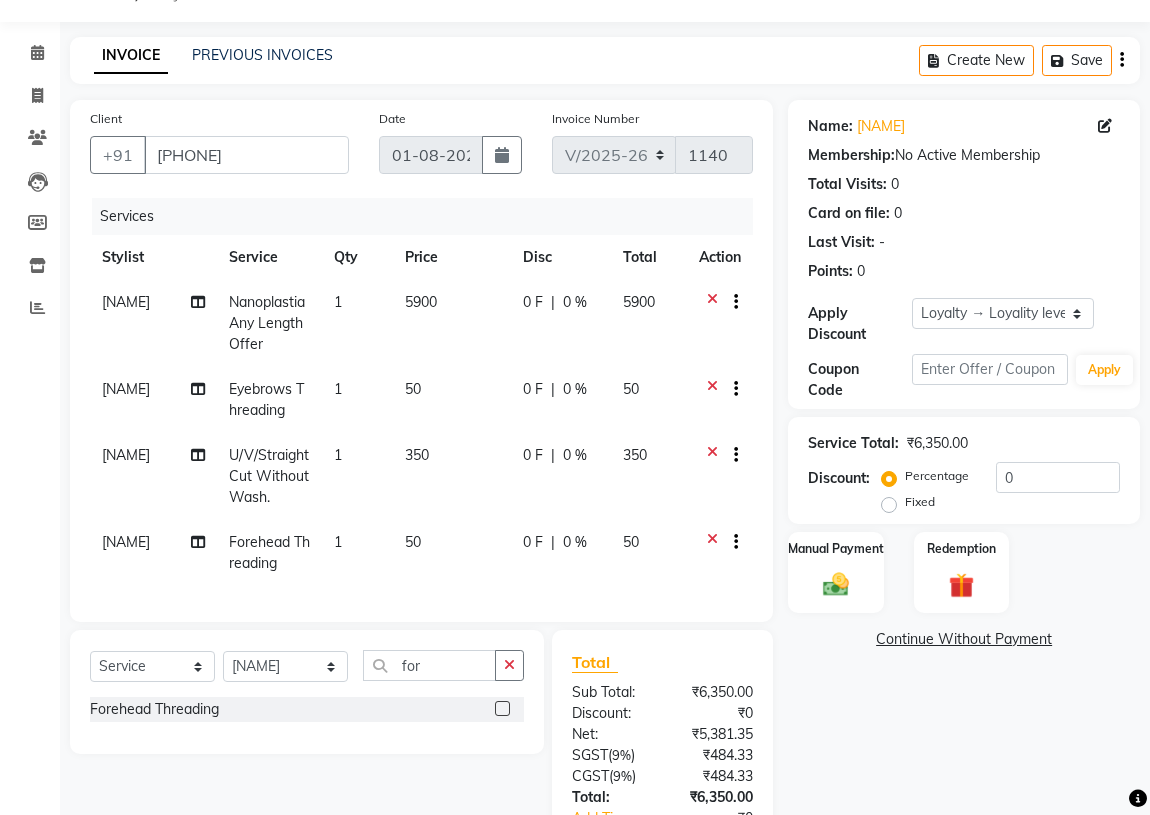 click 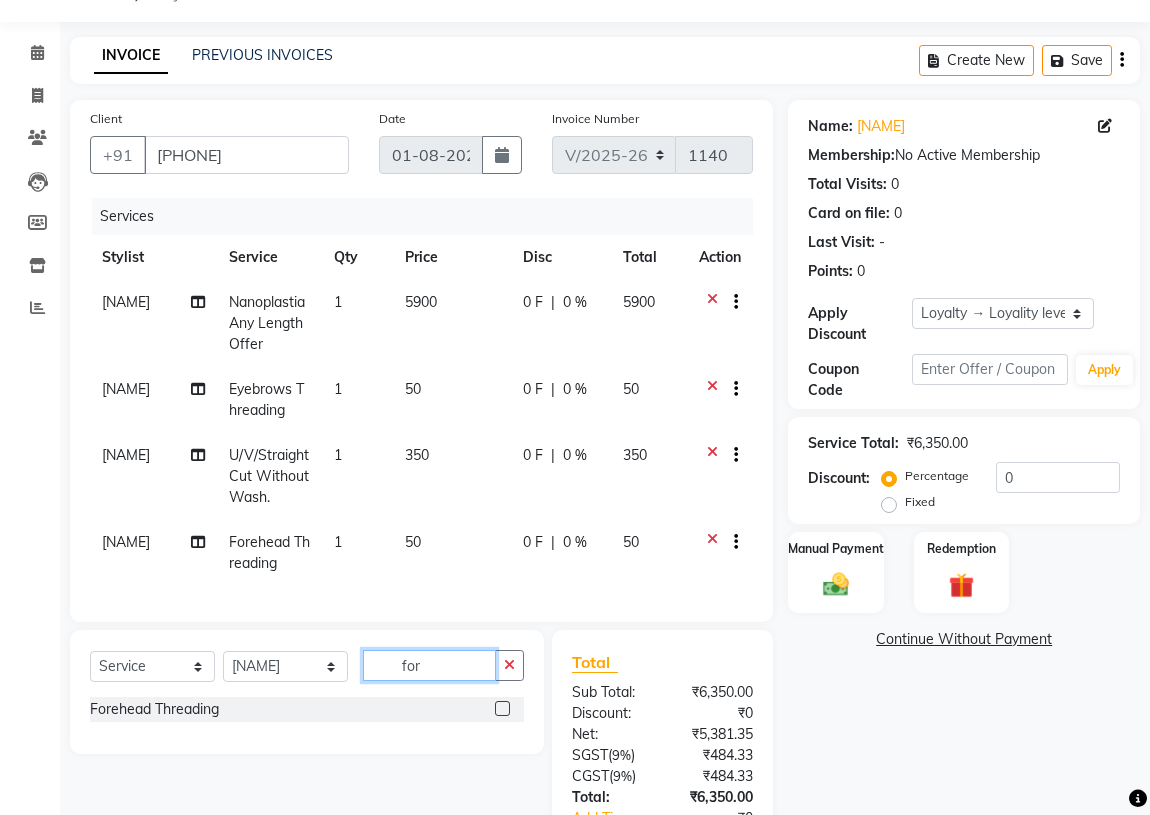 type 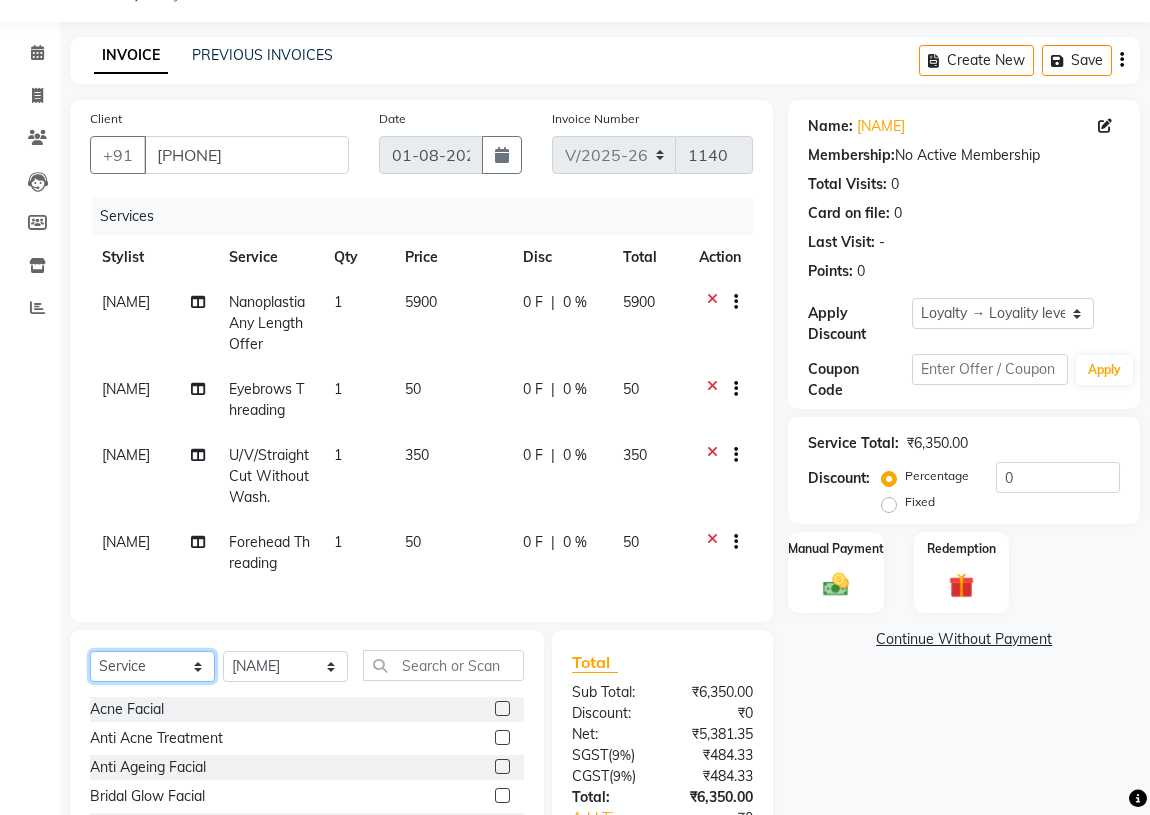 click on "Select  Service  Product  Membership  Package Voucher Prepaid Gift Card" 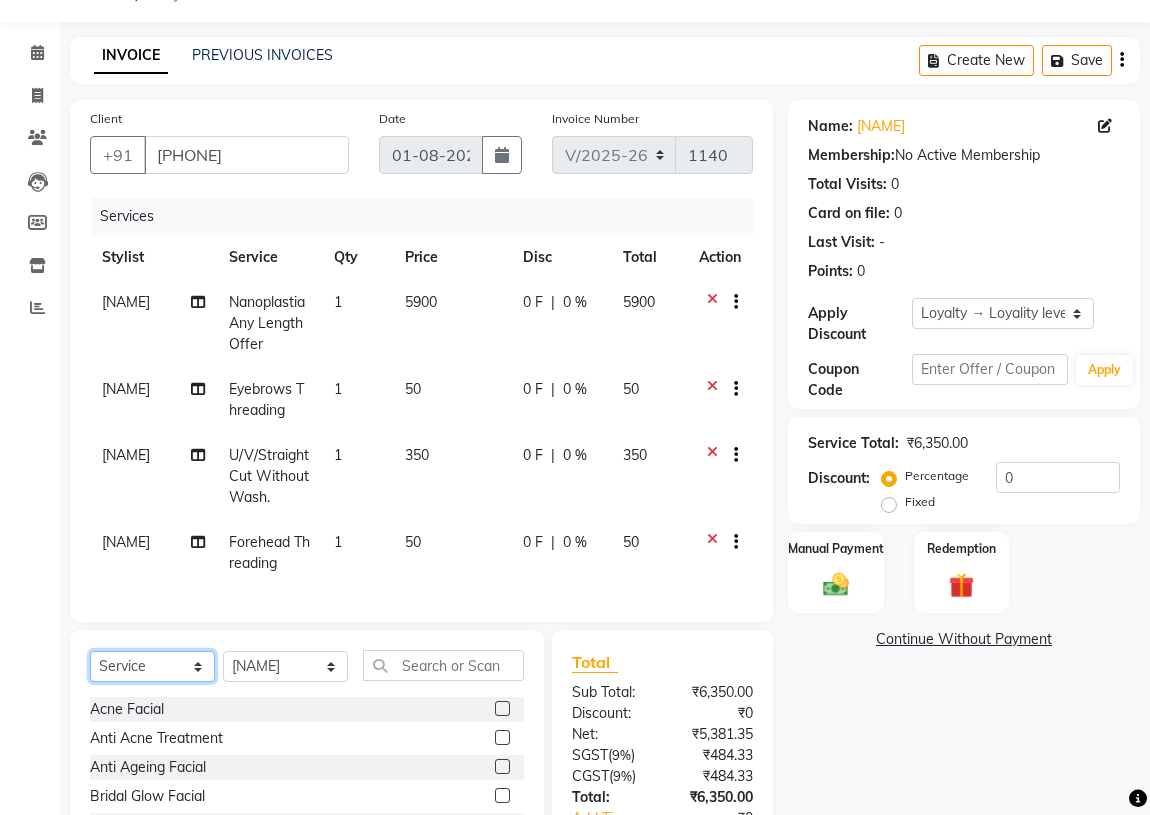 select on "product" 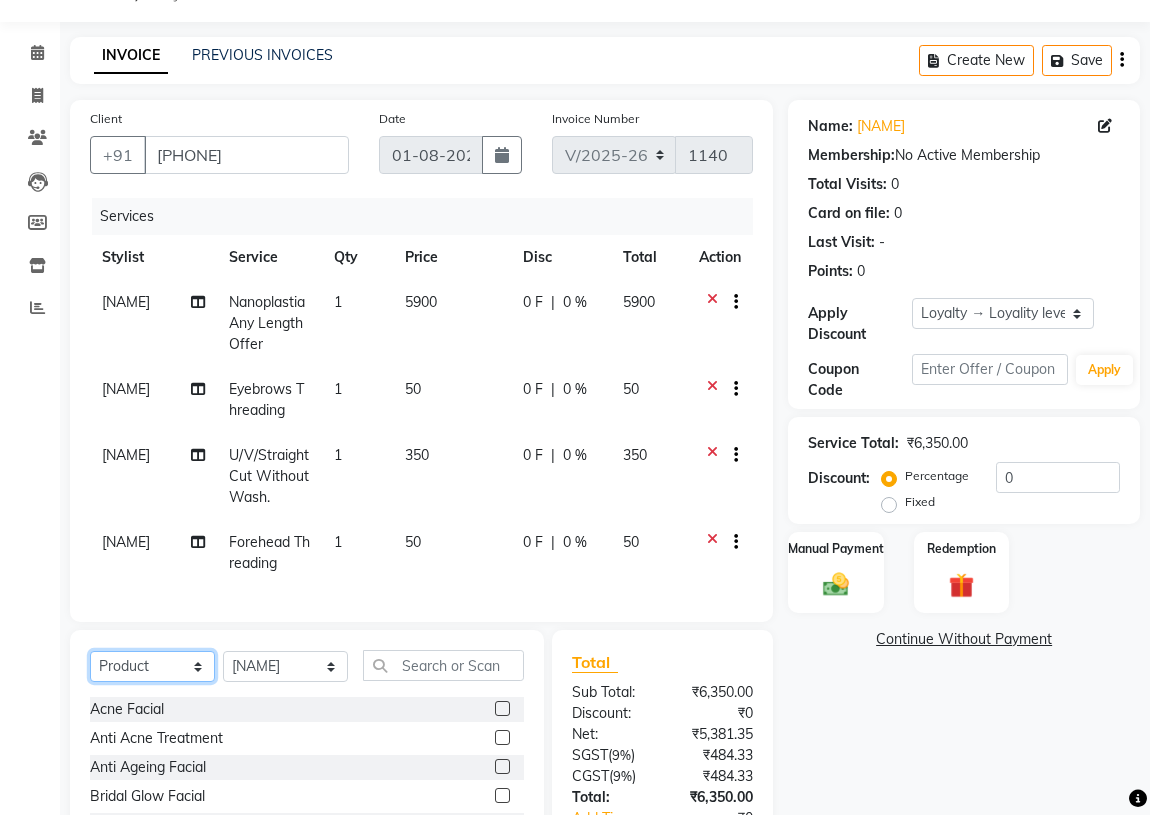 click on "Select  Service  Product  Membership  Package Voucher Prepaid Gift Card" 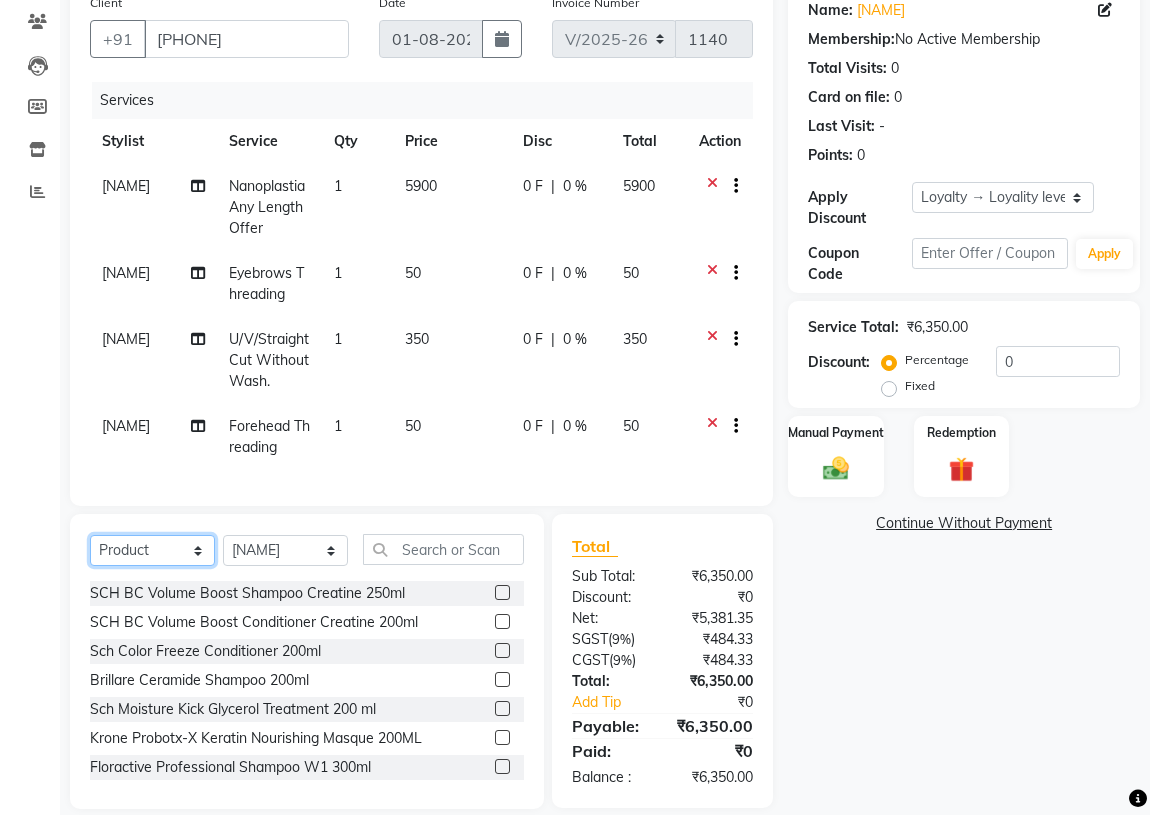 scroll, scrollTop: 203, scrollLeft: 0, axis: vertical 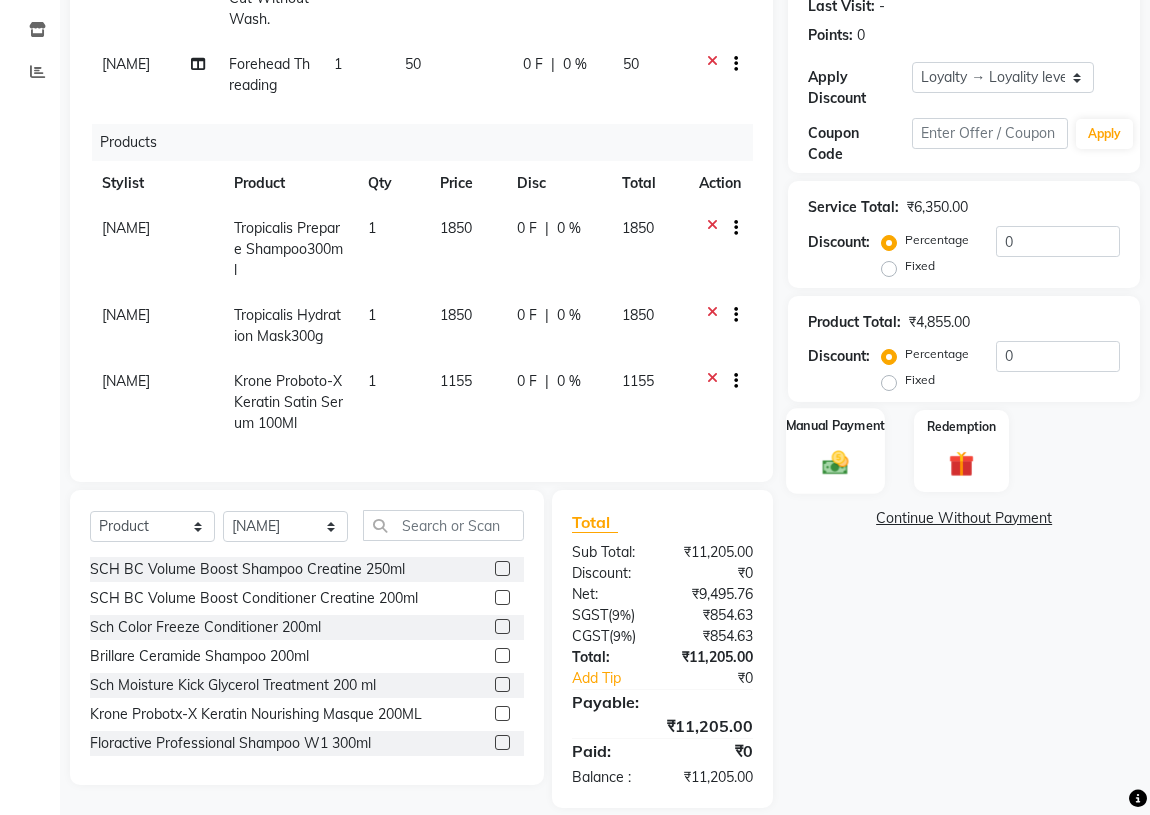 click 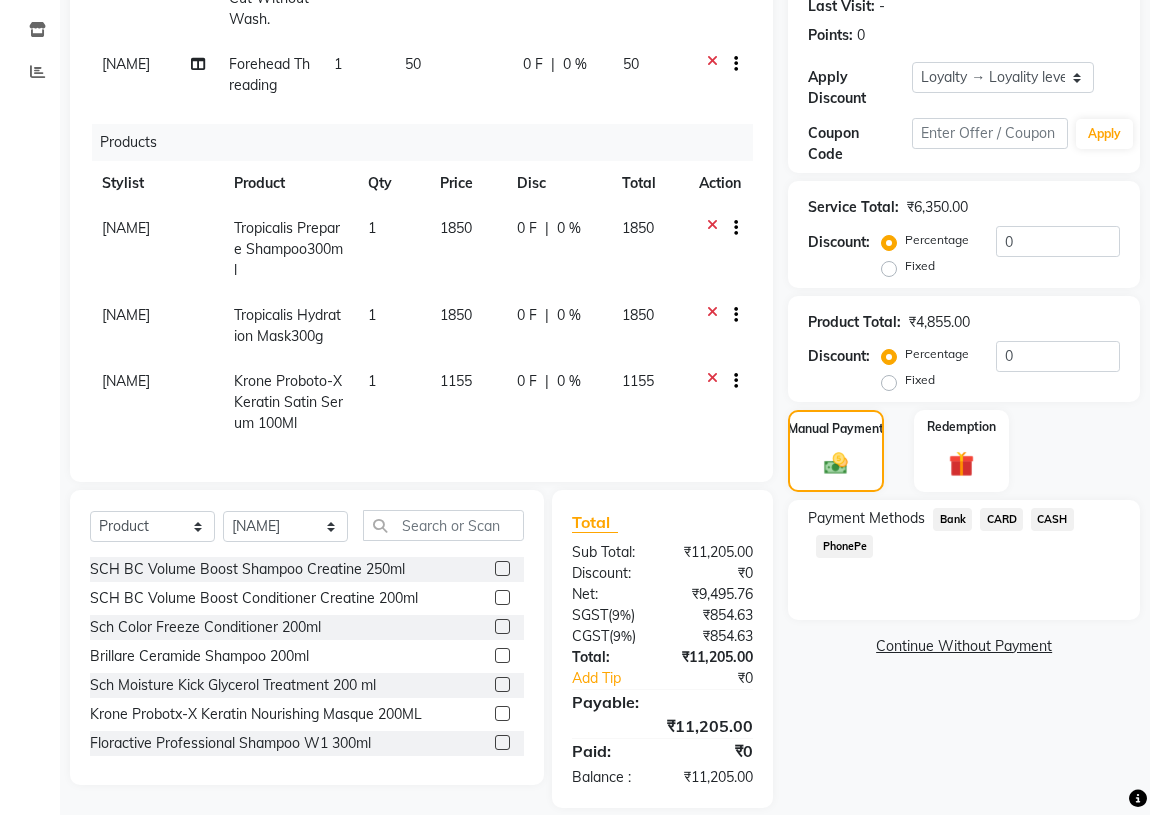 click on "CARD" 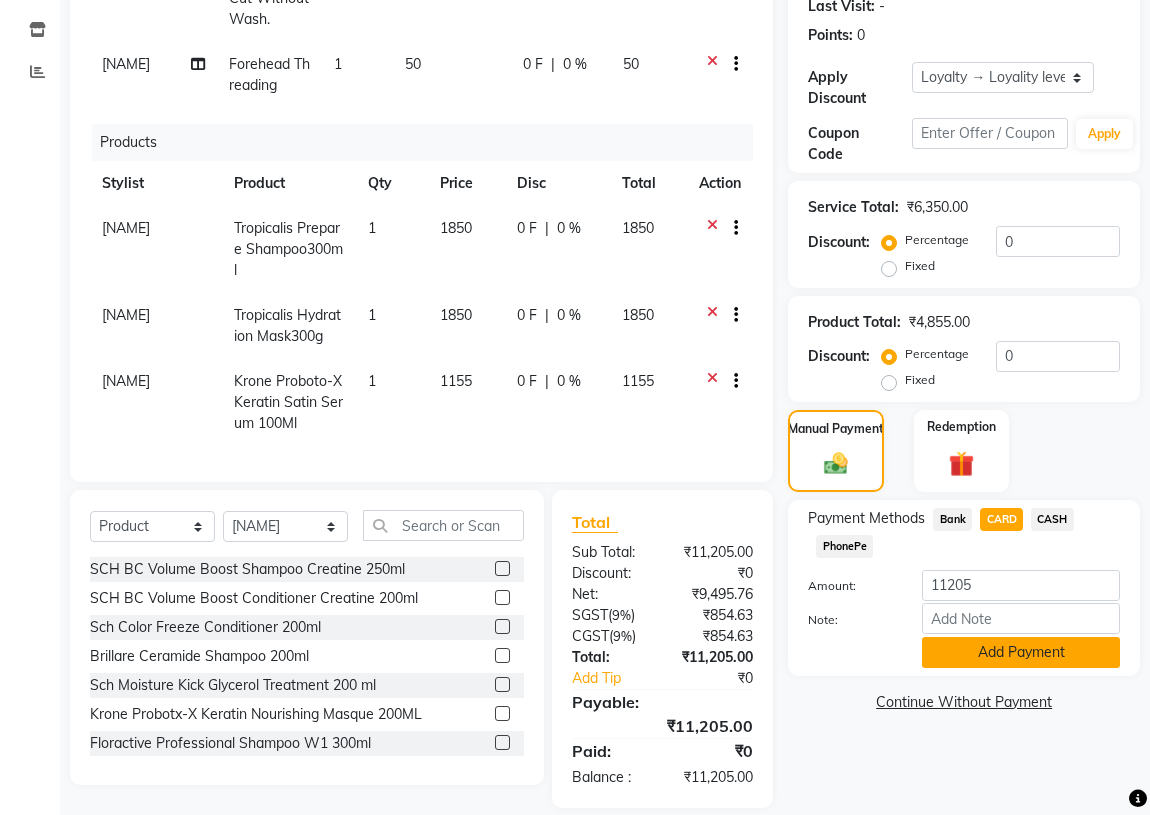 click on "Add Payment" 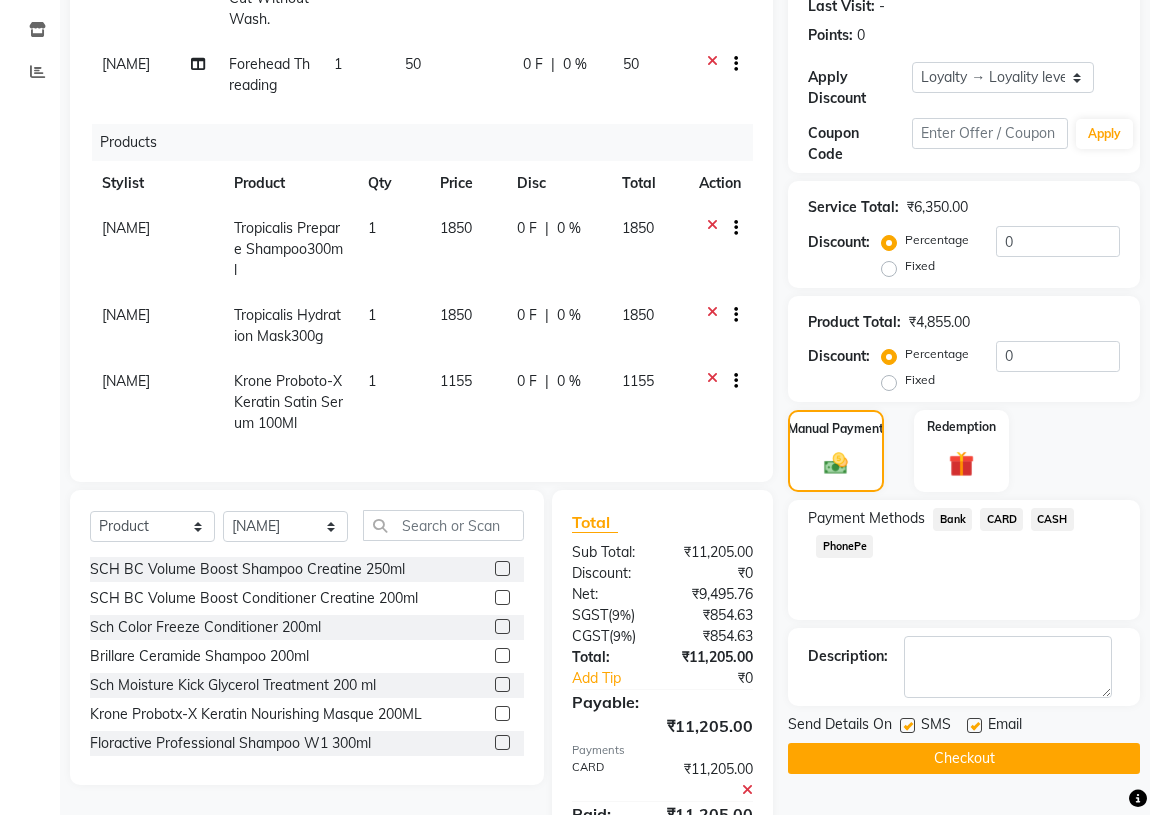 click on "Checkout" 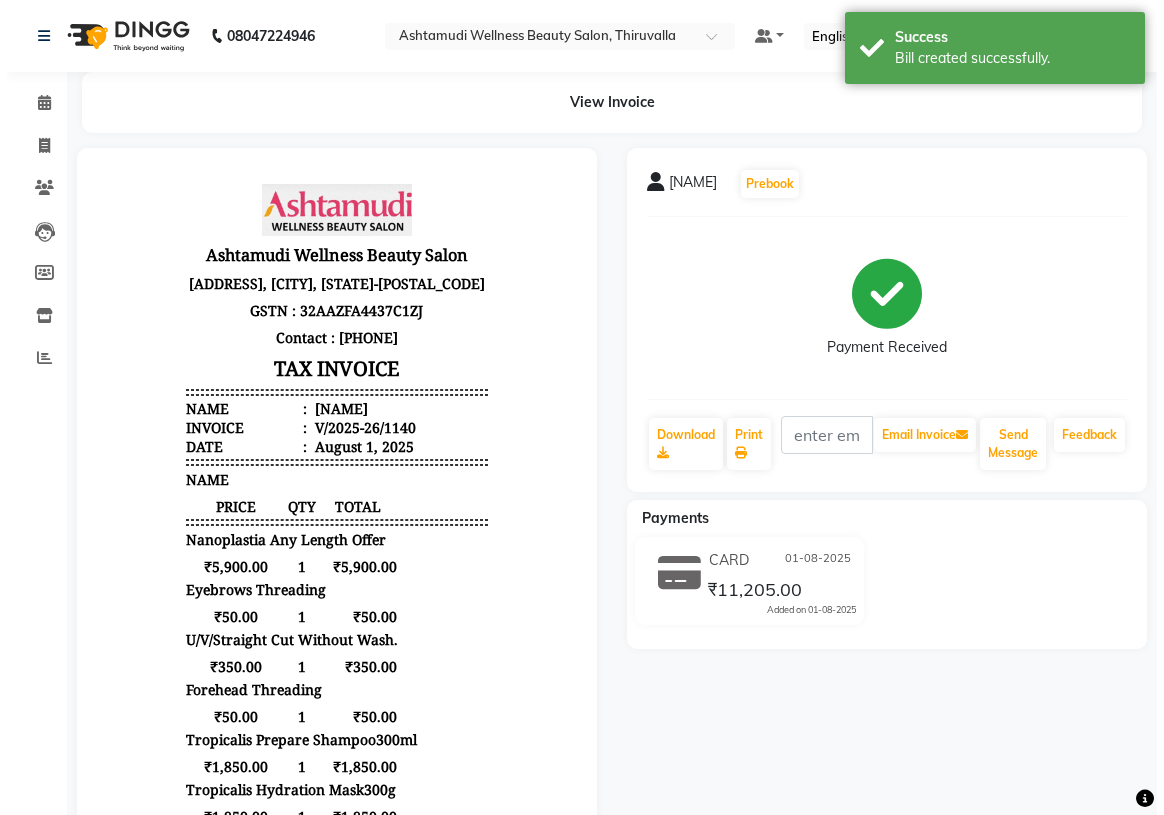 scroll, scrollTop: 0, scrollLeft: 0, axis: both 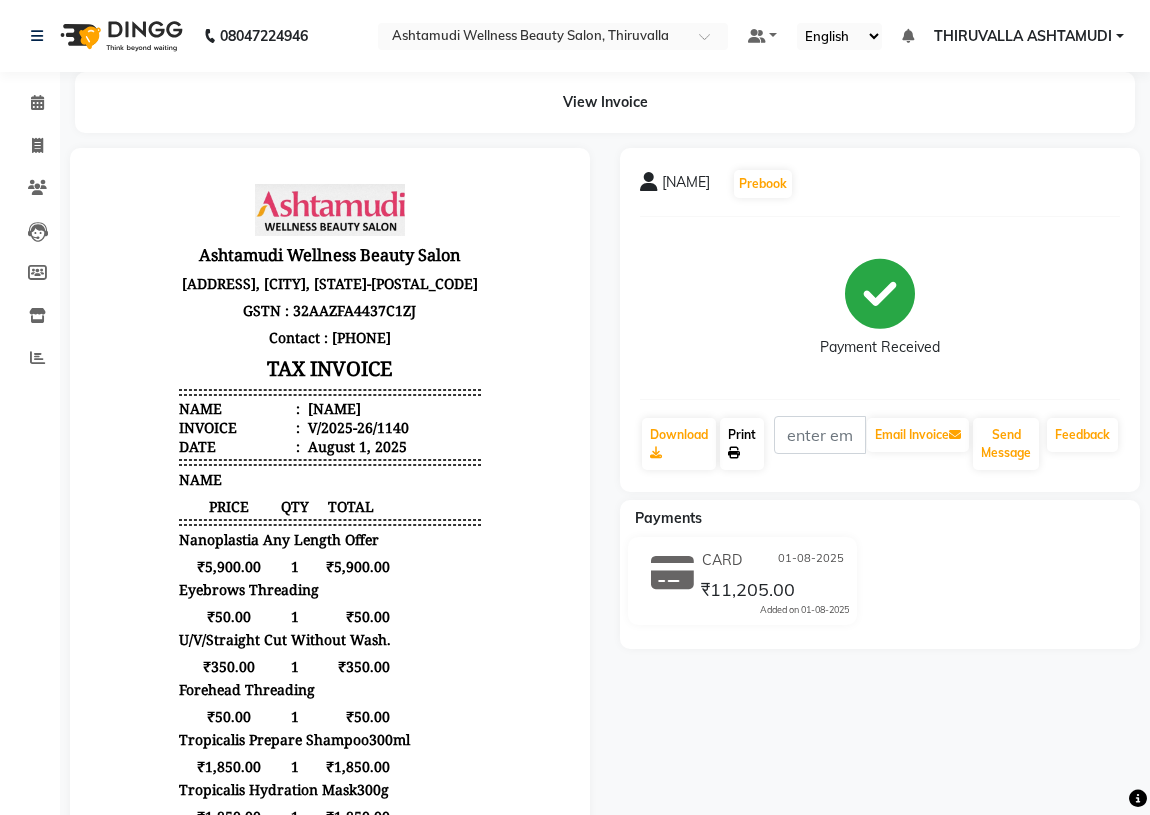 click 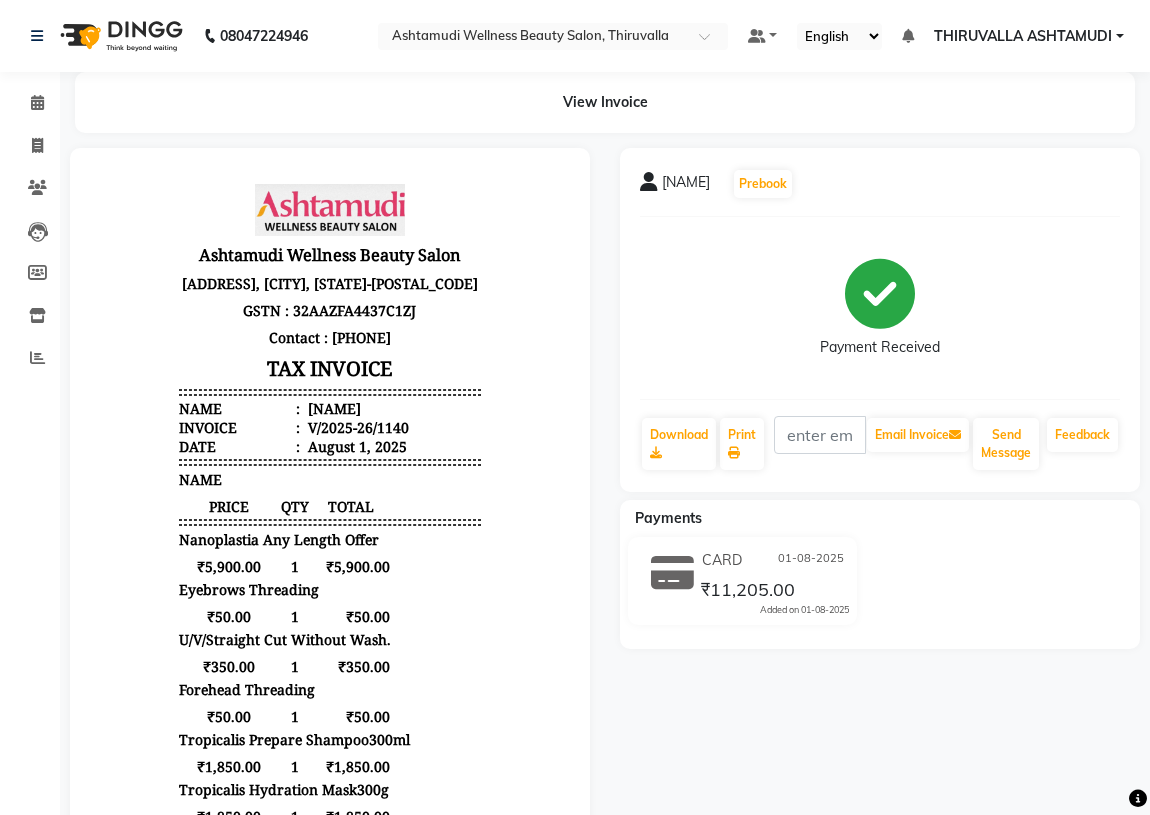 select on "service" 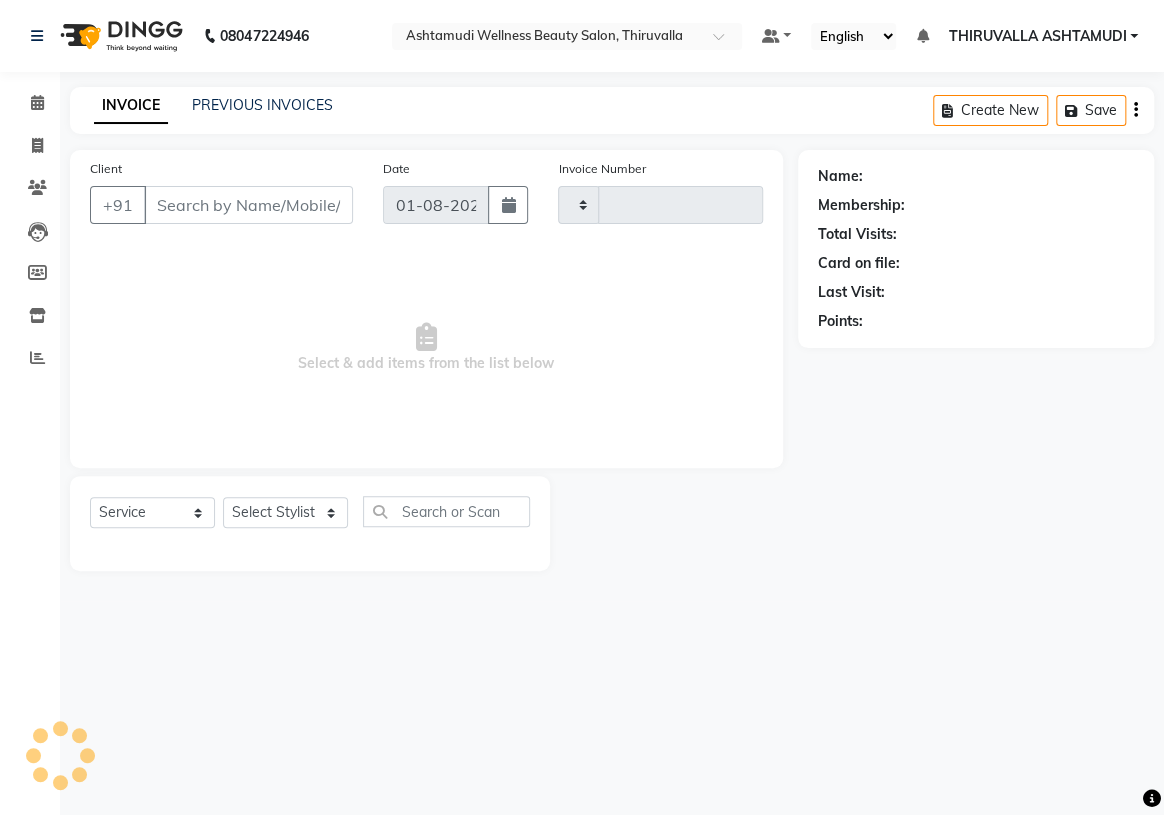 type on "1141" 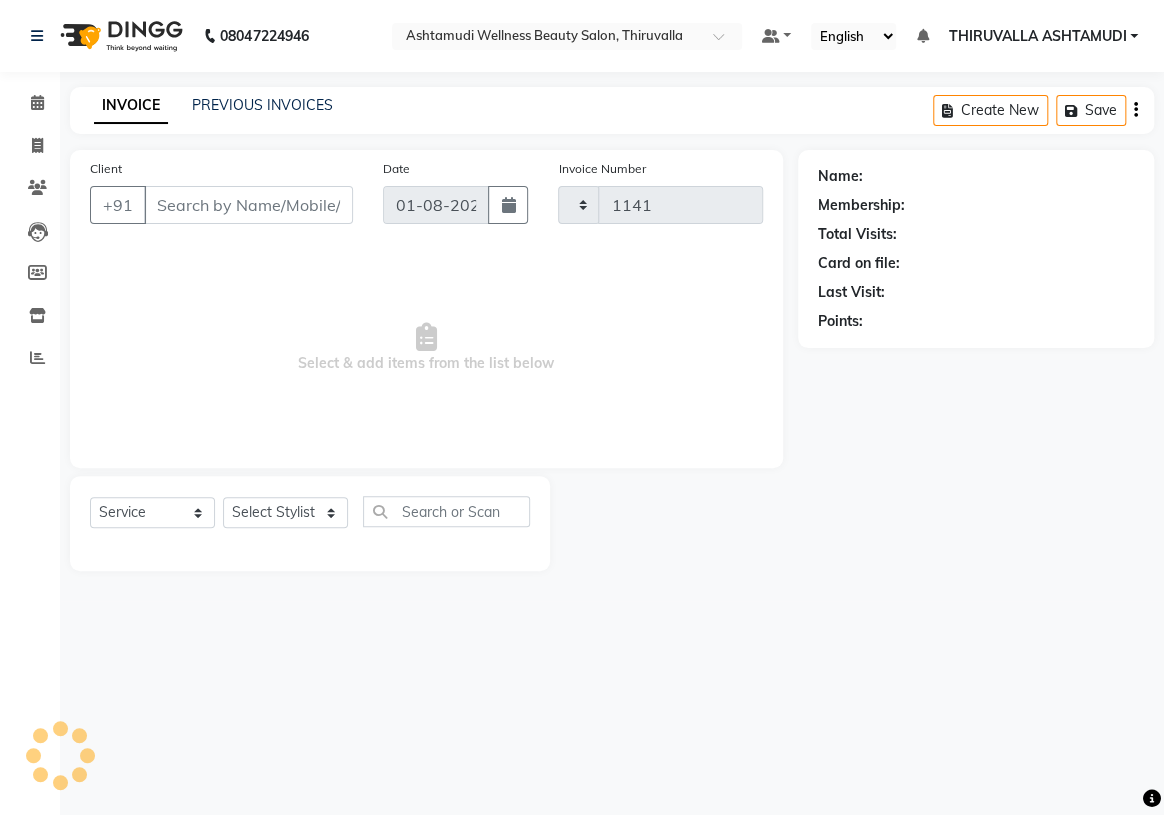 select on "4634" 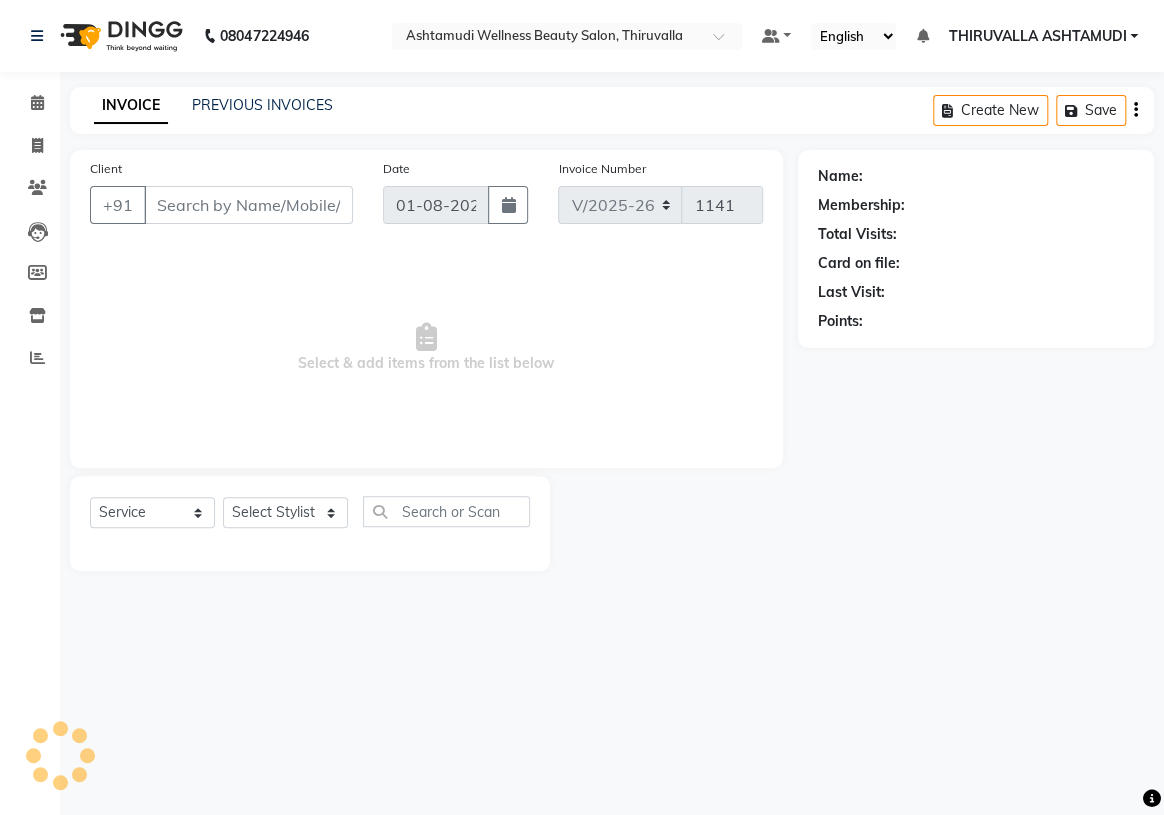 type on "[PHONE]" 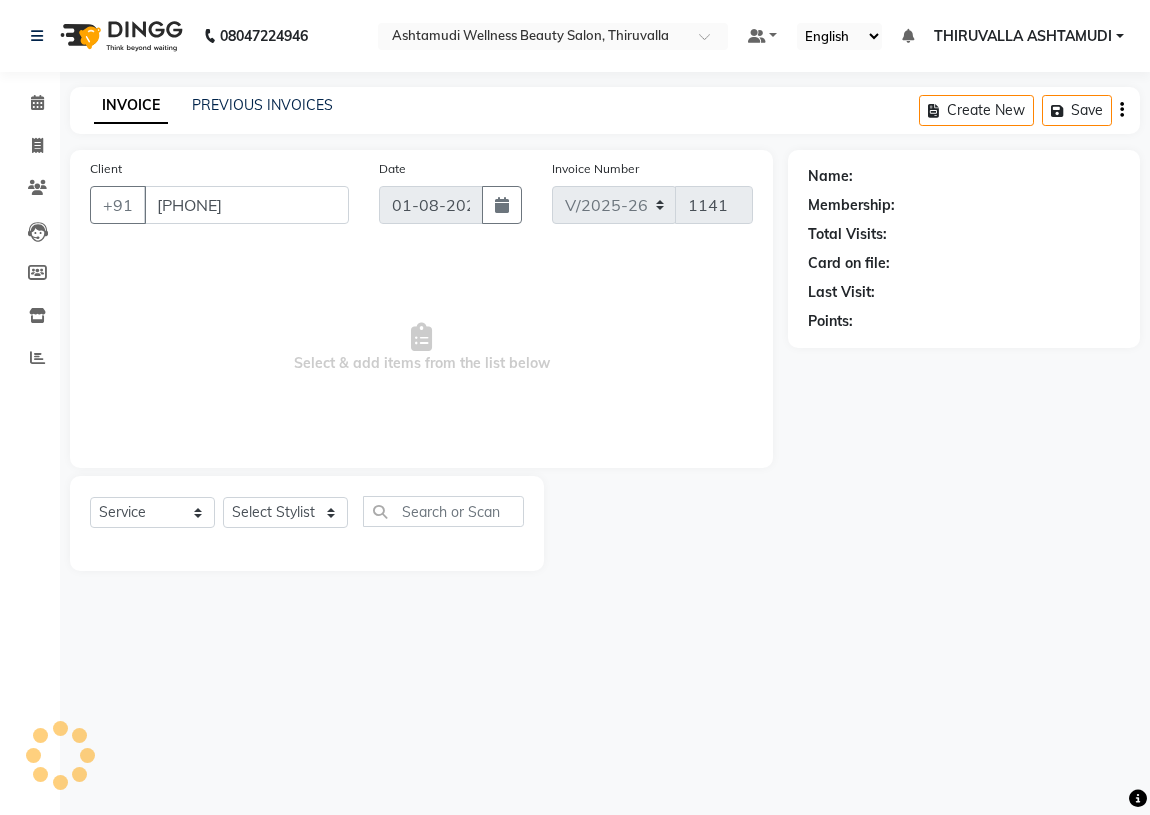 select on "29016" 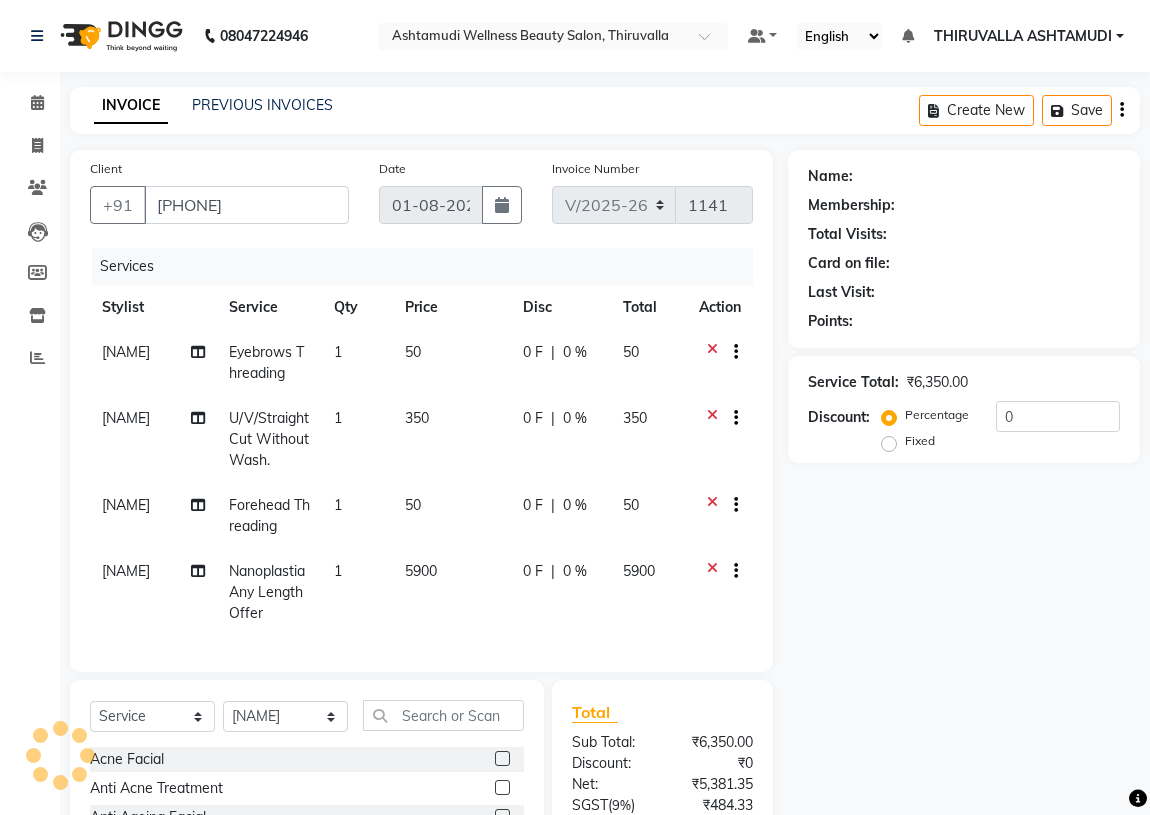 select on "1: Object" 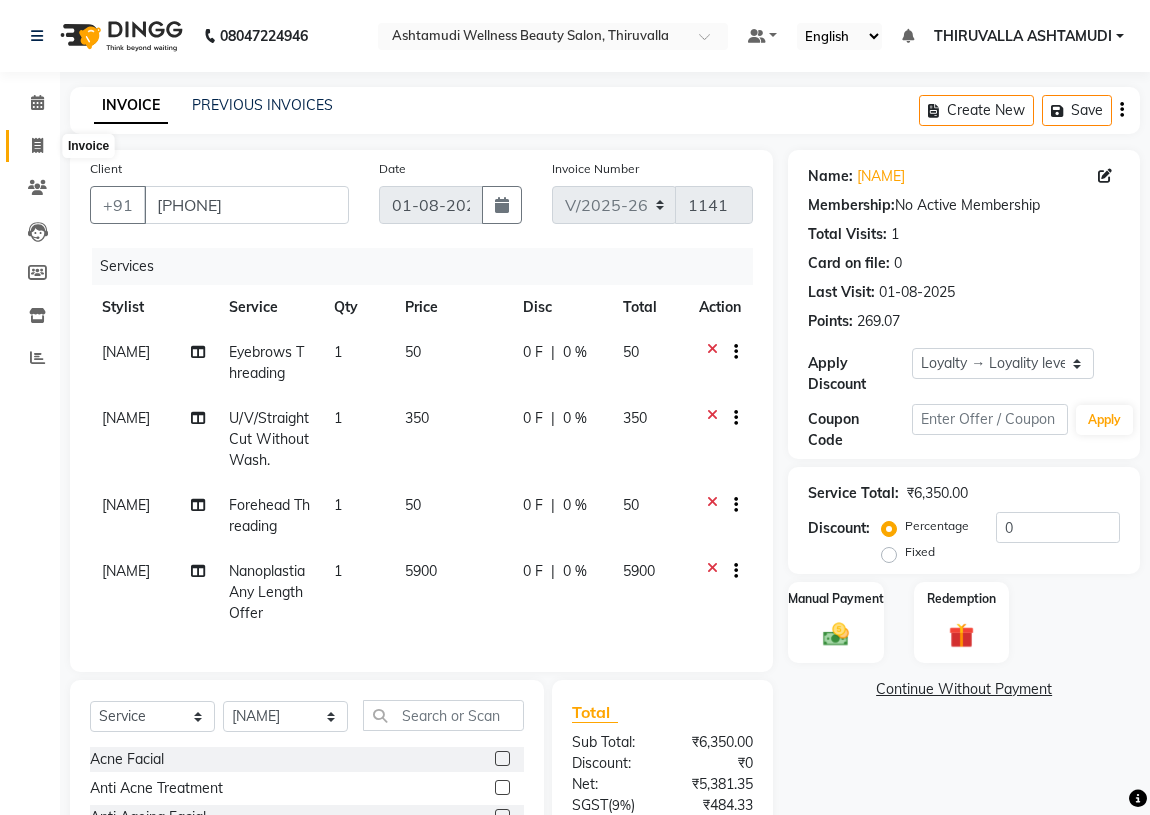click 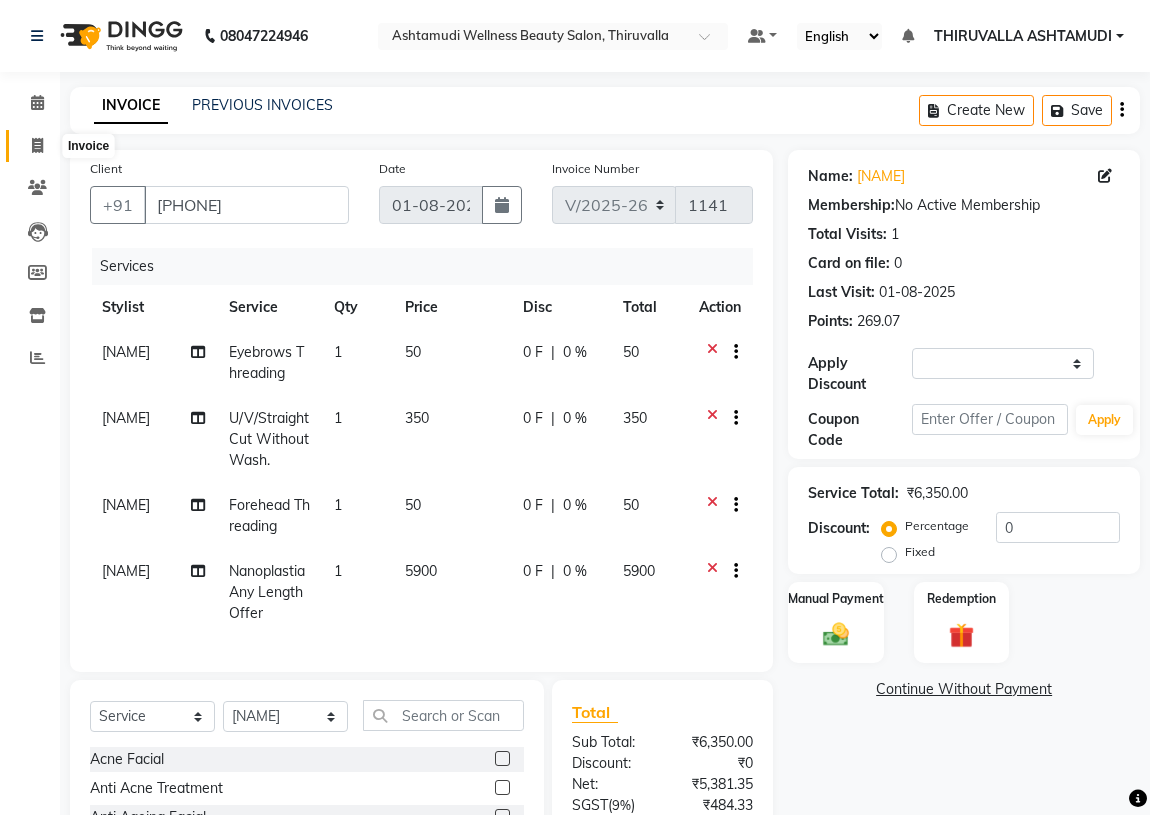 select on "4634" 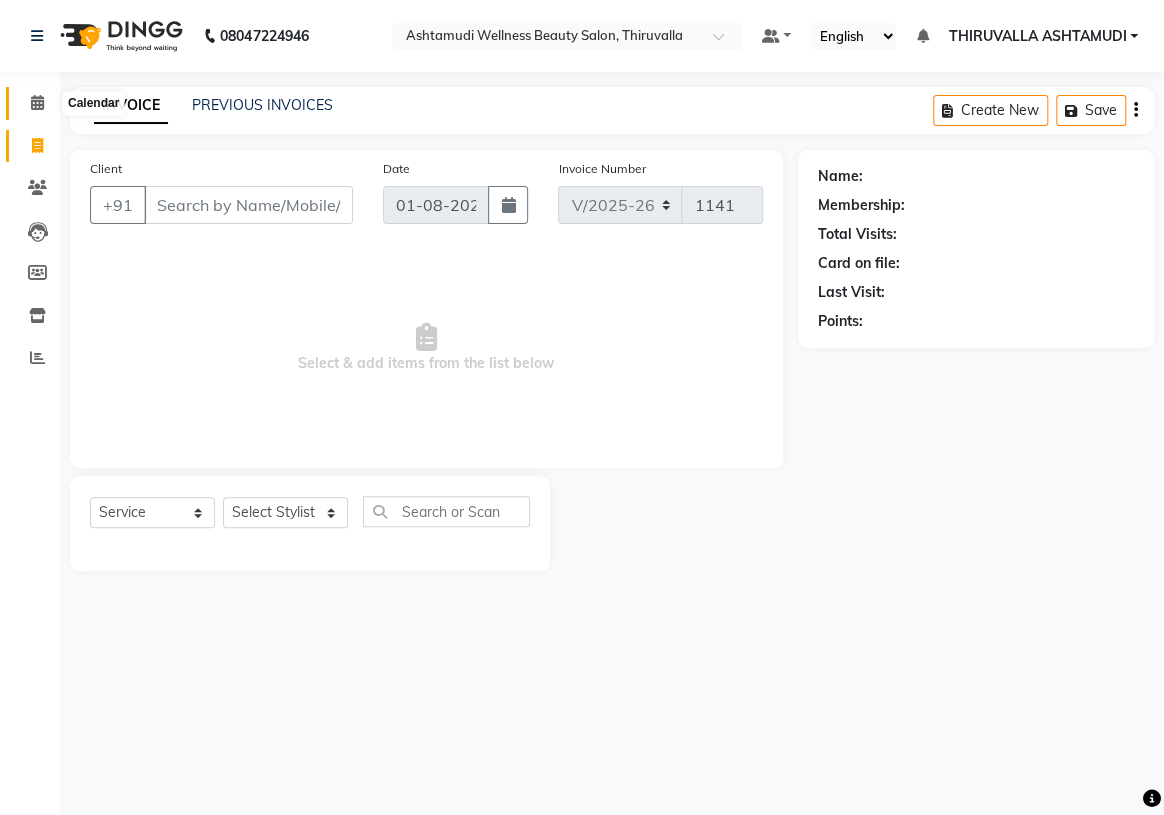 click 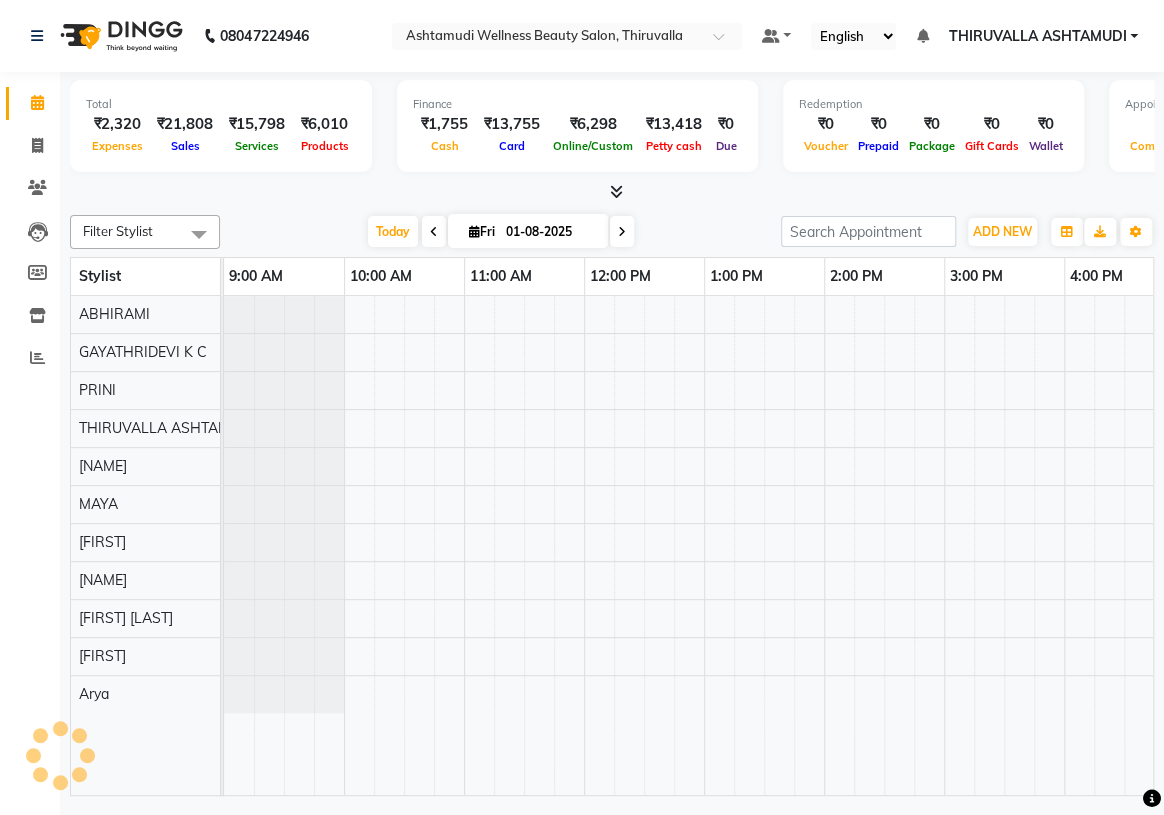 scroll, scrollTop: 0, scrollLeft: 0, axis: both 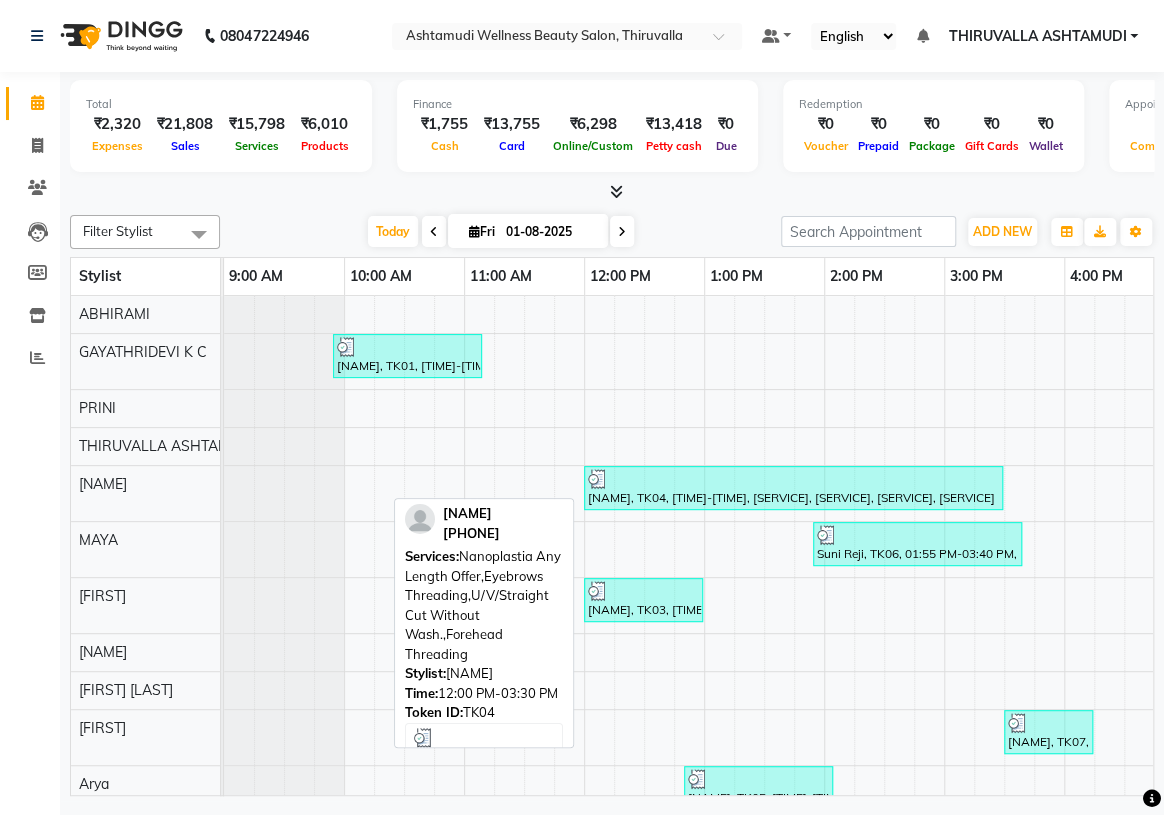 click at bounding box center [793, 479] 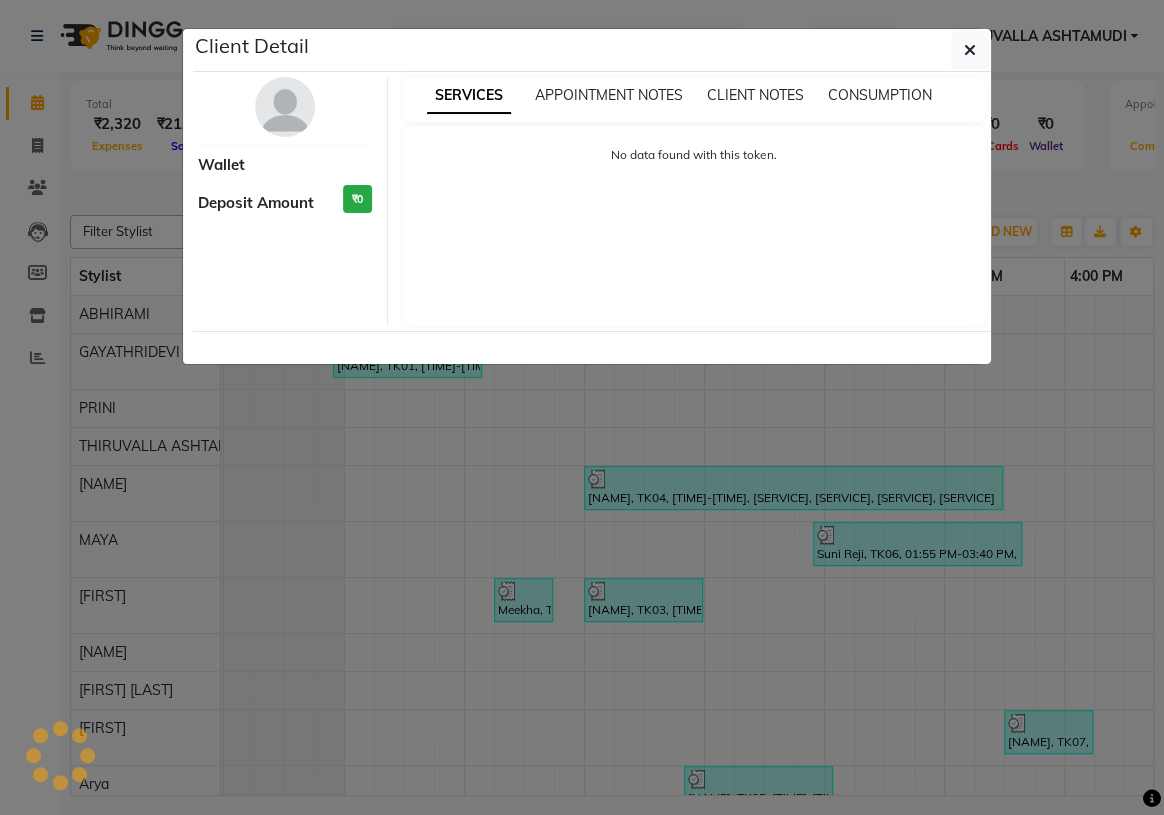 select on "3" 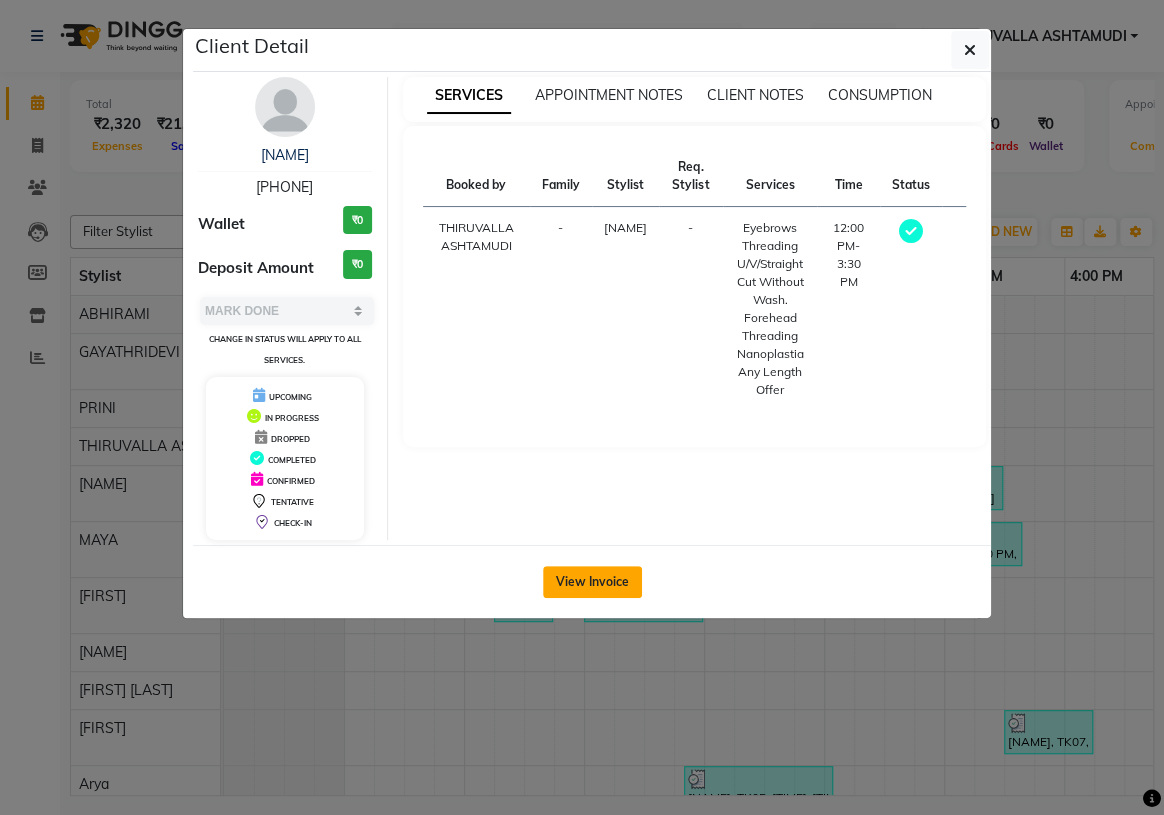 click on "View Invoice" 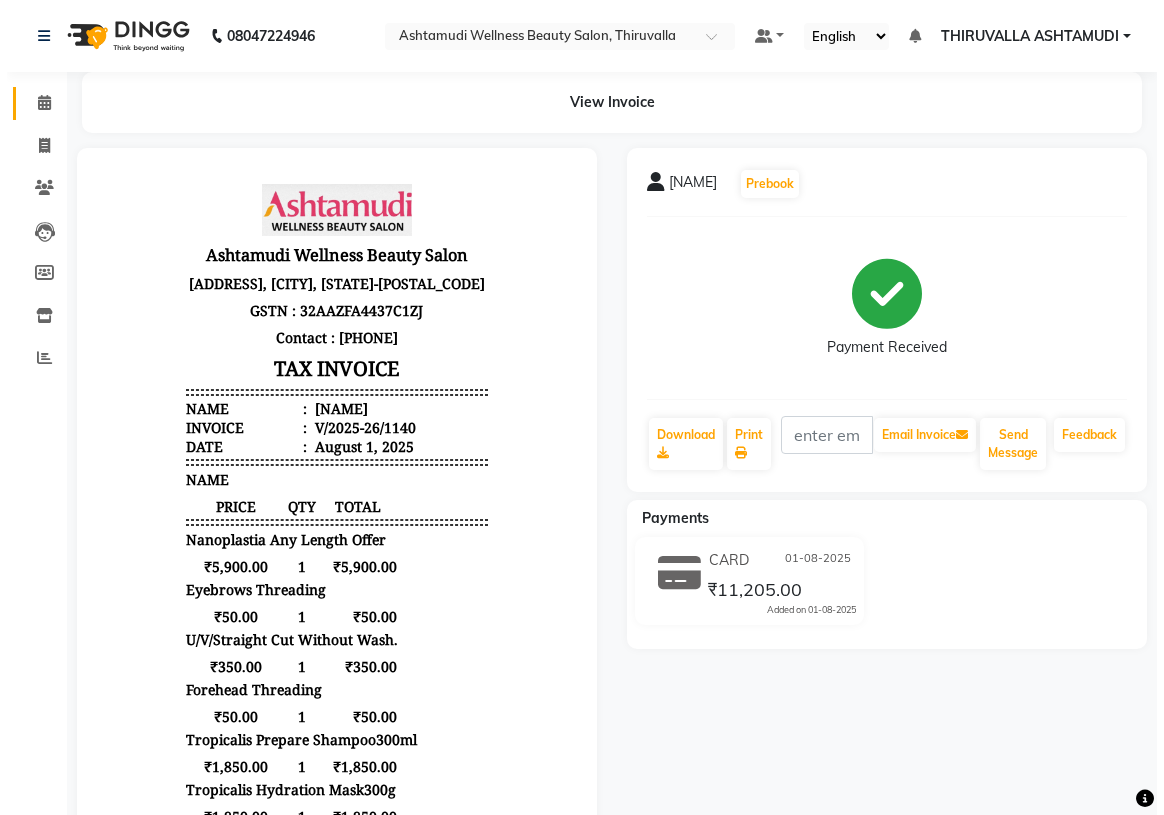 scroll, scrollTop: 15, scrollLeft: 0, axis: vertical 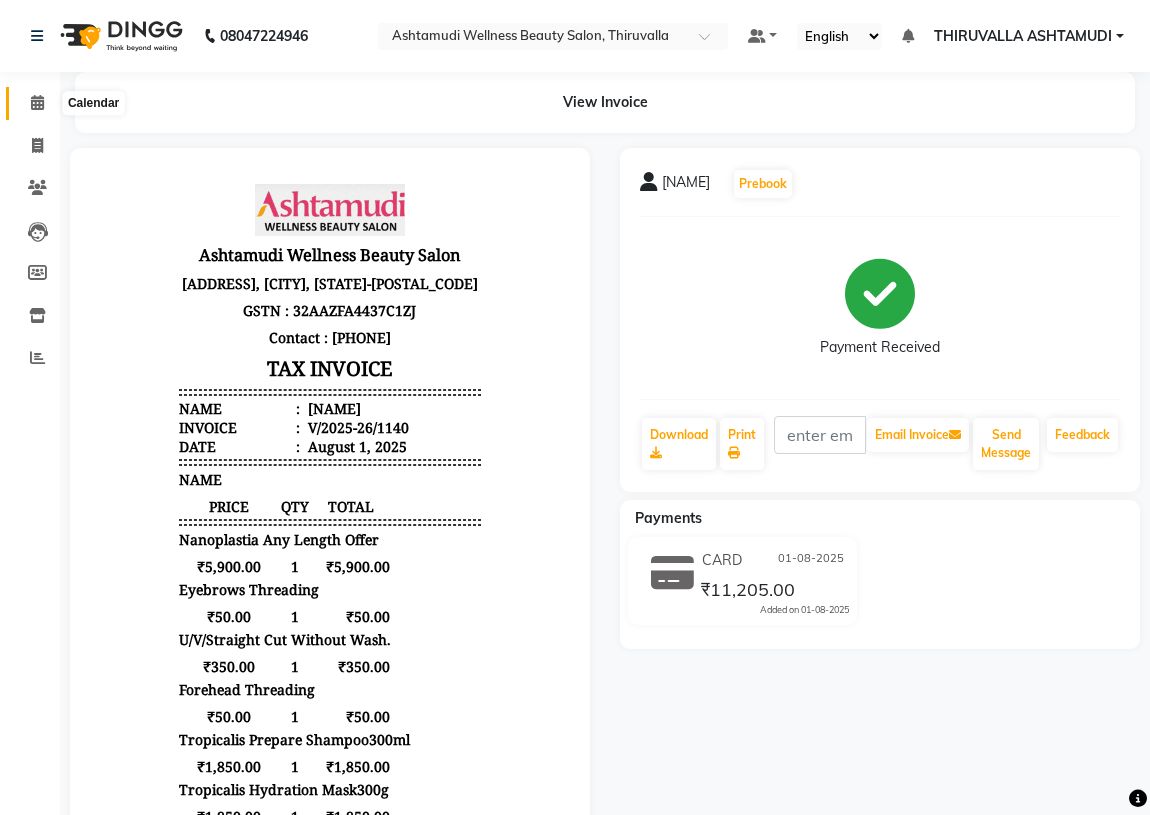 click 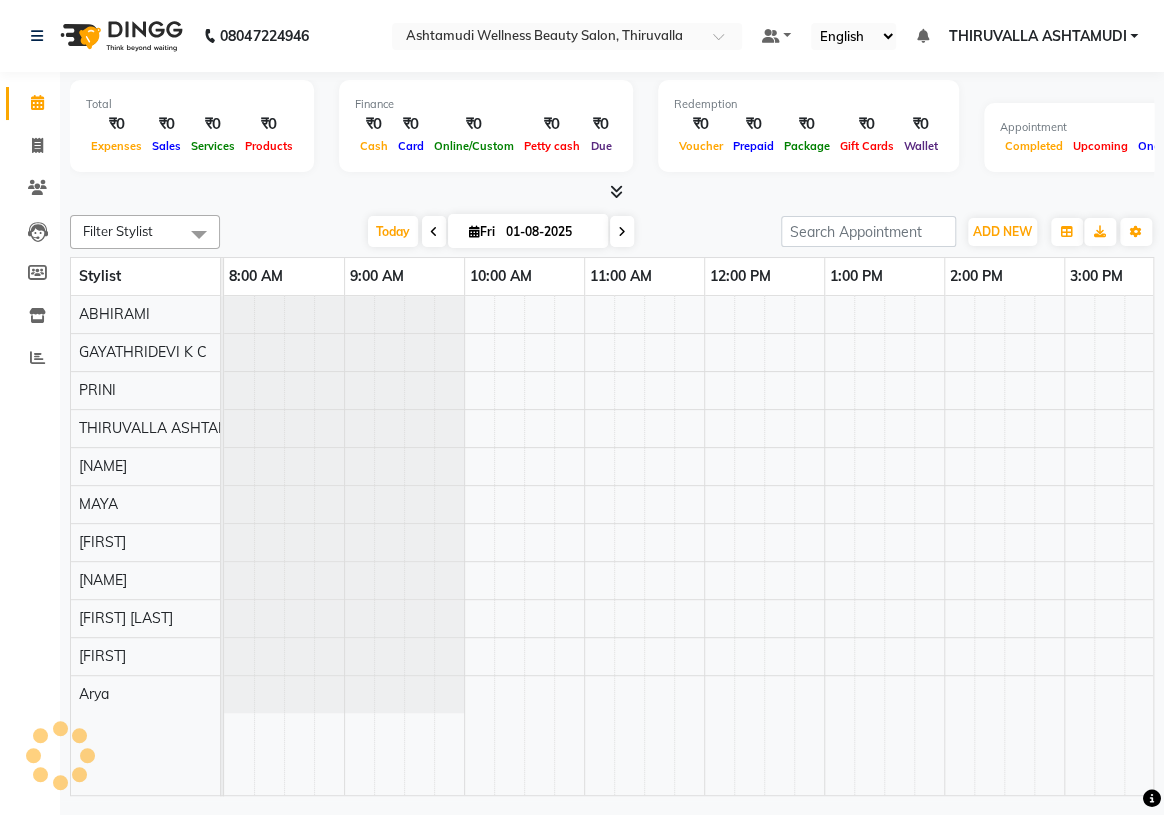 scroll, scrollTop: 0, scrollLeft: 0, axis: both 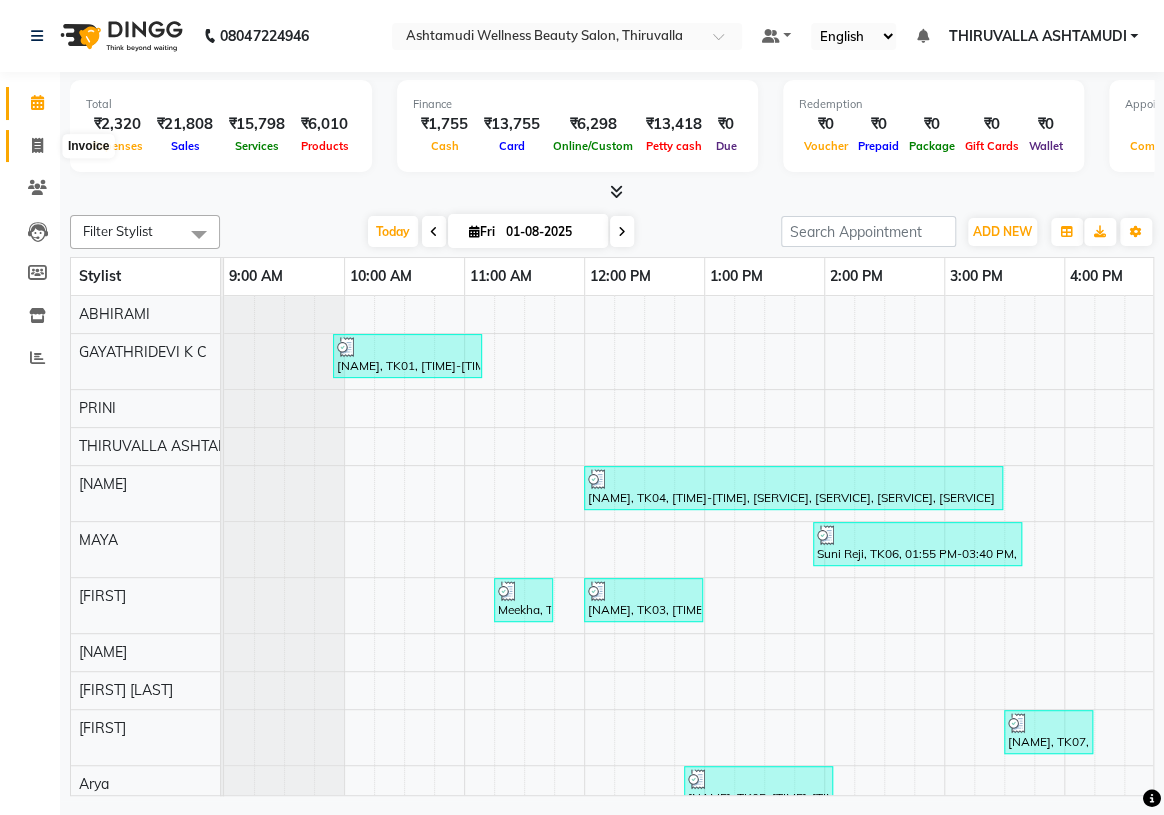 click 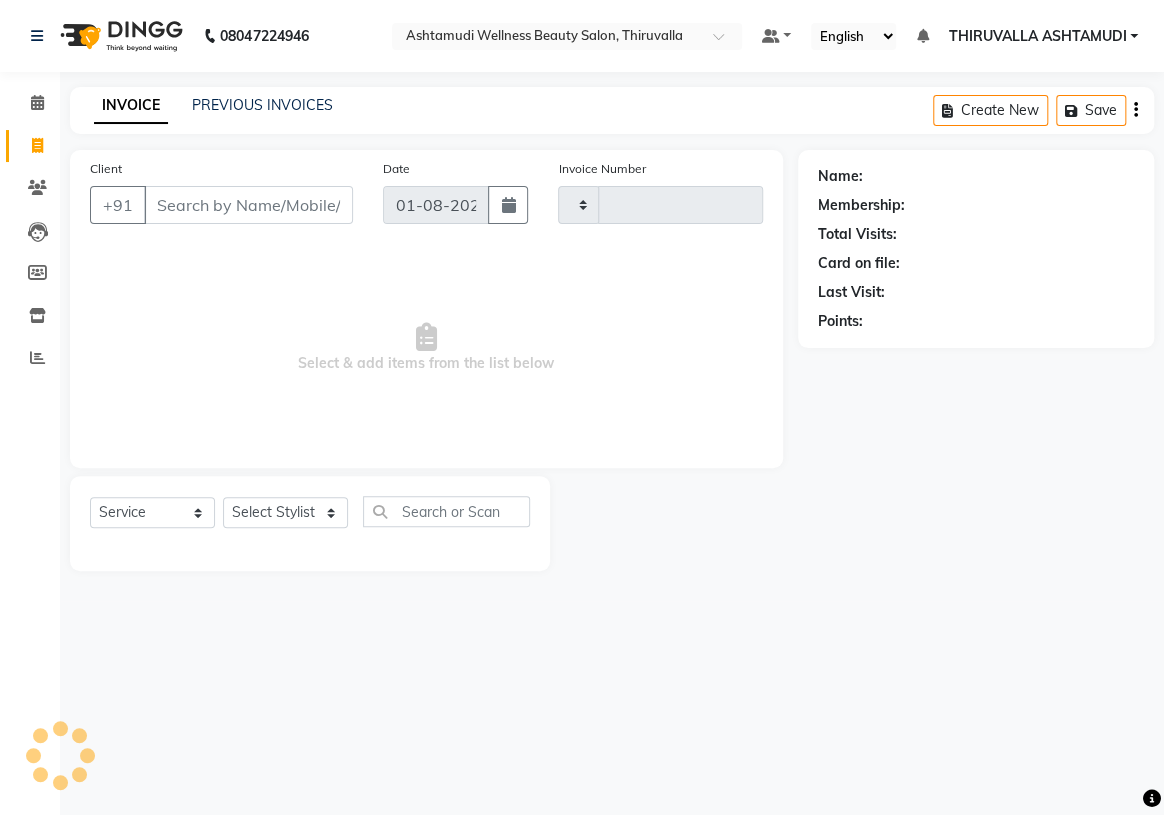 type on "1141" 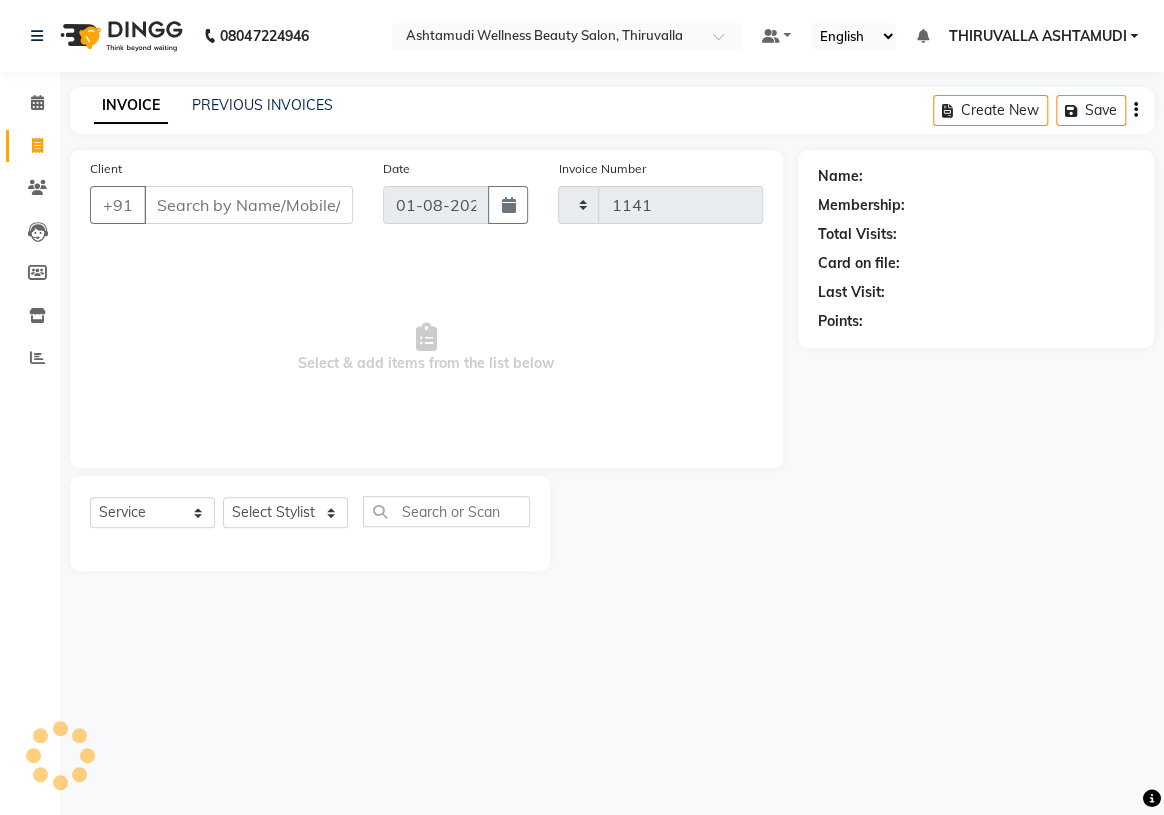 select on "4634" 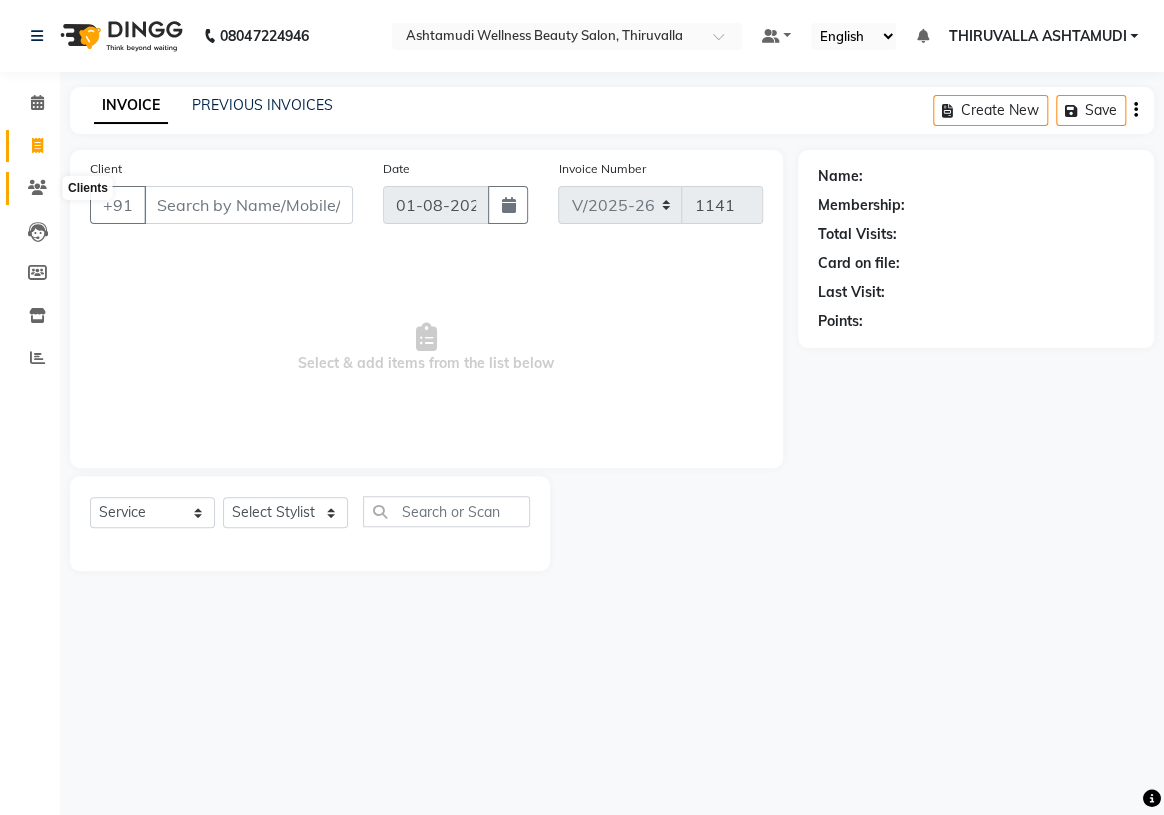 click 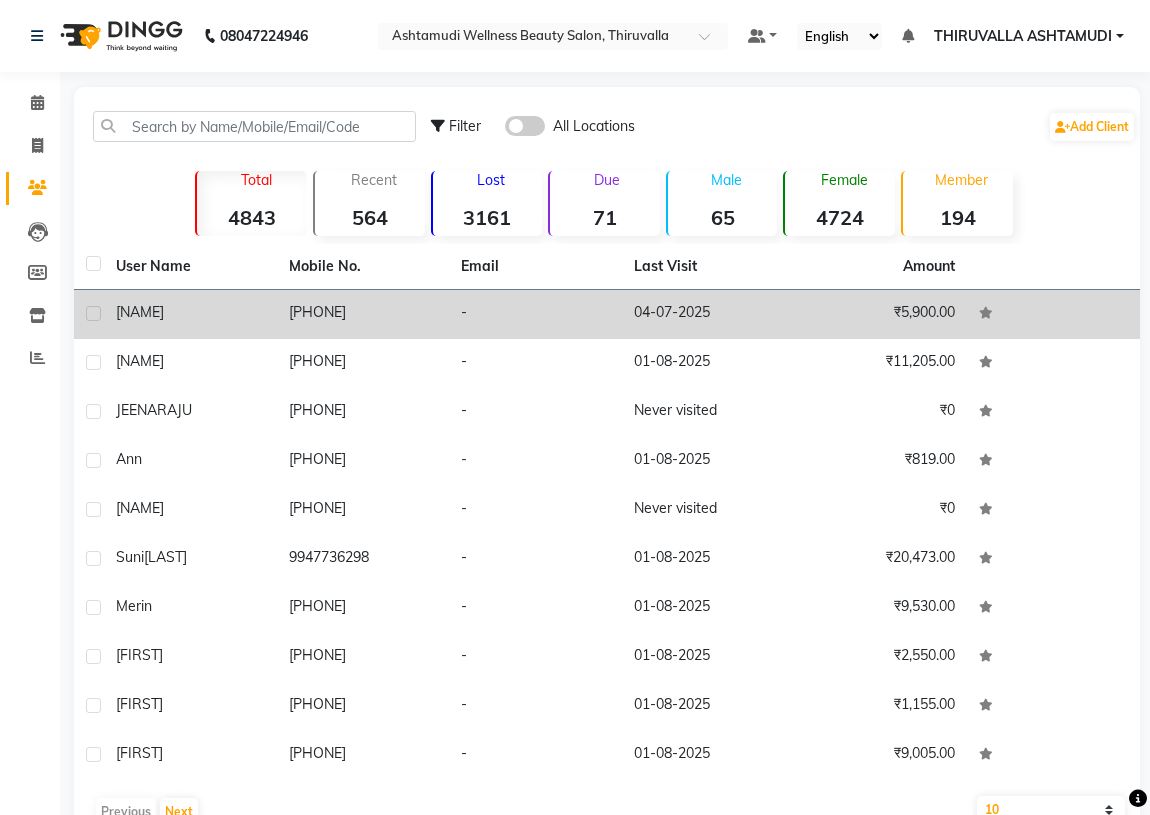 click on "[PHONE]" 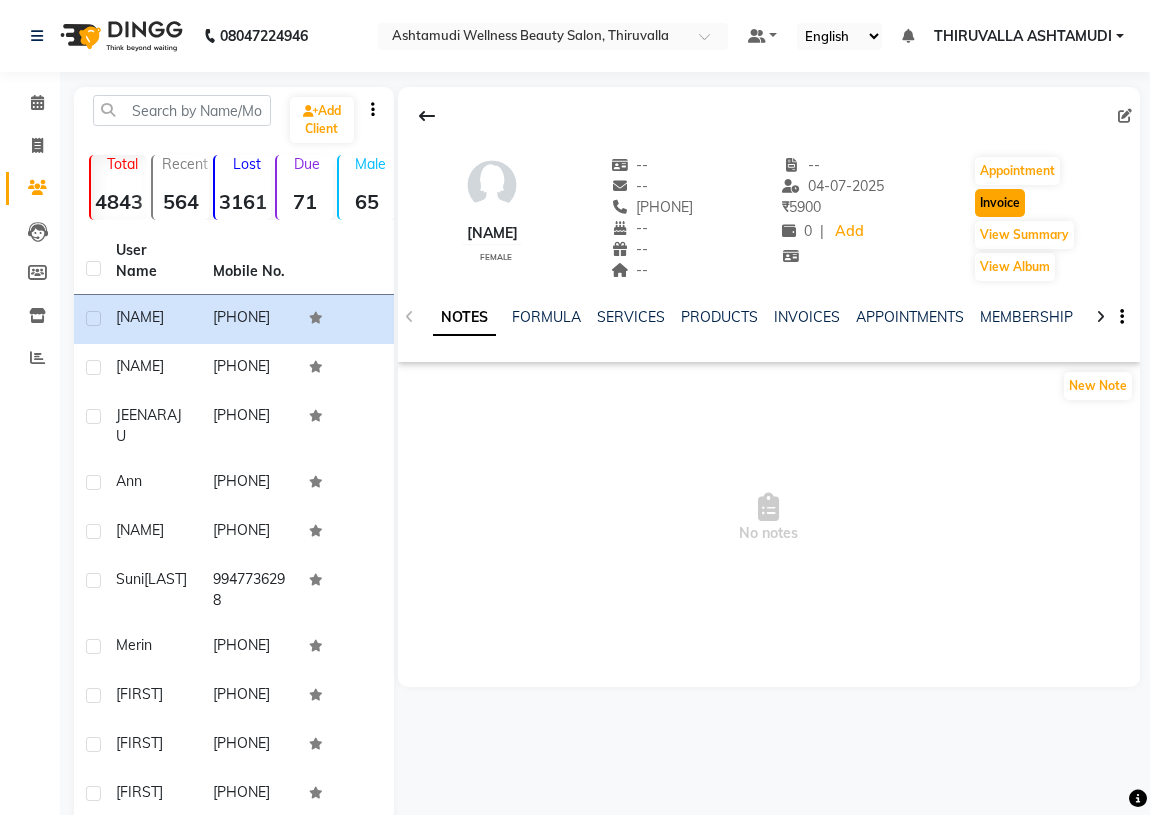 click on "Invoice" 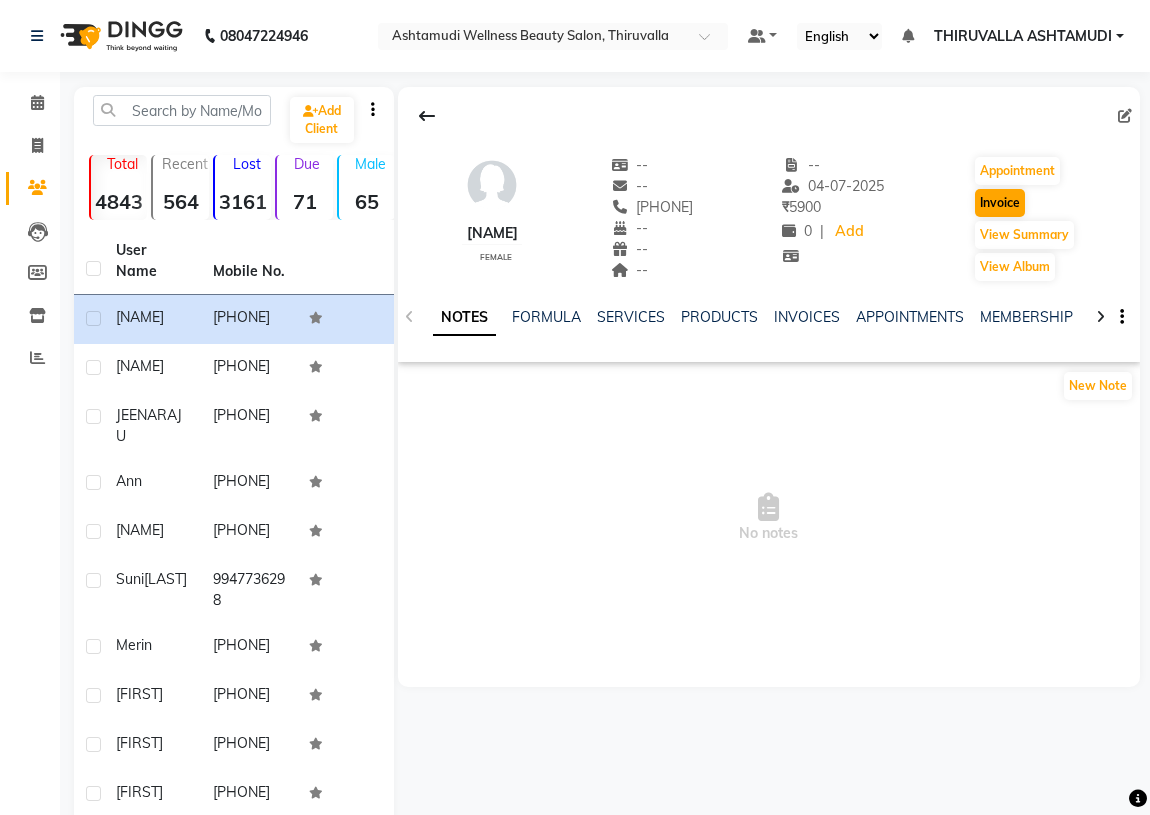 select on "service" 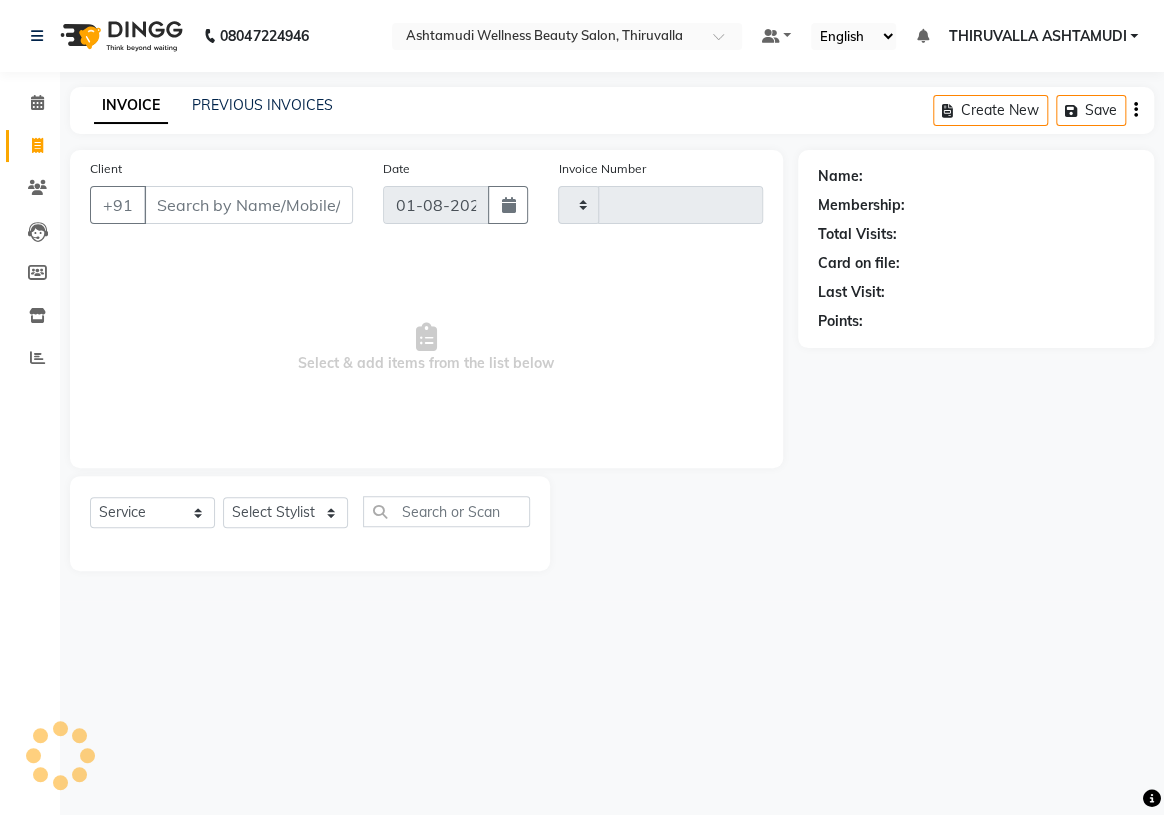type on "1141" 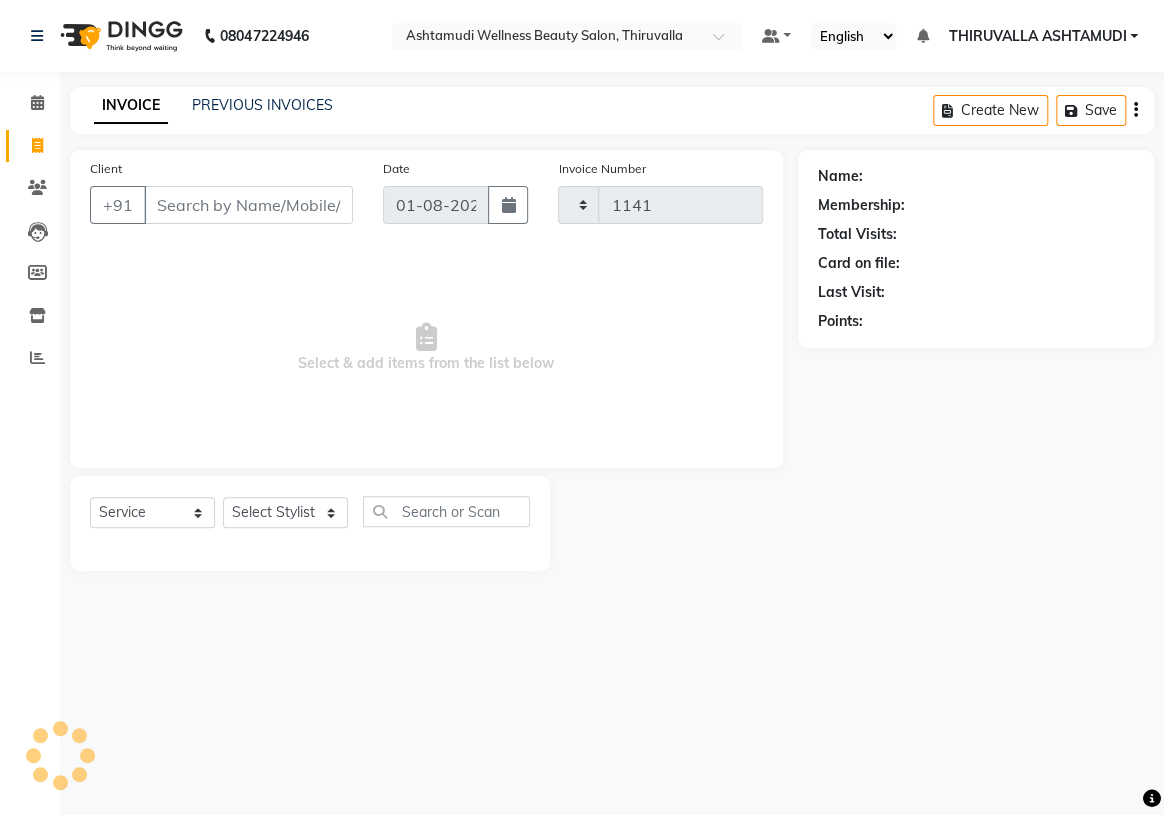select on "4634" 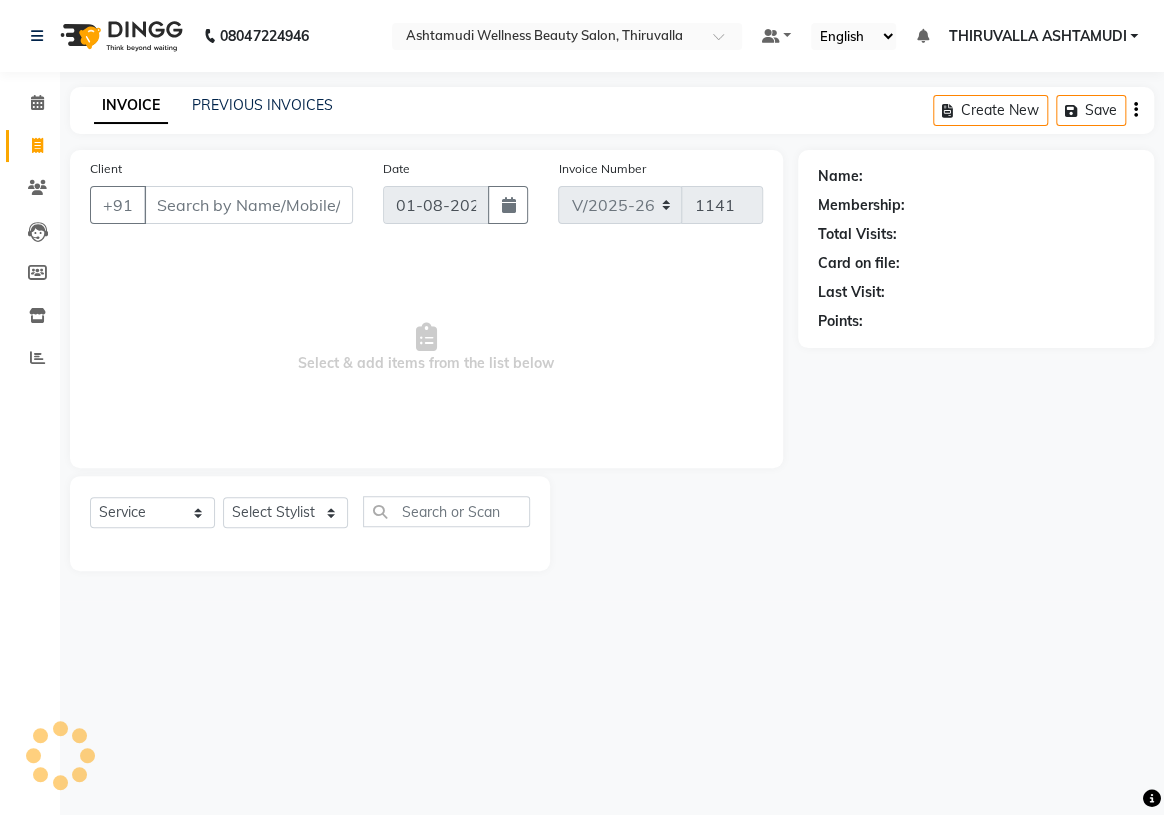 type on "[PHONE]" 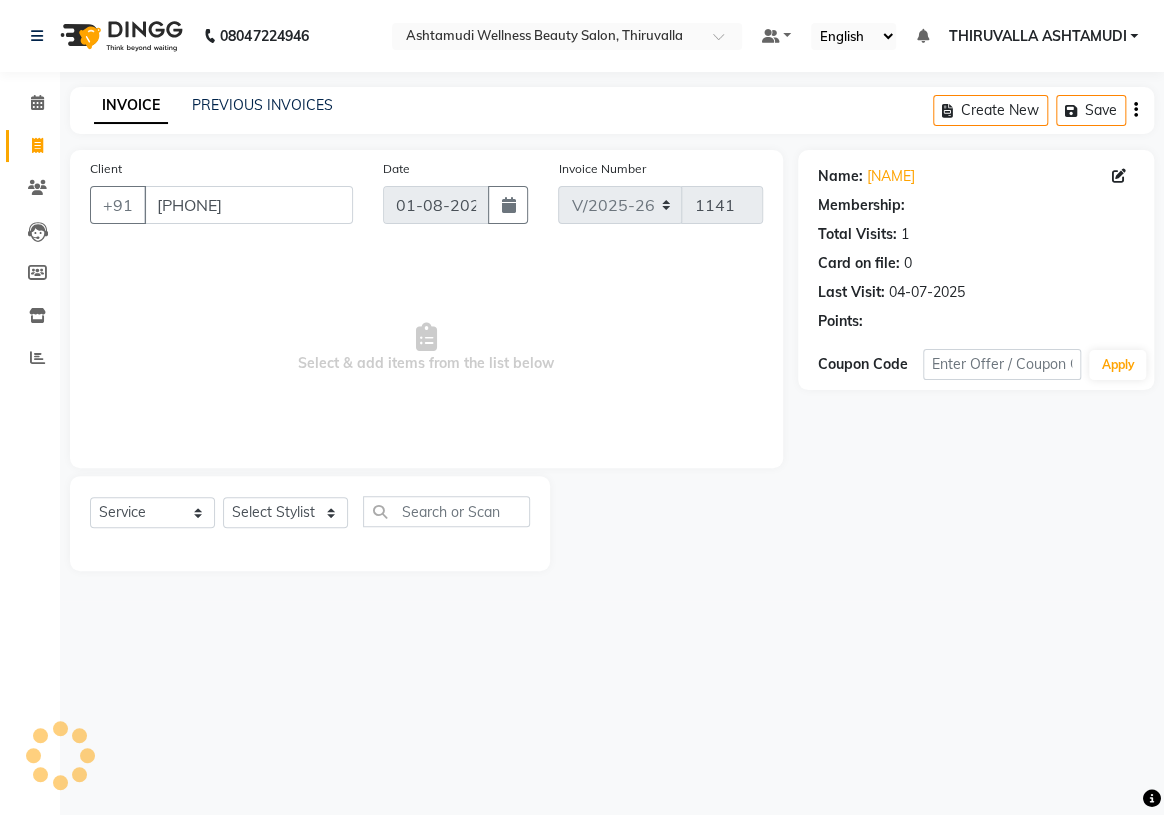 select on "1: Object" 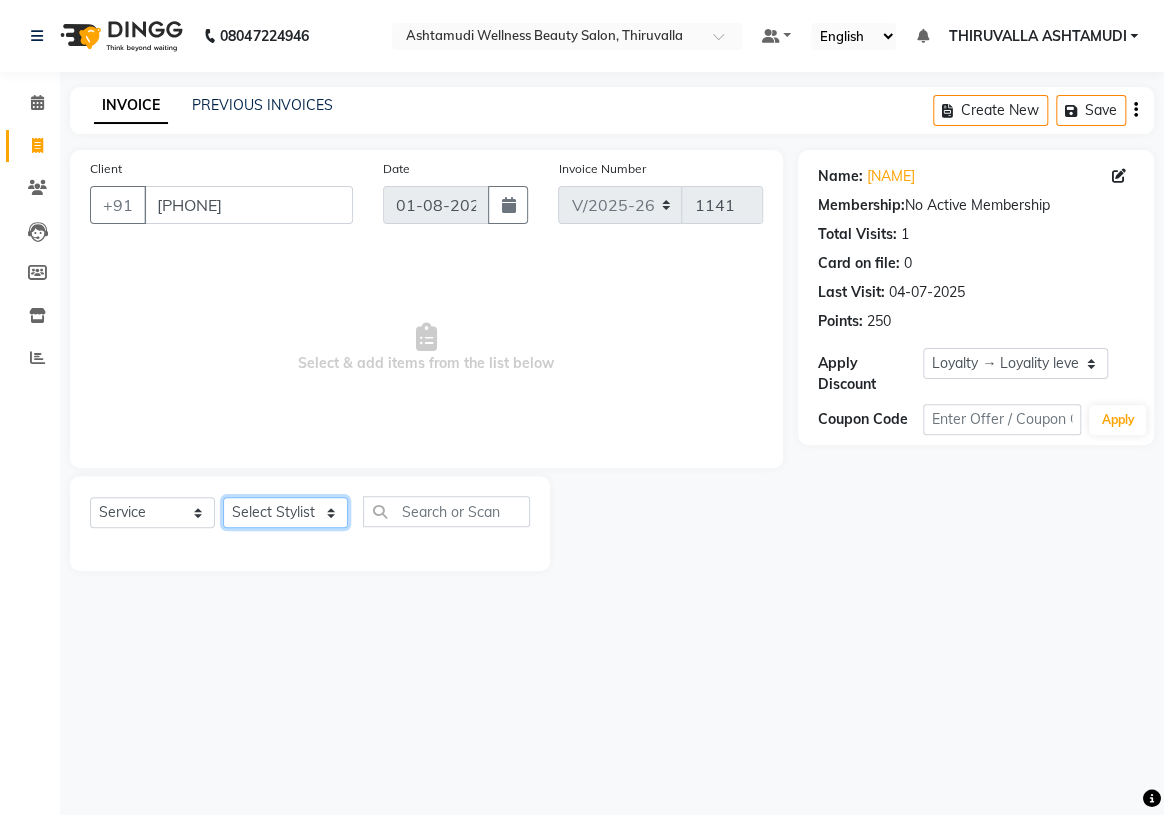 click on "Select Stylist [NAME]		 [NAME] [NAME] [NAME] [NAME]	K C	[NAME] KHEM [NAME] [NAME] [NAME] [NAME] [NAME]		 [NAME] [NAME] [NAME] [NAME] [NAME] [NAME] [NAME] [NAME]" 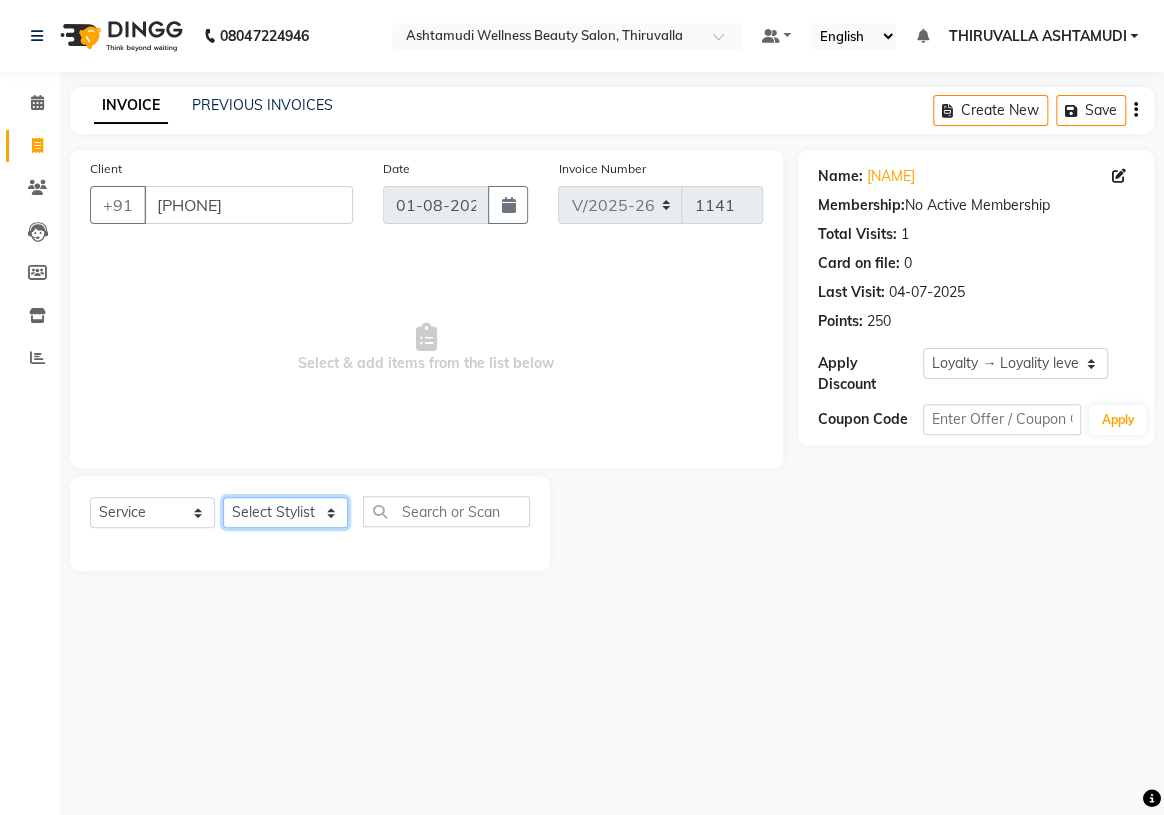 select on "42901" 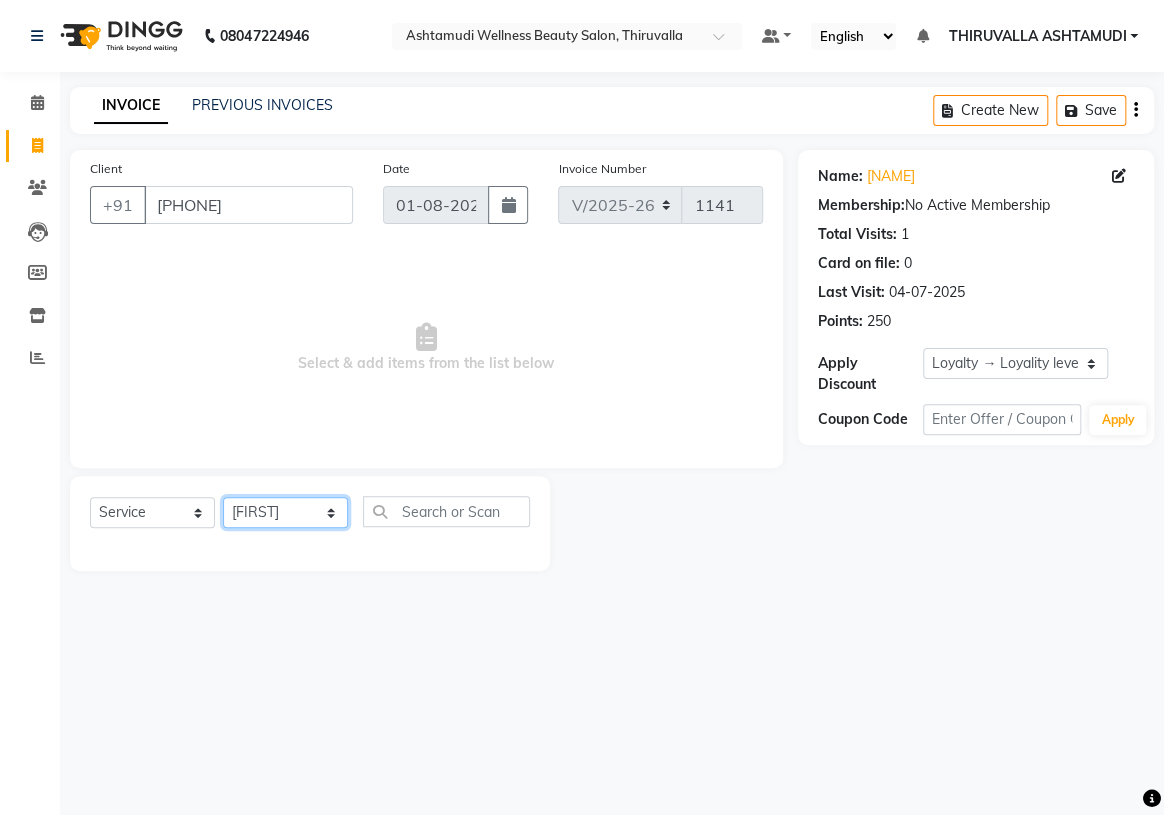 click on "Select Stylist [NAME]		 [NAME] [NAME] [NAME] [NAME]	K C	[NAME] KHEM [NAME] [NAME] [NAME] [NAME] [NAME]		 [NAME] [NAME] [NAME] [NAME] [NAME] [NAME] [NAME] [NAME]" 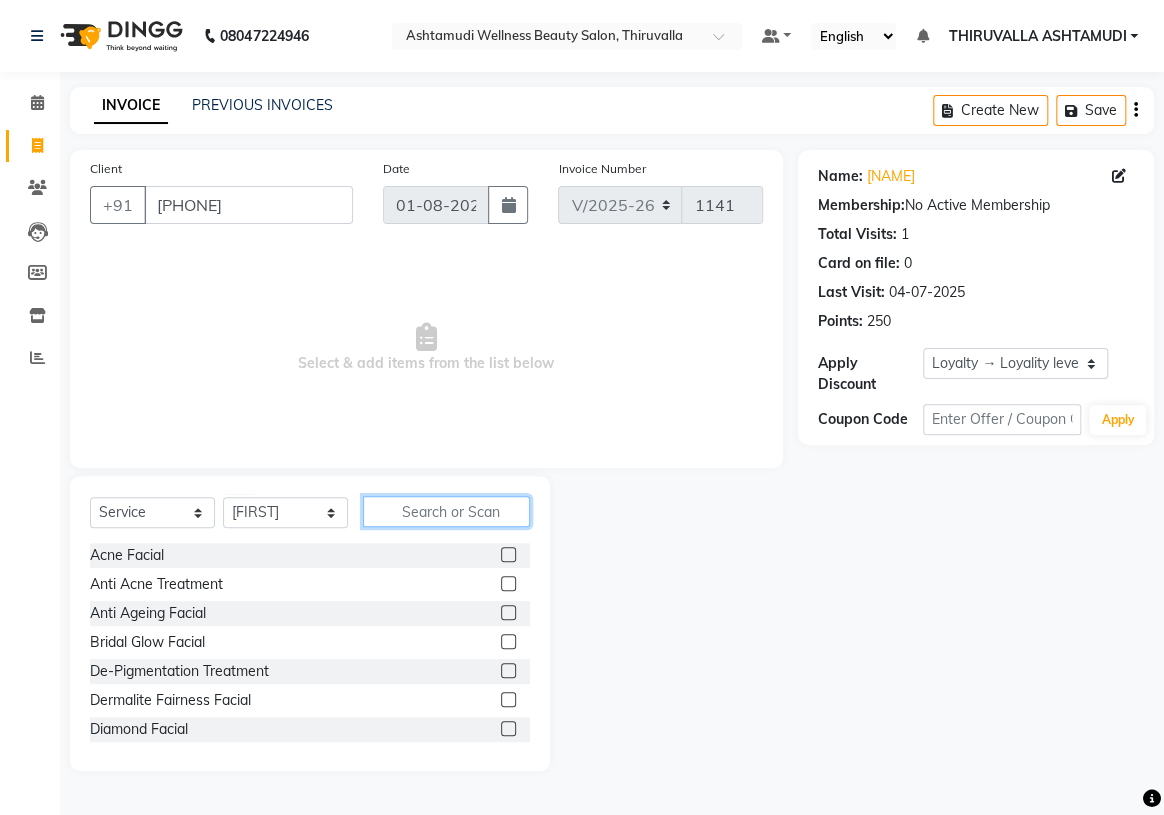 click 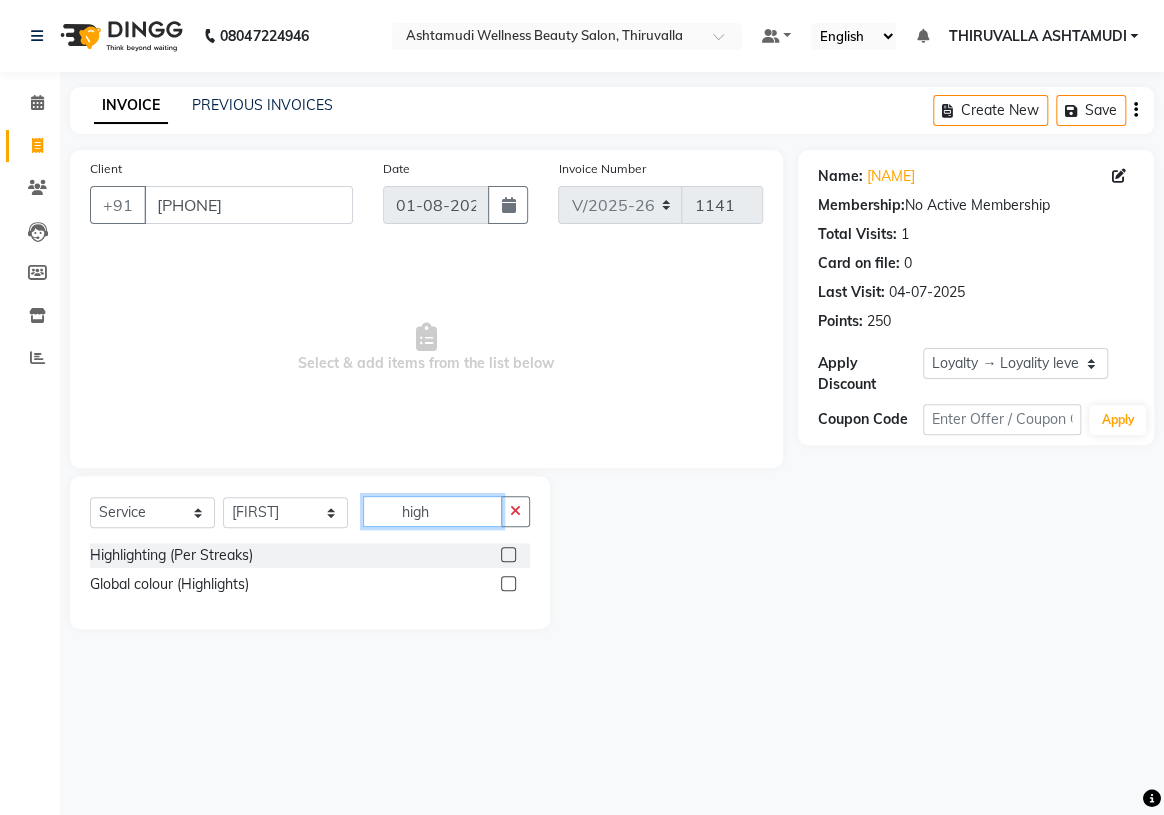 type on "high" 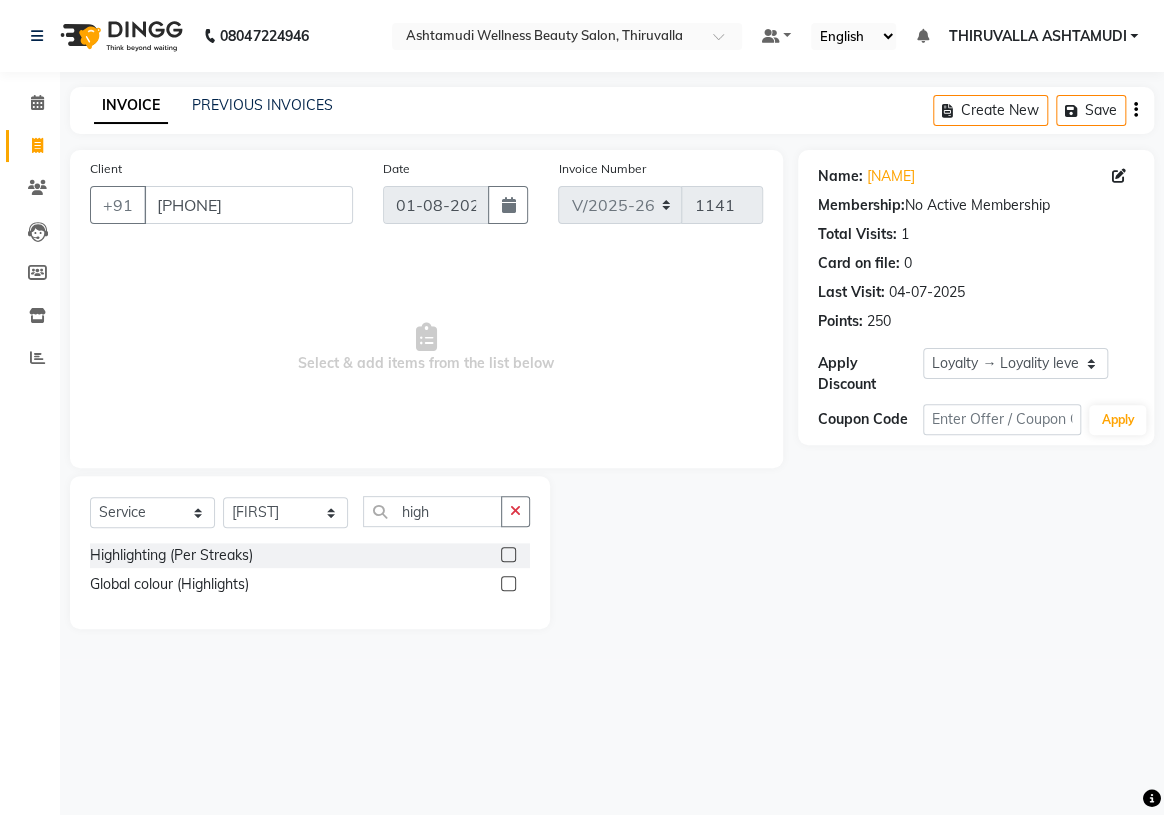 click 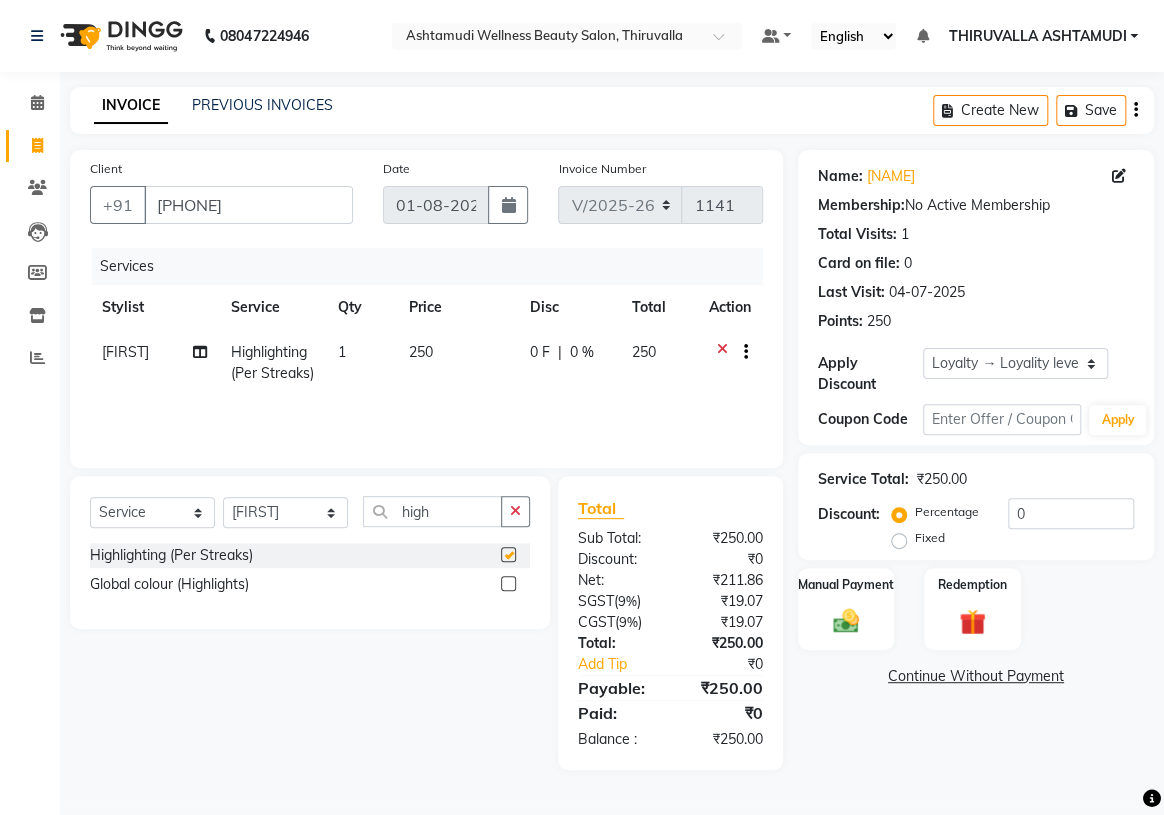 checkbox on "false" 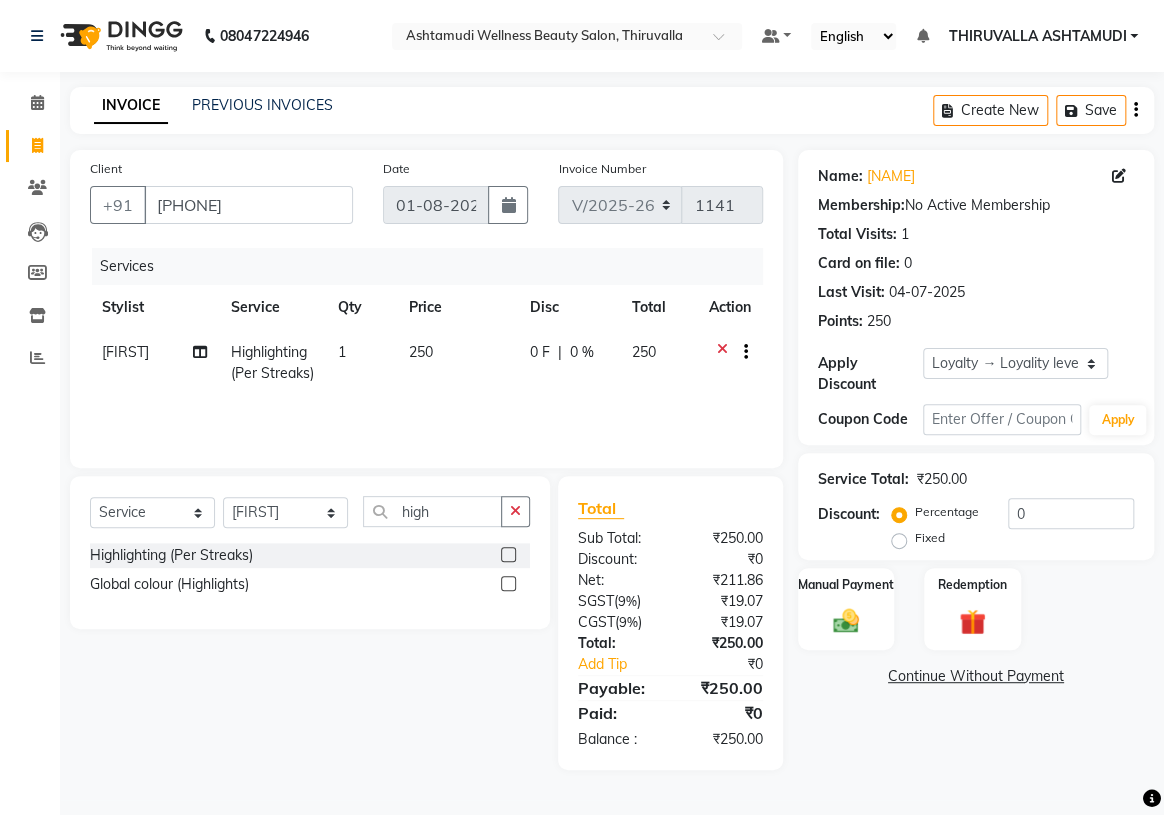 click on "1" 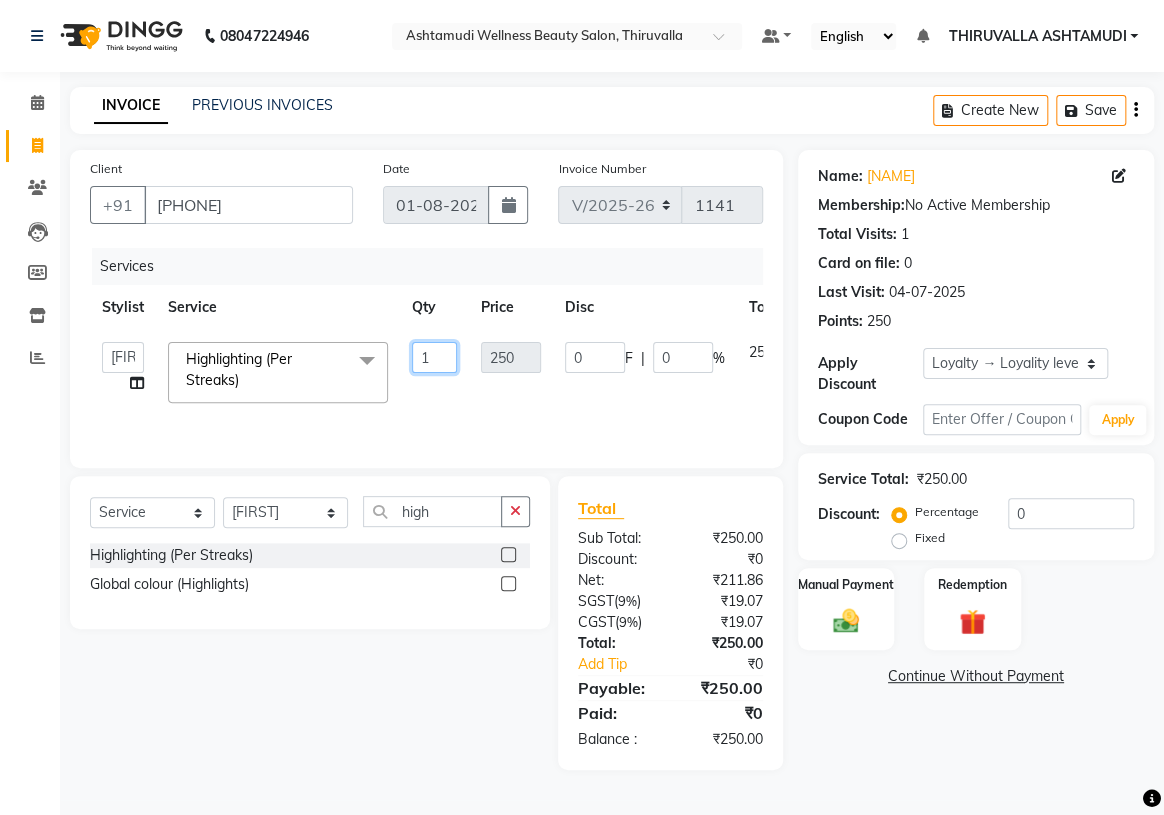 click on "1" 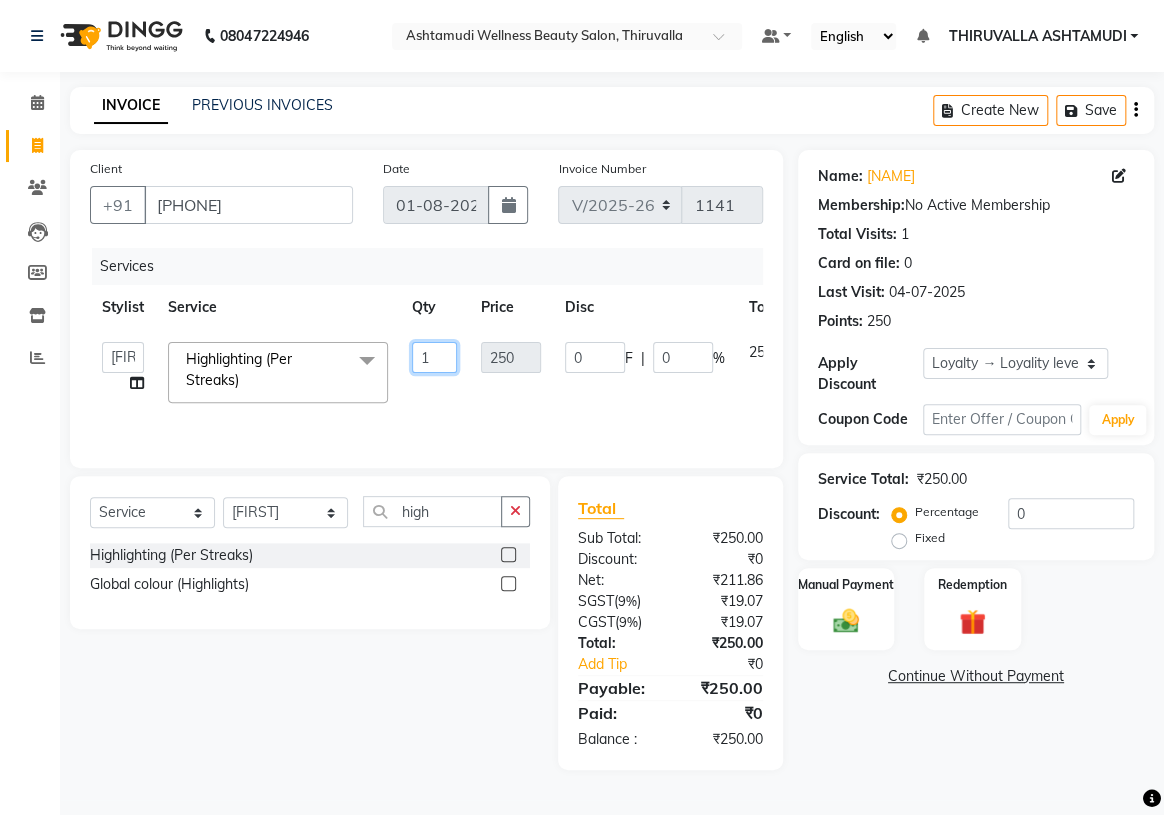 type on "12" 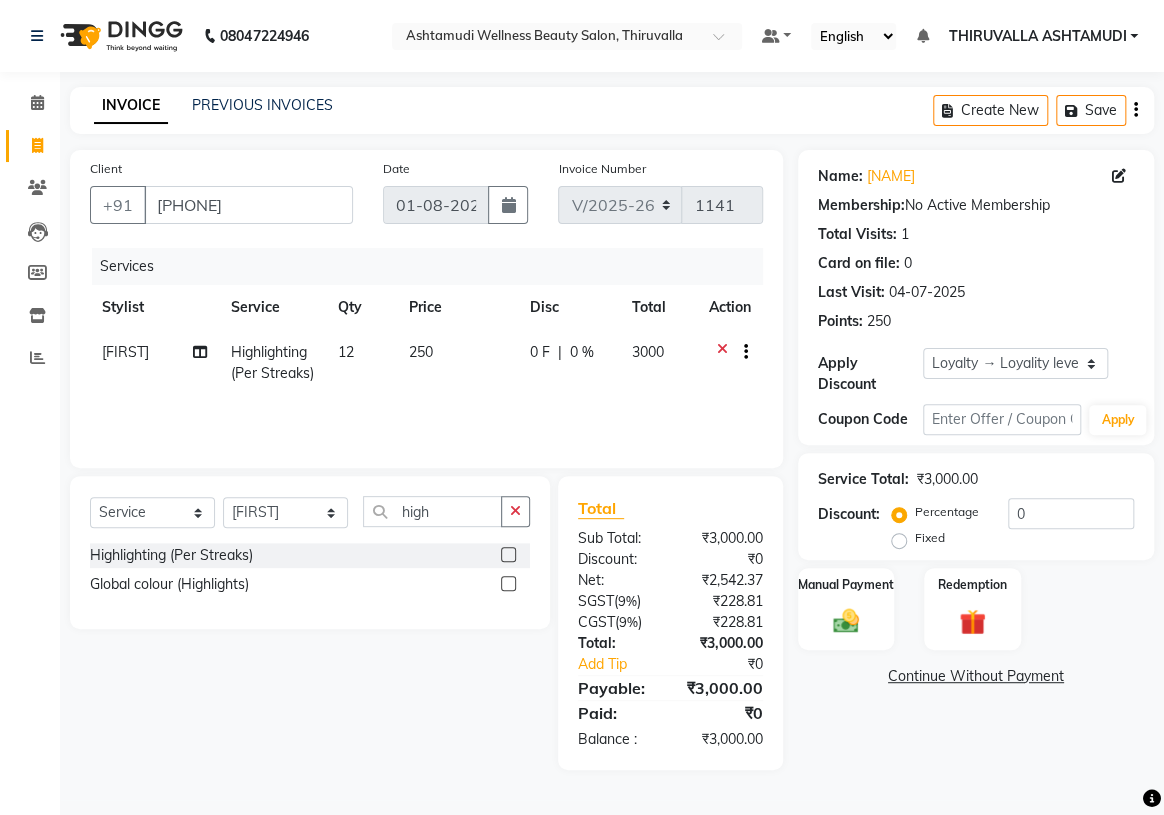 click on "Services Stylist Service Qty Price Disc Total Action [NAME] Highlighting (Per Streaks) 12 250 0 F | 0 % 3000" 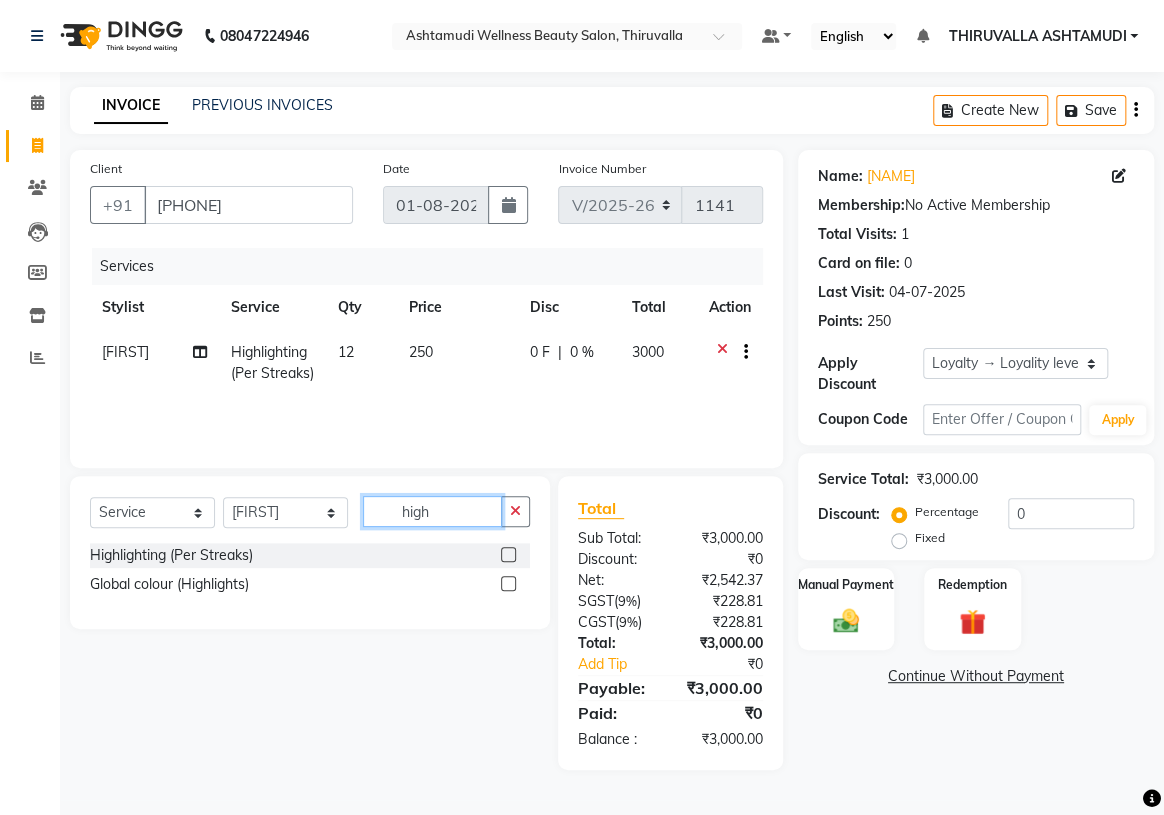 drag, startPoint x: 439, startPoint y: 515, endPoint x: 396, endPoint y: 516, distance: 43.011627 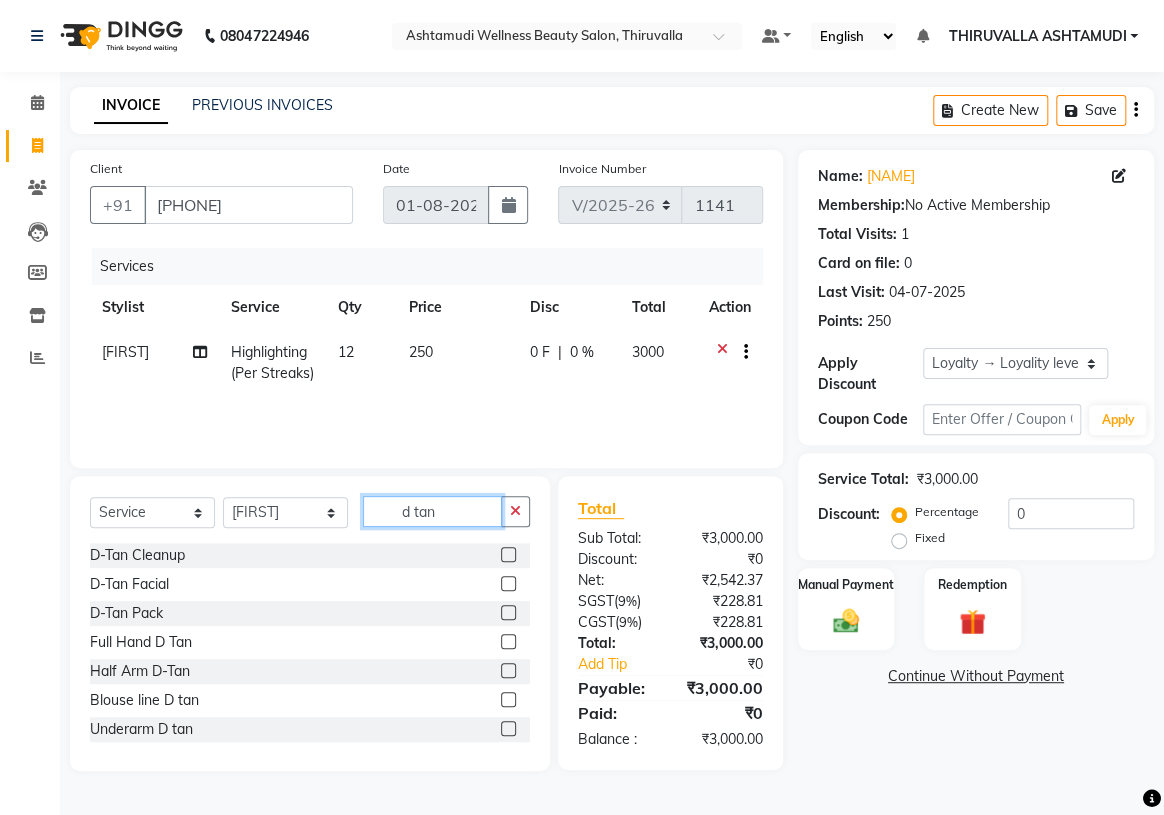 type on "d tan" 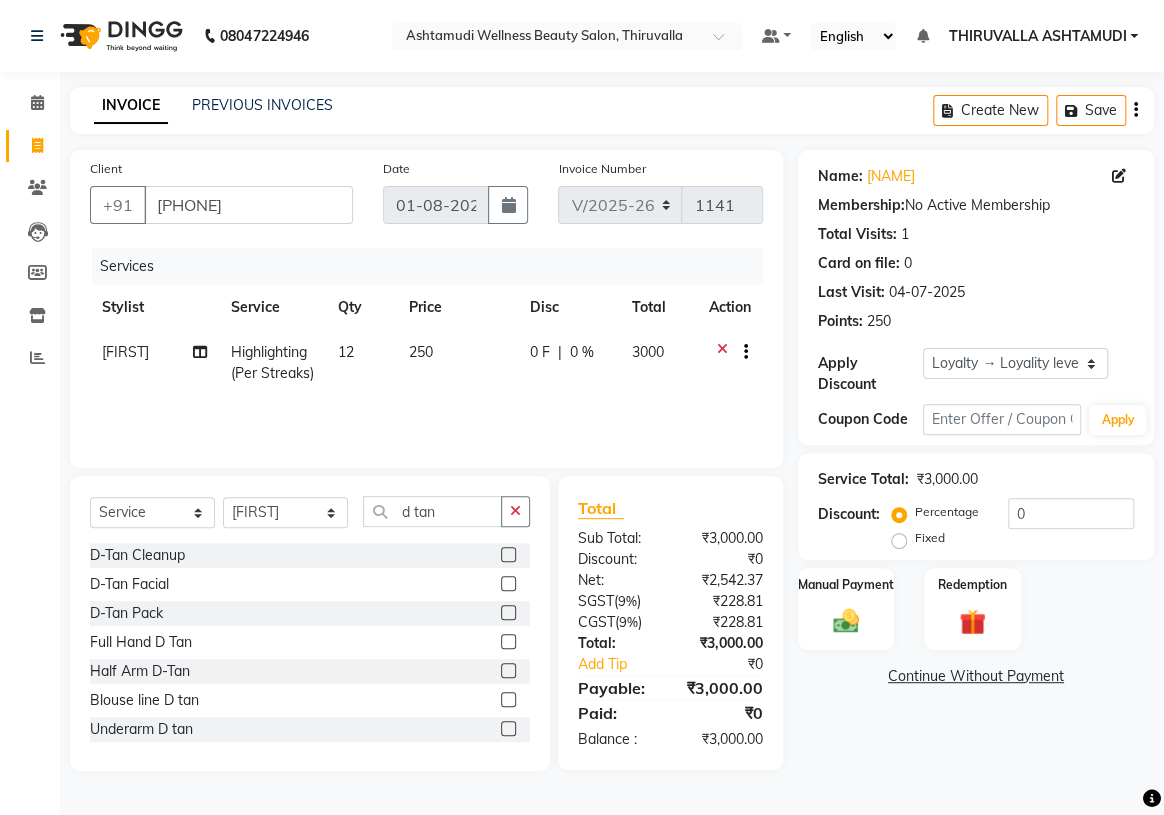 click 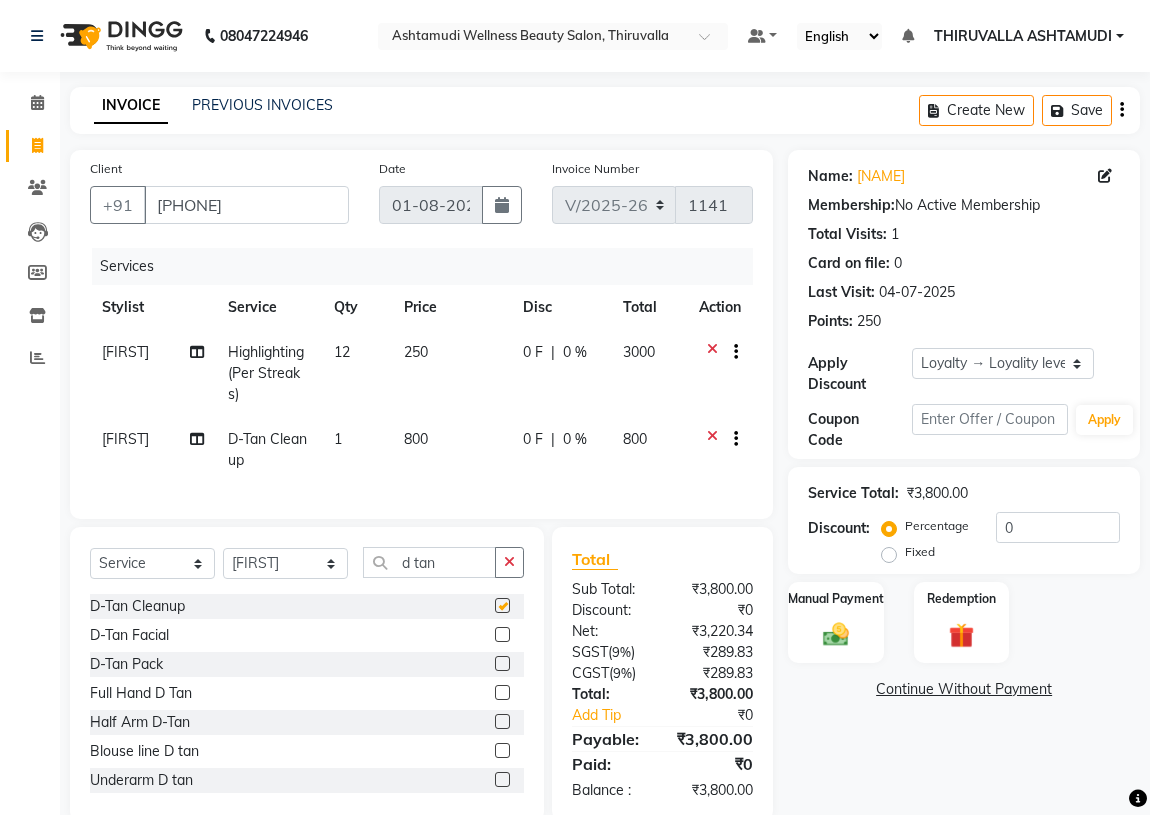 checkbox on "false" 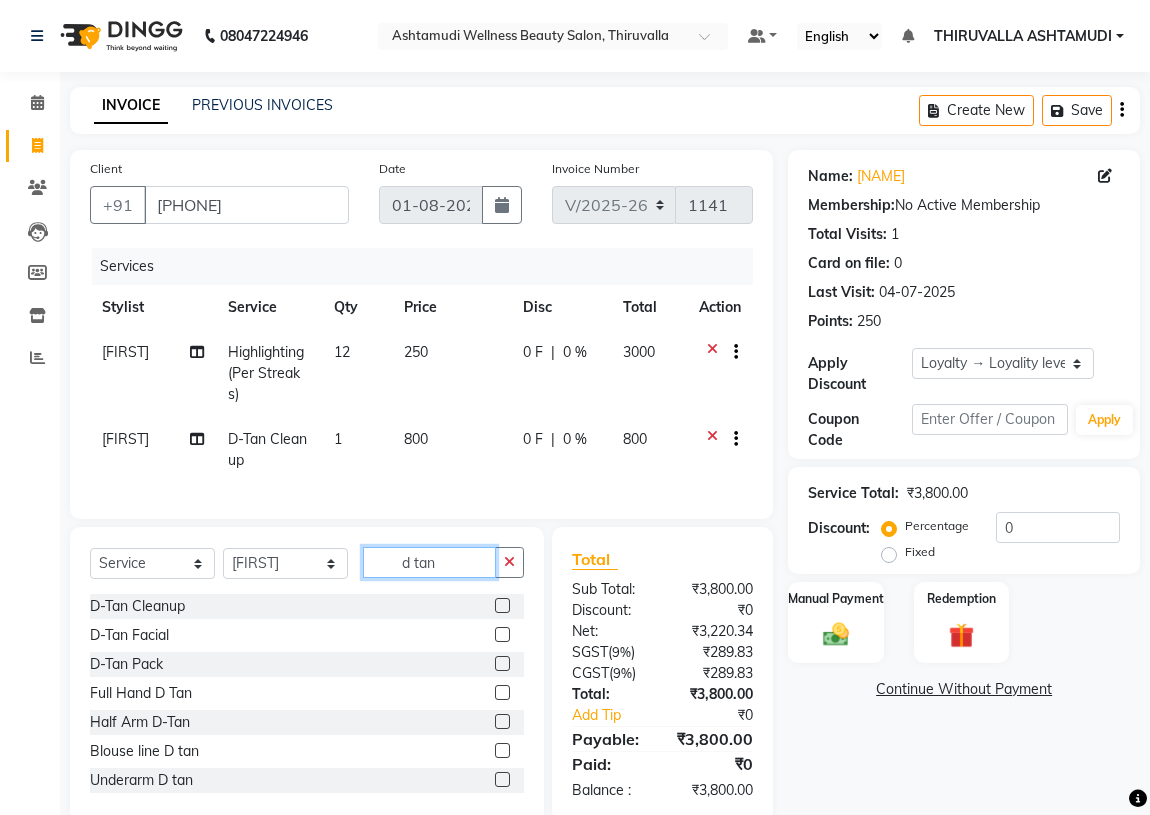 drag, startPoint x: 435, startPoint y: 574, endPoint x: 378, endPoint y: 580, distance: 57.31492 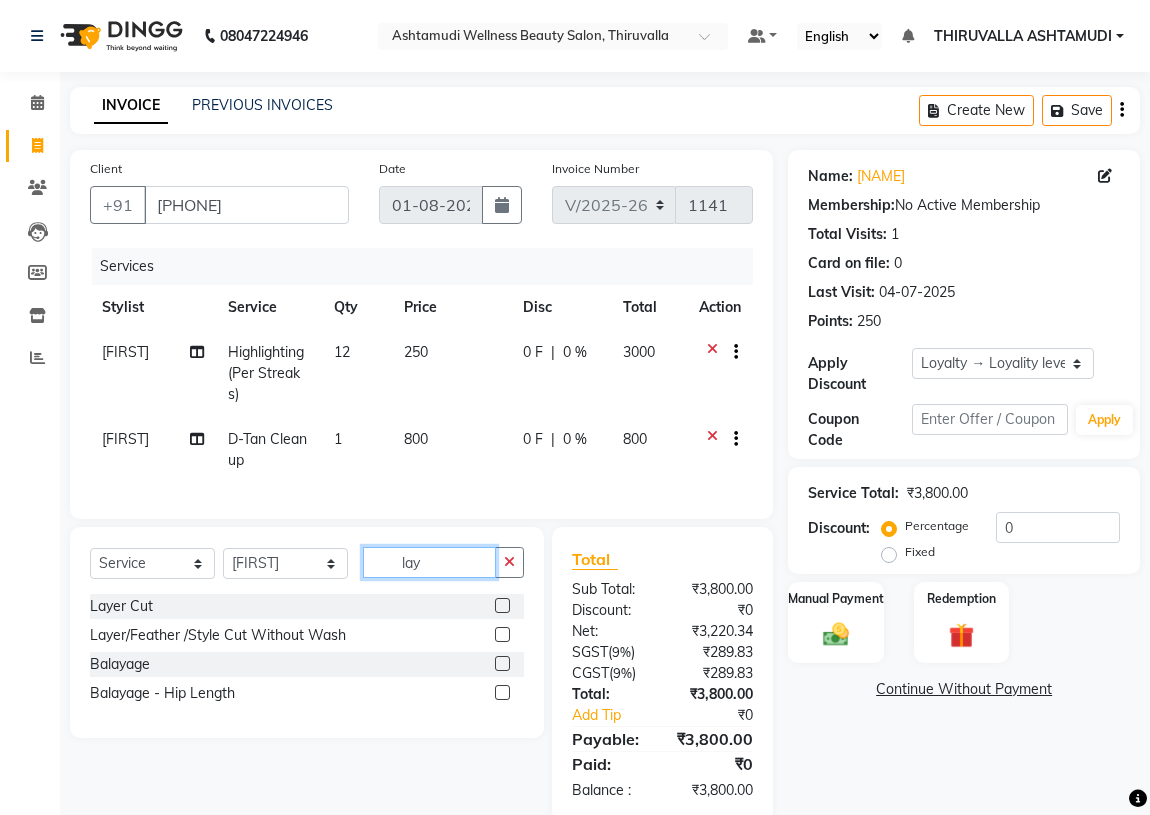 type on "lay" 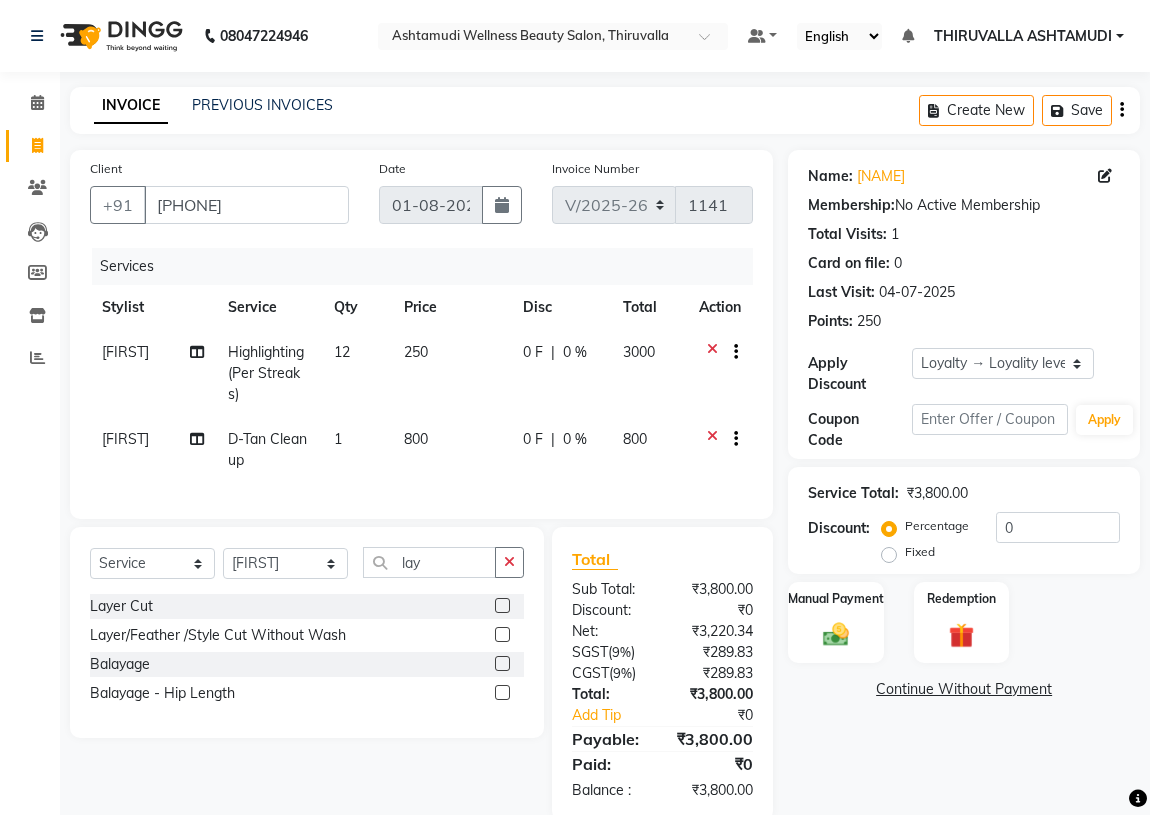 click 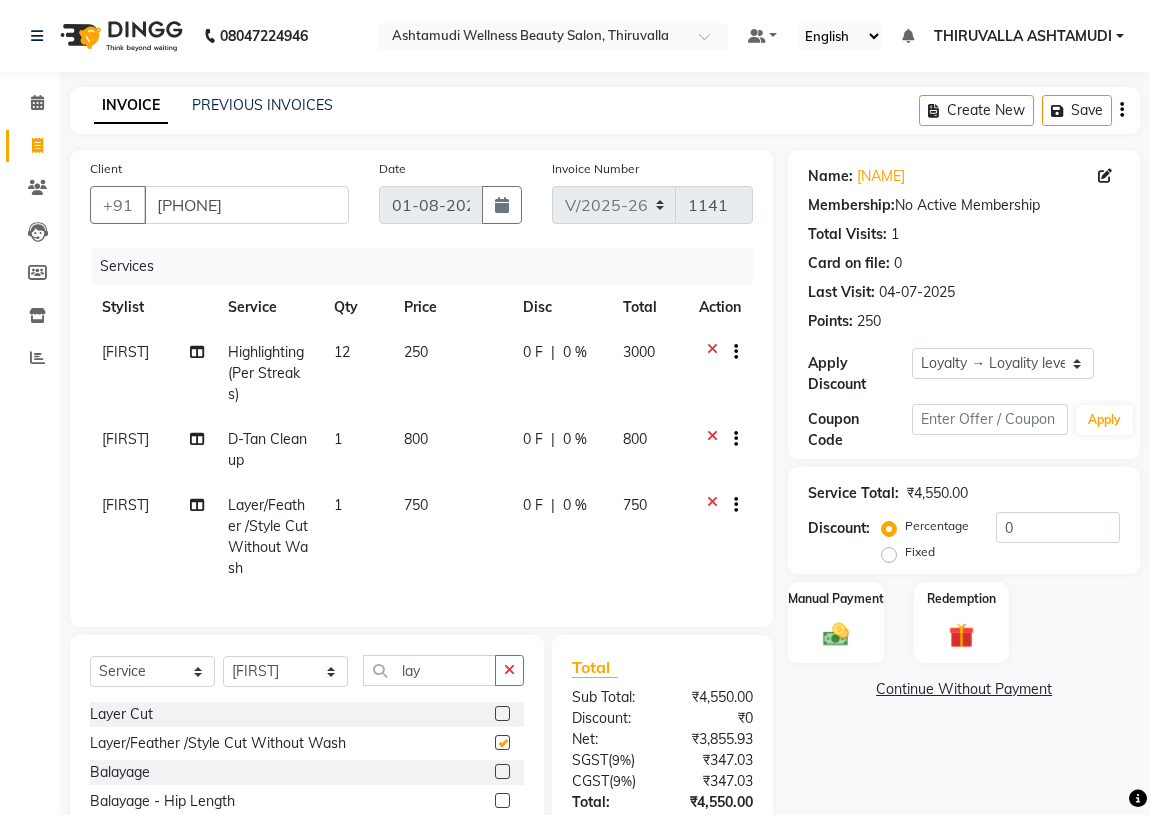 checkbox on "false" 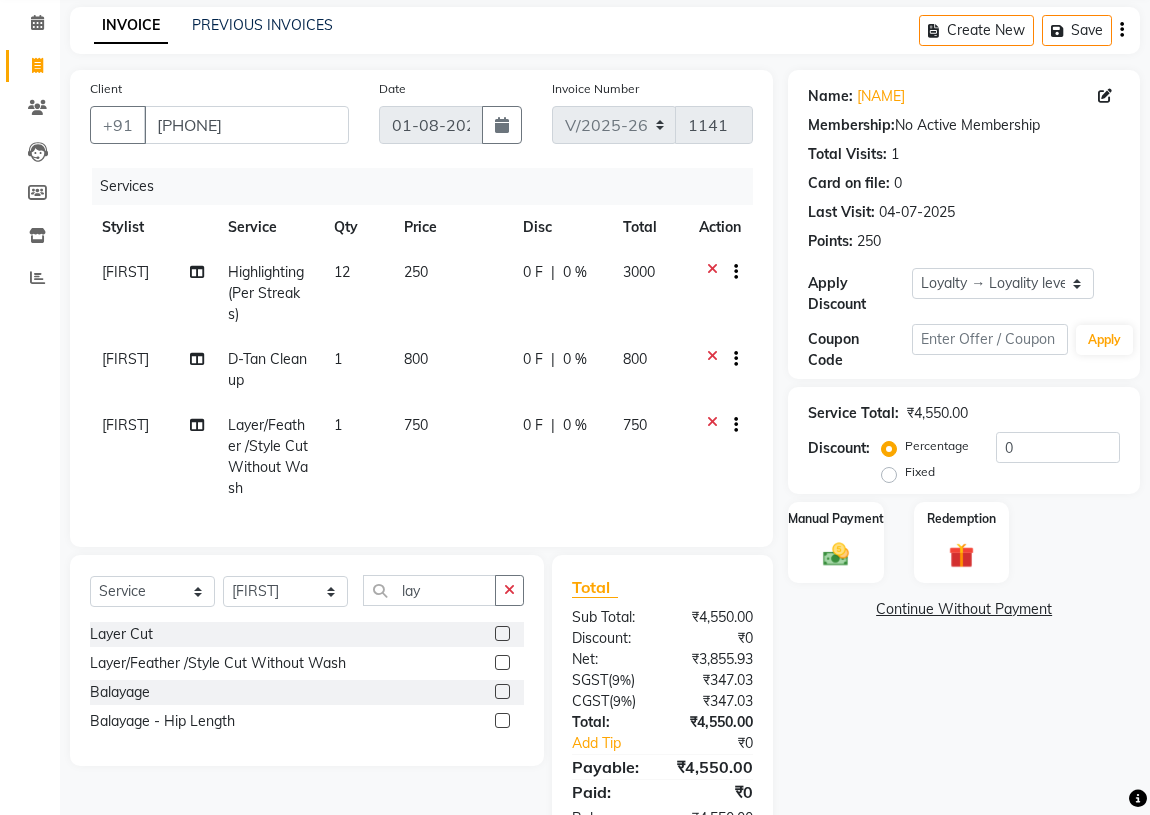 scroll, scrollTop: 158, scrollLeft: 0, axis: vertical 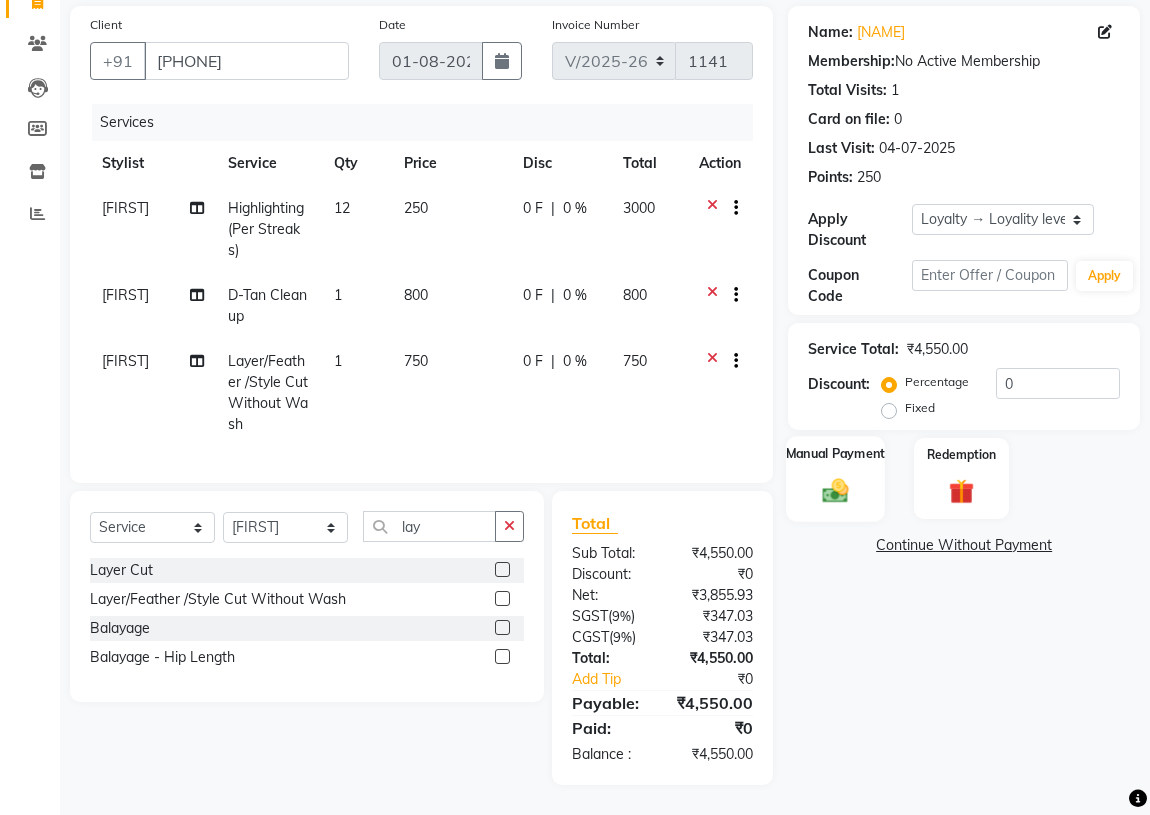 click 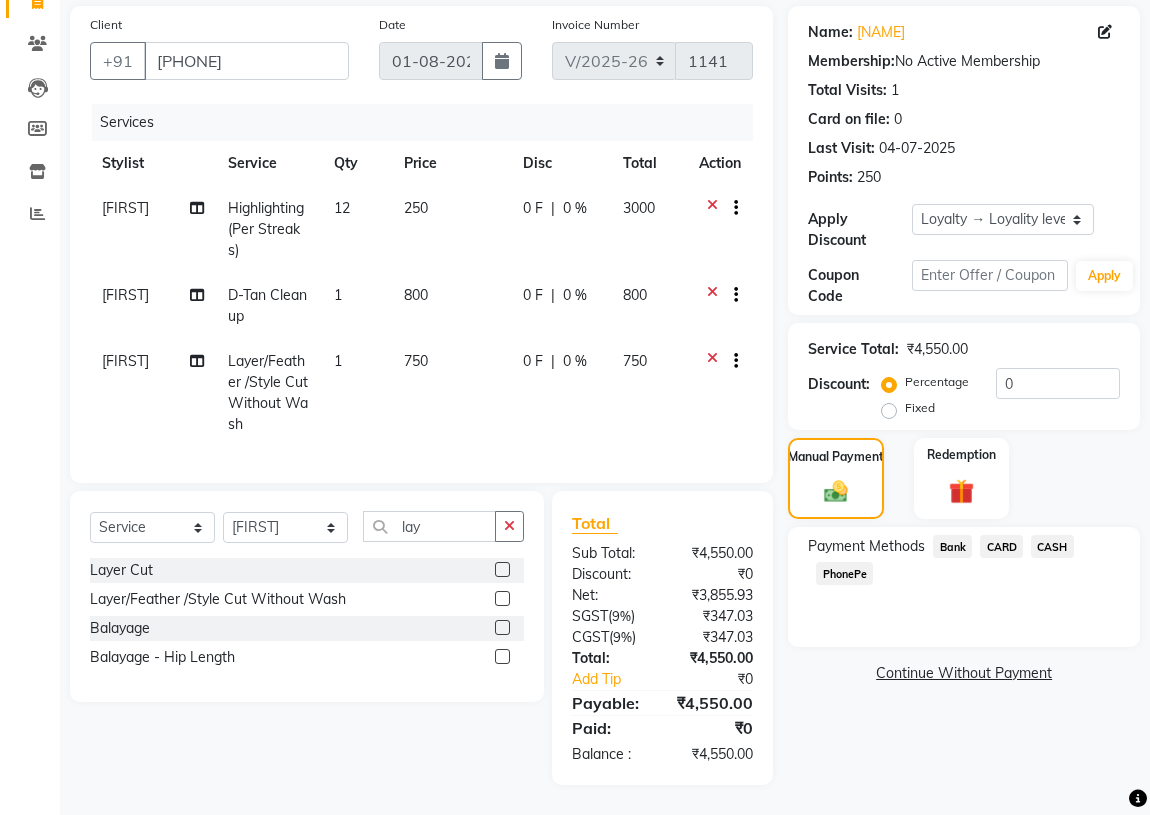click on "CARD" 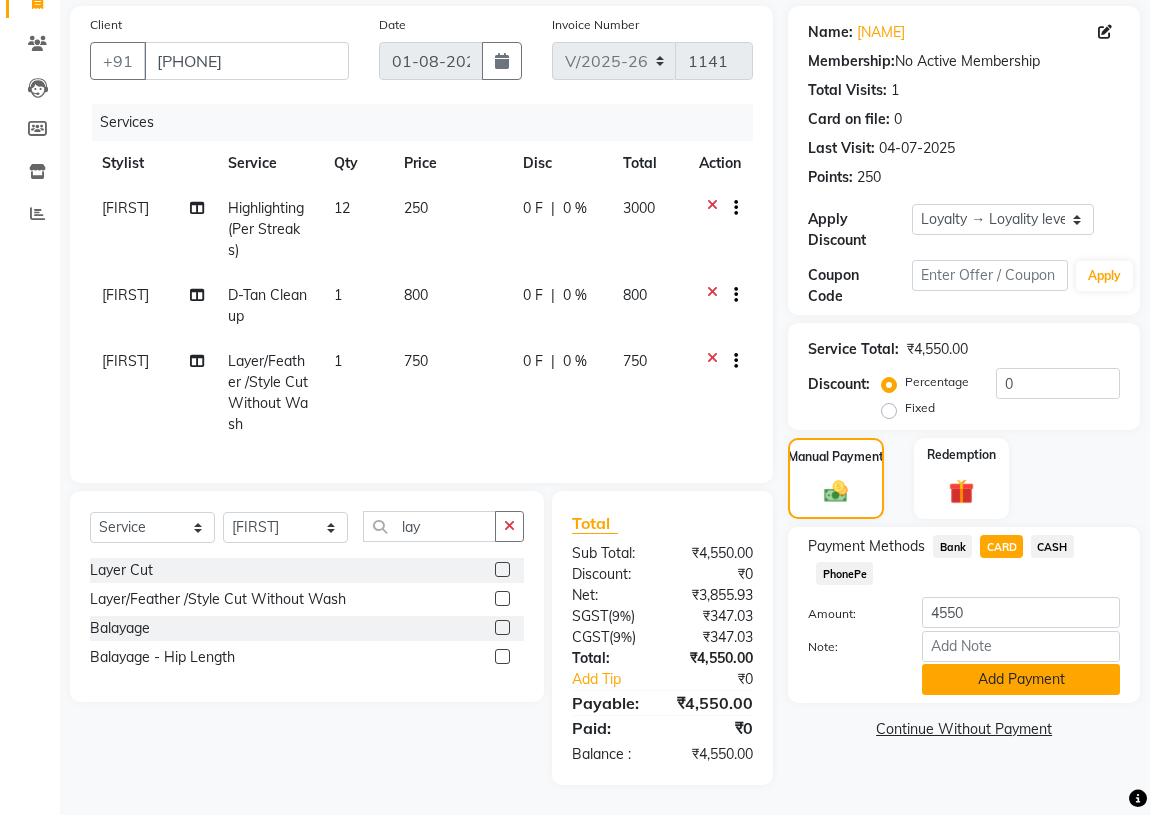 click on "Add Payment" 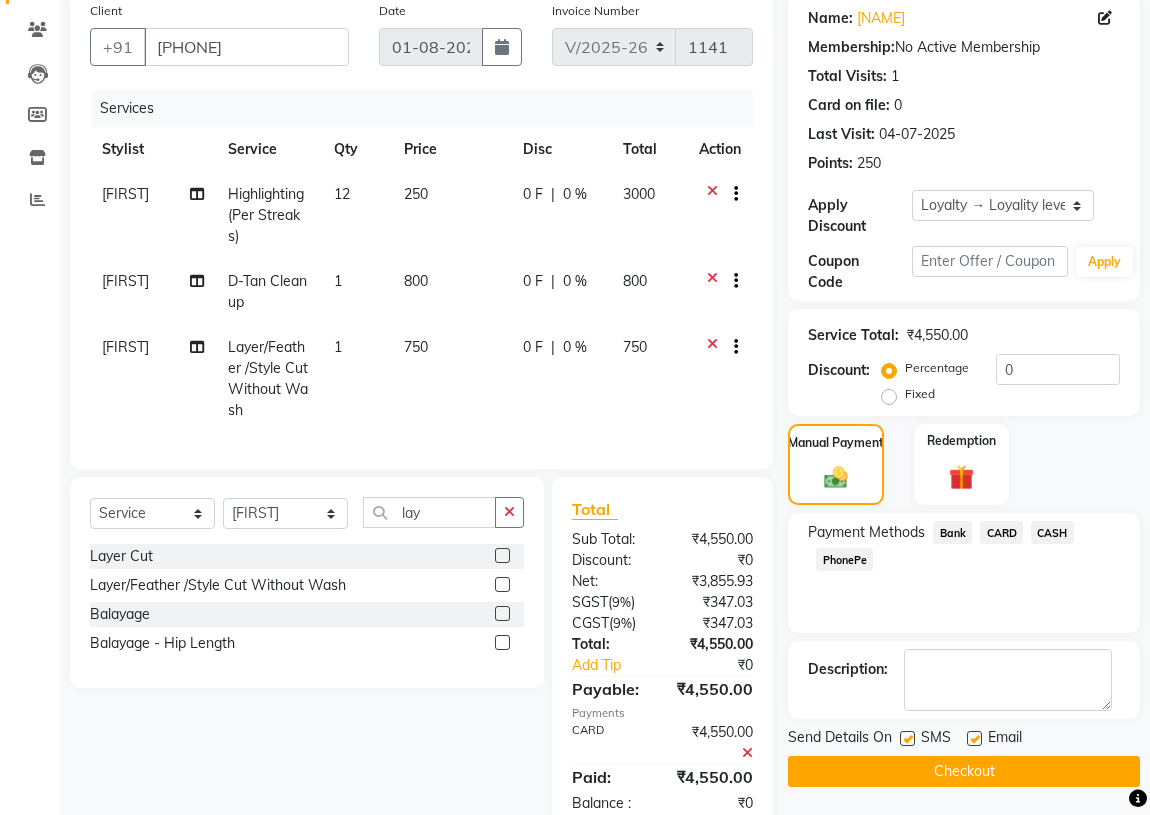 click on "Checkout" 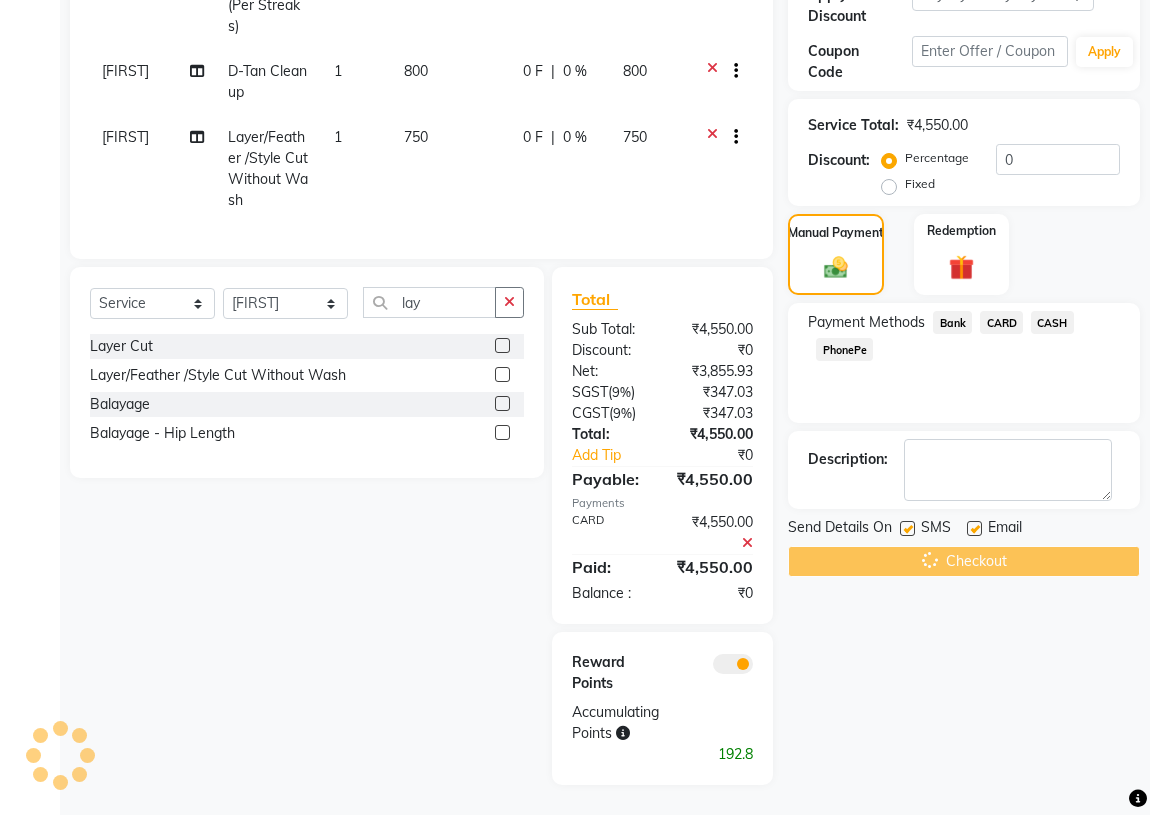 scroll, scrollTop: 381, scrollLeft: 0, axis: vertical 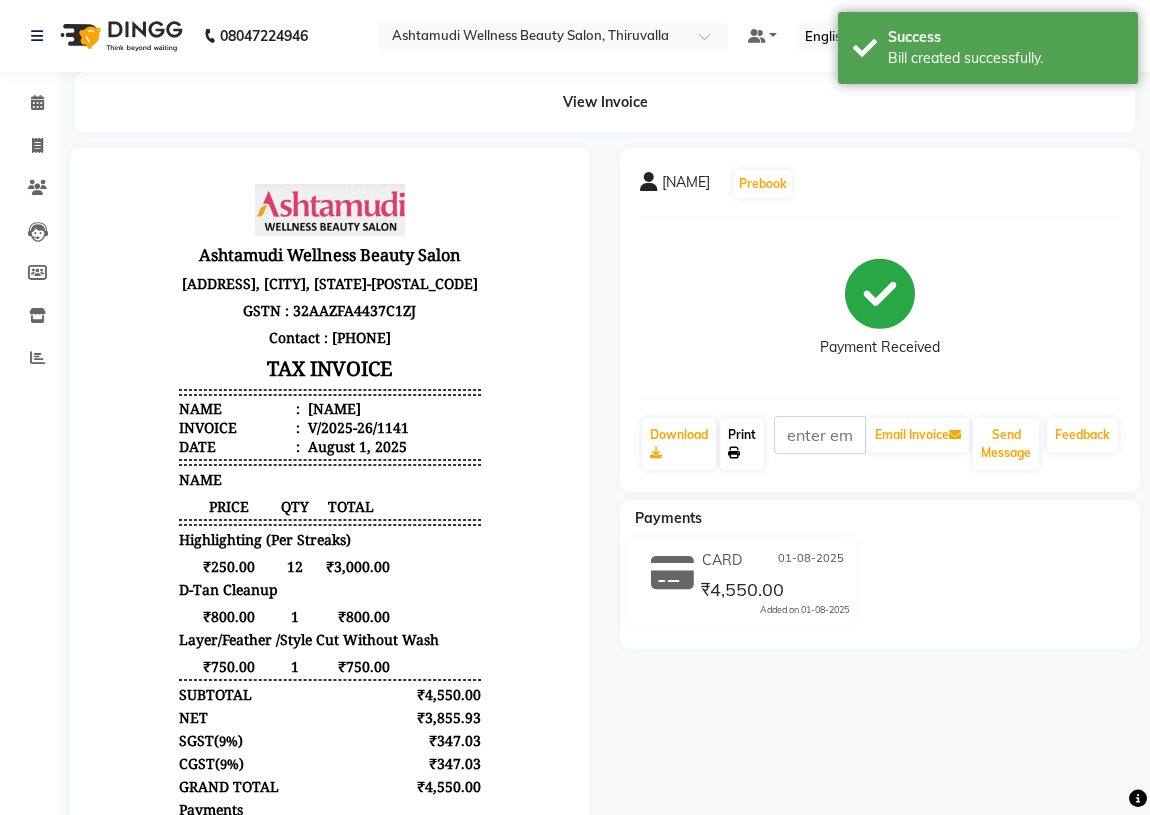 click on "Print" 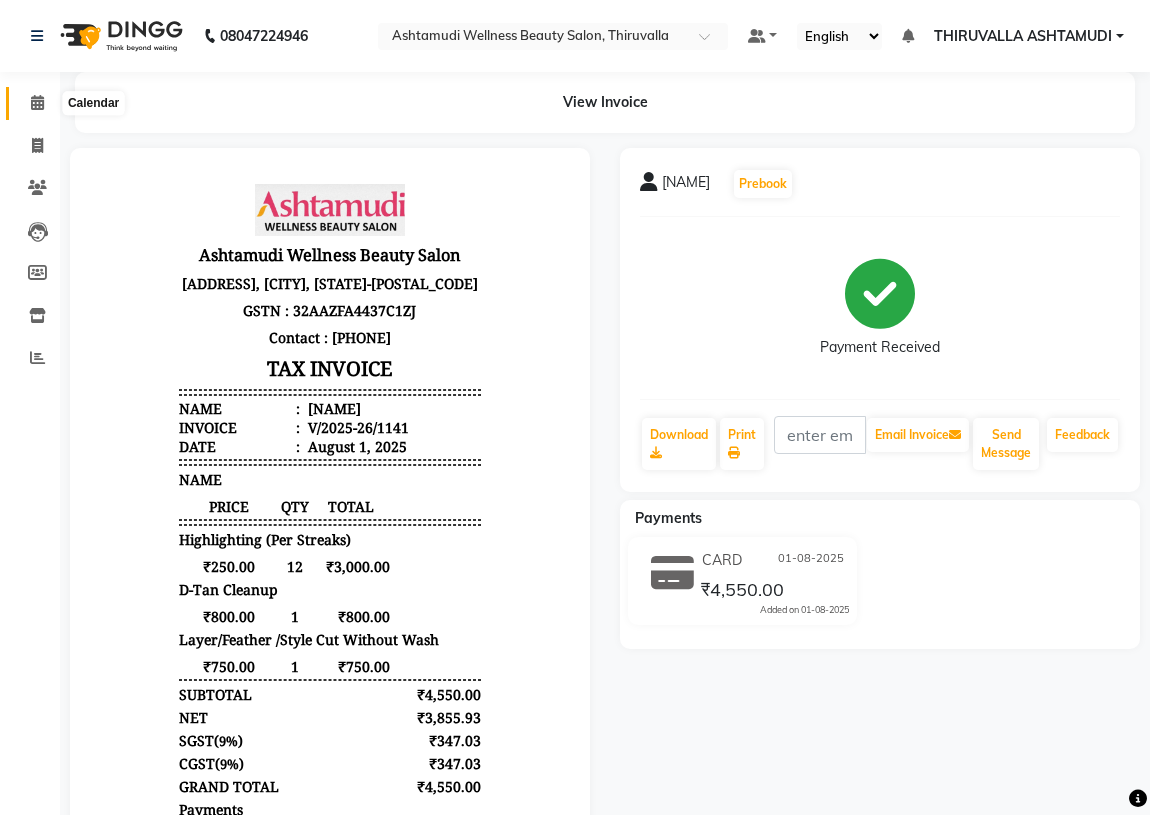 click 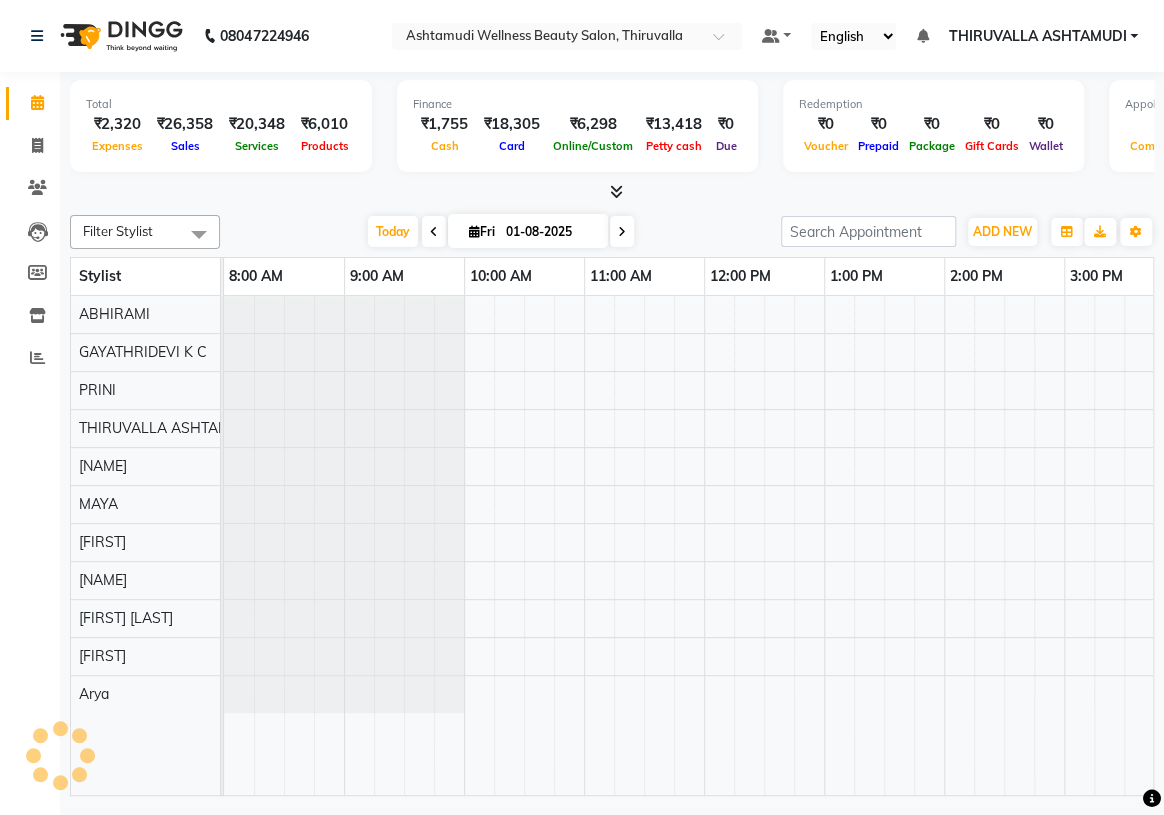 scroll, scrollTop: 0, scrollLeft: 0, axis: both 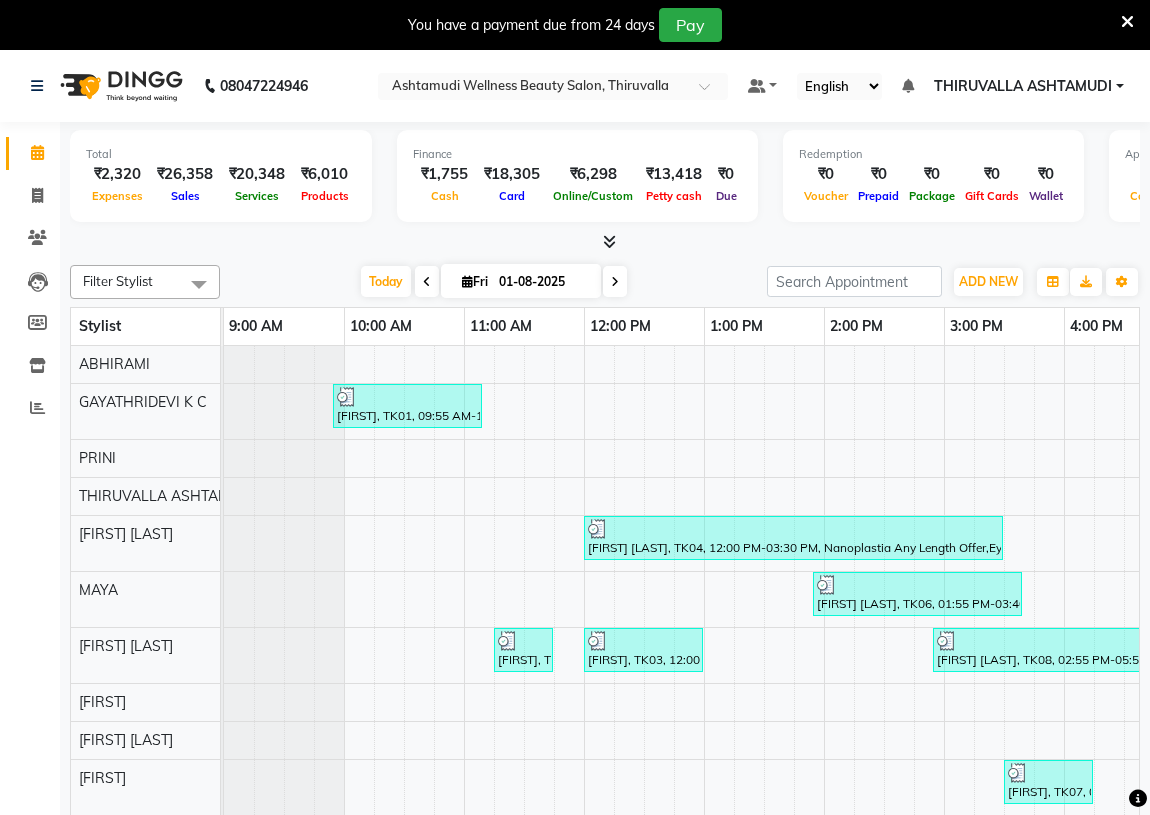 click at bounding box center (1127, 22) 